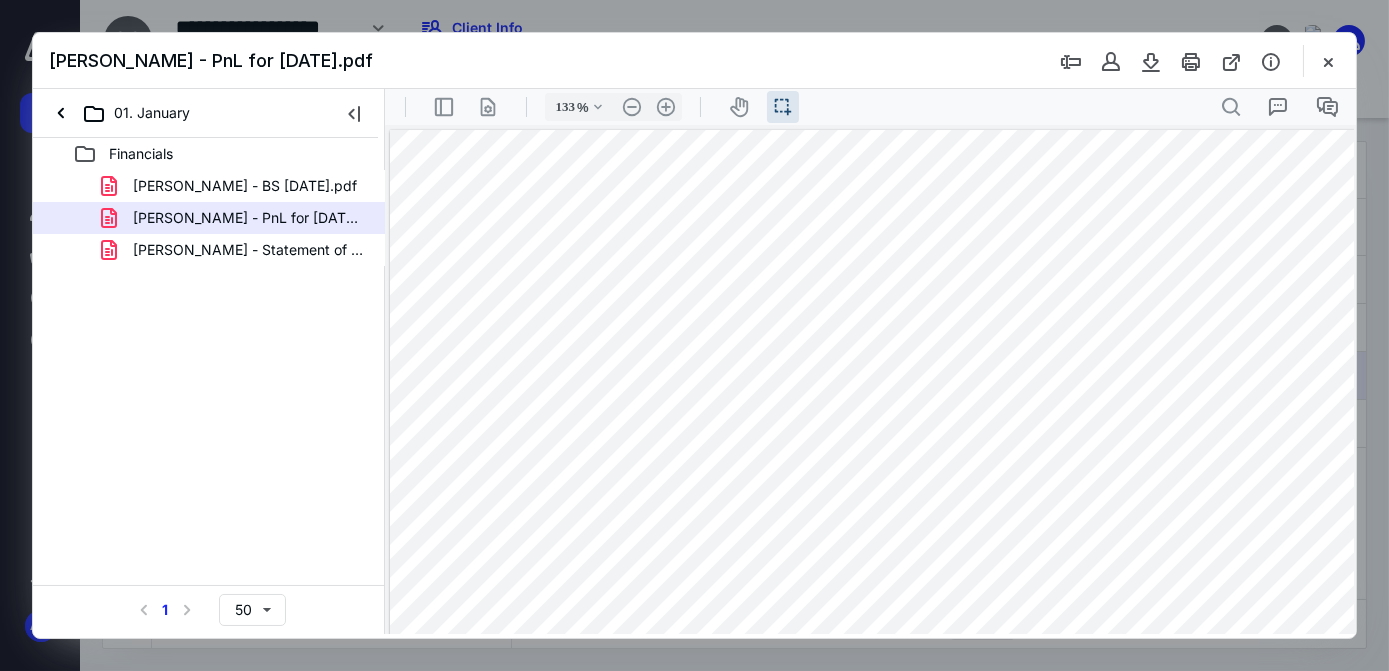 scroll, scrollTop: 0, scrollLeft: 0, axis: both 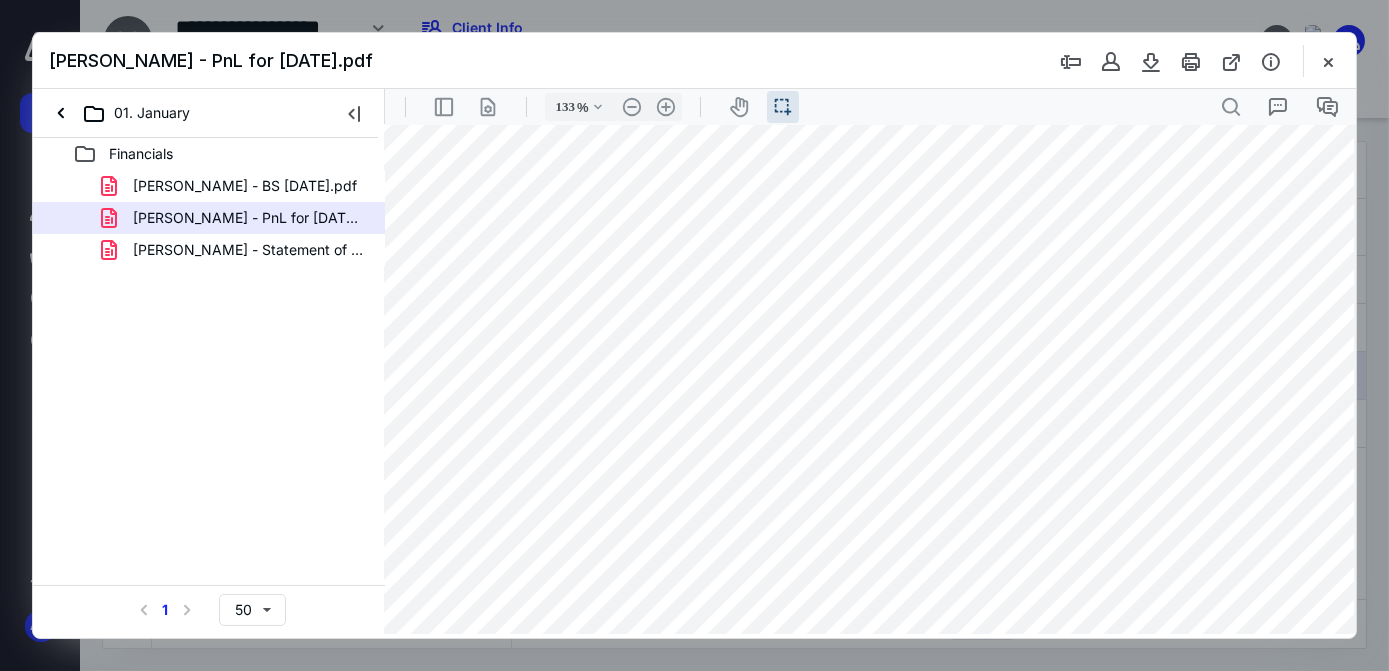 click on "[PERSON_NAME] - PnL for [DATE].pdf" at bounding box center (694, 61) 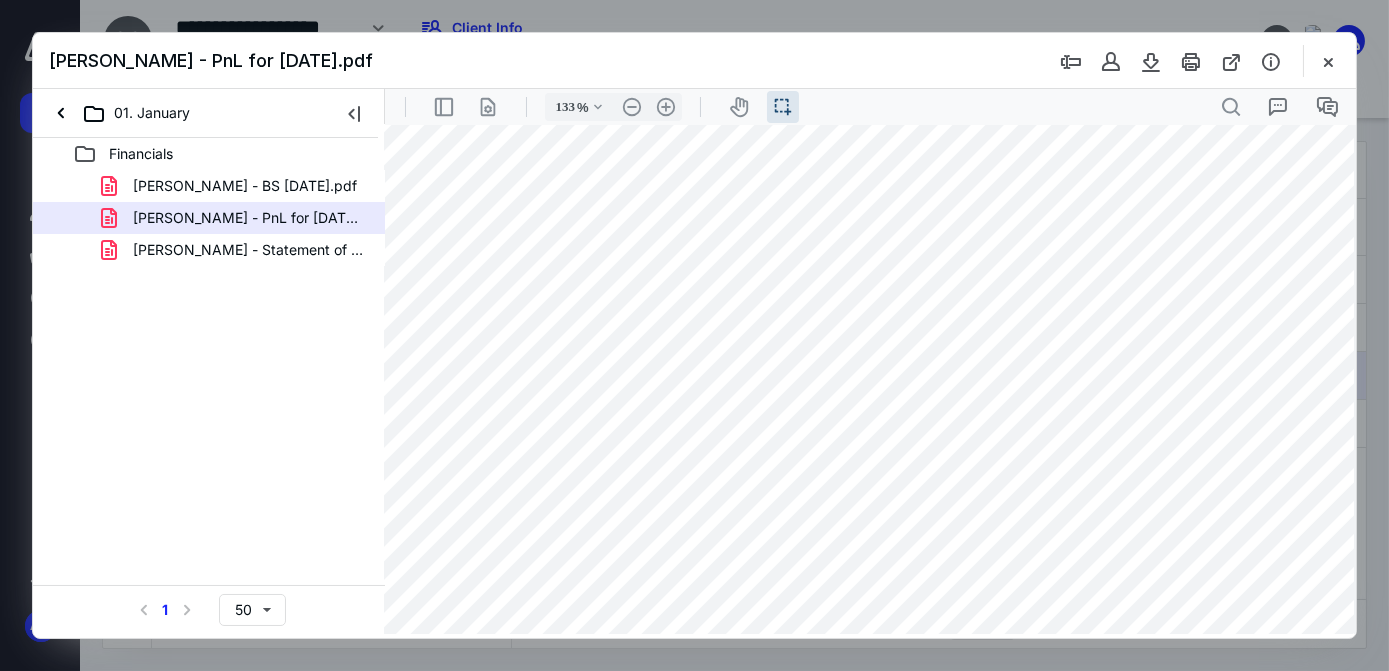 click at bounding box center (863, 414) 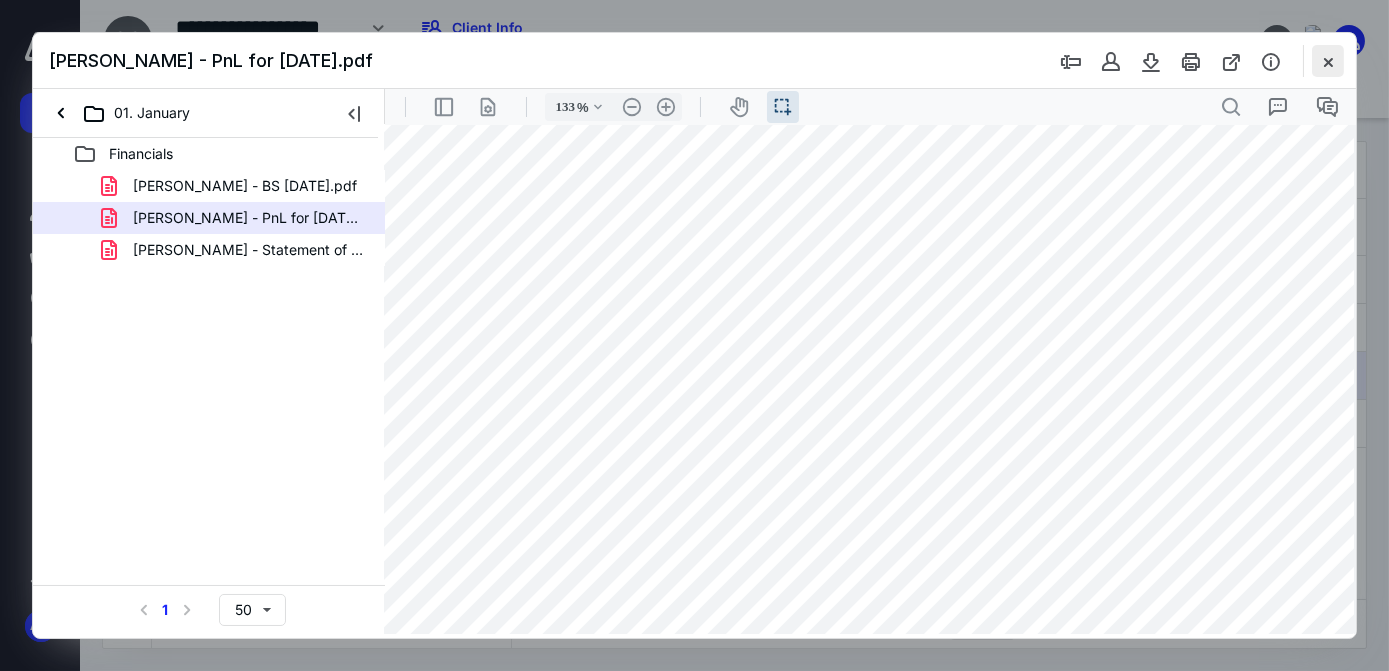 click at bounding box center [1328, 61] 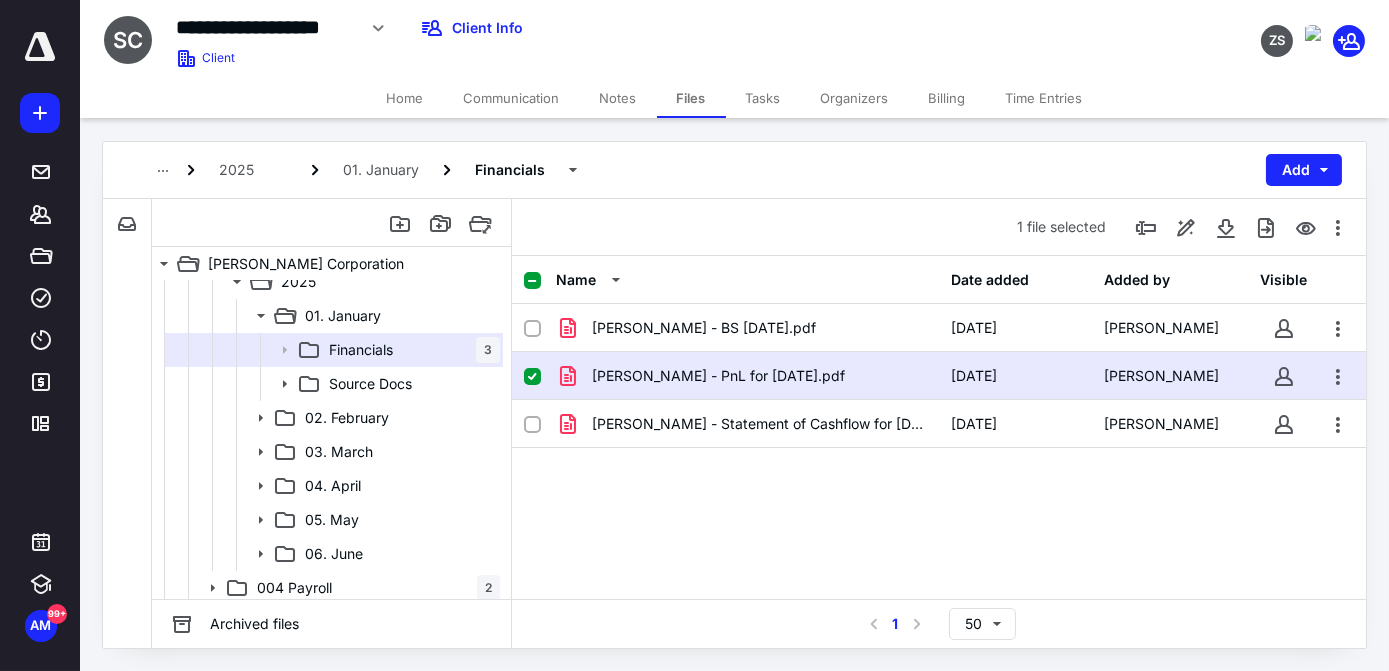 scroll, scrollTop: 559, scrollLeft: 0, axis: vertical 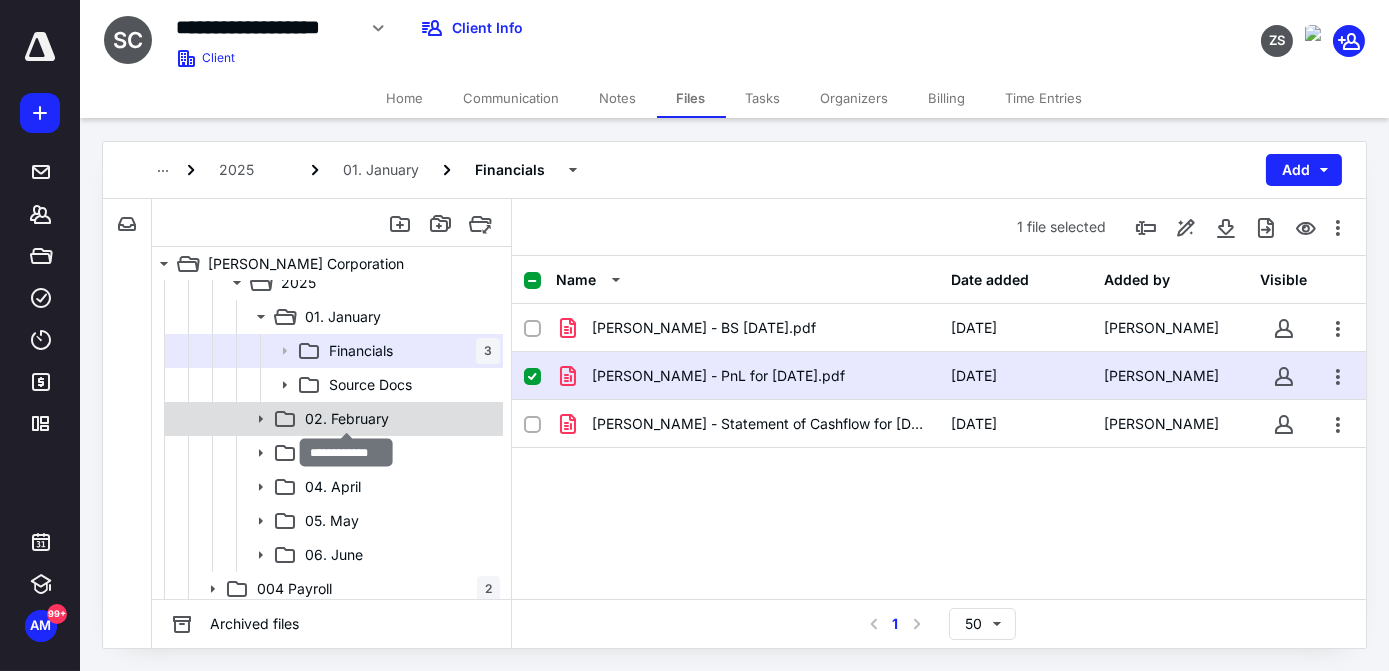 click on "02. February" at bounding box center (347, 419) 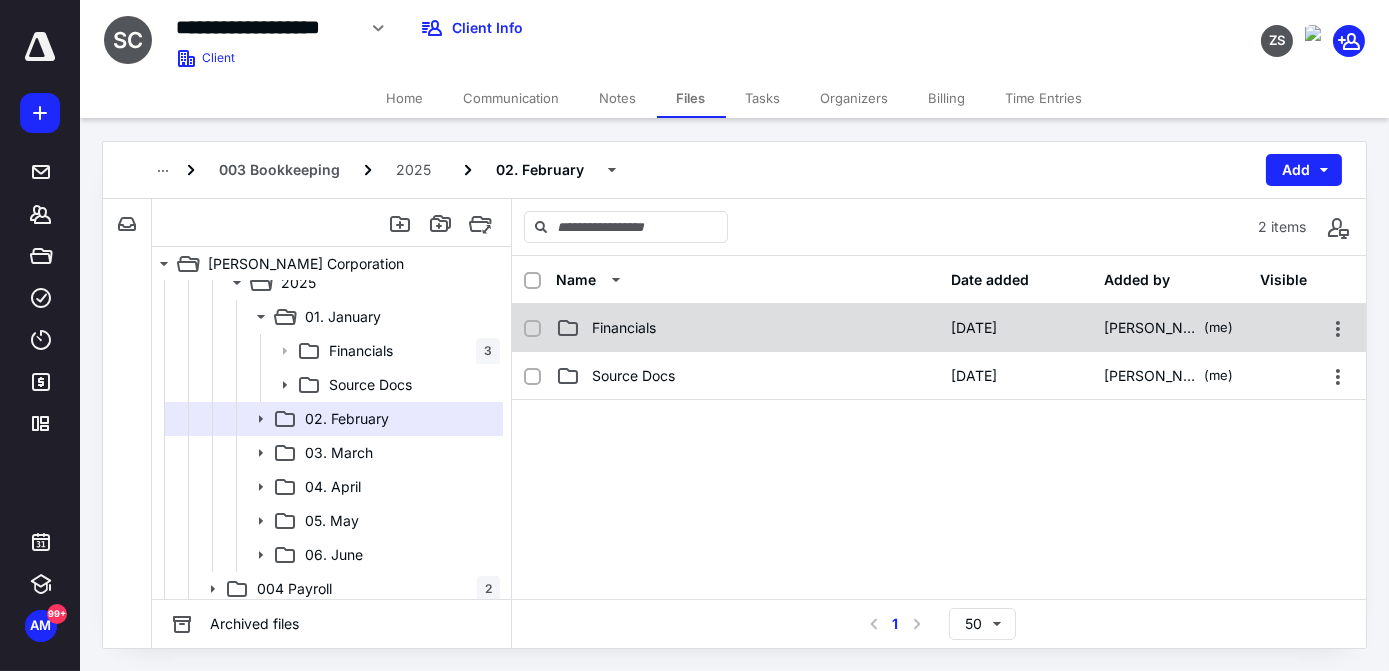 click on "Financials" at bounding box center [747, 328] 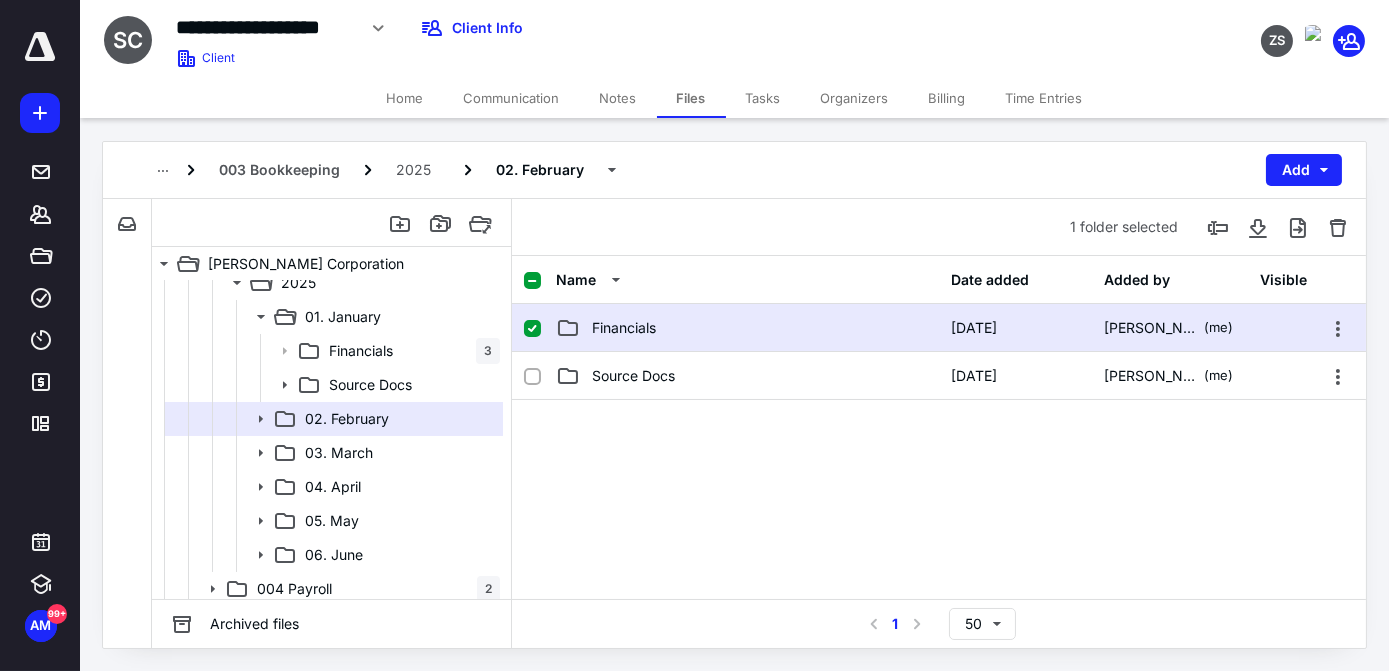 click on "Financials" at bounding box center (747, 328) 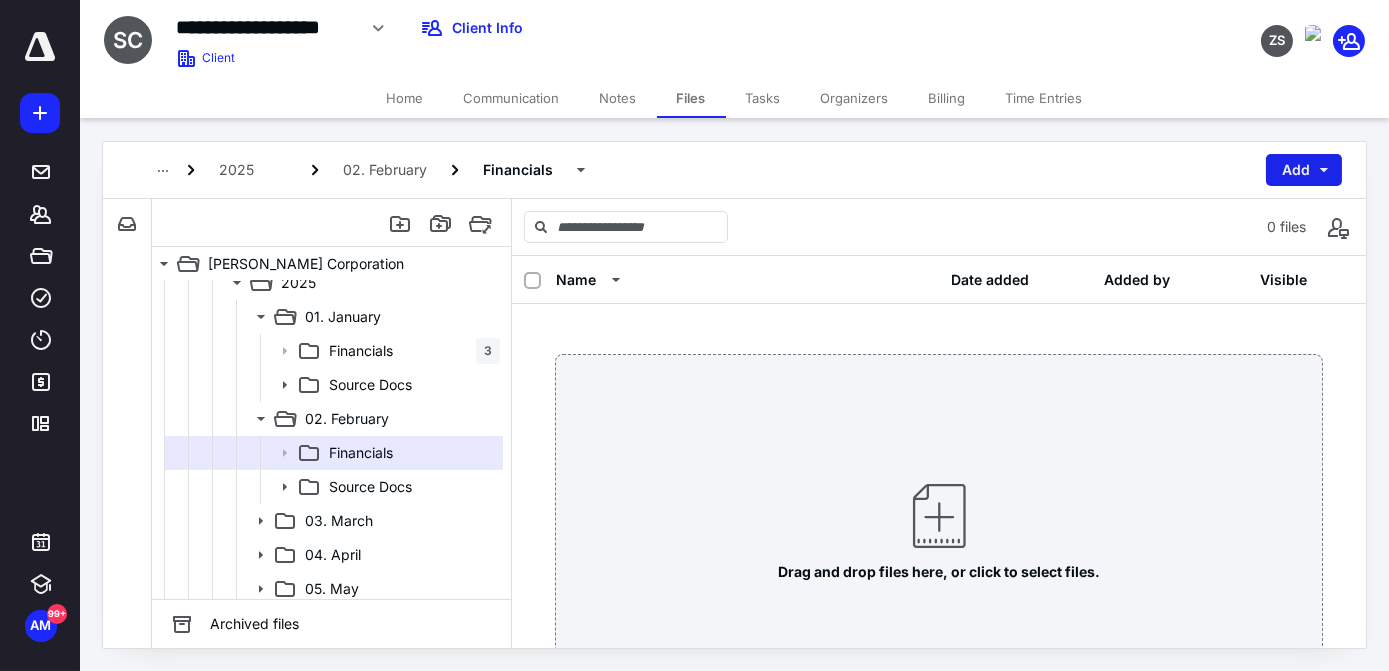 click on "Add" at bounding box center [1304, 170] 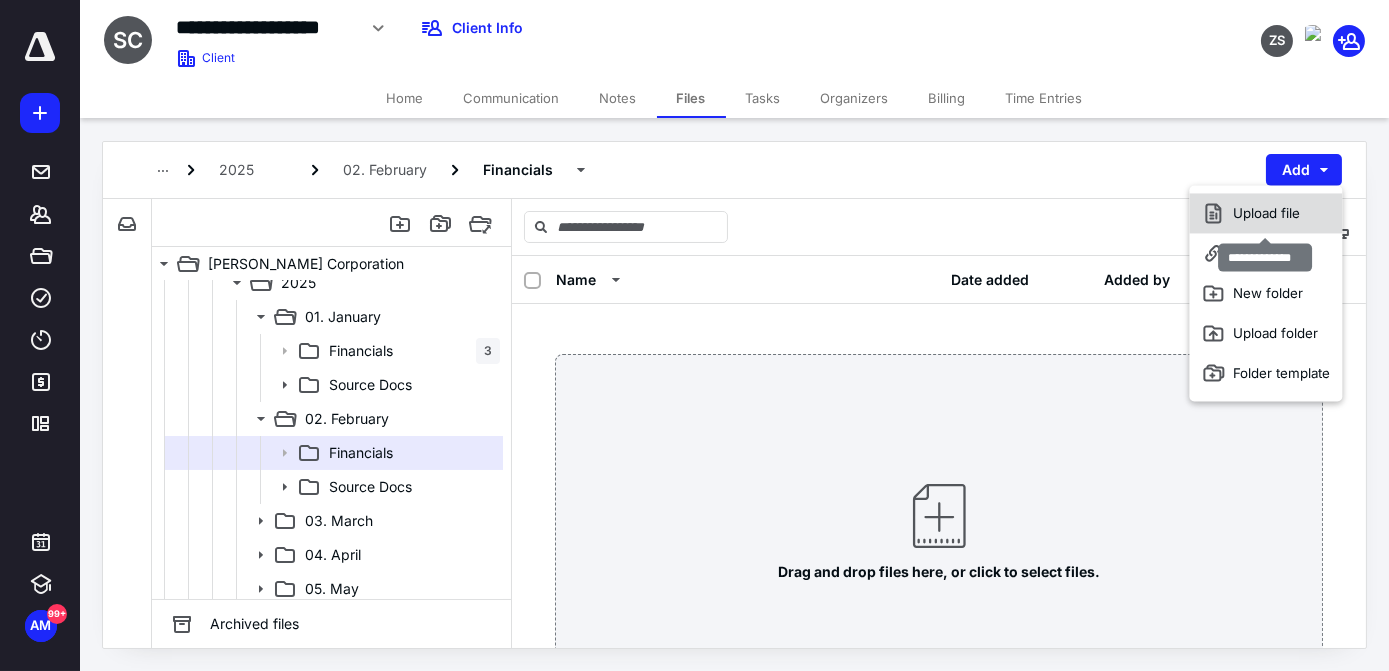 click on "Upload file" at bounding box center (1266, 213) 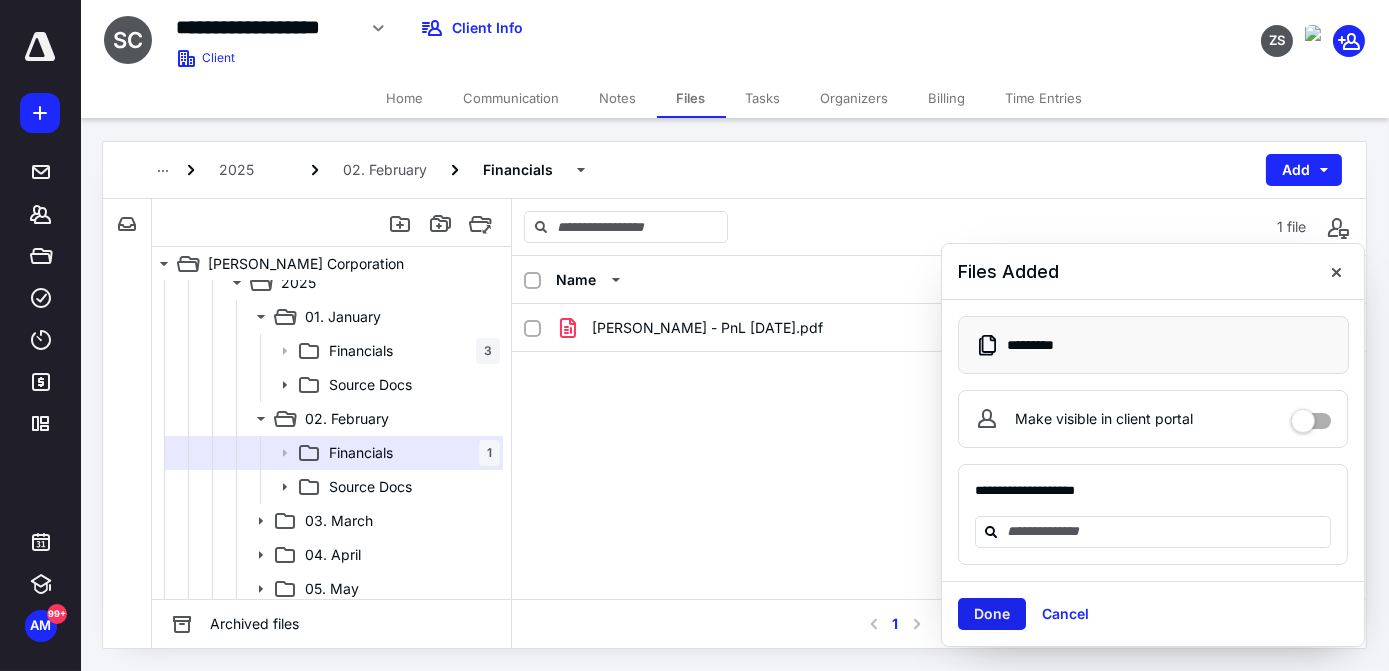 click on "Done" at bounding box center [992, 614] 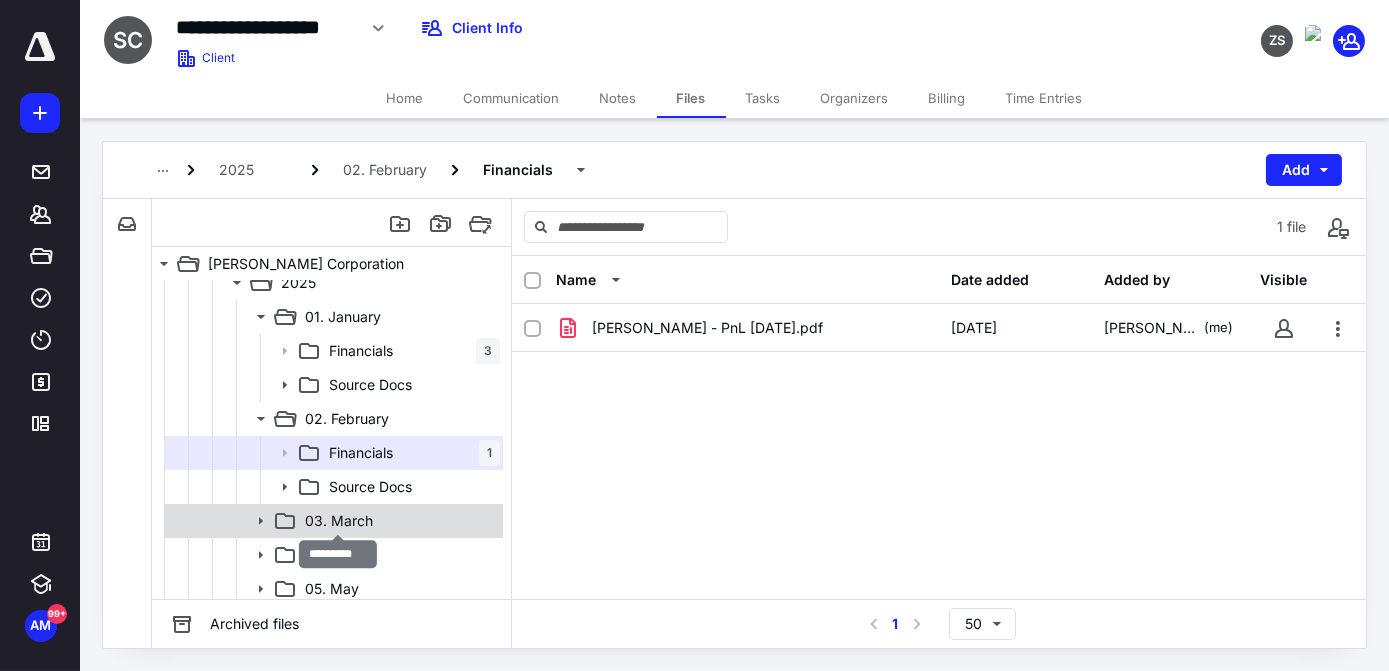click on "03. March" at bounding box center (339, 521) 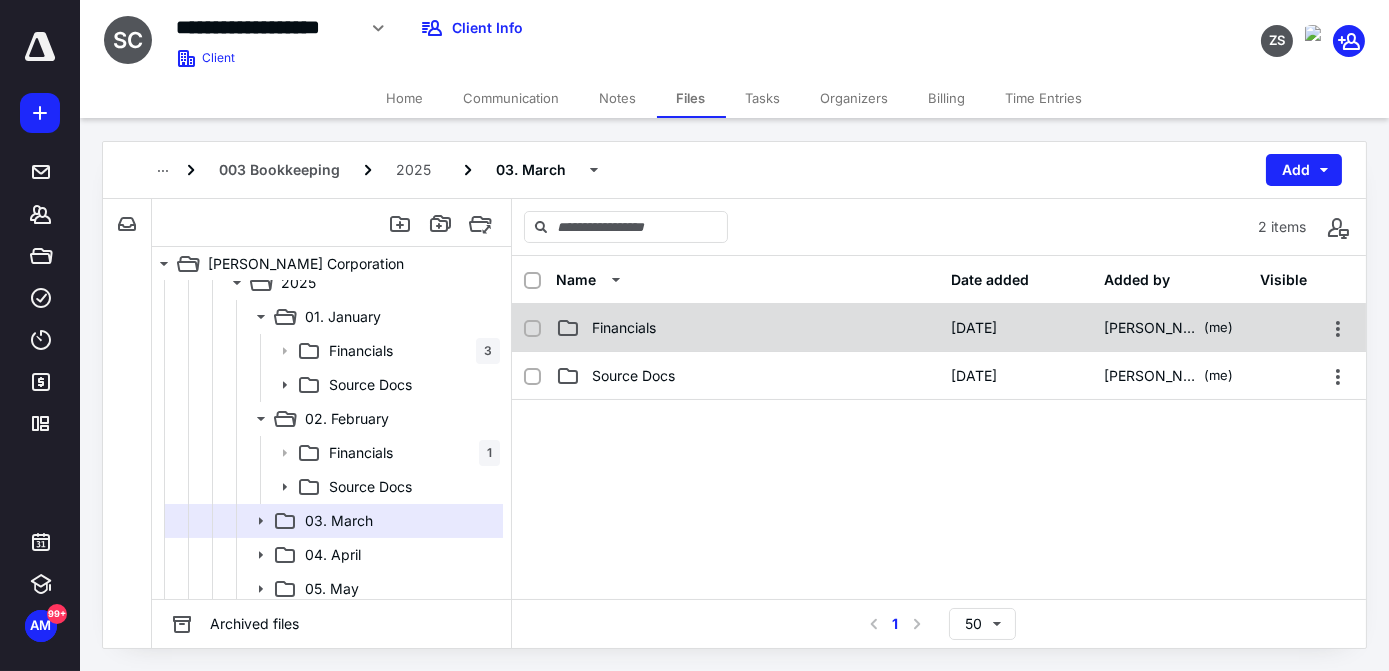 click on "Financials" at bounding box center (747, 328) 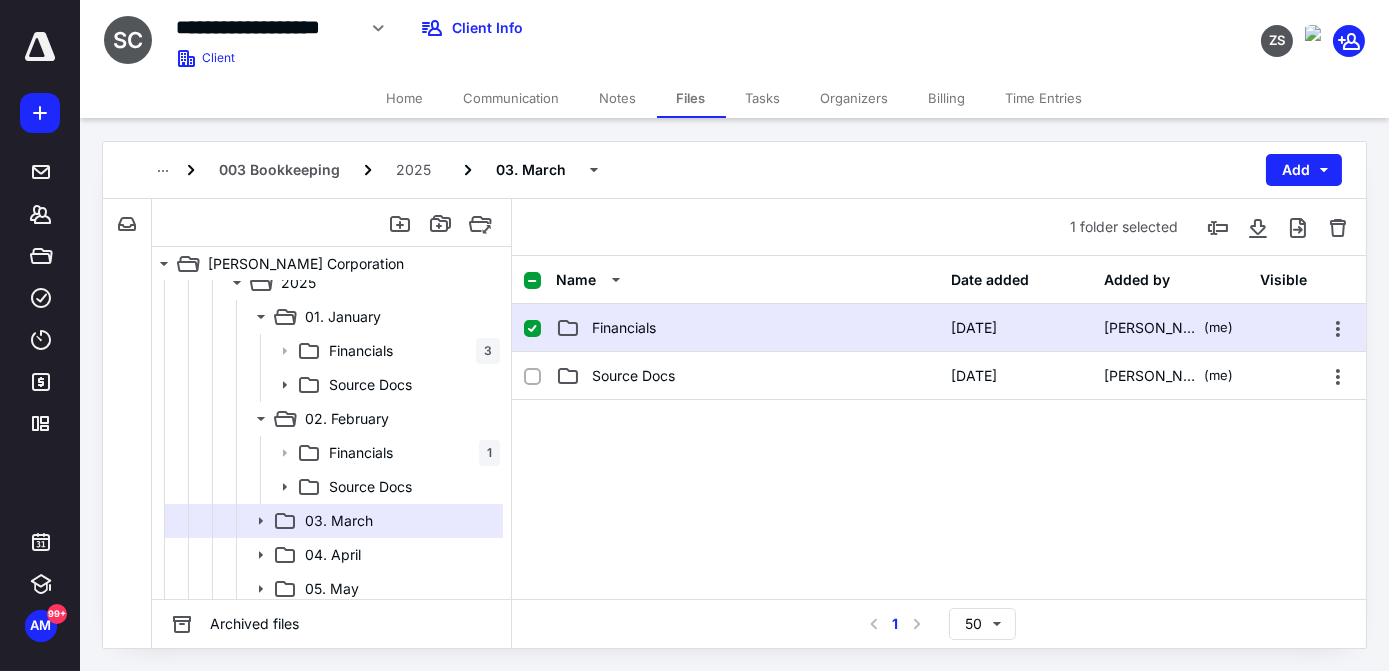 click on "Financials" at bounding box center [747, 328] 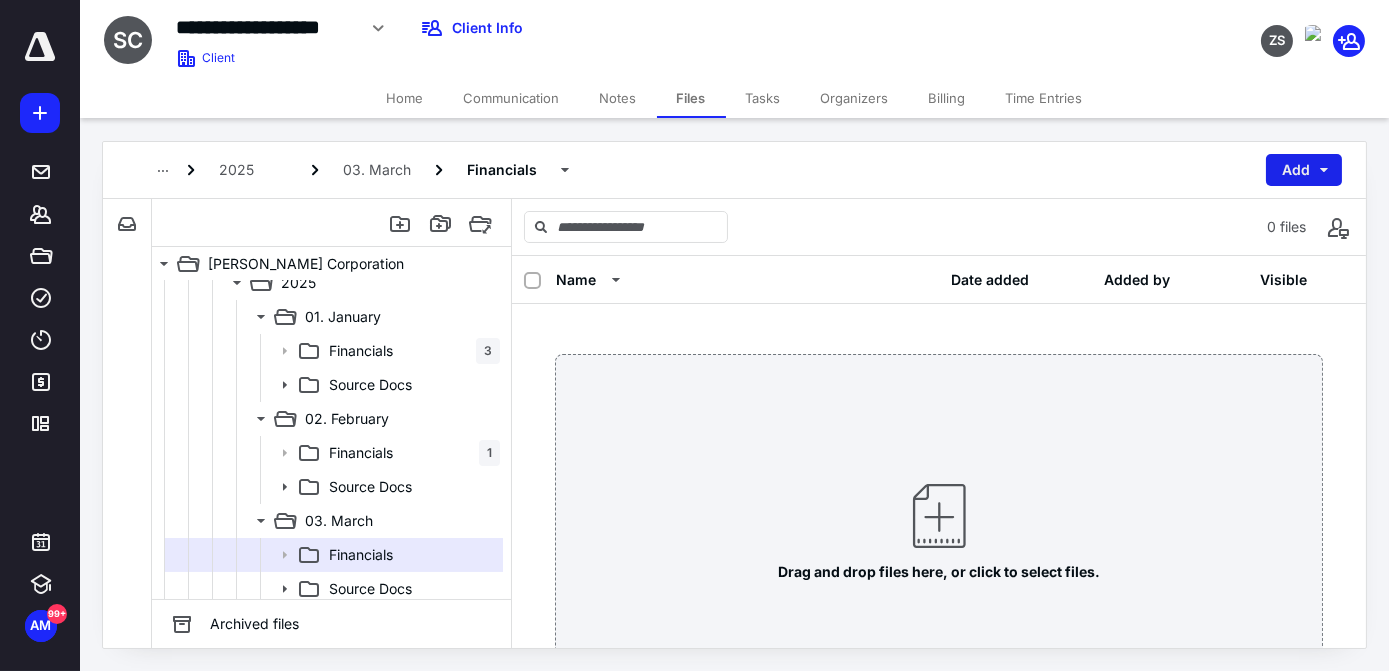click on "Add" at bounding box center [1304, 170] 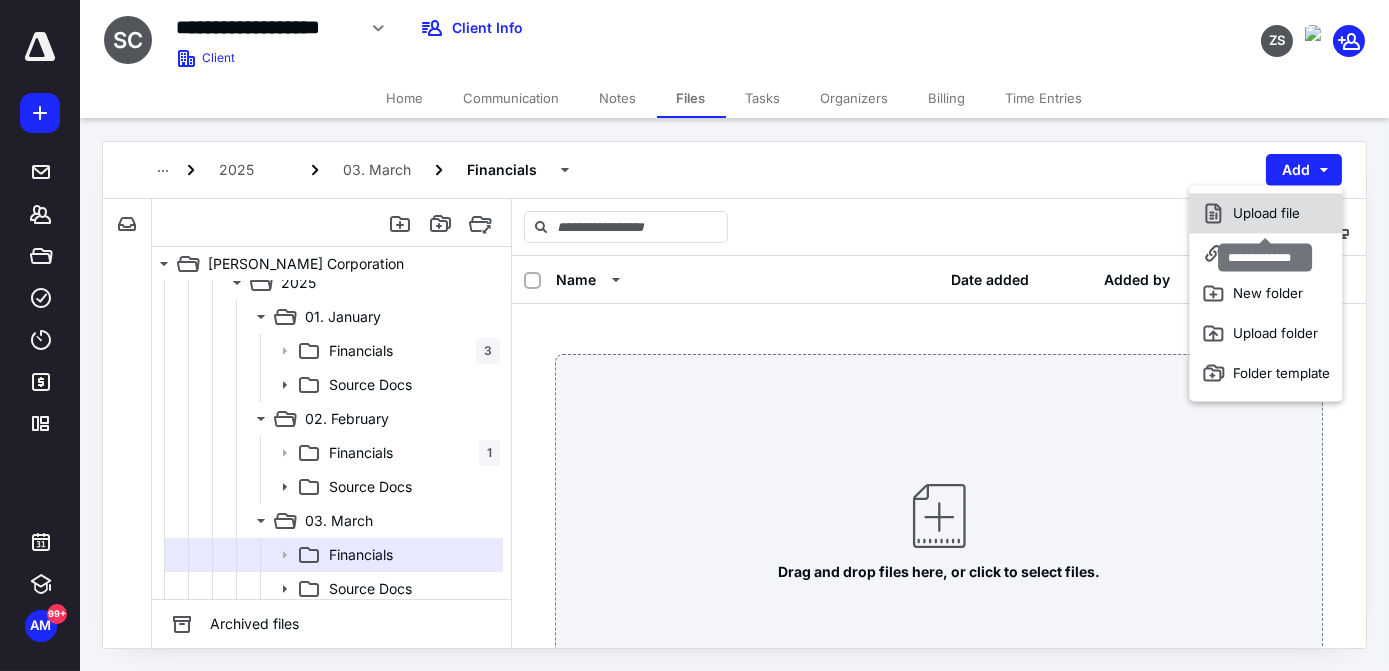 click on "Upload file" at bounding box center (1266, 213) 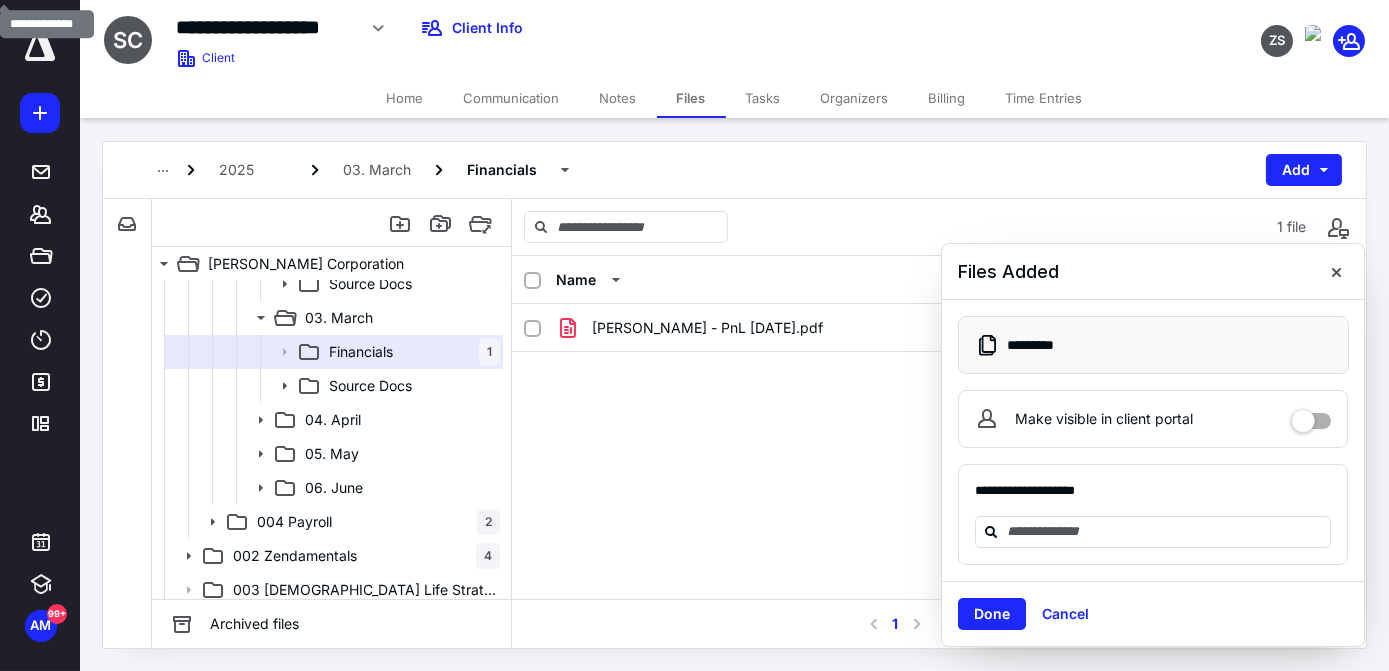 scroll, scrollTop: 763, scrollLeft: 0, axis: vertical 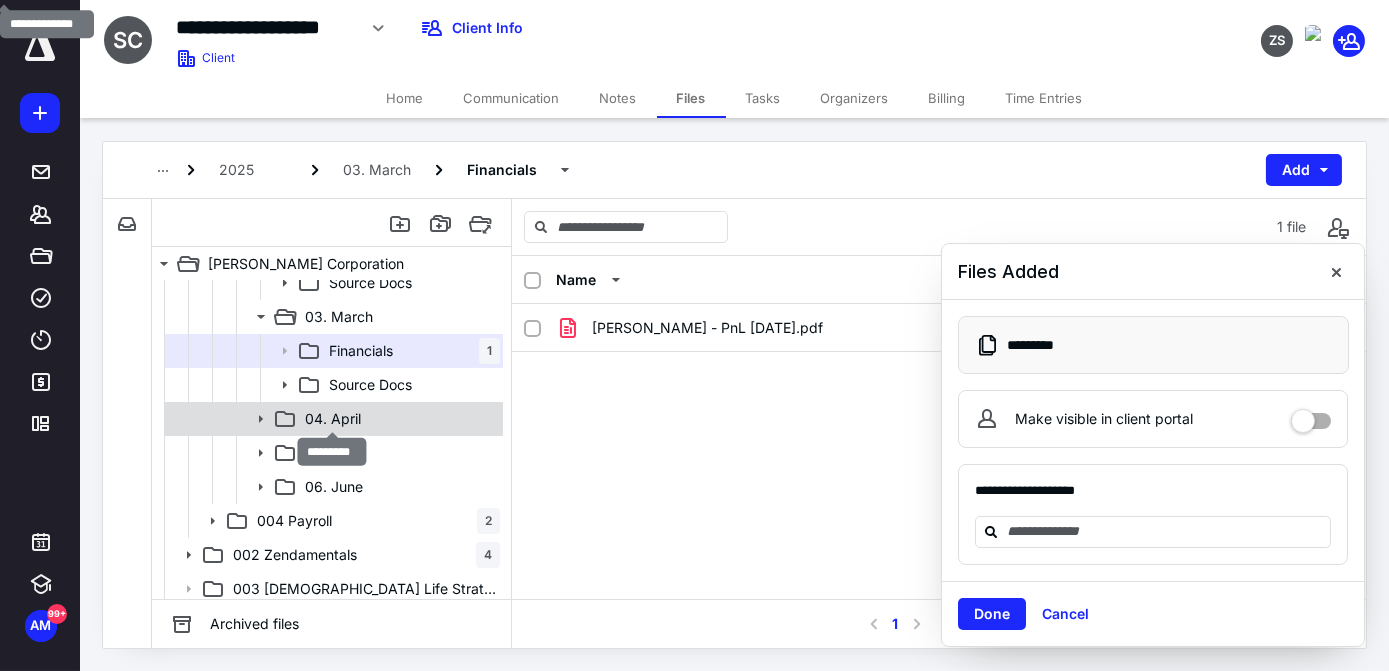 click on "04. April" at bounding box center (333, 419) 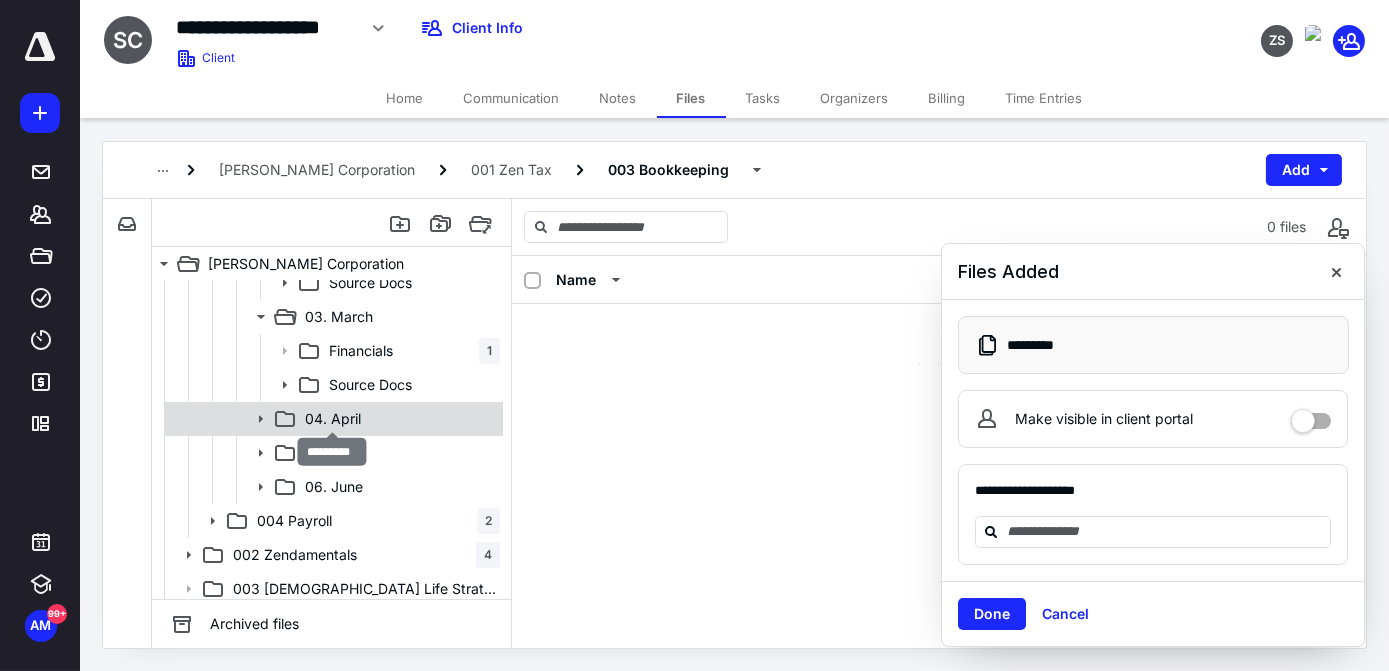 click on "04. April" at bounding box center (333, 419) 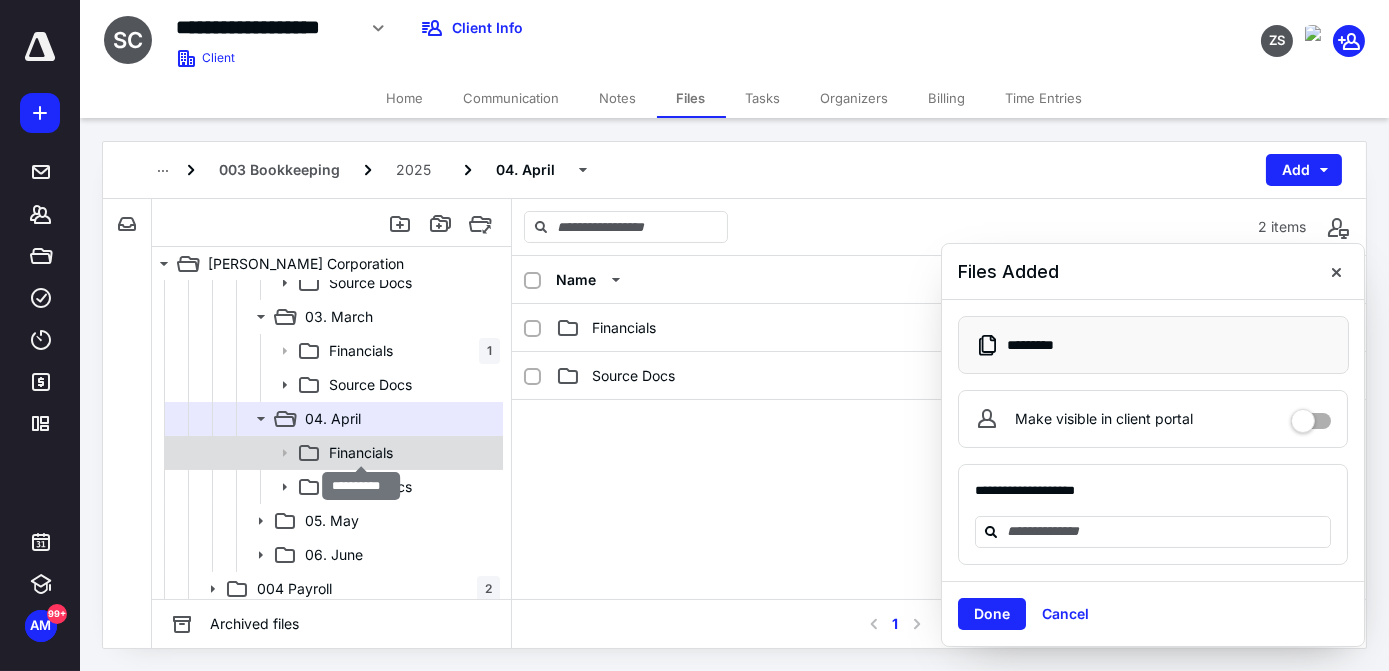 click on "Financials" at bounding box center [361, 453] 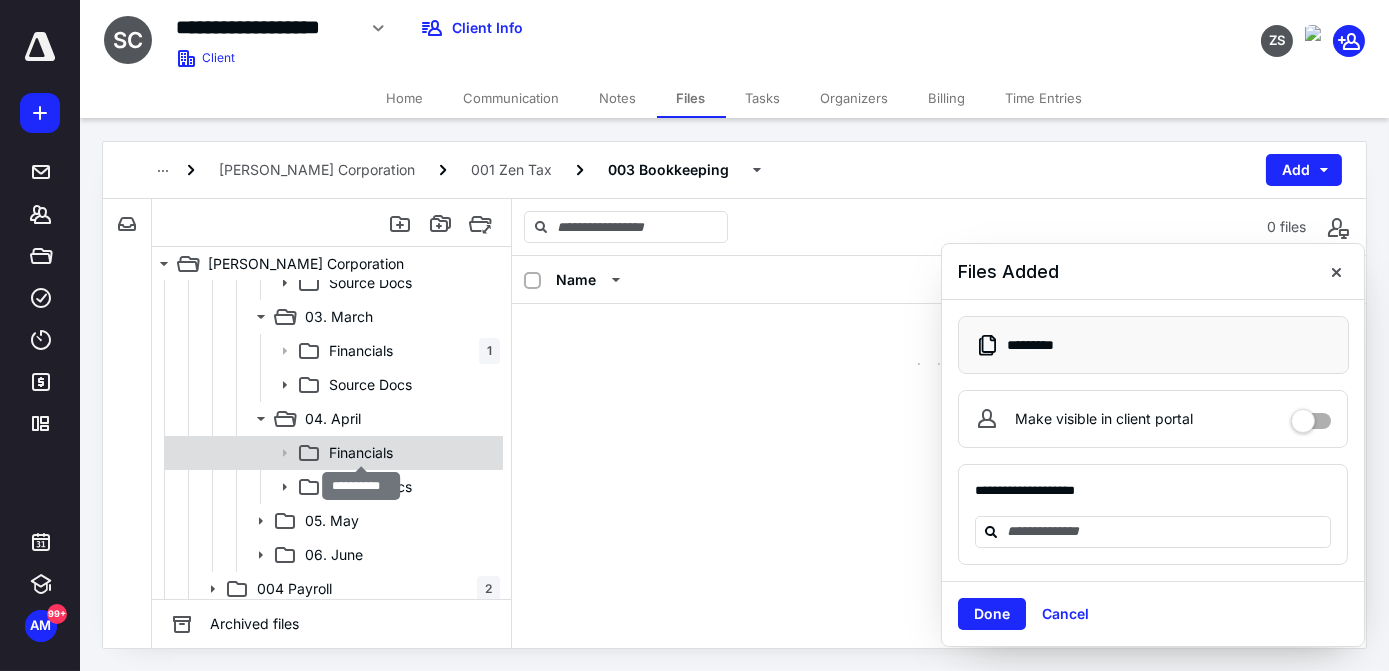 click on "Financials" at bounding box center (361, 453) 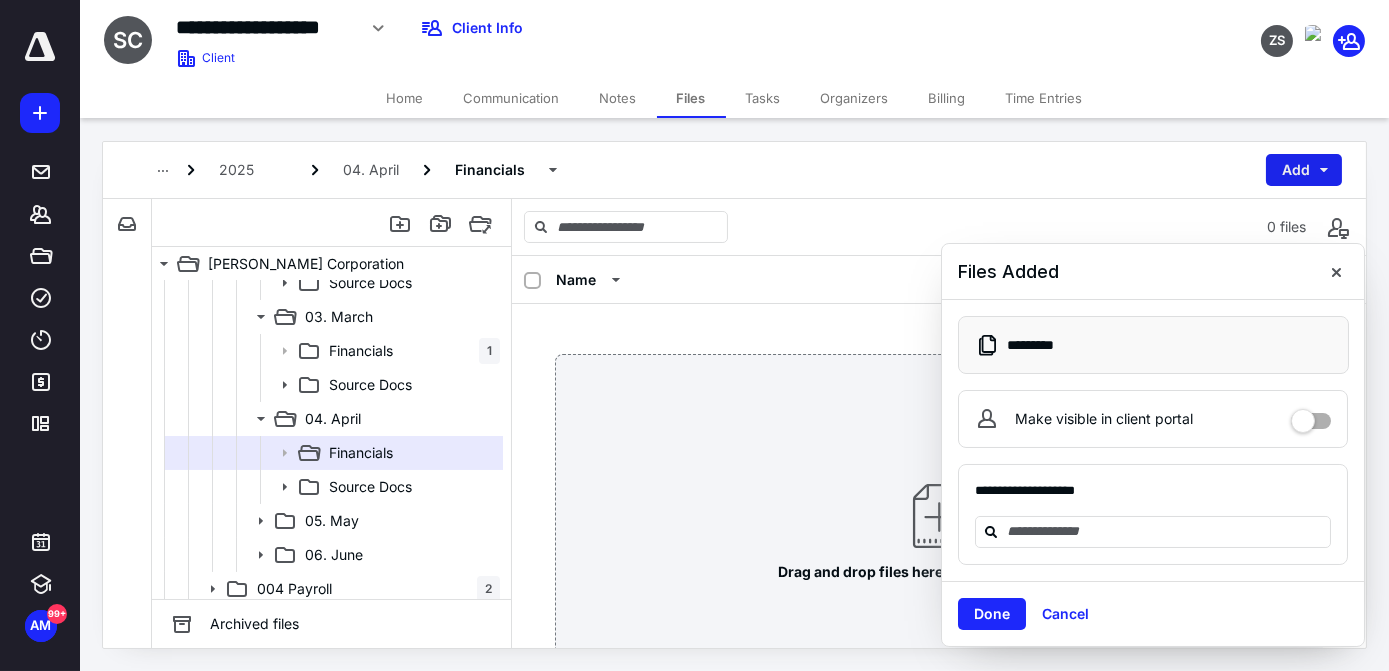 click on "Add" at bounding box center [1304, 170] 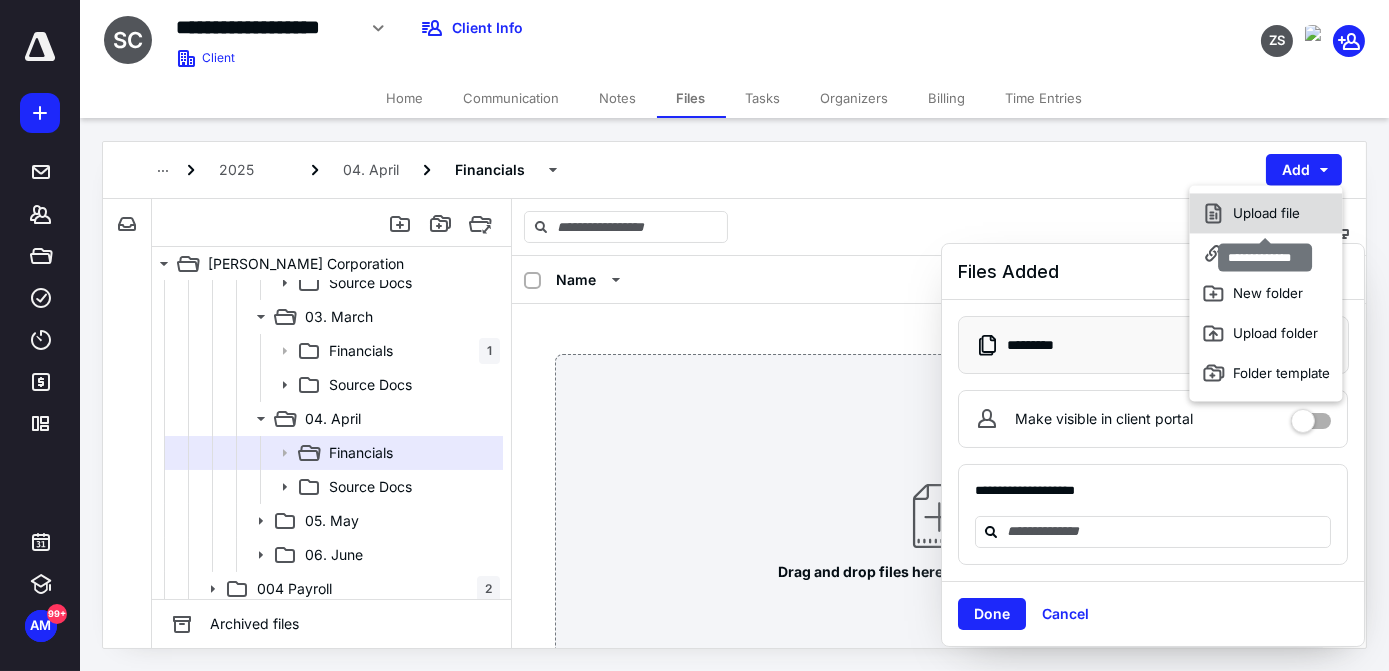 click on "Upload file" at bounding box center (1266, 213) 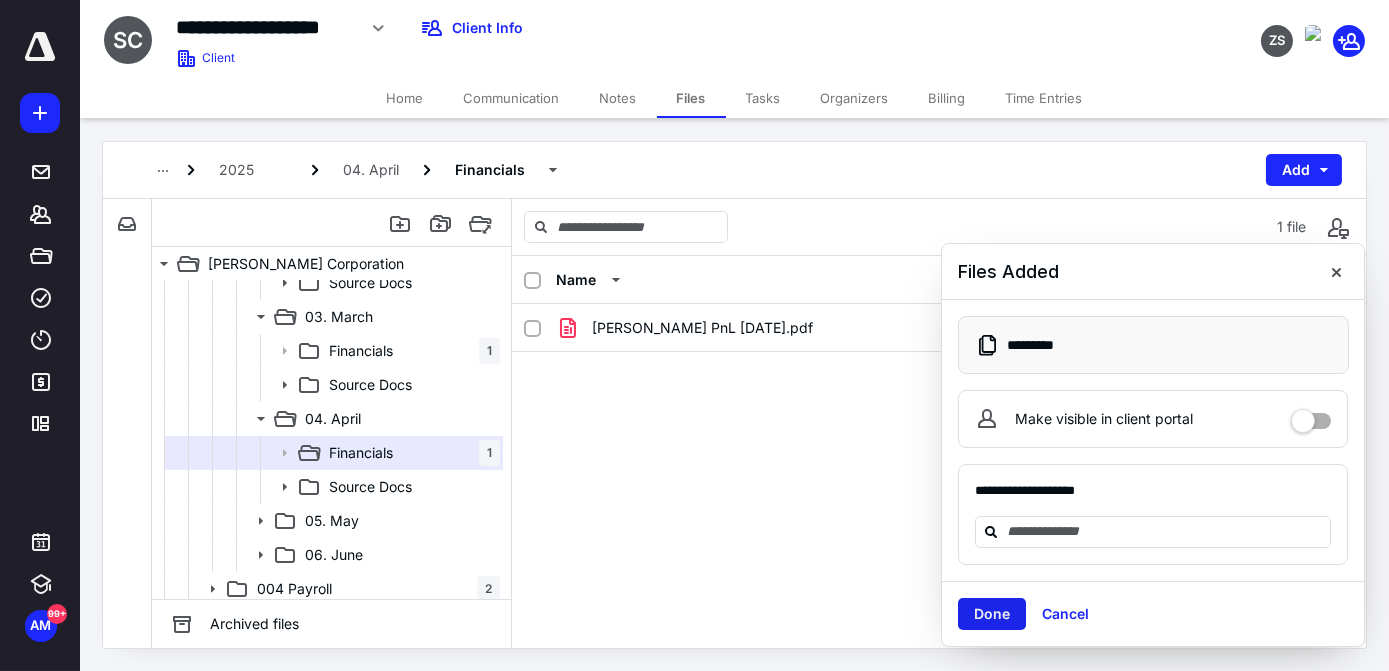 click on "Done" at bounding box center (992, 614) 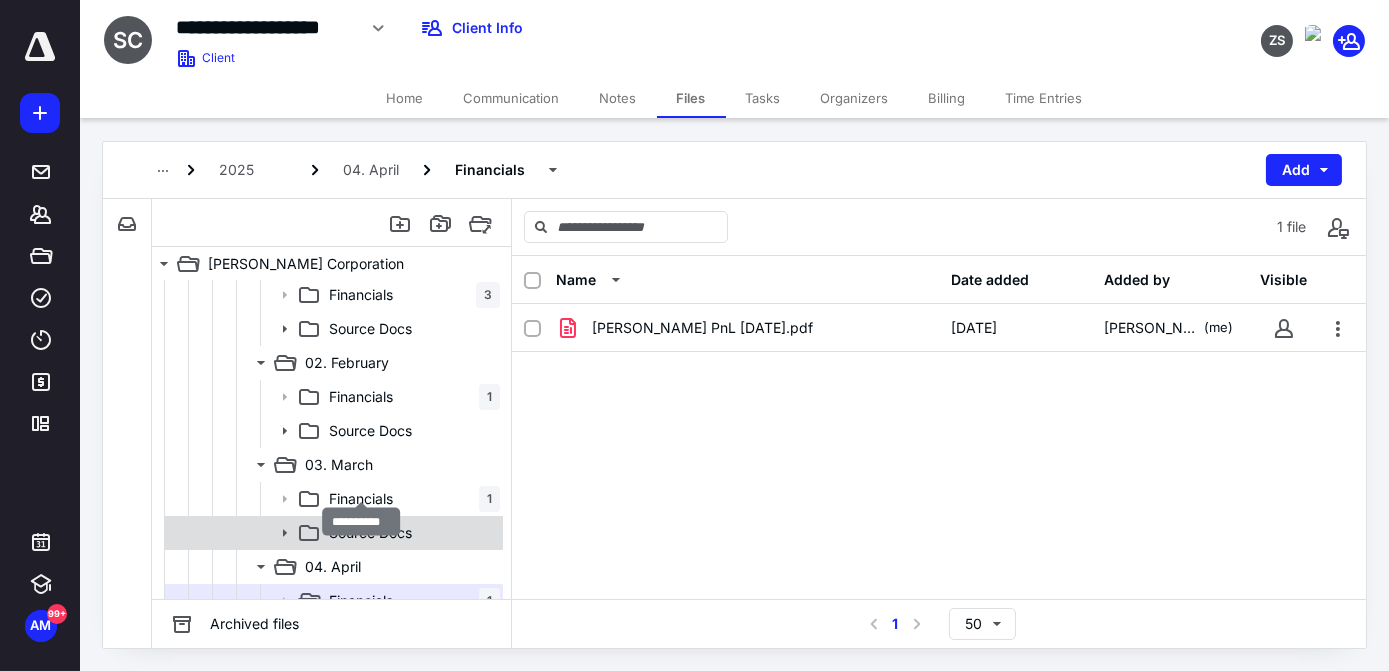 scroll, scrollTop: 607, scrollLeft: 0, axis: vertical 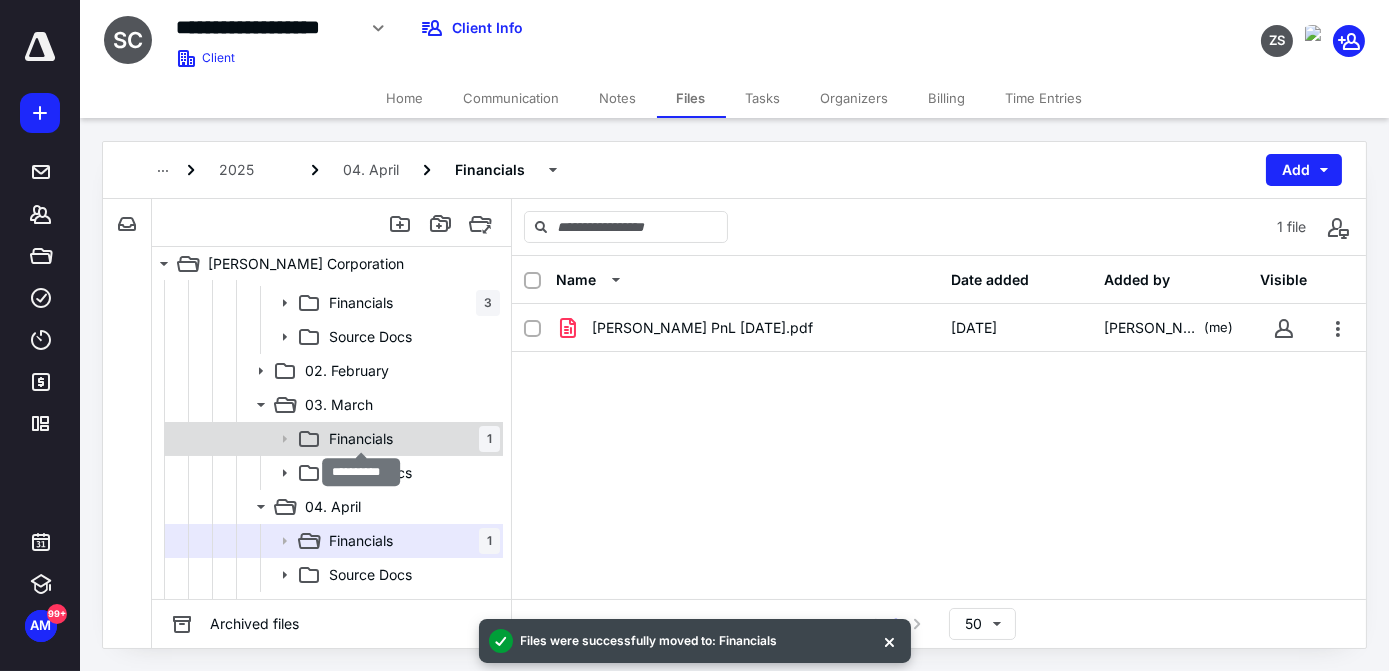 click on "Financials" at bounding box center (361, 439) 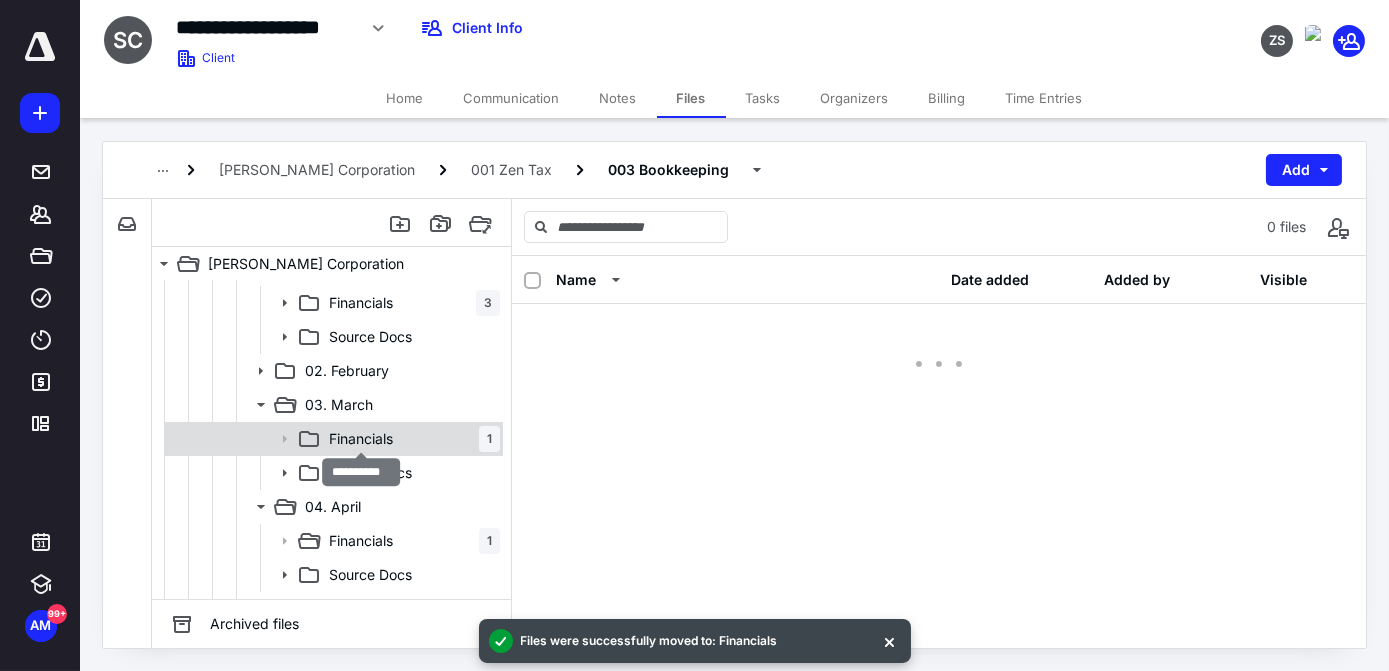 click on "Financials" at bounding box center (361, 439) 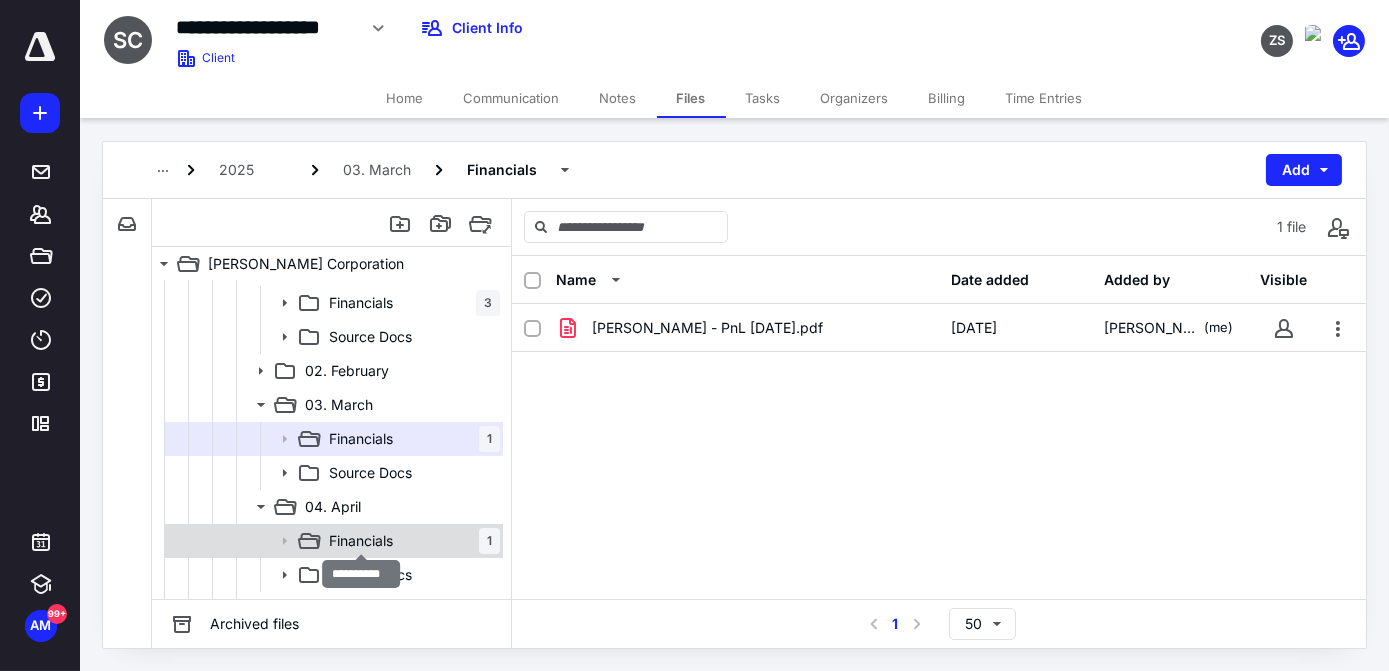 click on "Financials" at bounding box center (361, 541) 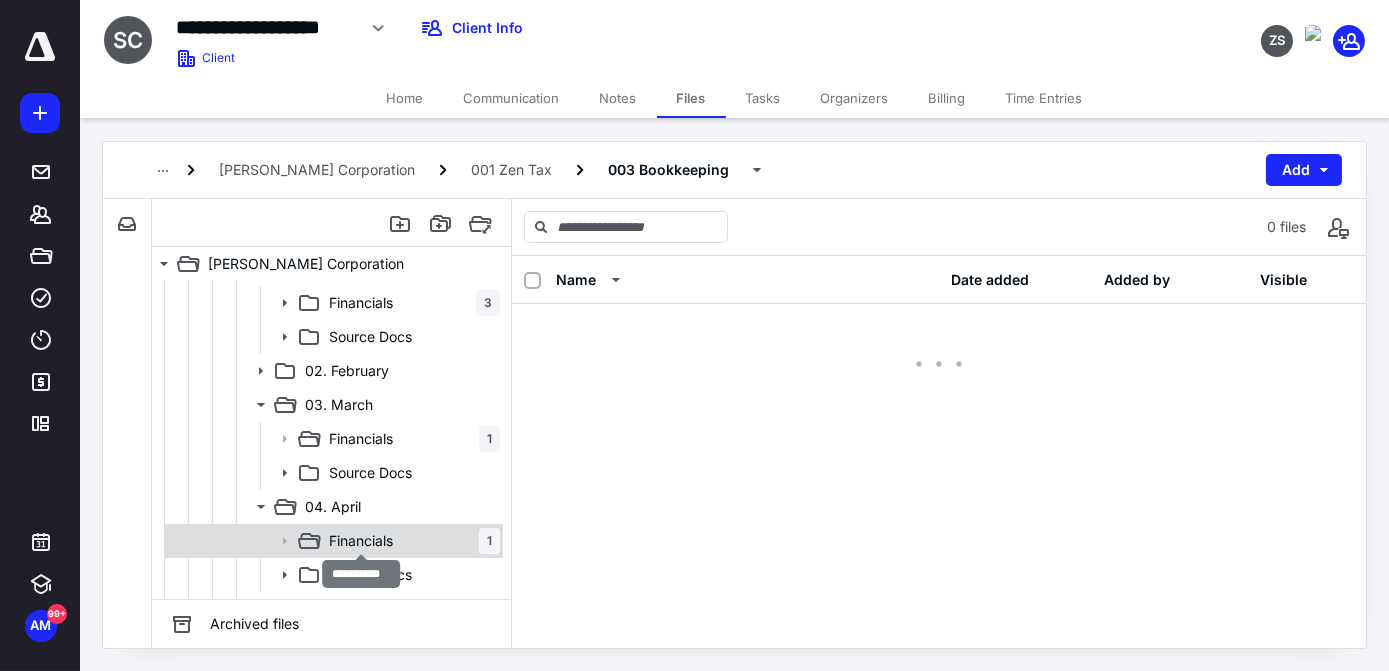 click on "Financials" at bounding box center (361, 541) 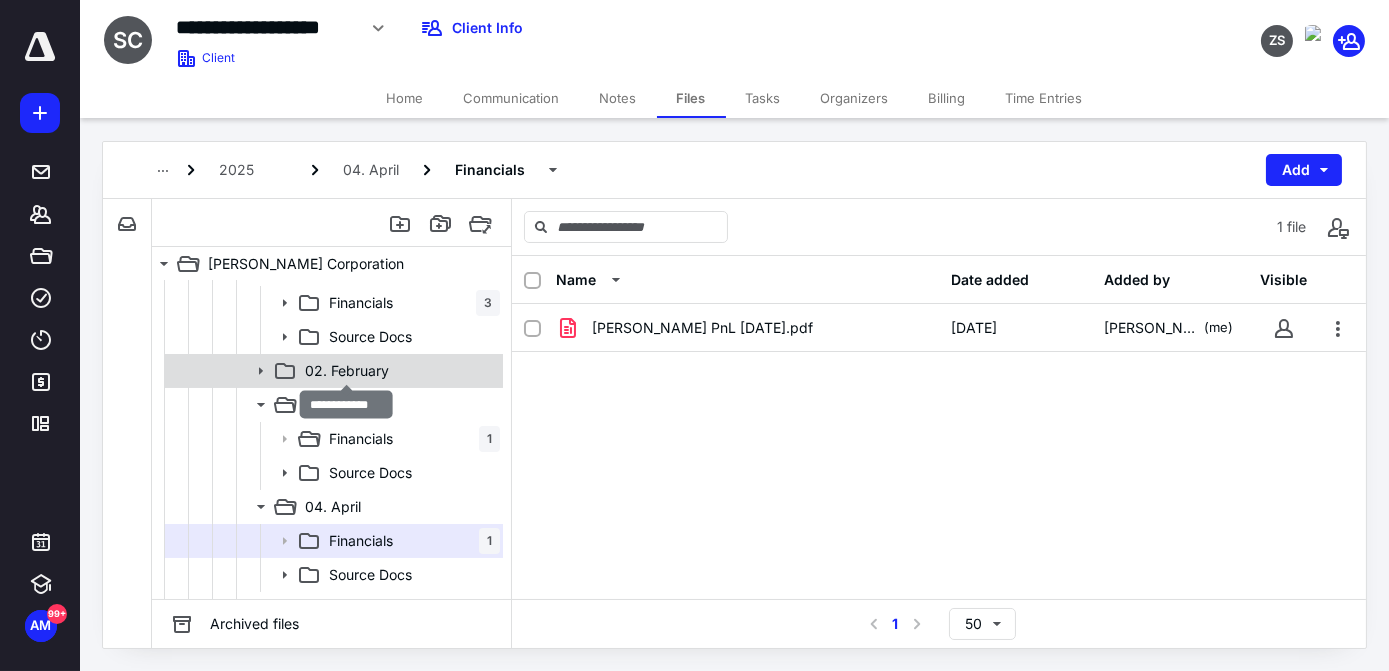 click on "02. February" at bounding box center (347, 371) 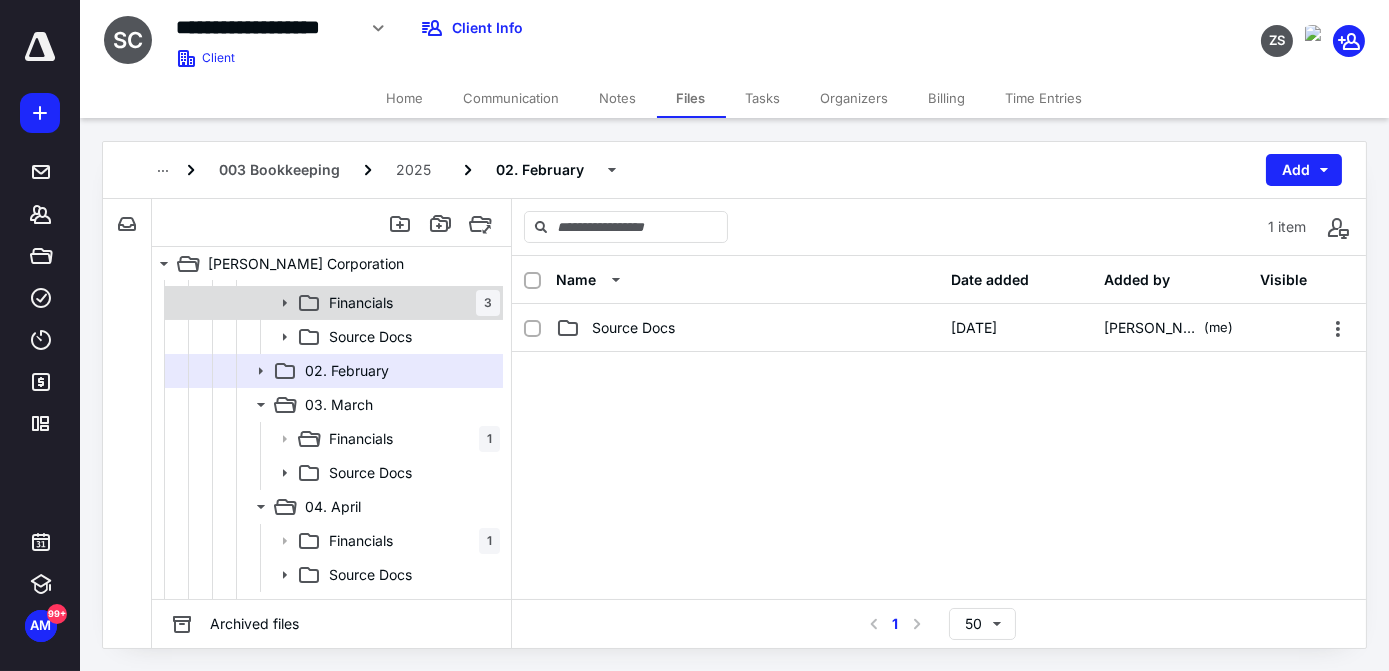 click on "Financials 3" at bounding box center [410, 303] 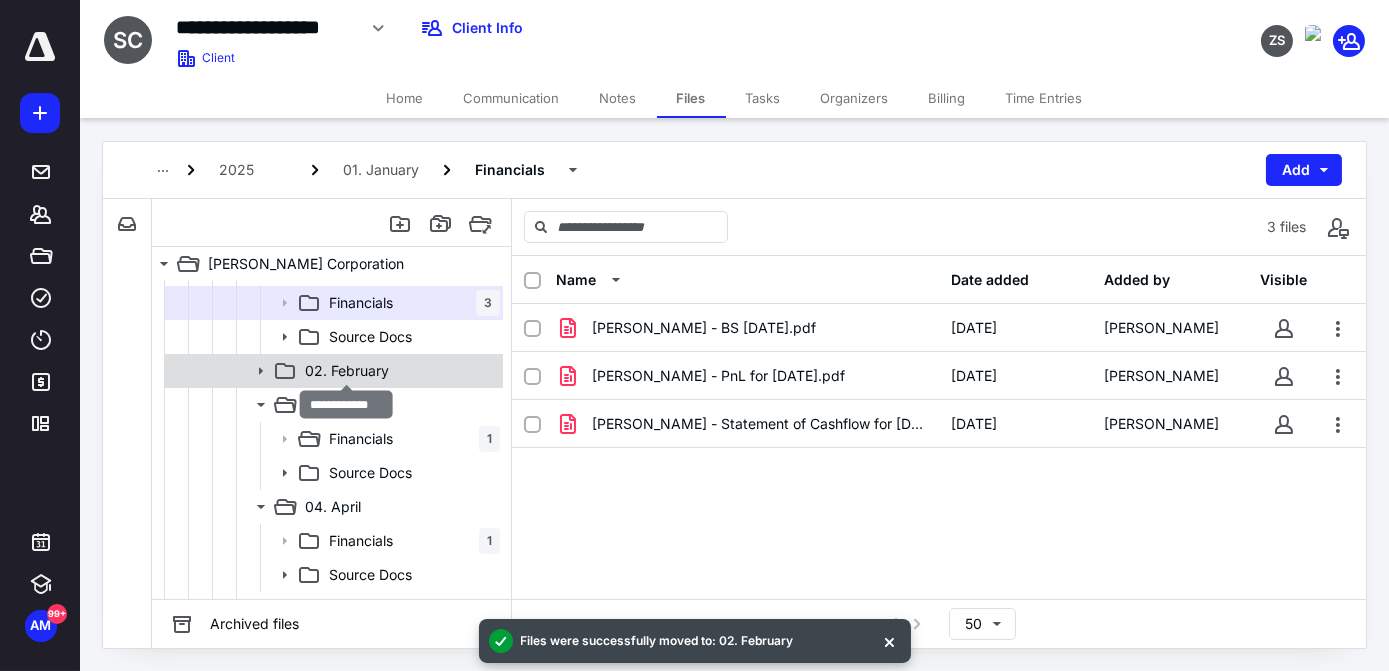 click on "02. February" at bounding box center [347, 371] 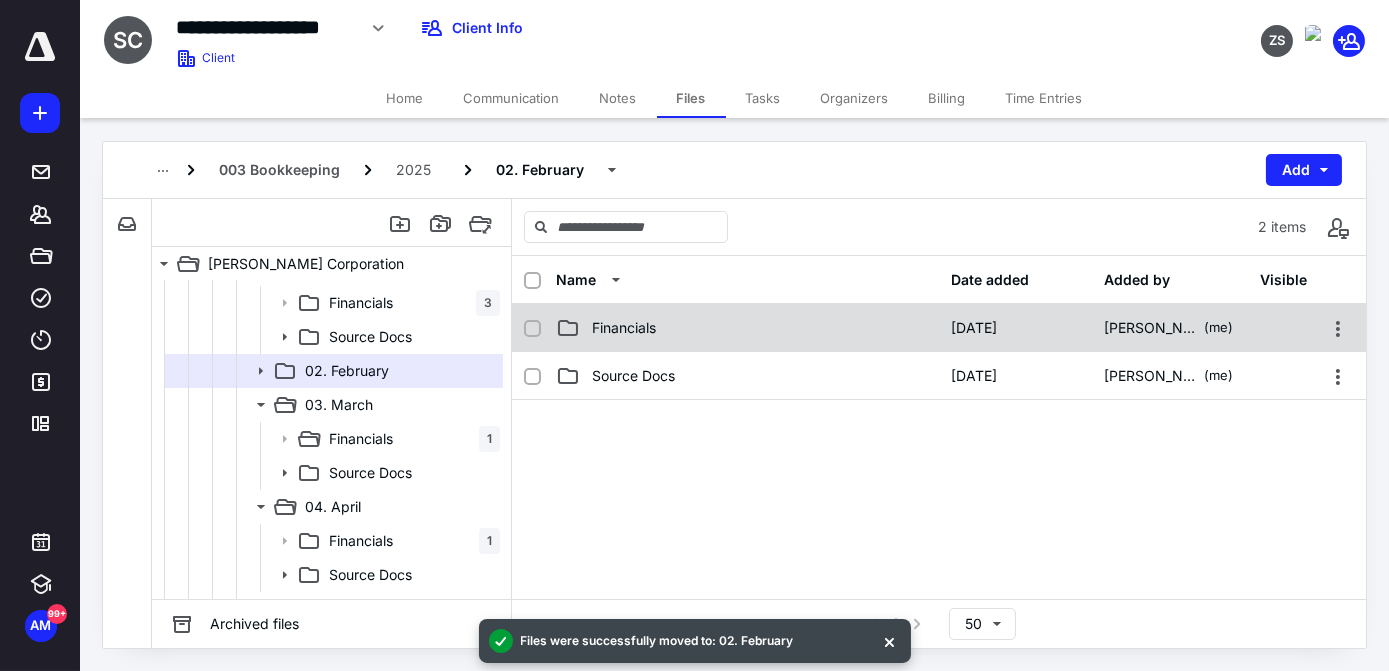 click on "Financials" at bounding box center (747, 328) 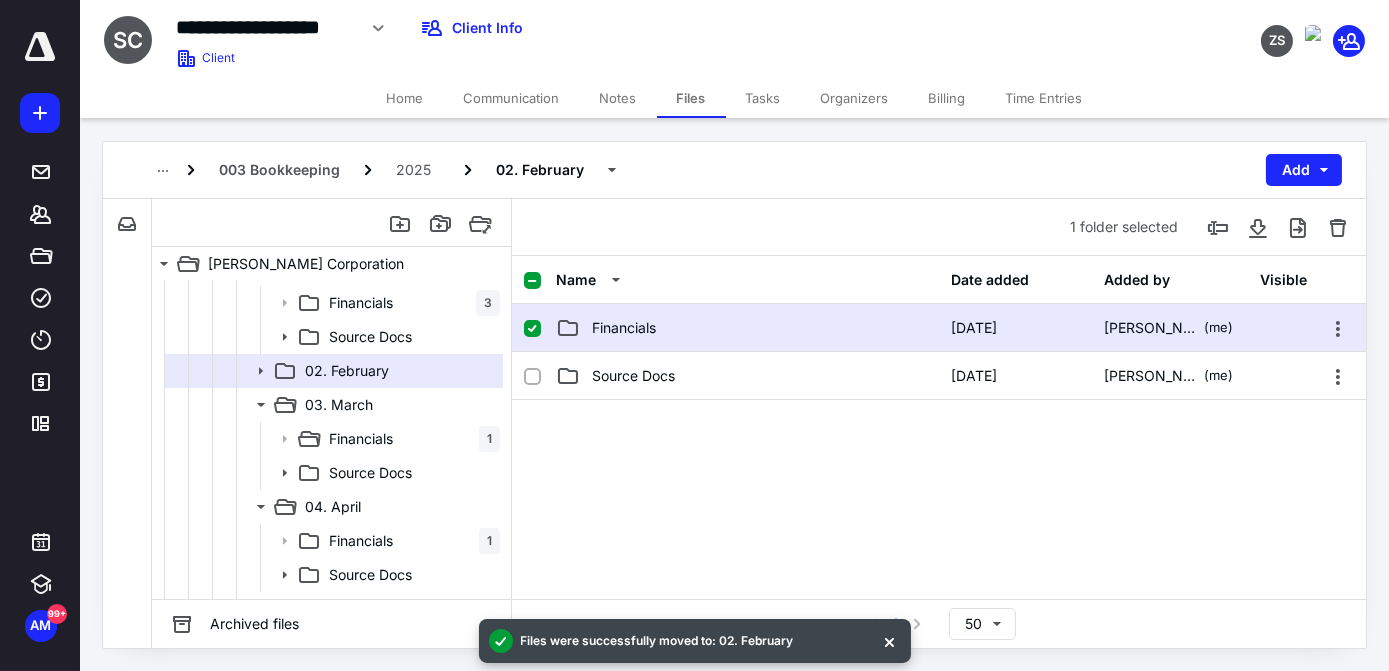 click on "Financials" at bounding box center (747, 328) 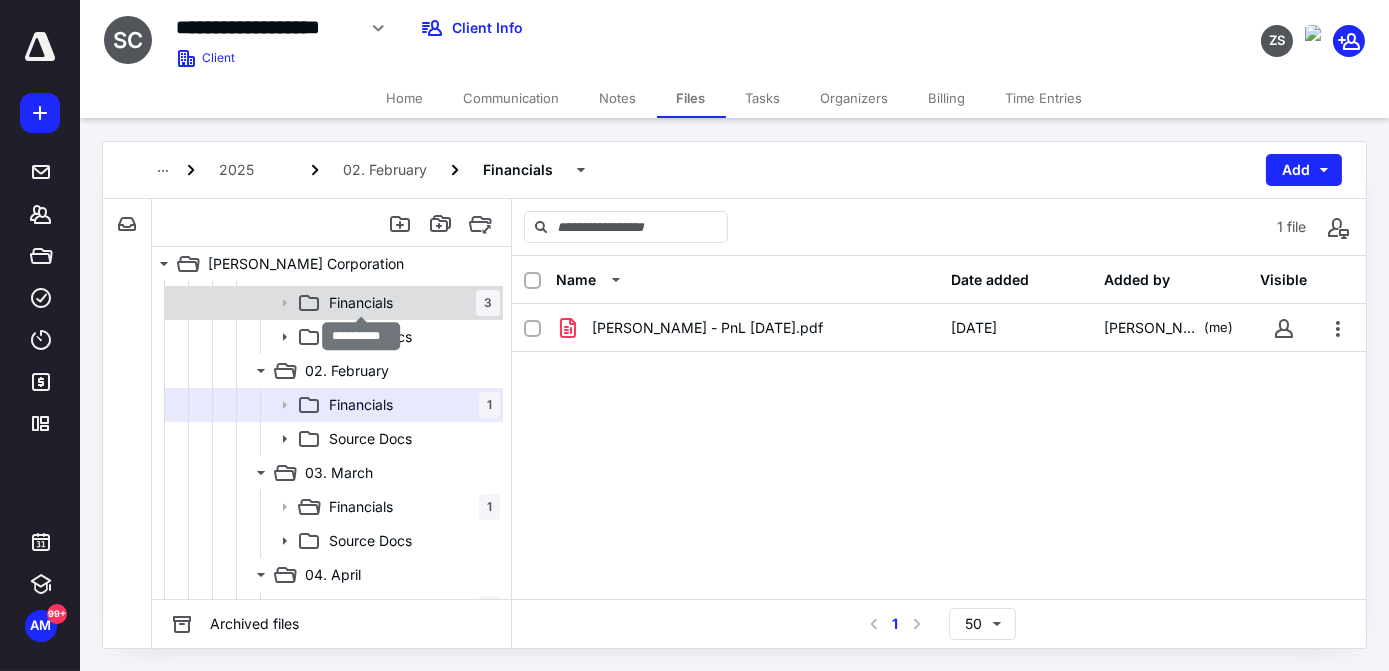 click on "Financials" at bounding box center (361, 303) 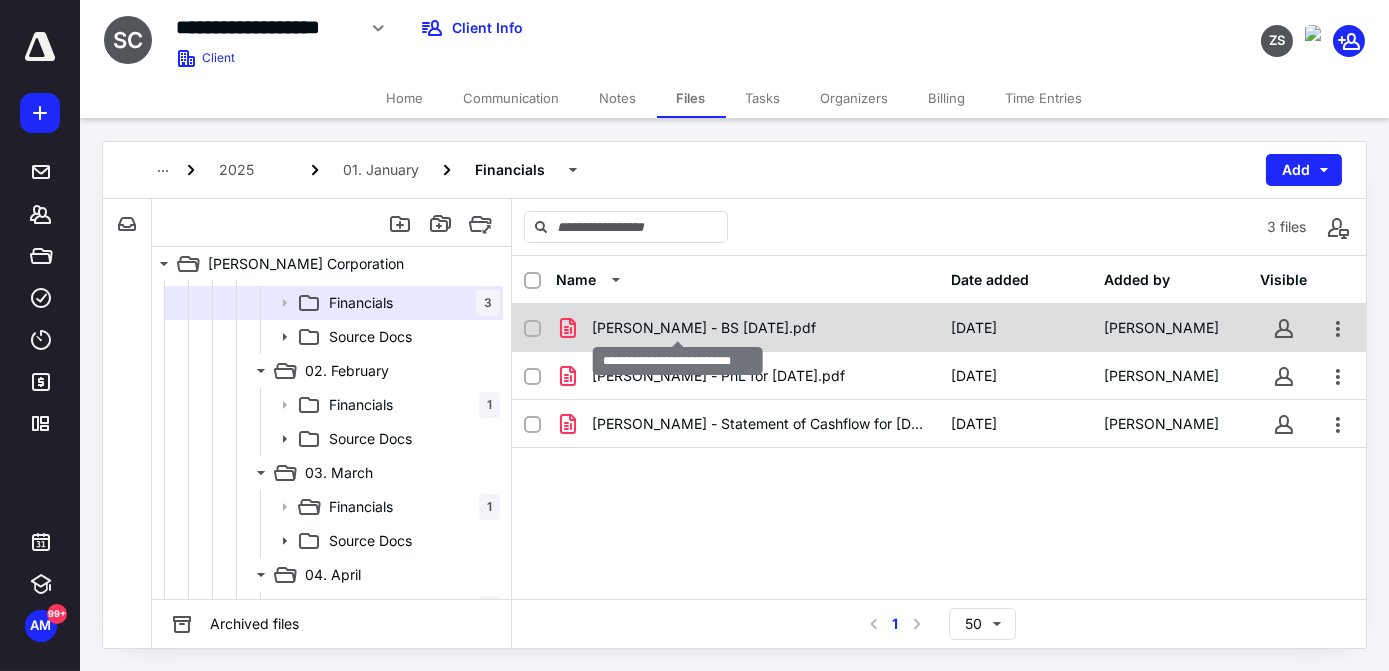 click on "[PERSON_NAME] - BS [DATE].pdf" at bounding box center [704, 328] 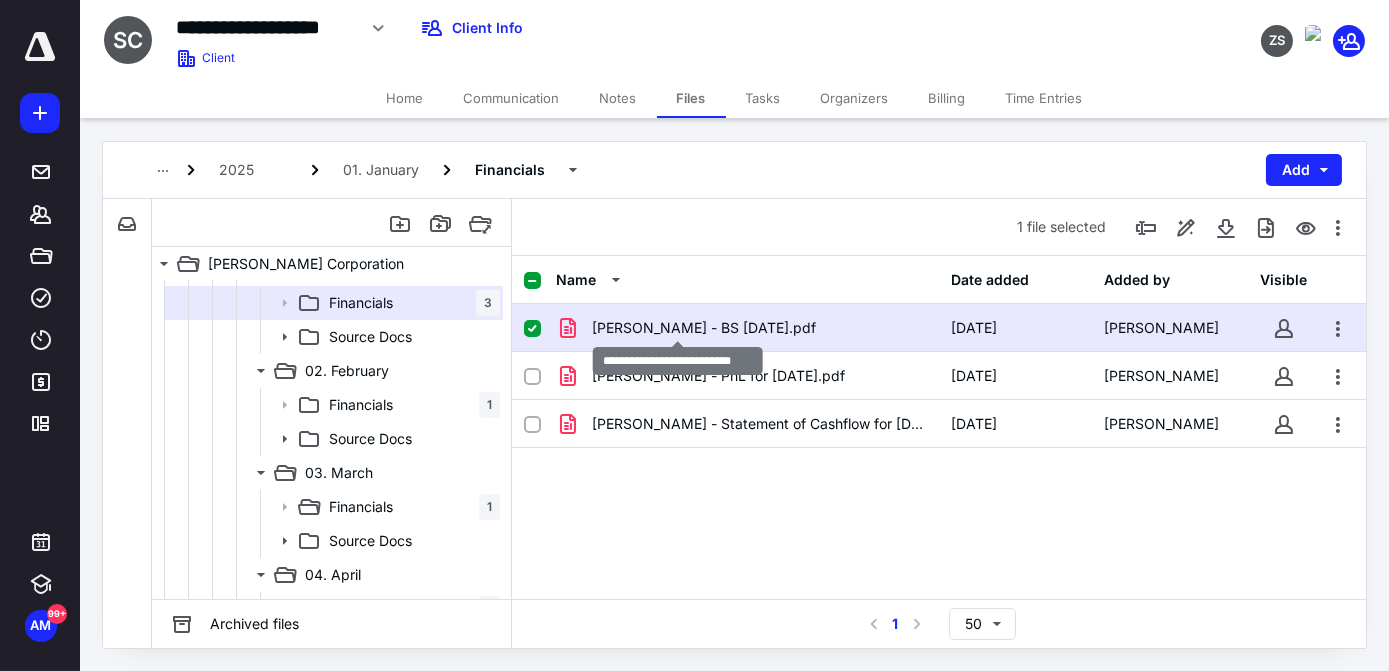 click on "[PERSON_NAME] - BS [DATE].pdf" at bounding box center [704, 328] 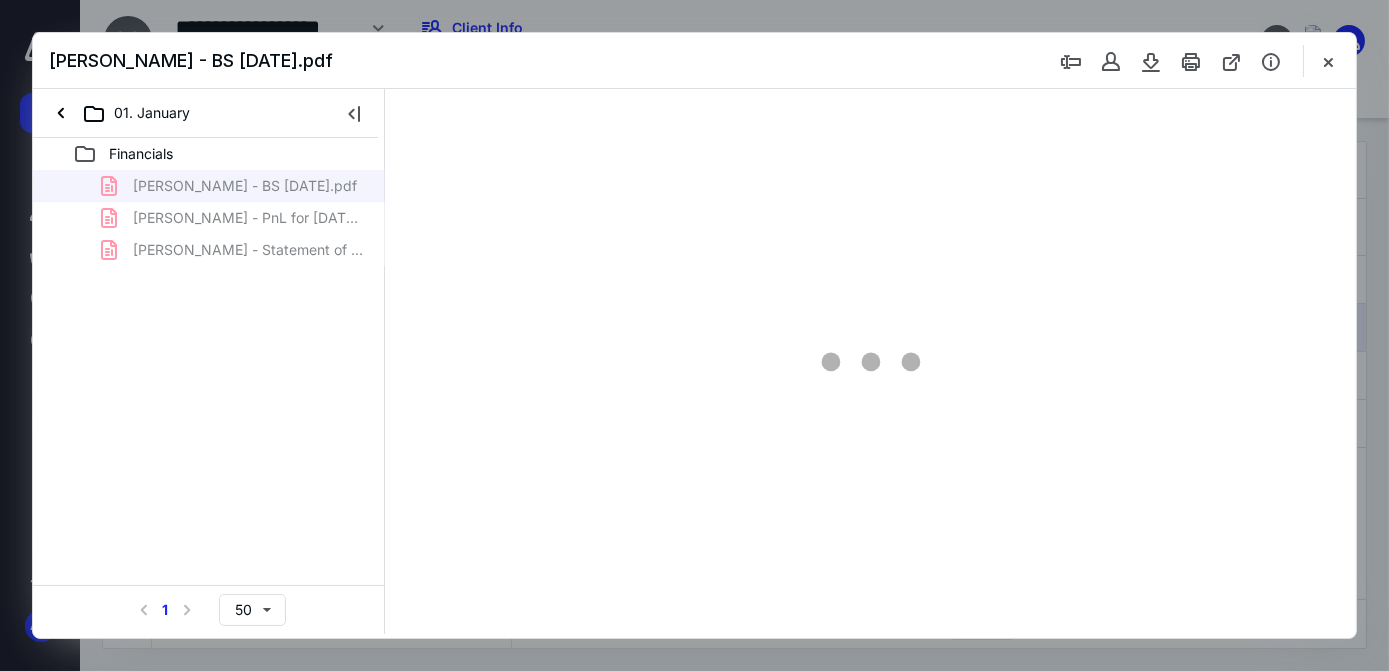 scroll, scrollTop: 0, scrollLeft: 0, axis: both 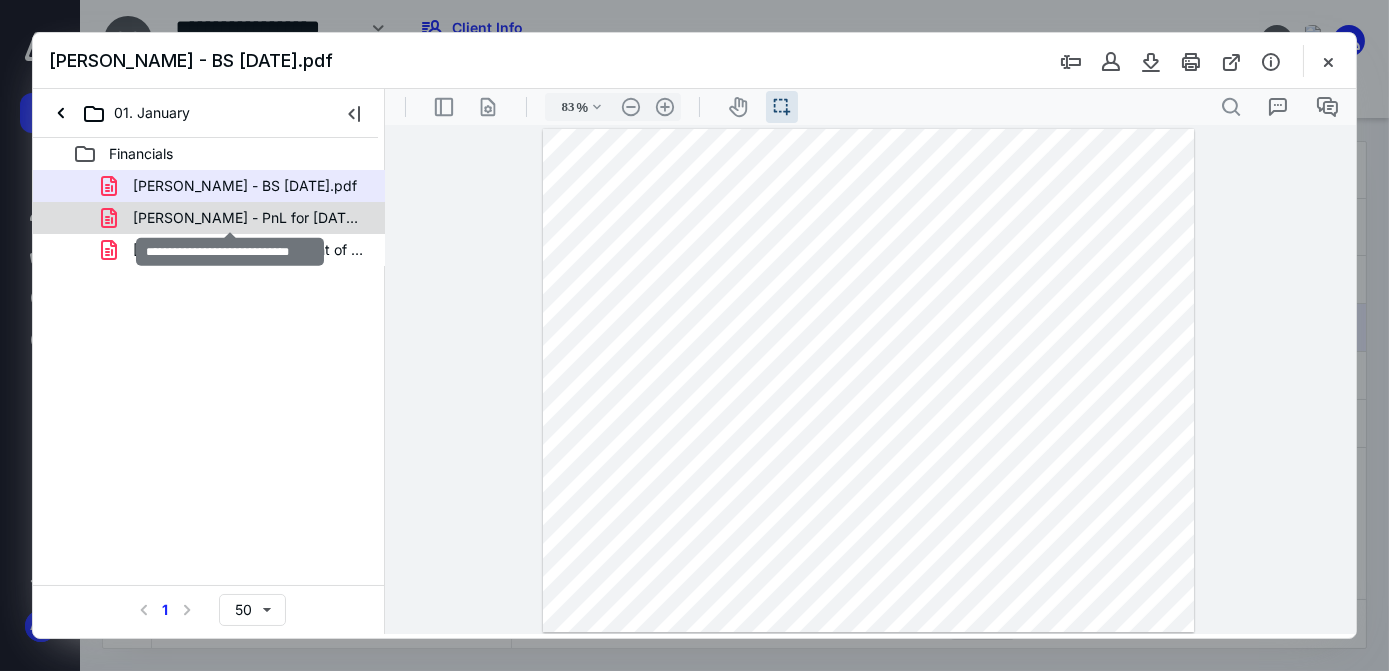 click on "[PERSON_NAME] - PnL for [DATE].pdf" at bounding box center [249, 218] 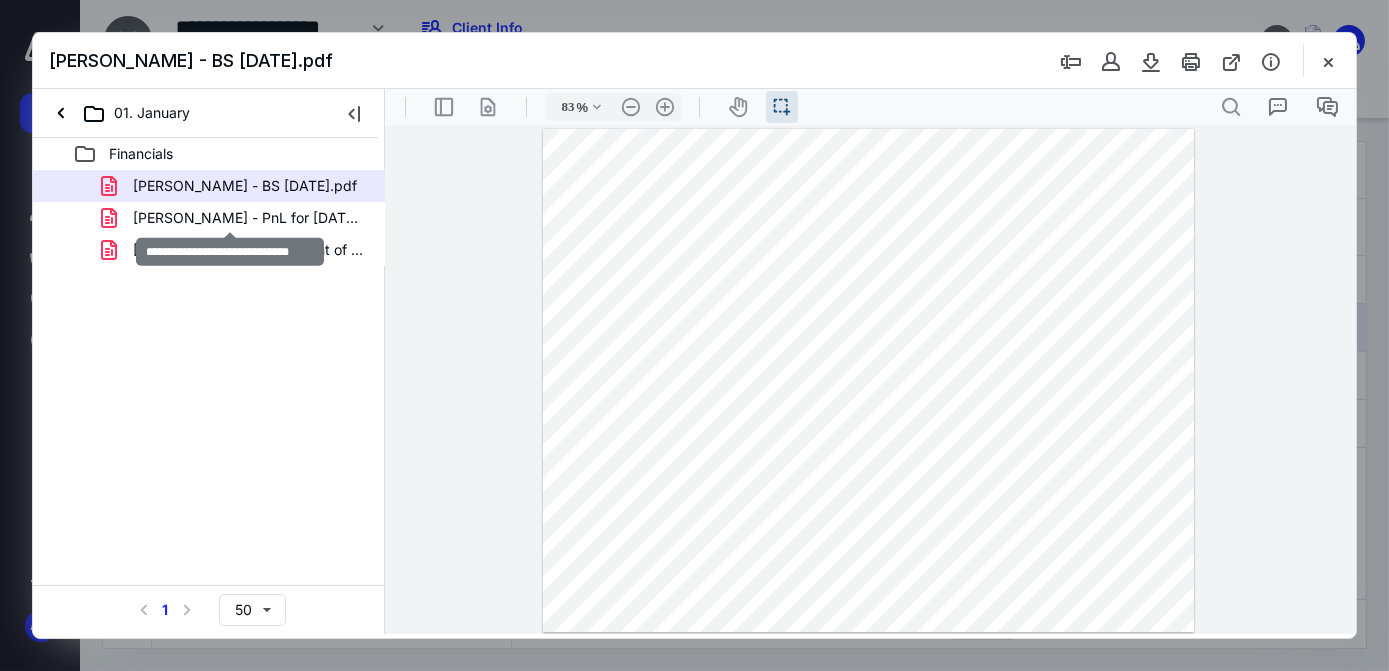click on "[PERSON_NAME] - BS [DATE].pdf [PERSON_NAME] - PnL for [DATE].pdf [PERSON_NAME] - Statement of Cashflow for [DATE].pdf" at bounding box center [209, 218] 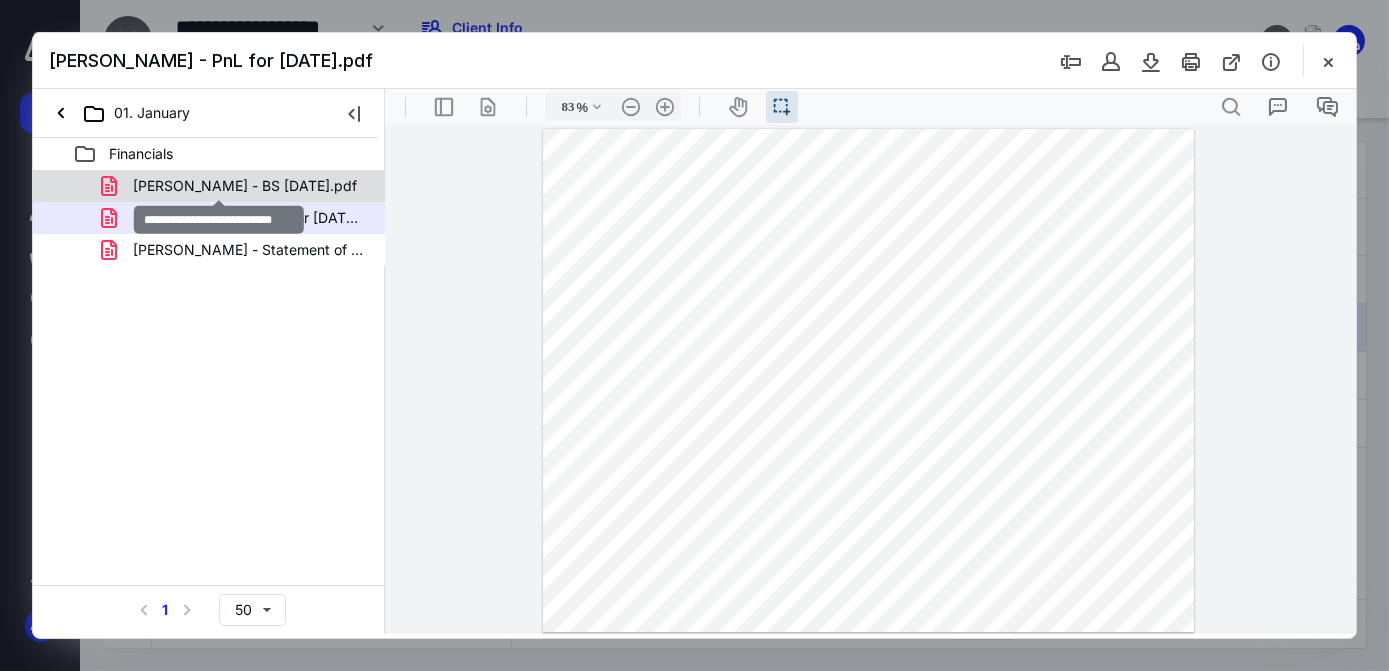click on "[PERSON_NAME] - BS [DATE].pdf" at bounding box center (245, 186) 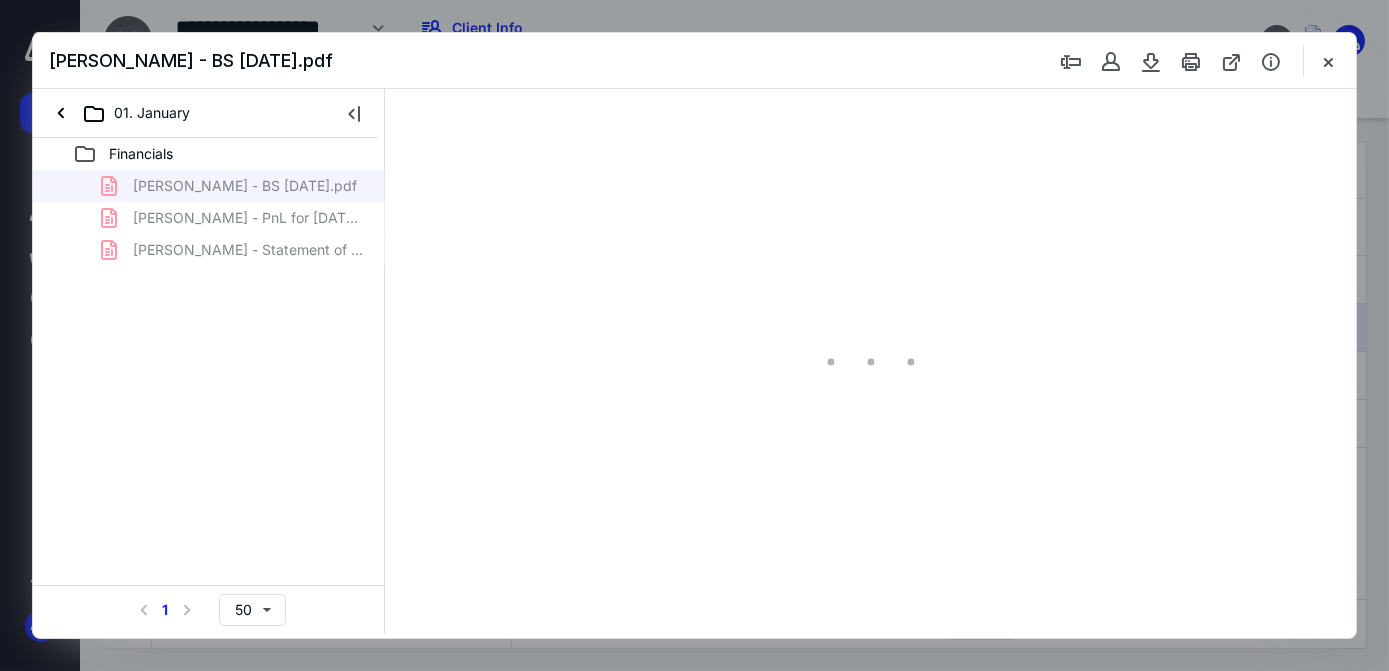 type on "83" 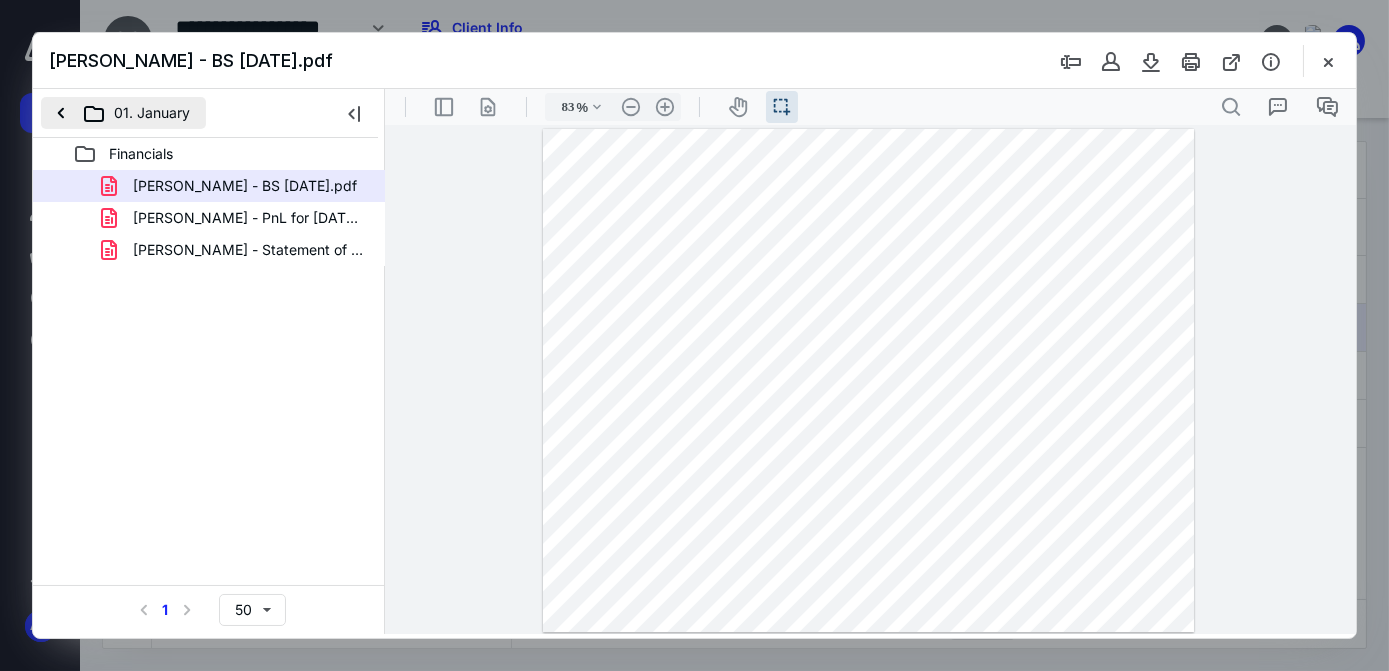 click on "01. January" at bounding box center [123, 113] 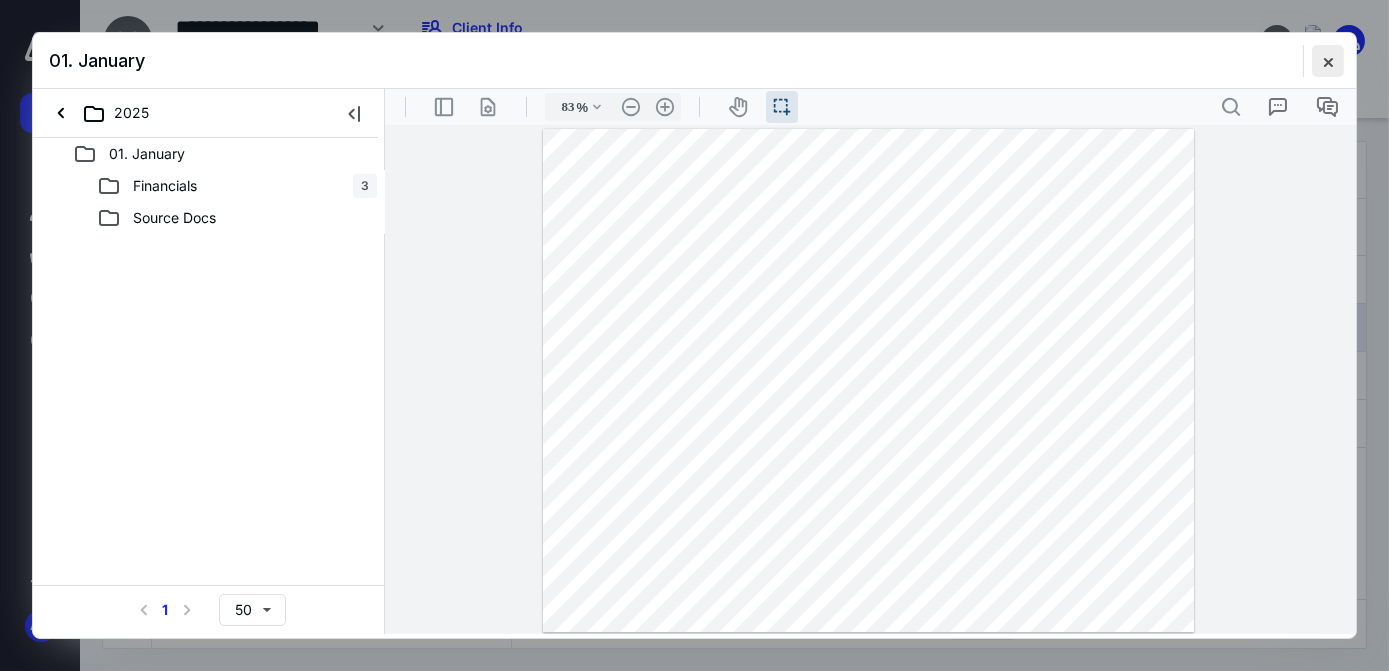 click at bounding box center [1328, 61] 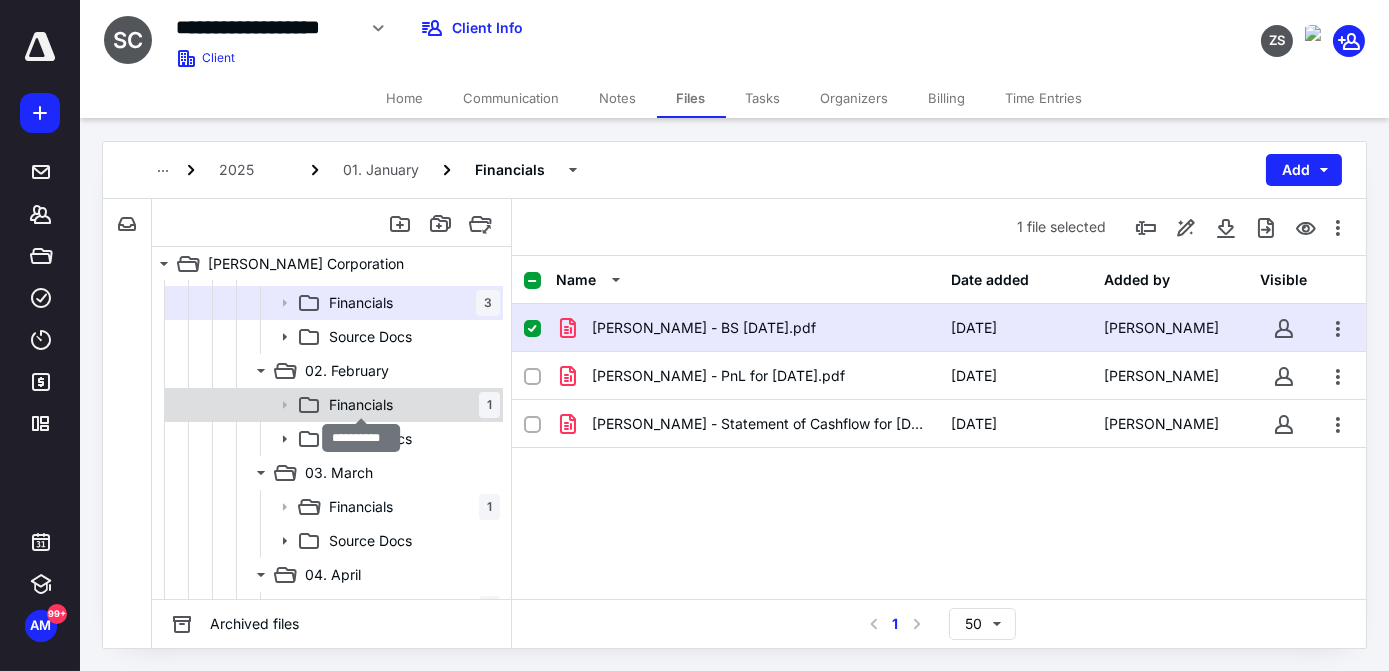 click on "Financials" at bounding box center (361, 405) 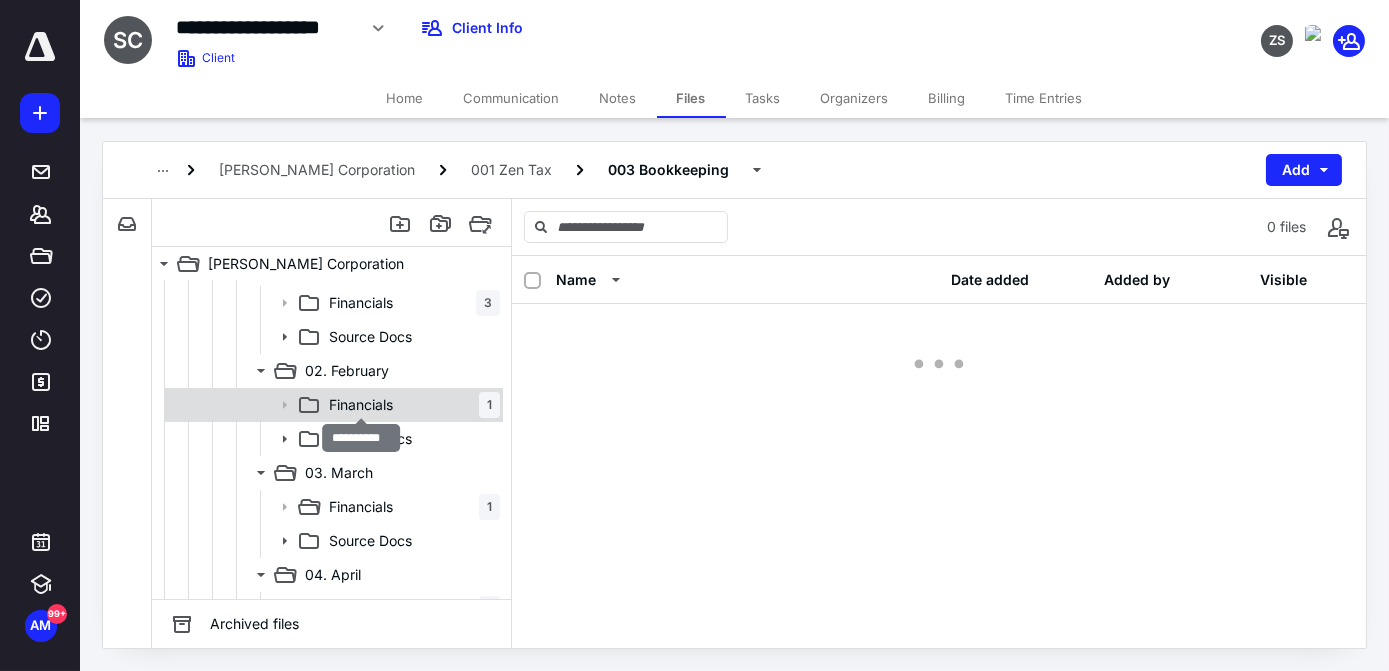 click on "Financials" at bounding box center [361, 405] 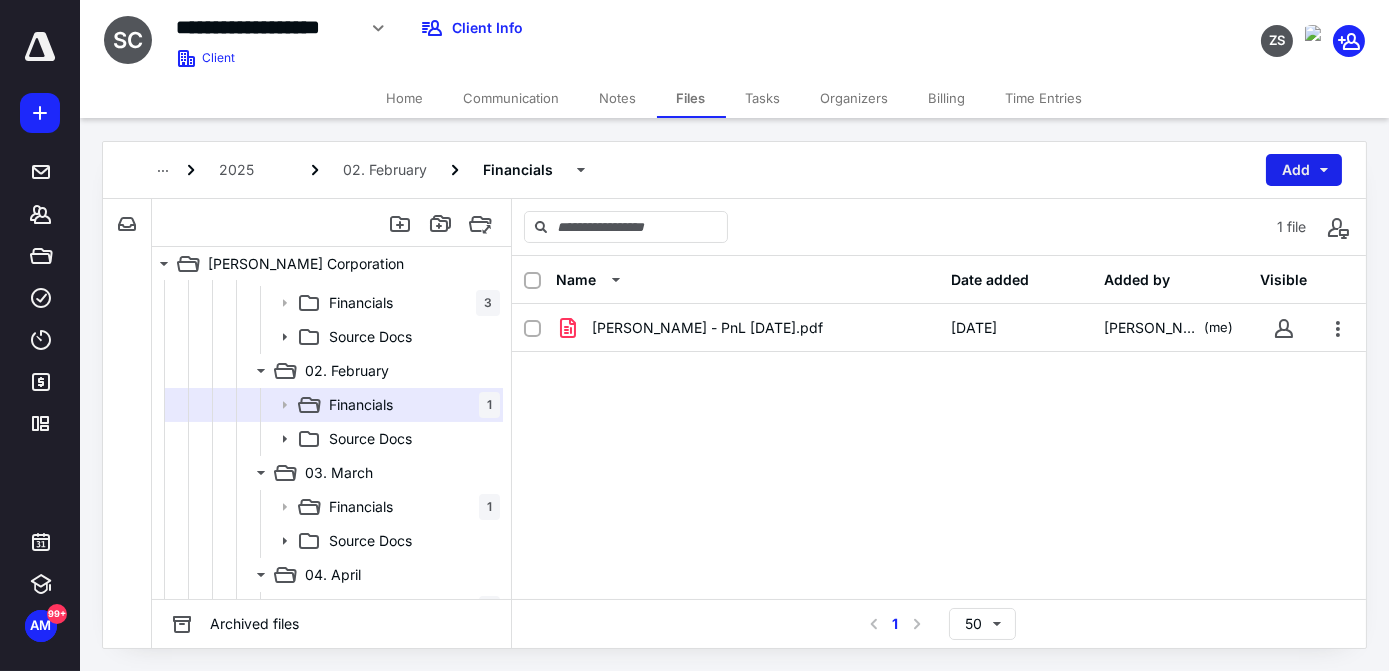 click on "Add" at bounding box center [1304, 170] 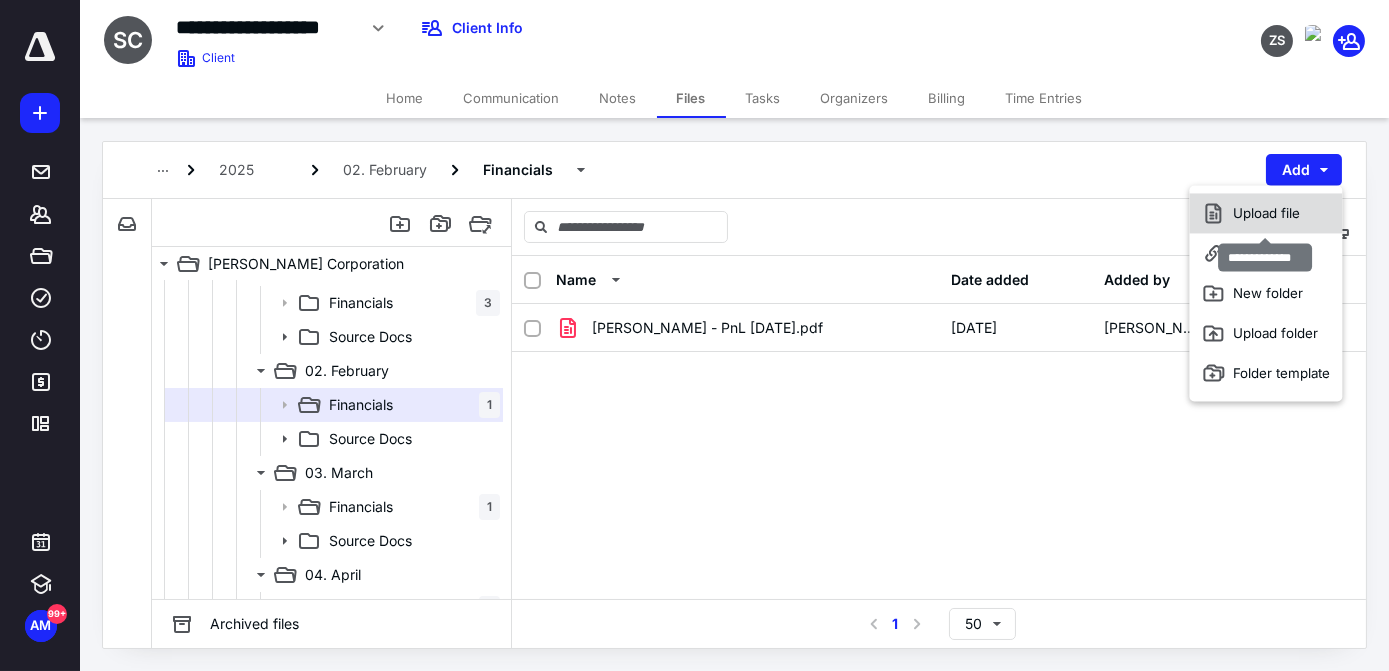 click on "Upload file" at bounding box center (1266, 213) 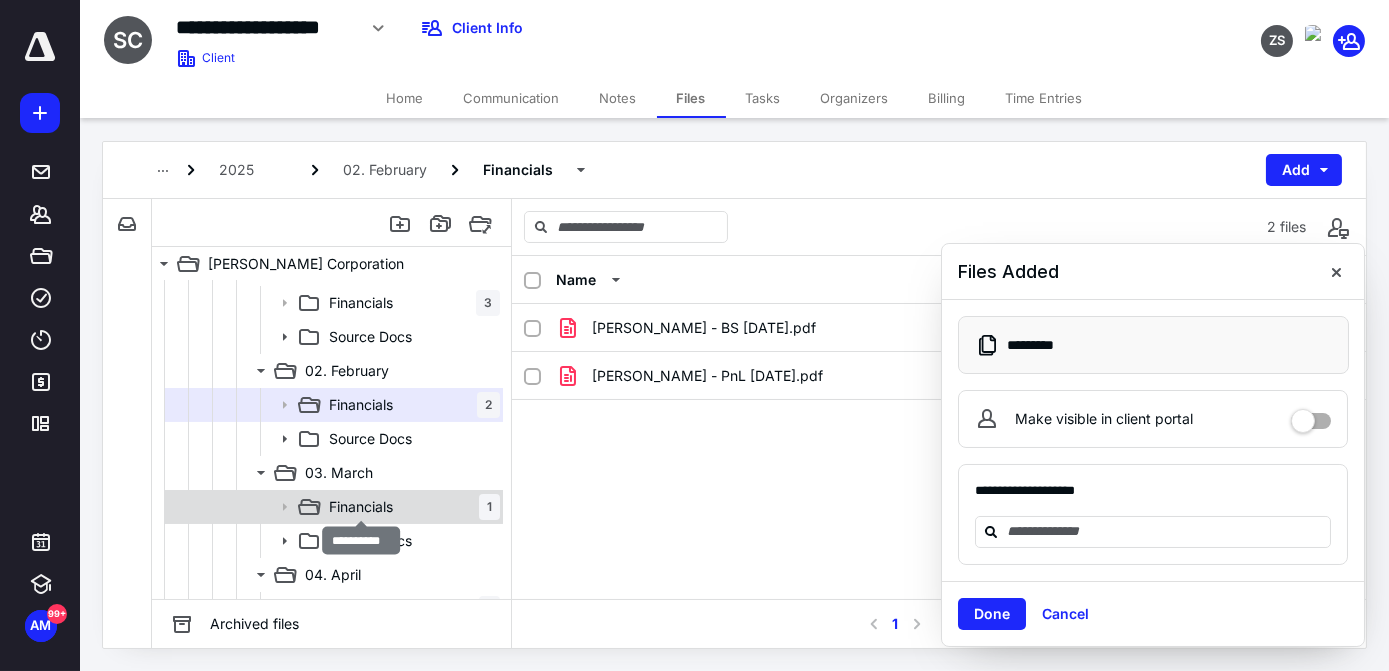 click on "Financials" at bounding box center (361, 507) 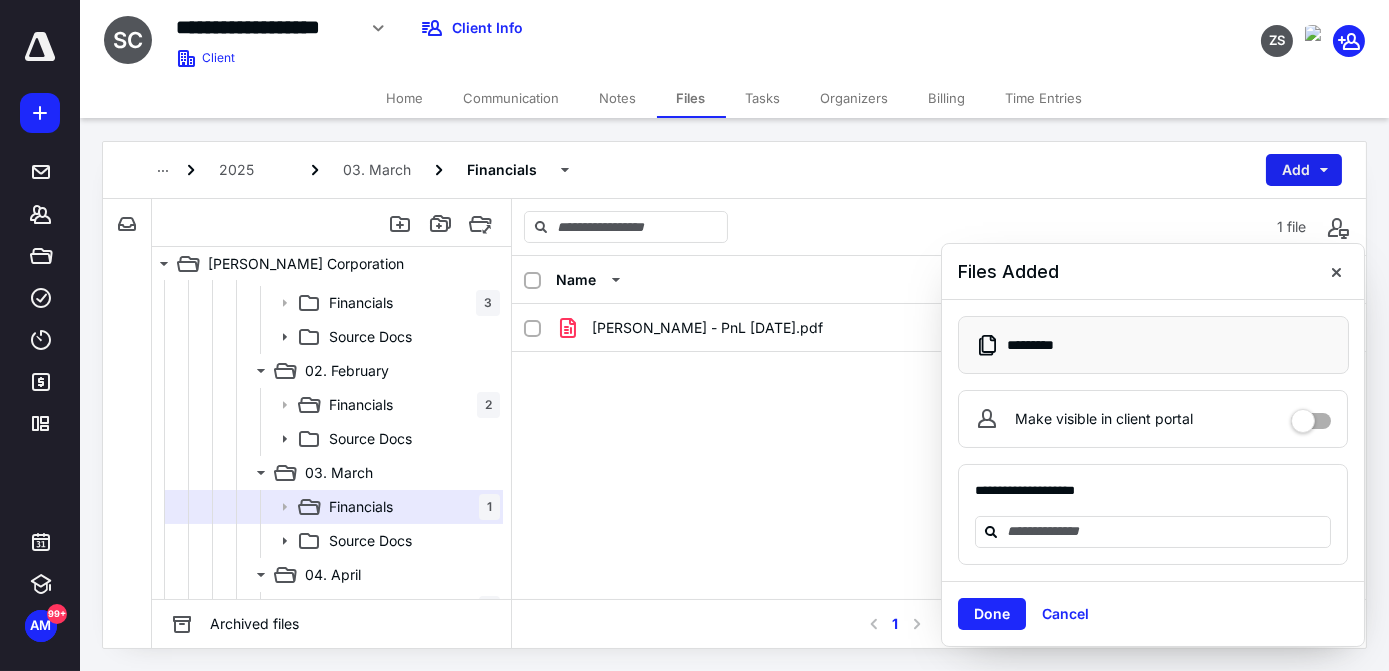 click on "Add" at bounding box center [1304, 170] 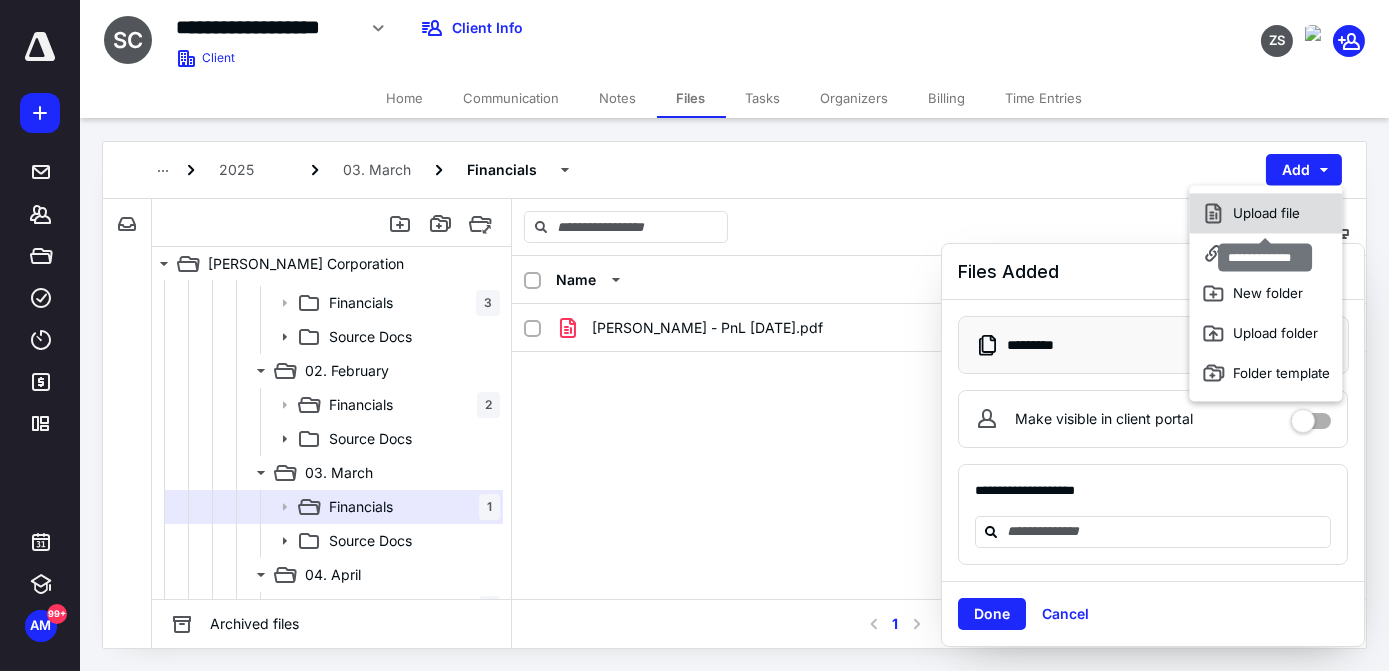 click on "Upload file" at bounding box center [1266, 213] 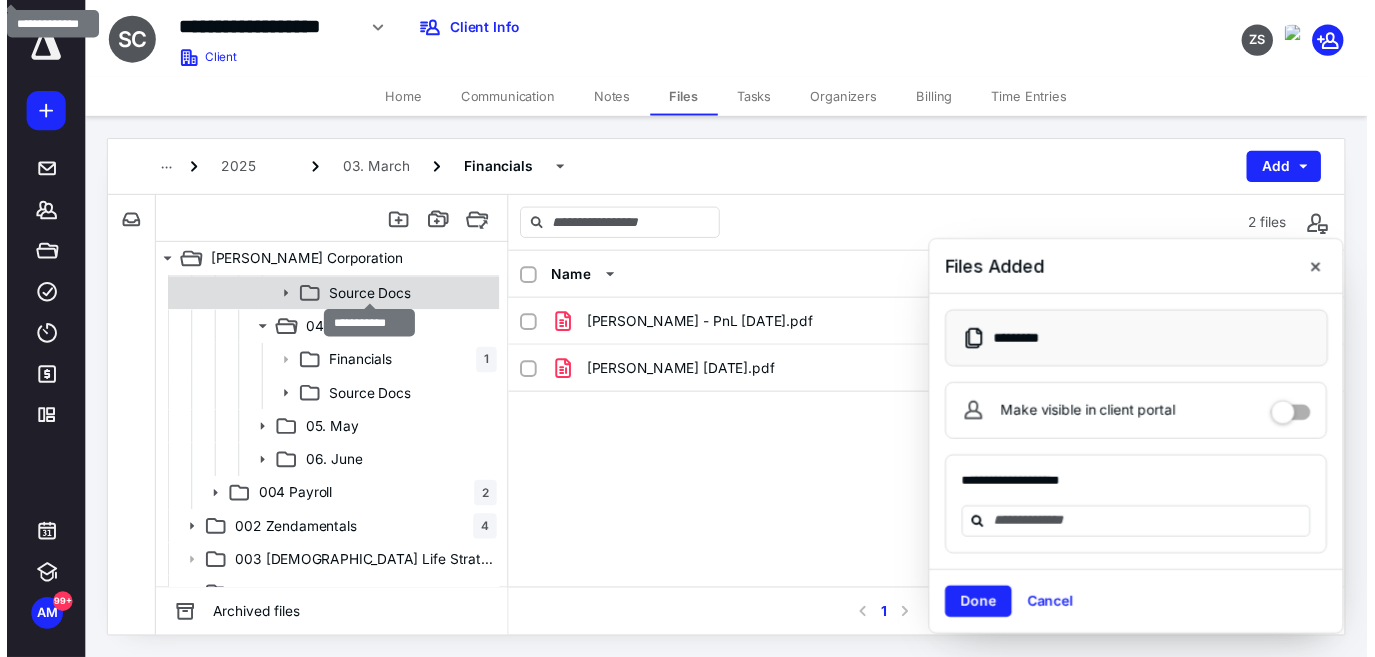 scroll, scrollTop: 852, scrollLeft: 0, axis: vertical 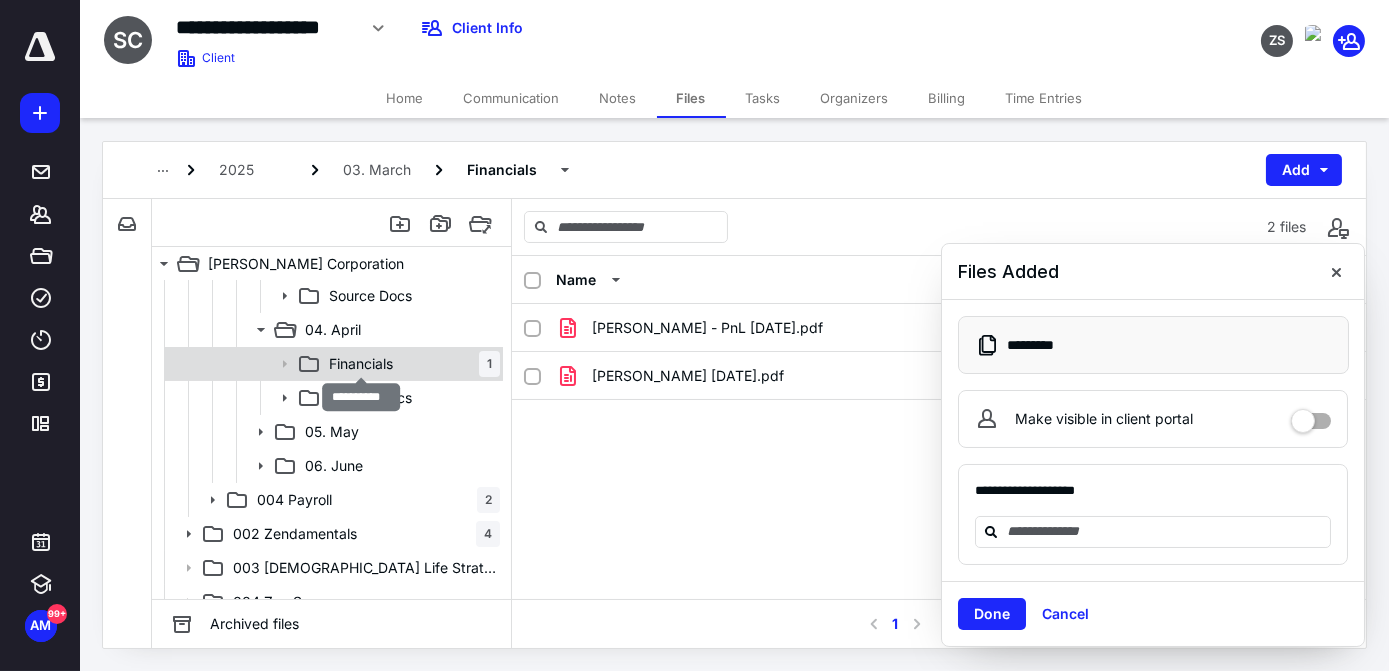 click on "Financials" at bounding box center (361, 364) 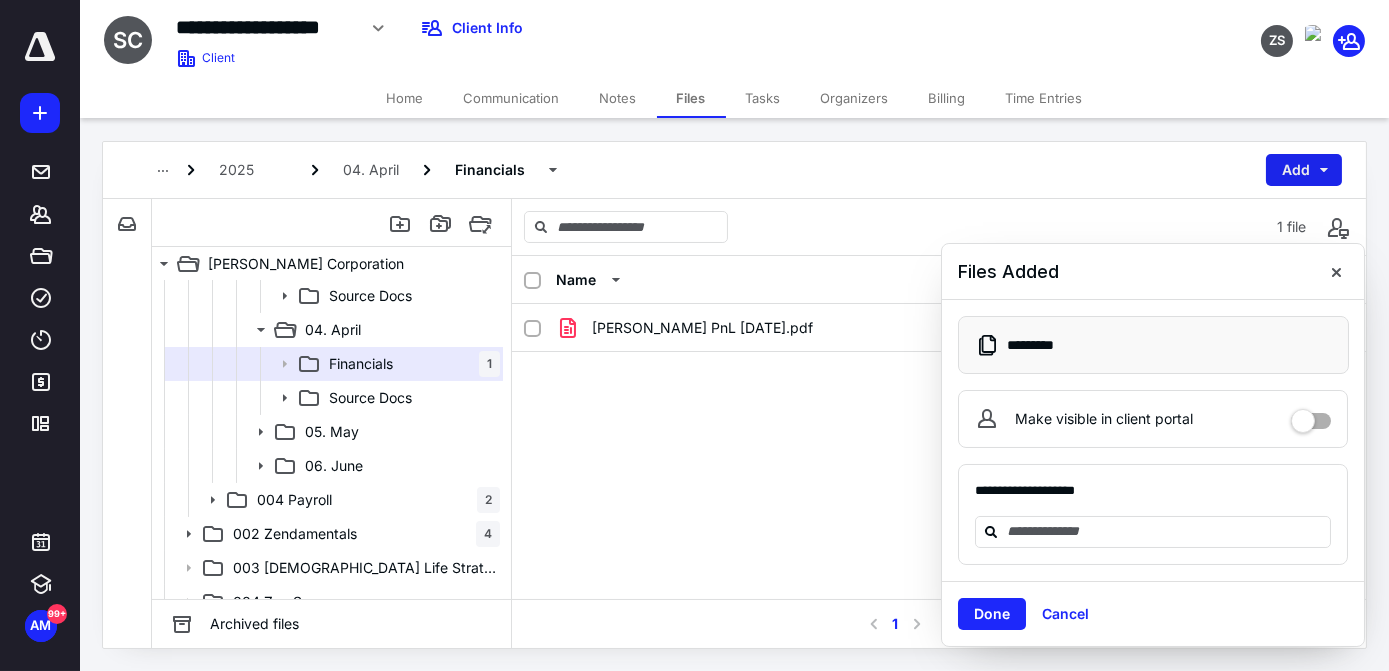 click on "Add" at bounding box center (1304, 170) 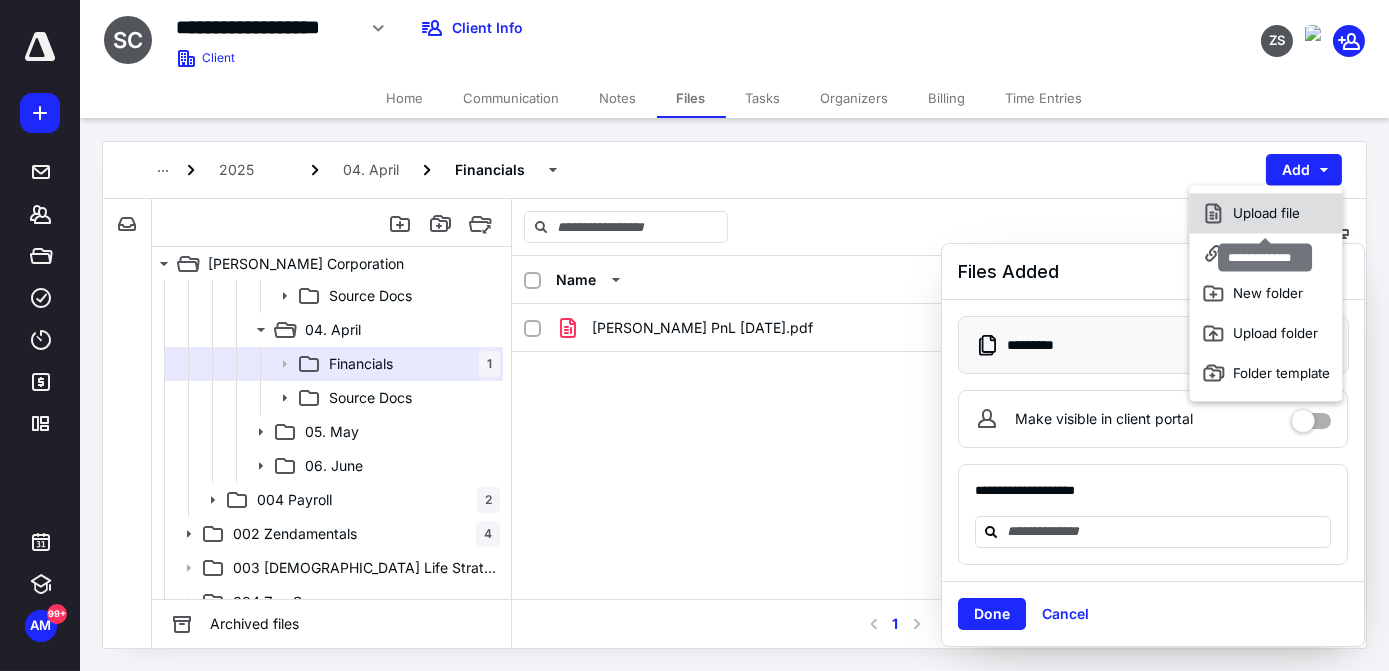 click on "Upload file" at bounding box center (1266, 213) 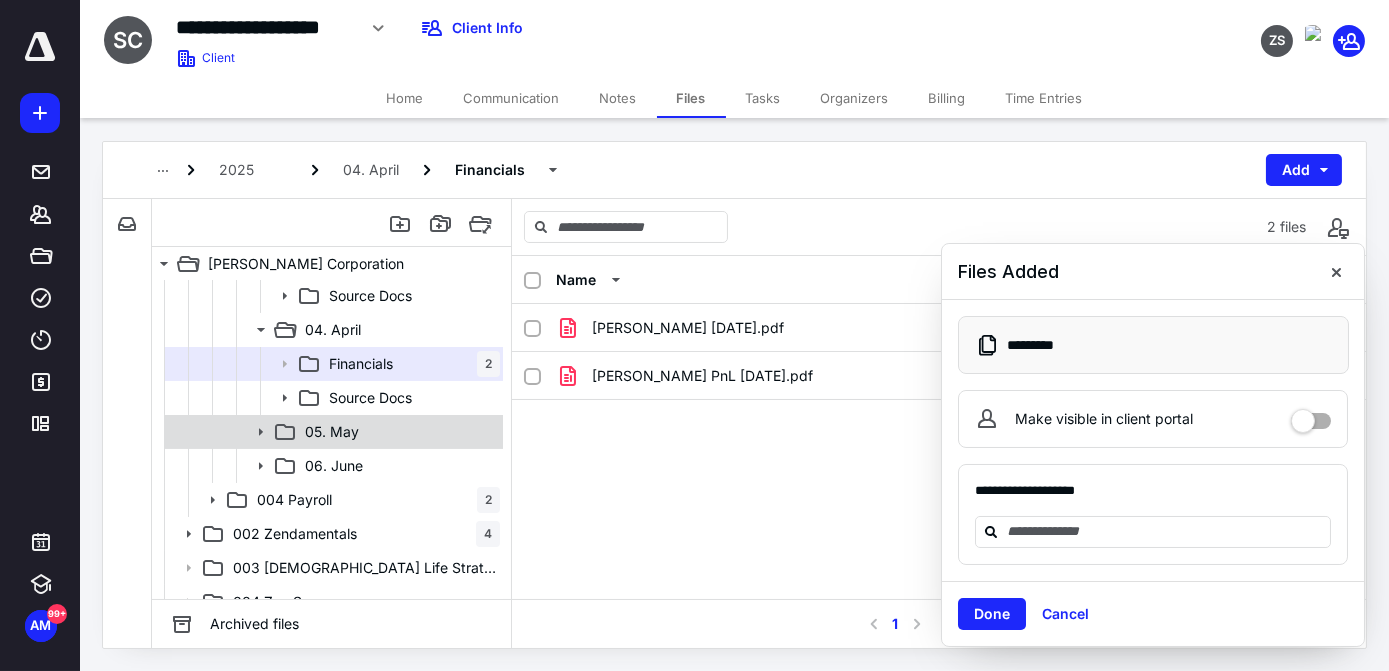 click on "05. May" at bounding box center [398, 432] 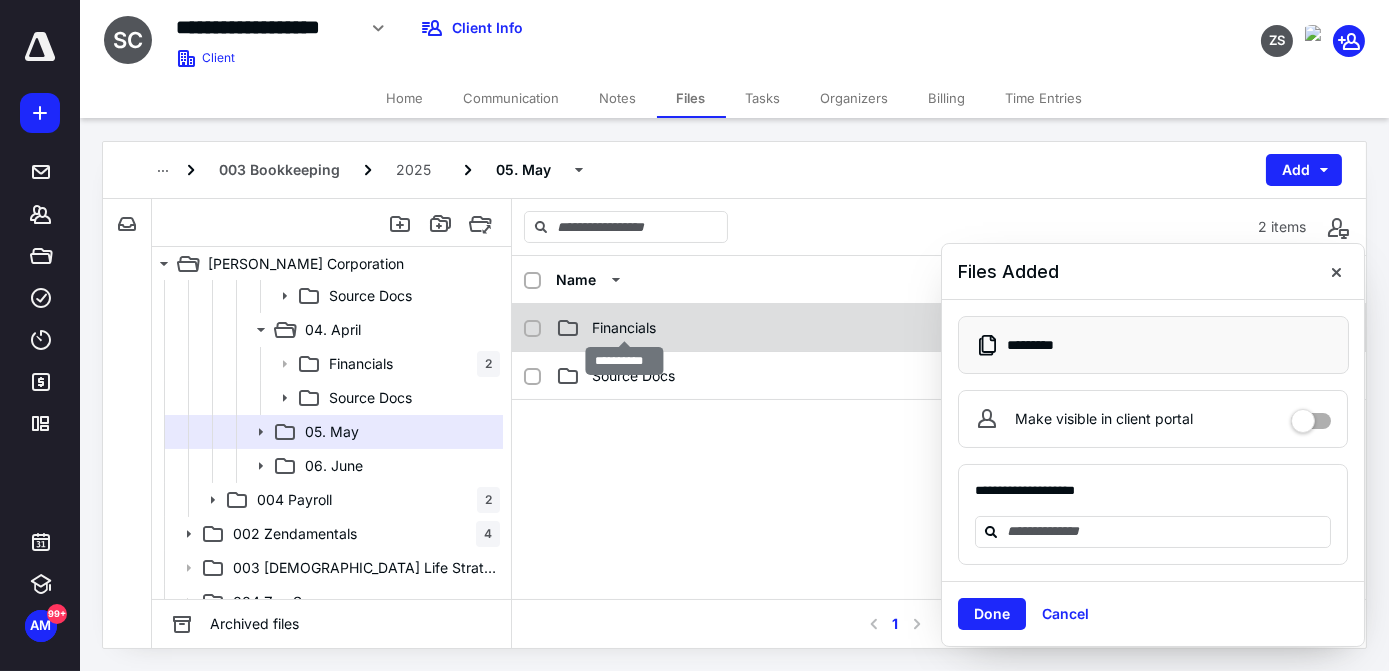 click on "Financials" at bounding box center (624, 328) 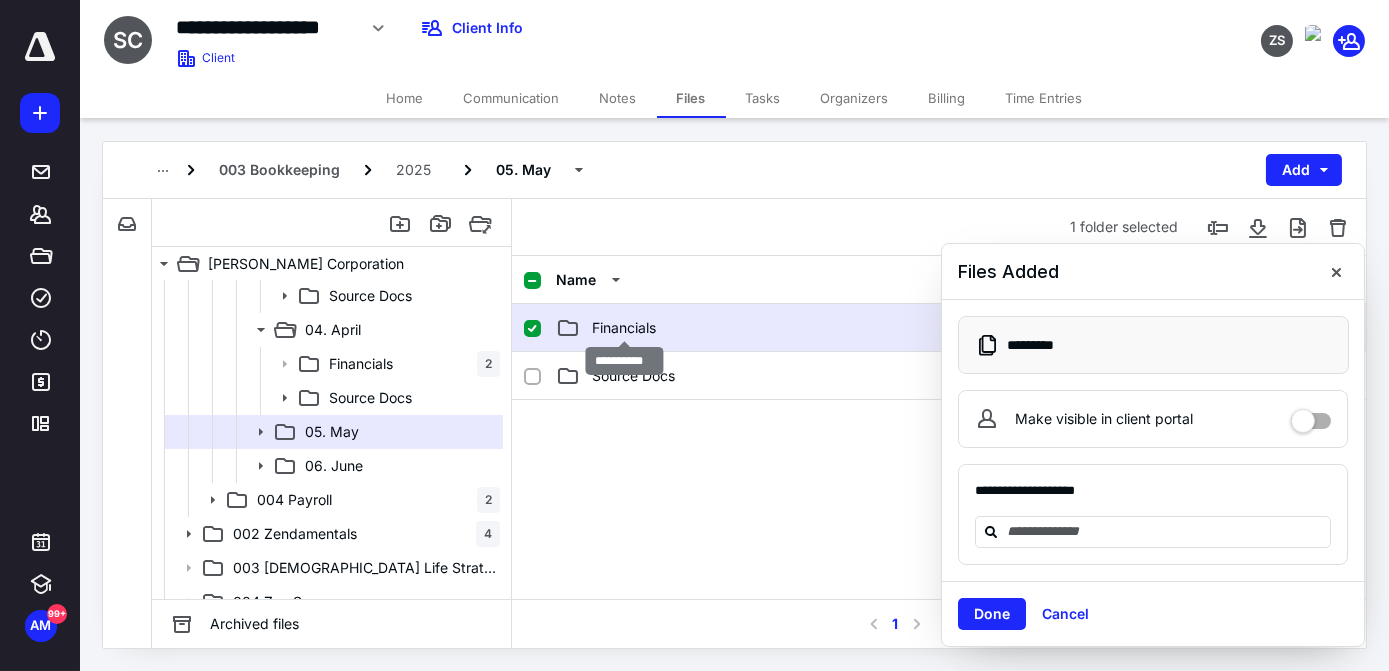 click on "Financials" at bounding box center (624, 328) 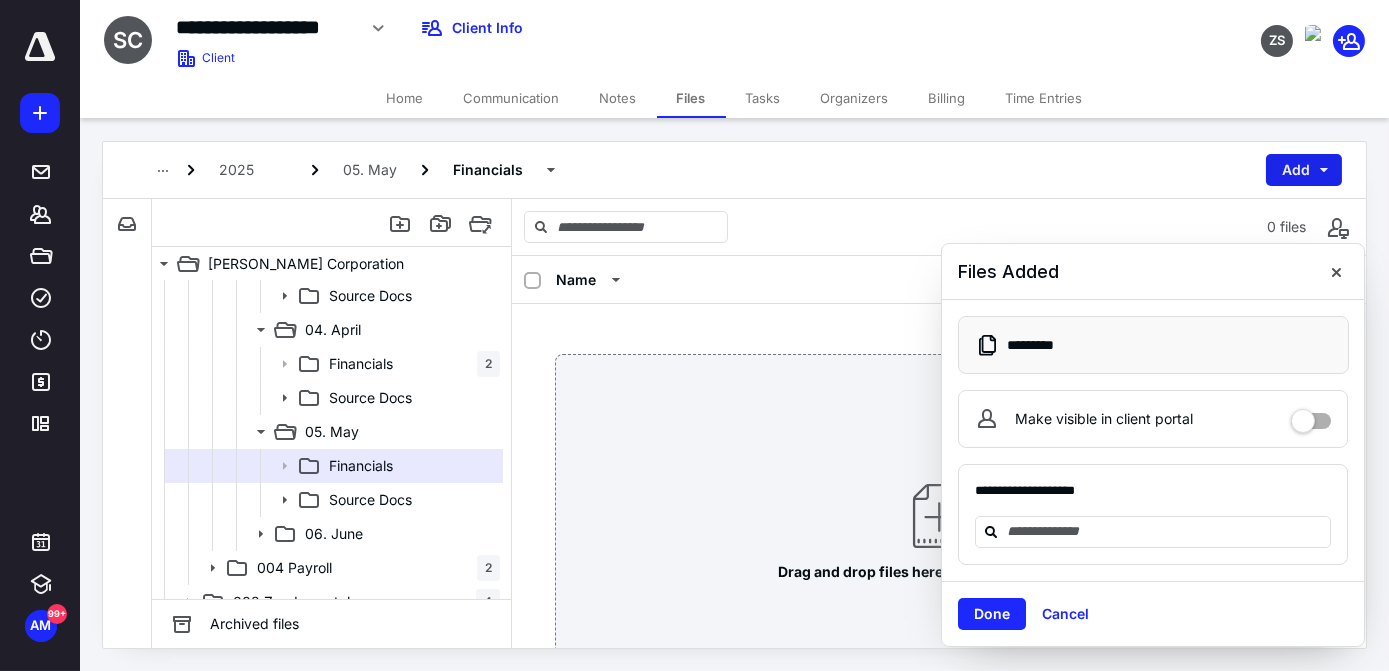 click on "Add" at bounding box center [1304, 170] 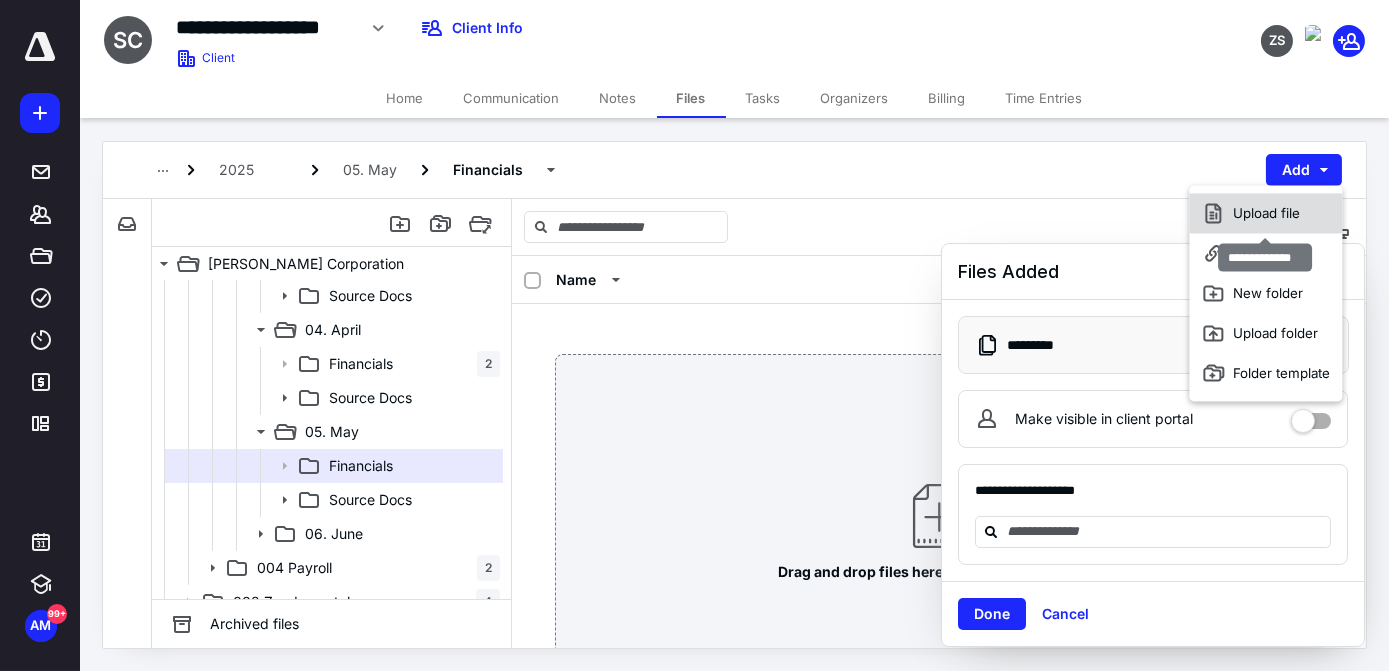 click on "Upload file" at bounding box center [1266, 213] 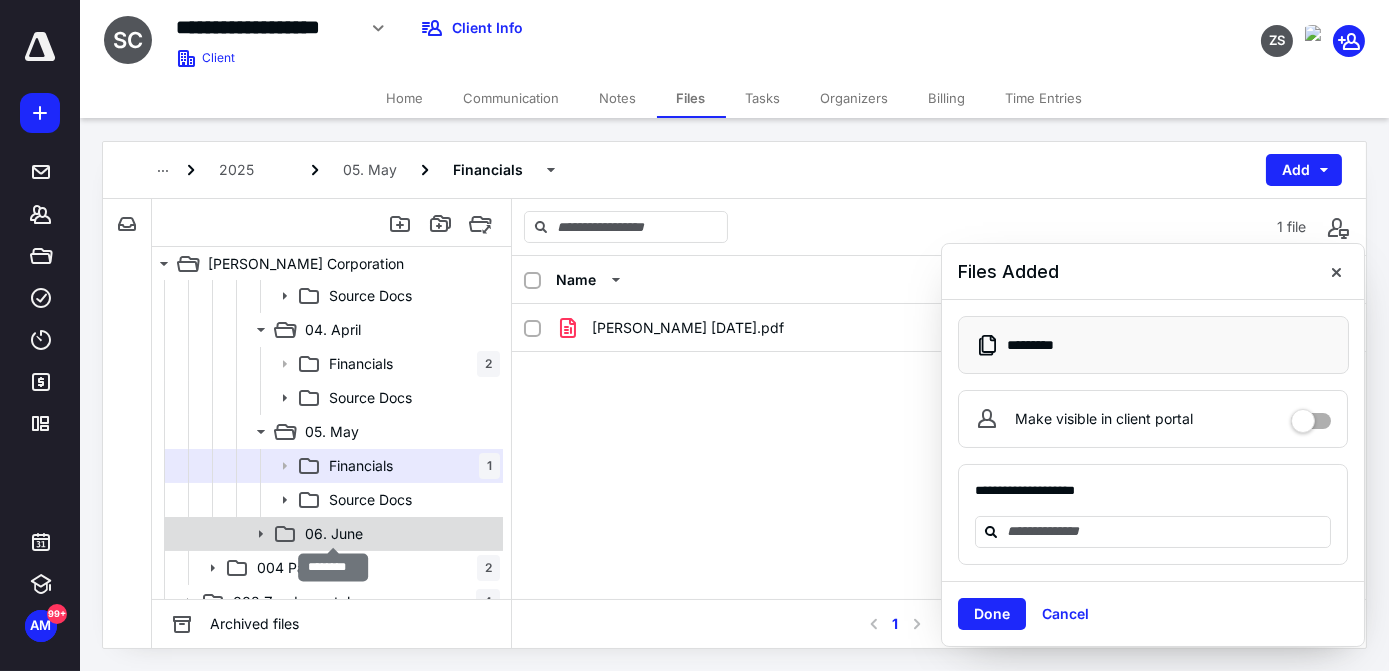 click on "06. June" at bounding box center (334, 534) 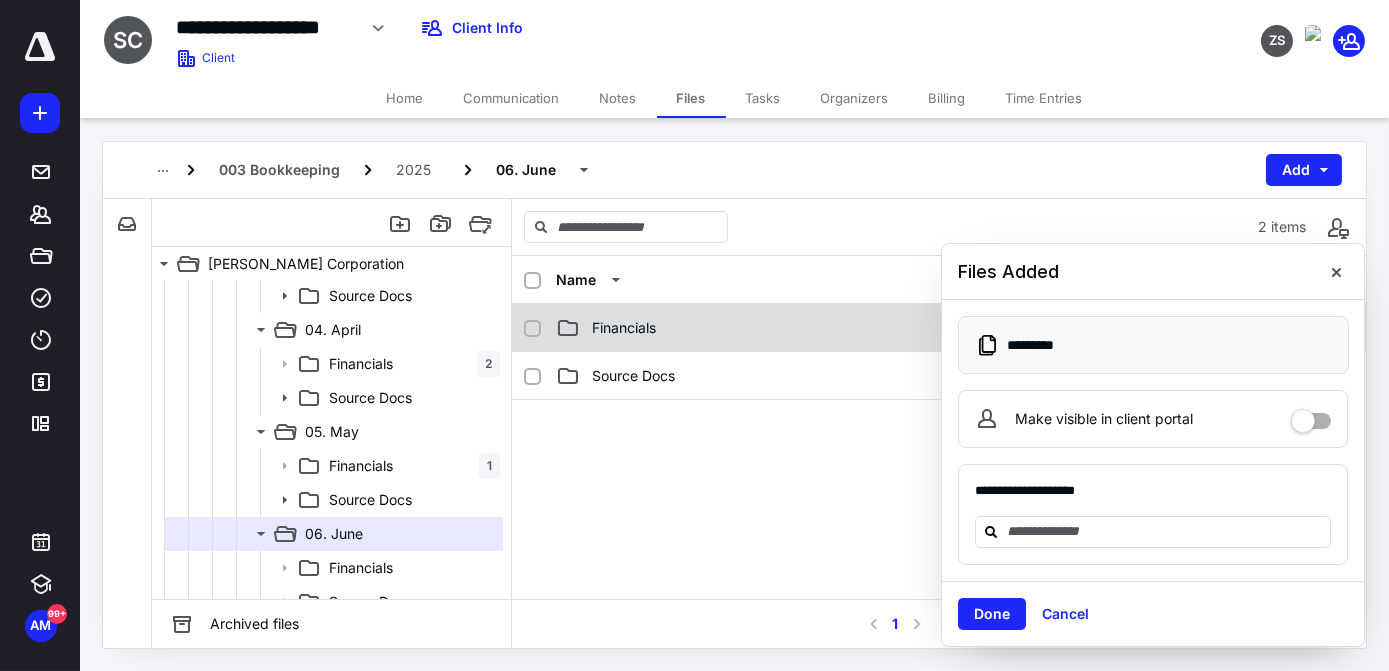 click on "Financials" at bounding box center [747, 328] 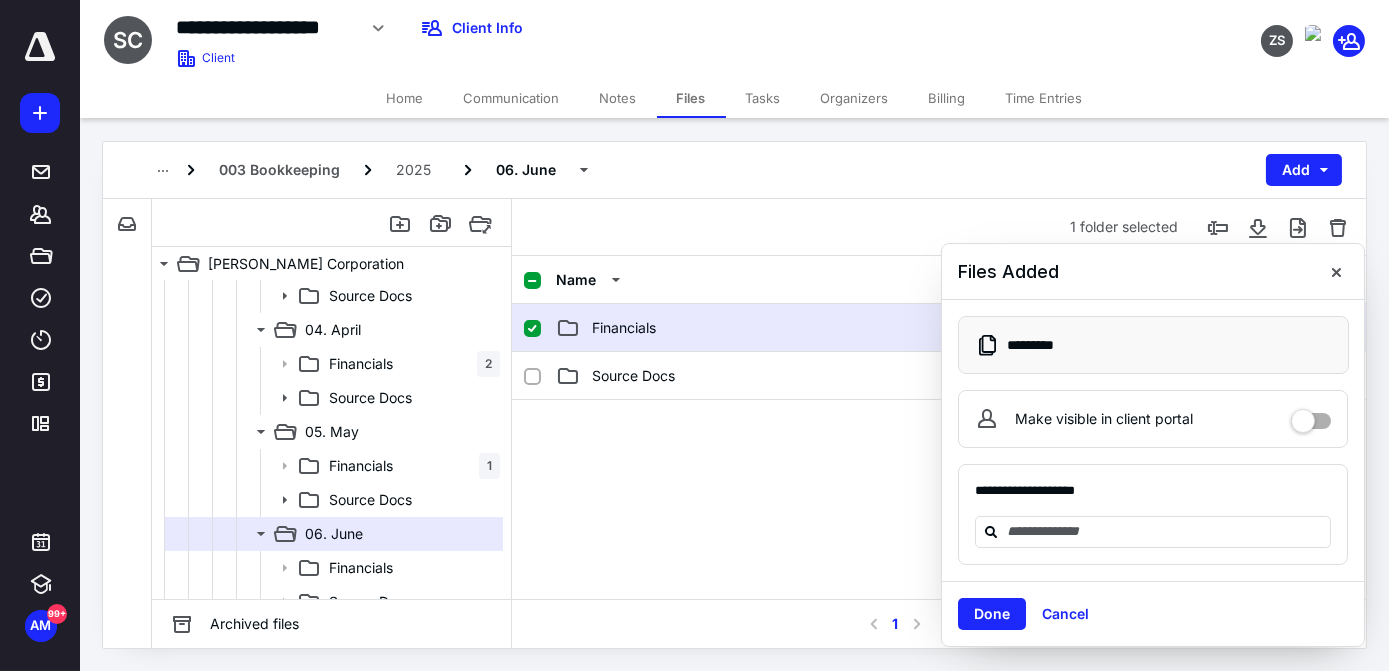 click on "Financials" at bounding box center (747, 328) 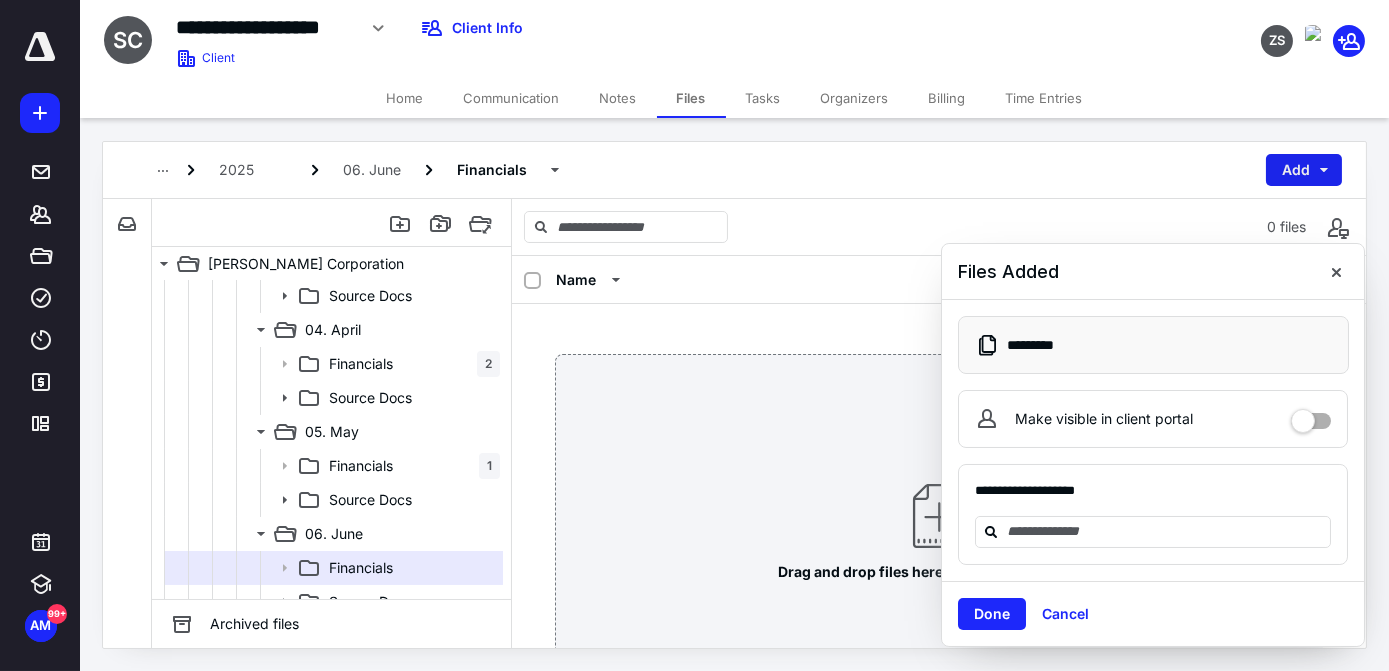 click on "Add" at bounding box center [1304, 170] 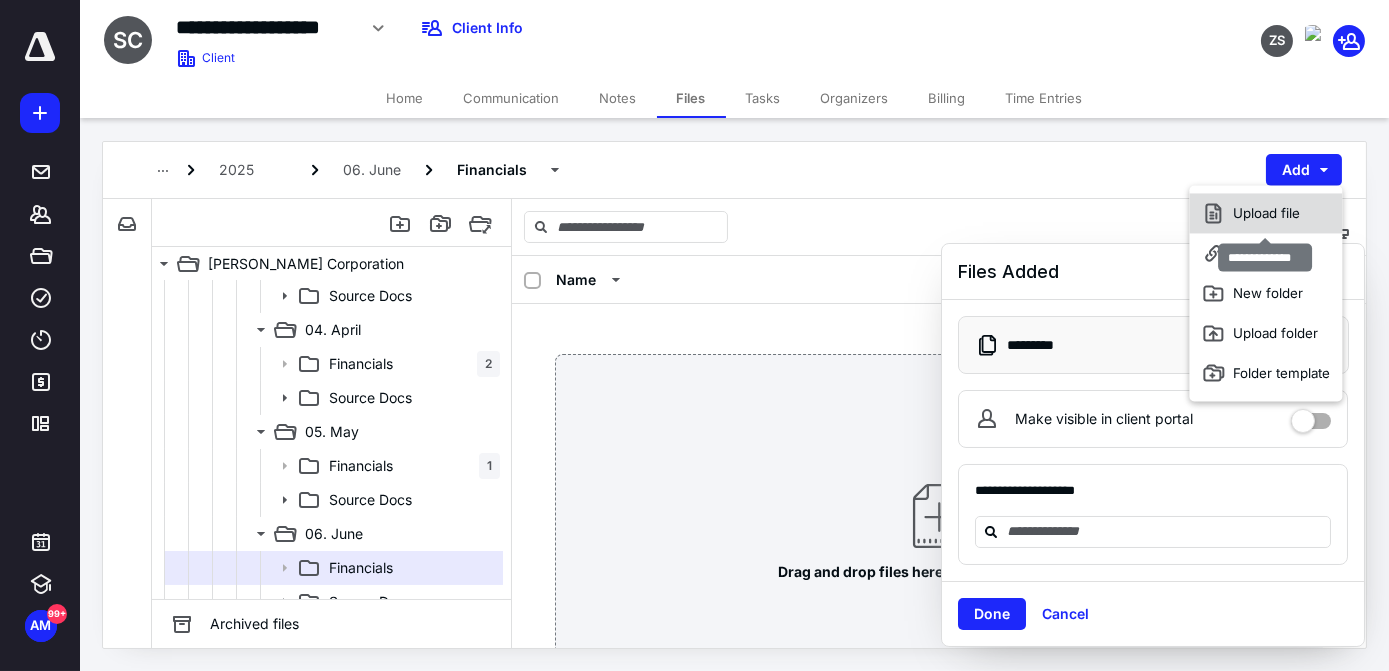 click on "Upload file" at bounding box center [1266, 213] 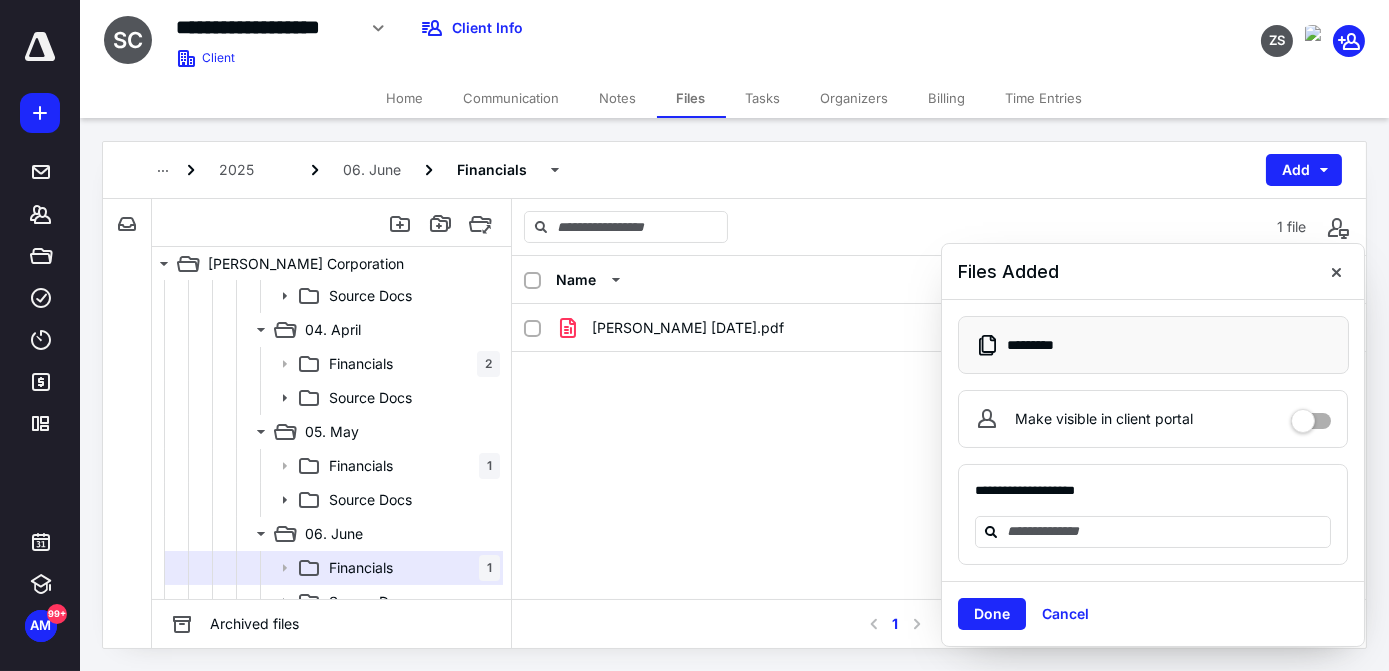 click on "Tasks" at bounding box center [763, 98] 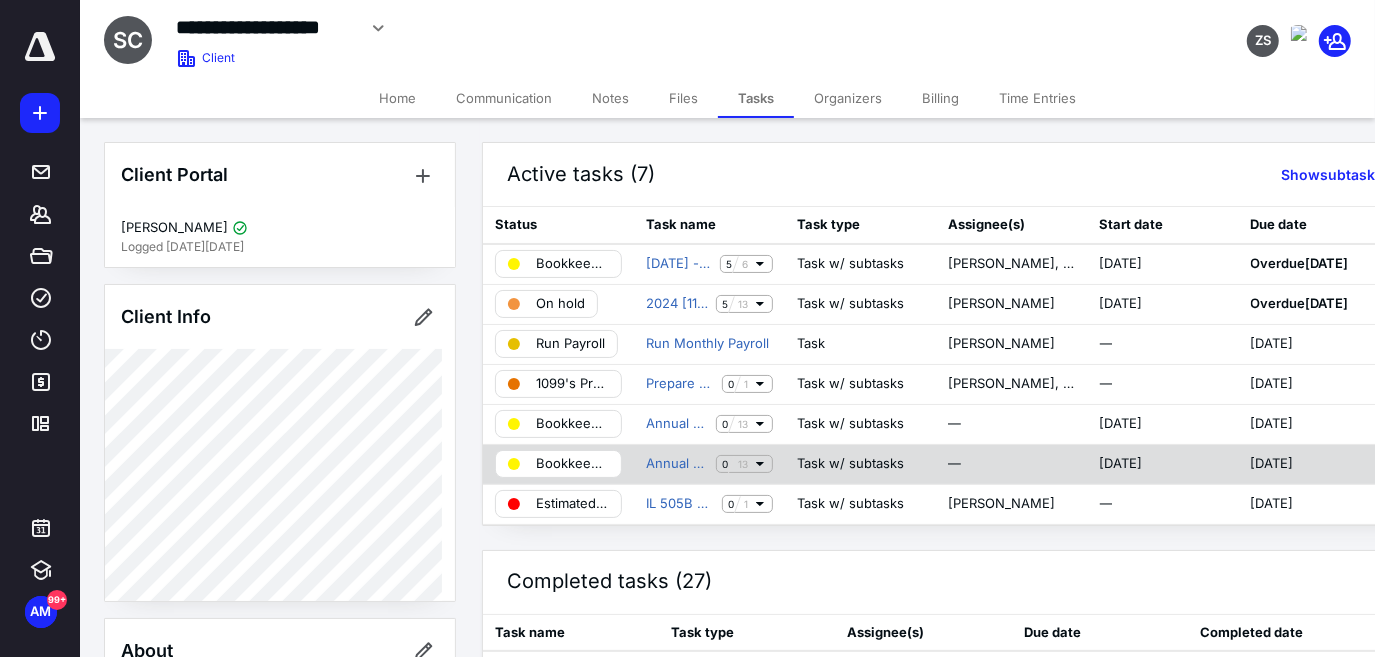 scroll, scrollTop: 0, scrollLeft: 0, axis: both 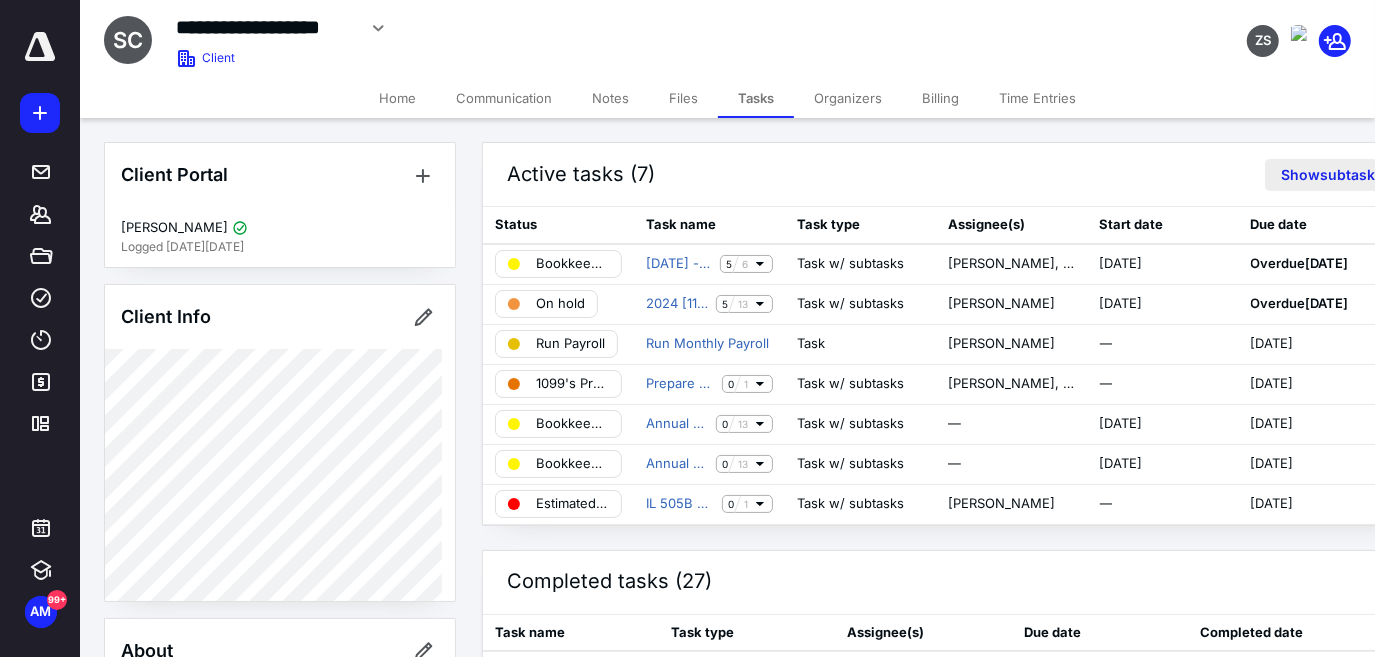 click on "Show  subtasks" at bounding box center (1332, 175) 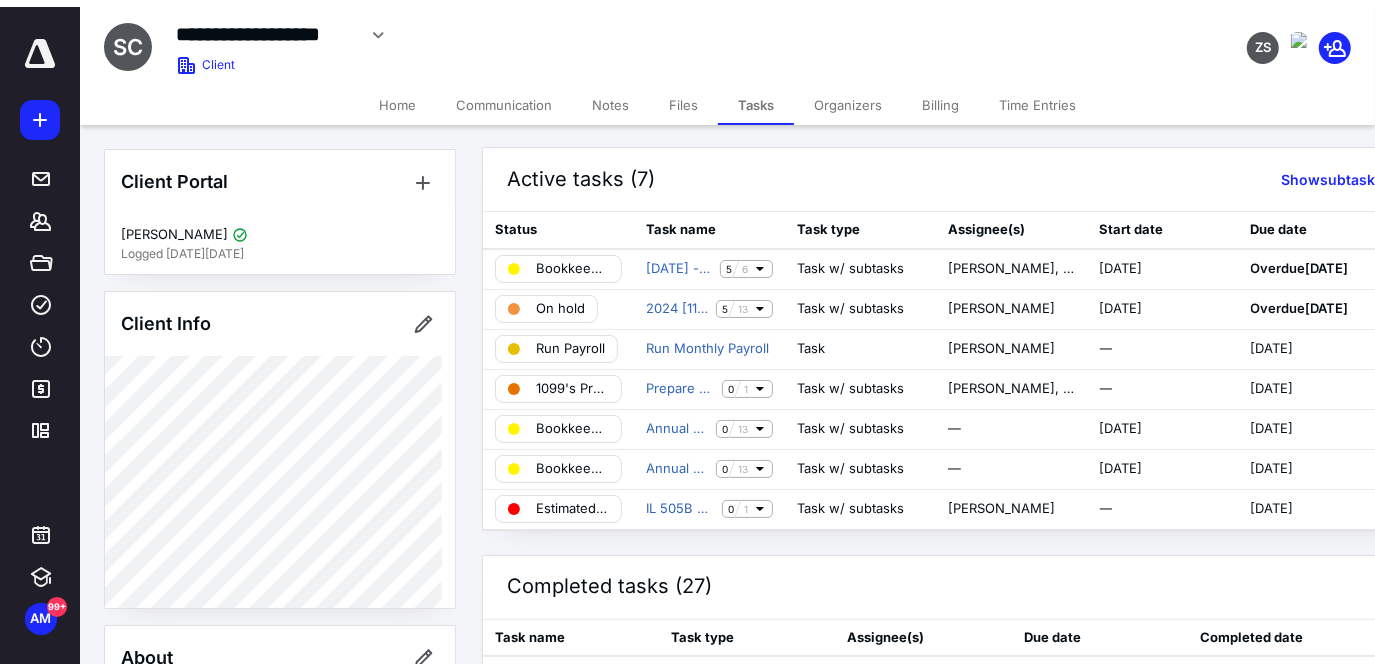 scroll, scrollTop: 0, scrollLeft: 0, axis: both 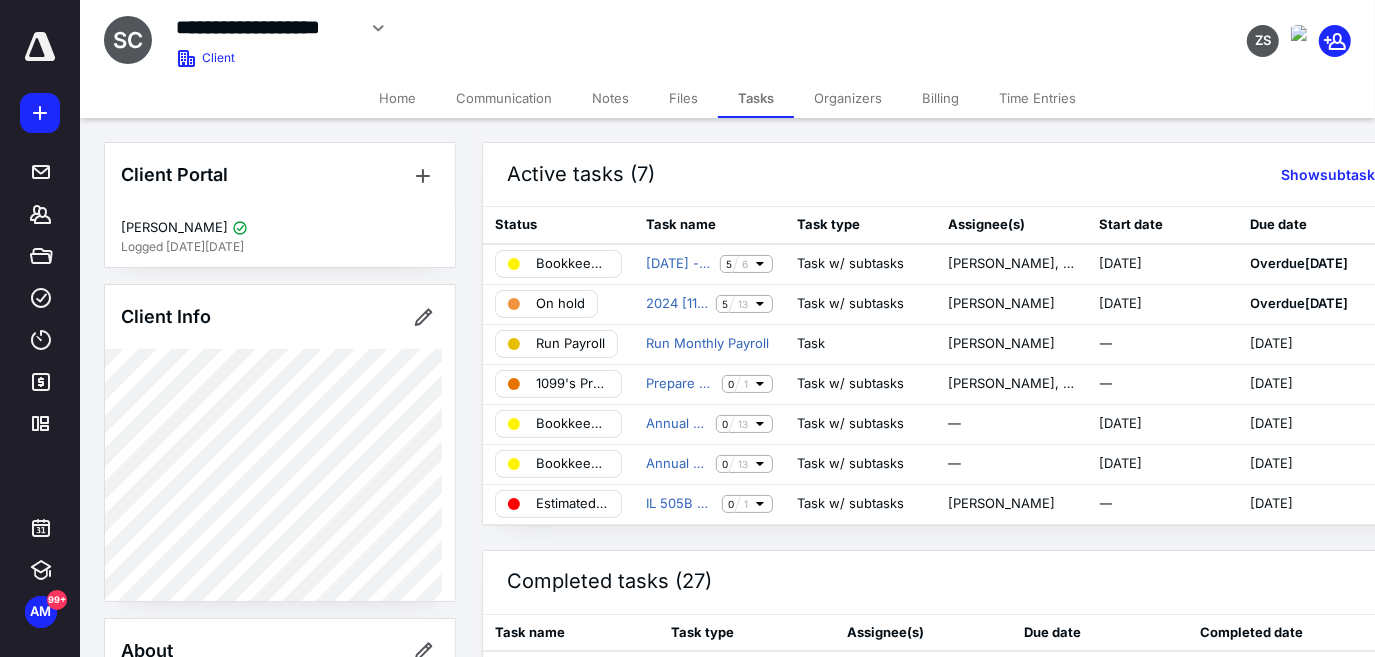 click on "Home" at bounding box center [397, 98] 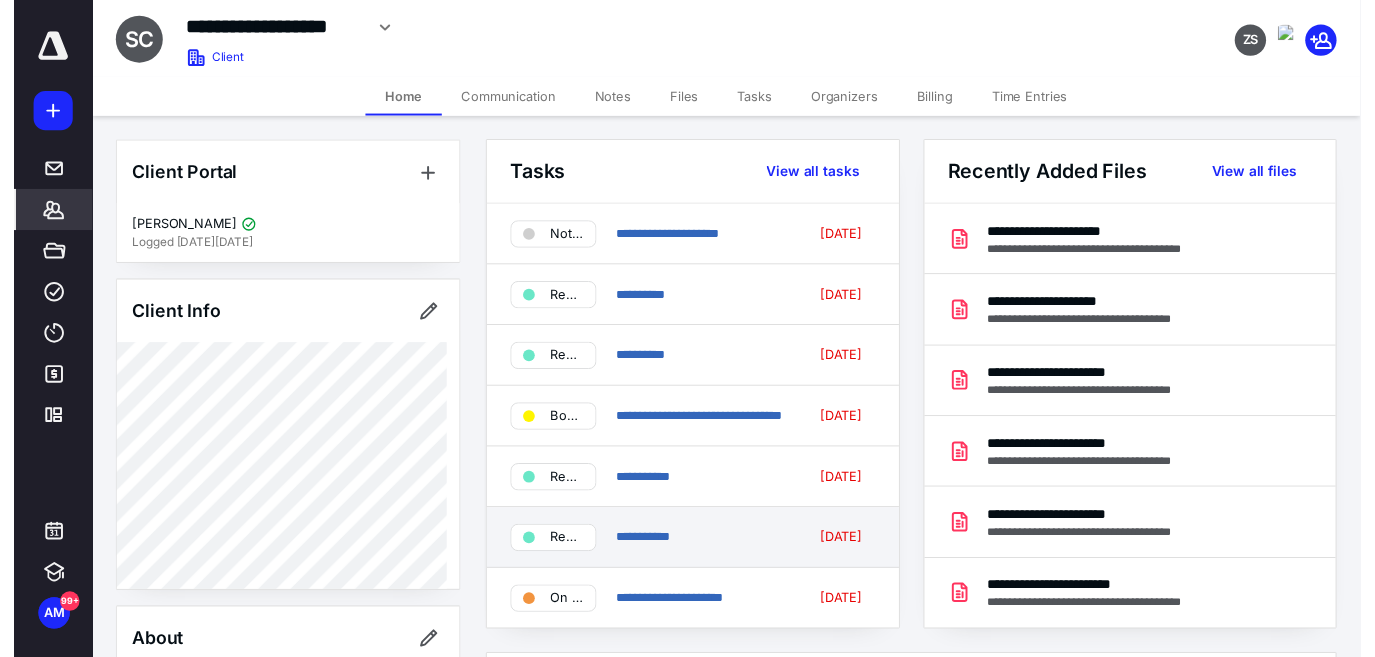 scroll, scrollTop: 0, scrollLeft: 0, axis: both 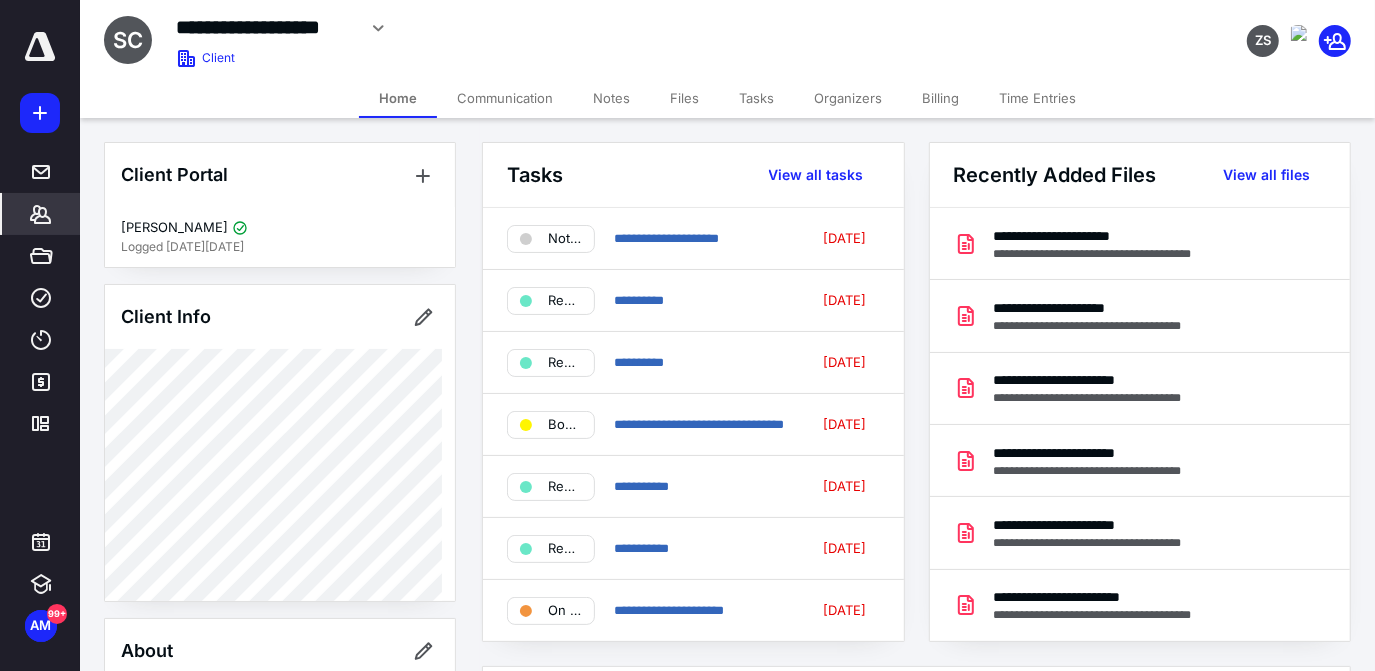 click on "Organizers" at bounding box center (848, 98) 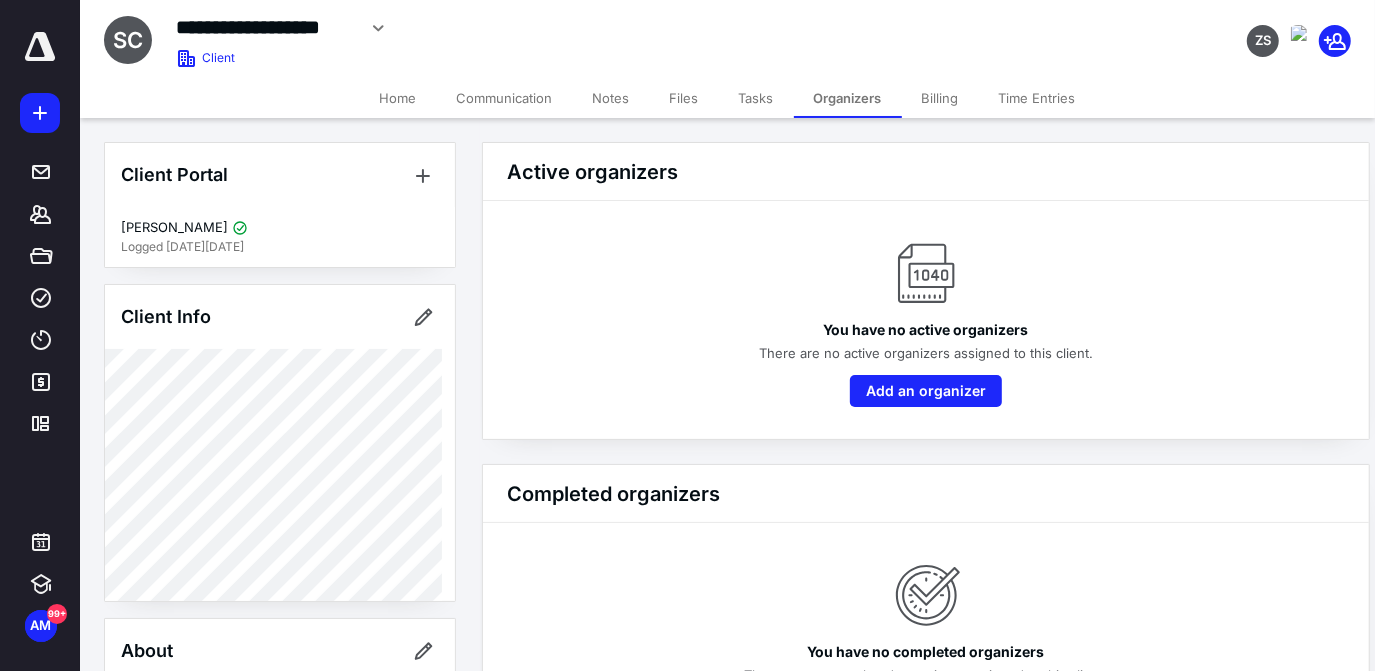 click on "Tasks" at bounding box center (756, 98) 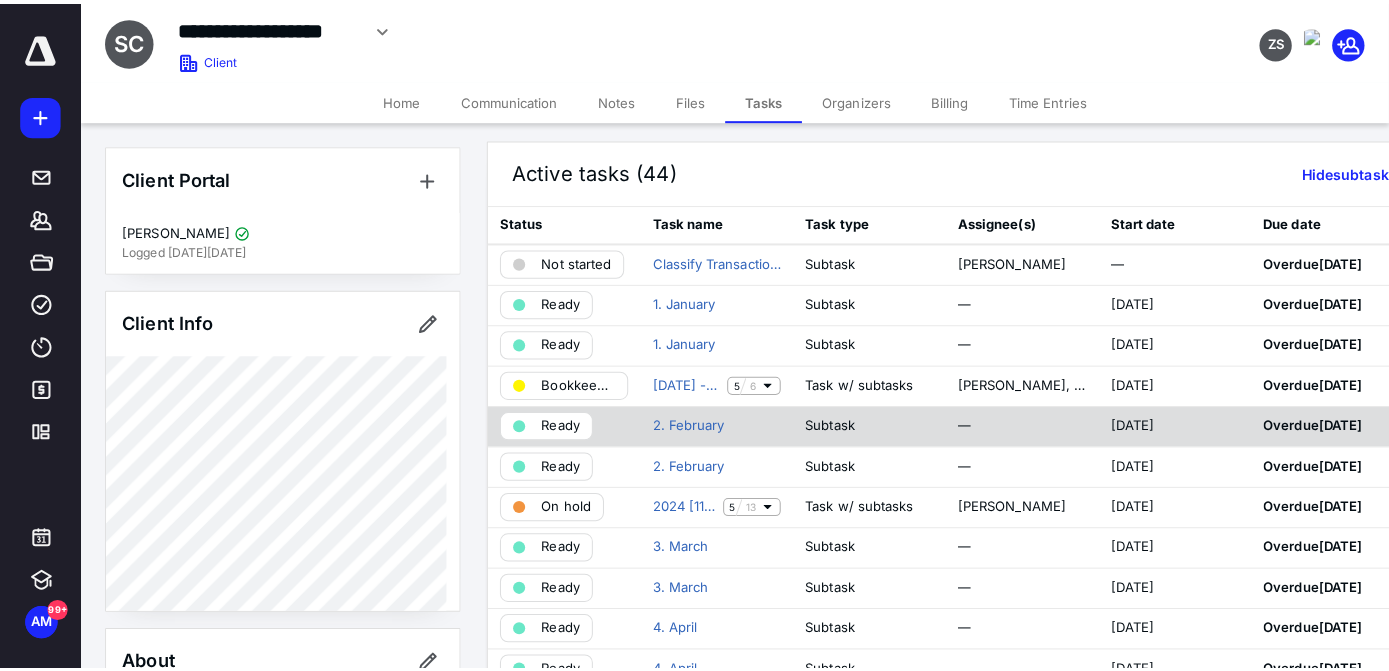 scroll, scrollTop: 0, scrollLeft: 0, axis: both 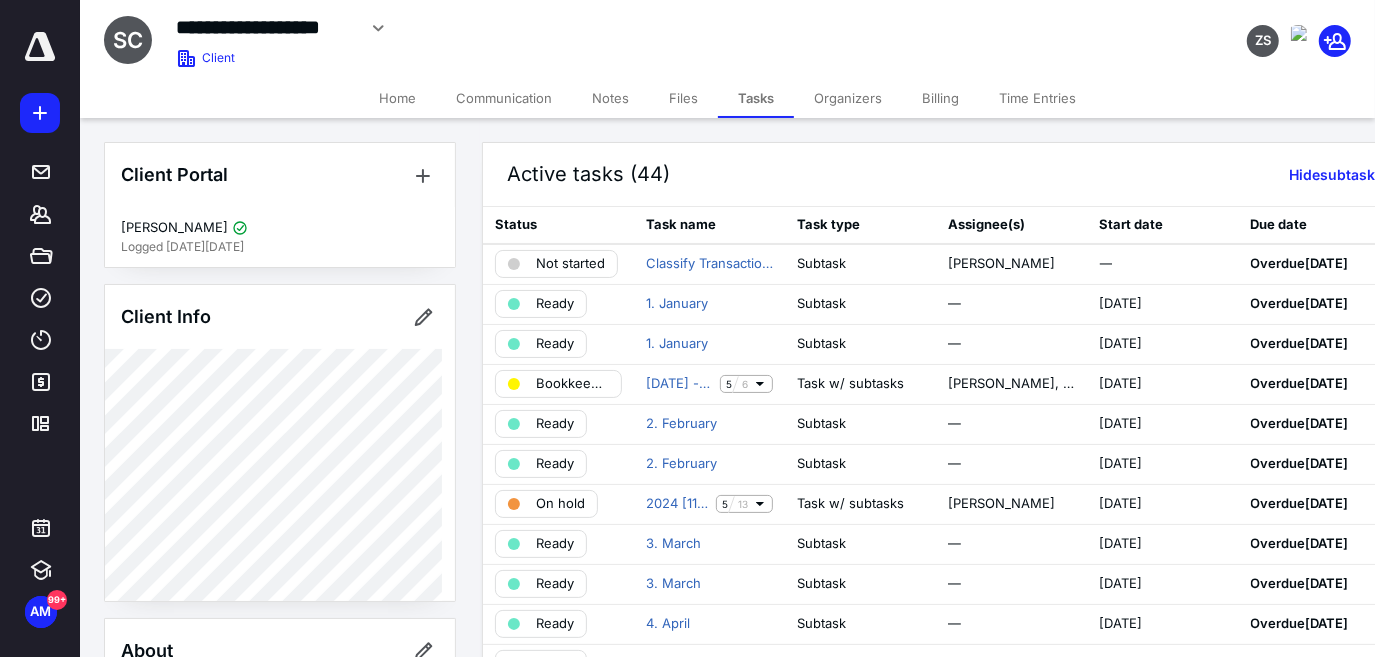 click 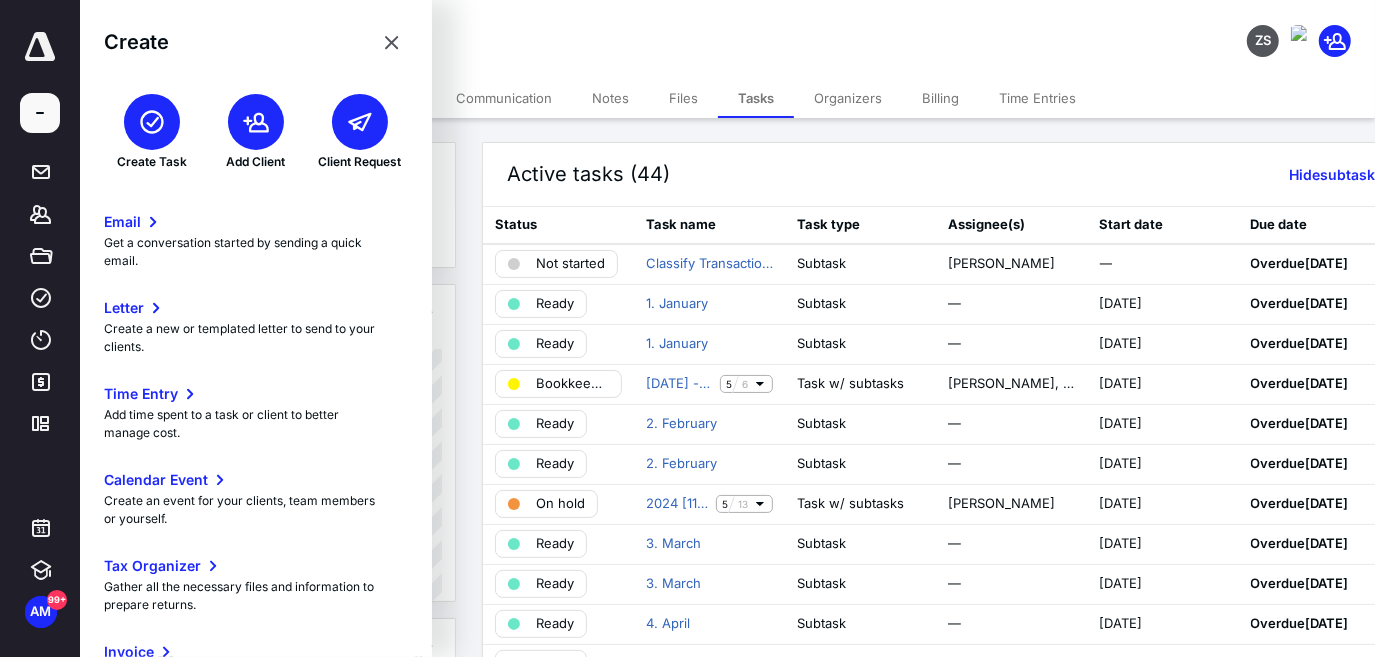 click 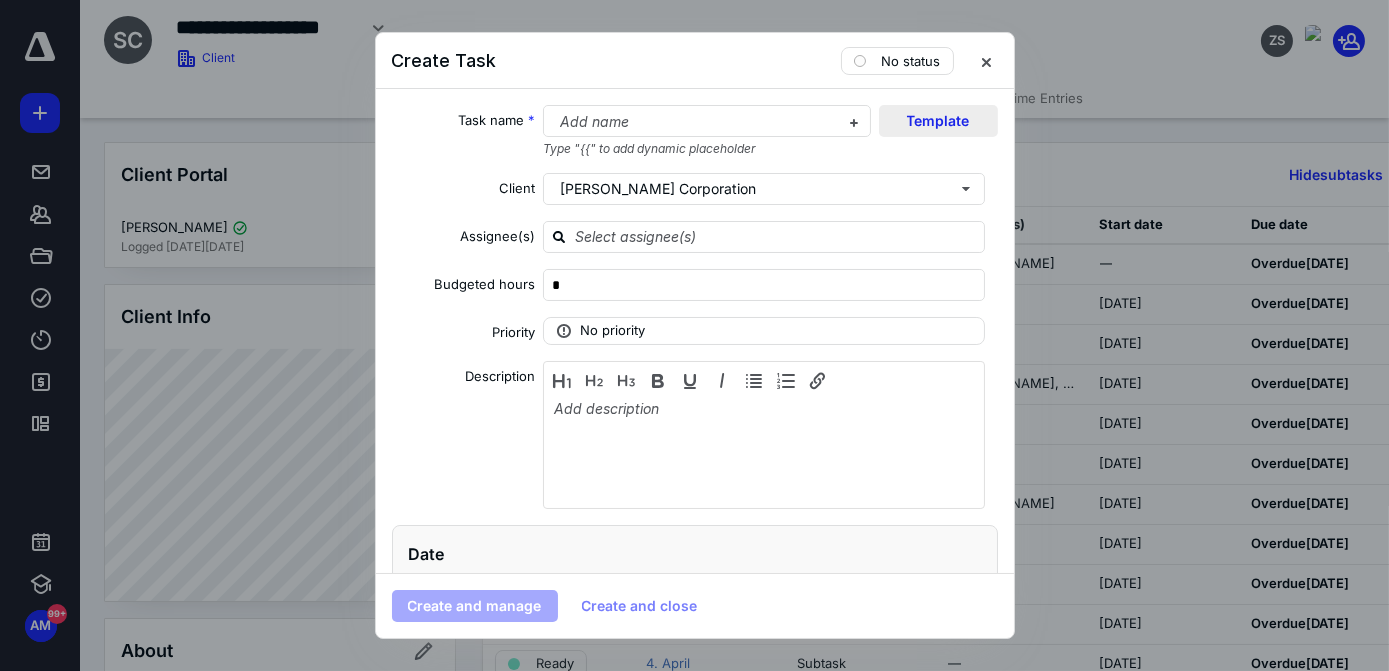 click on "Template" at bounding box center [938, 121] 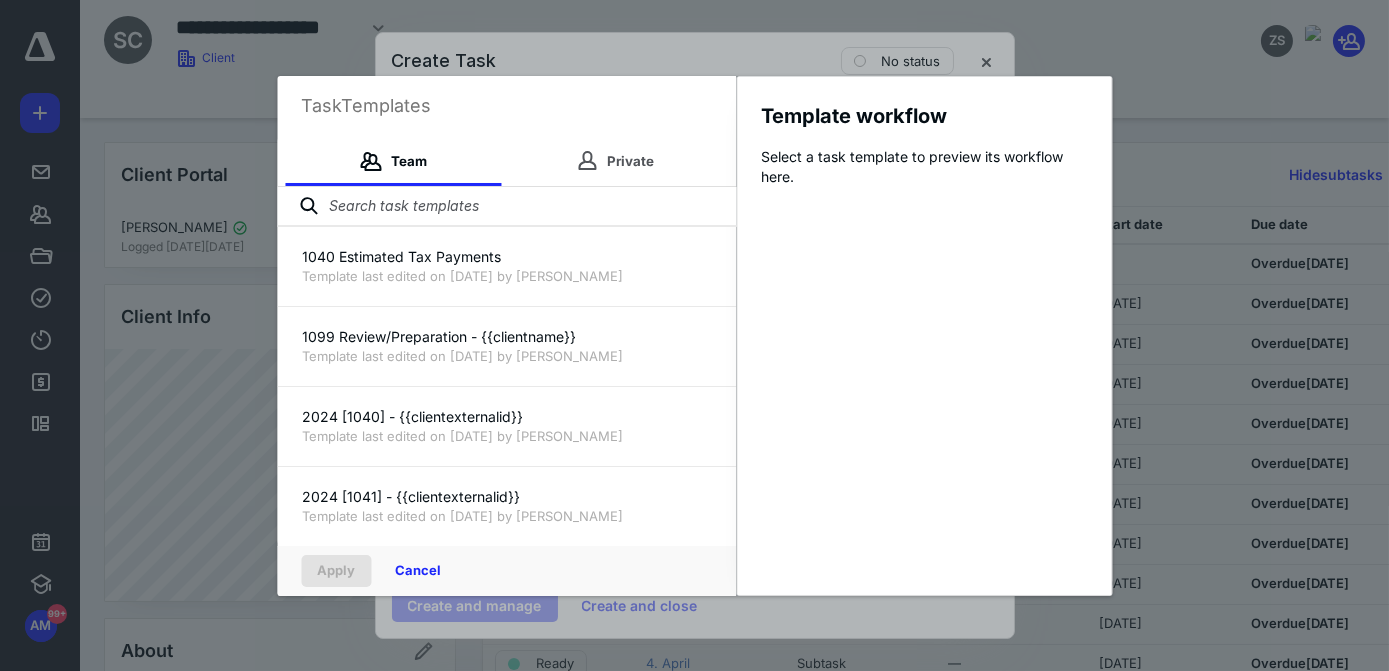 click at bounding box center (506, 207) 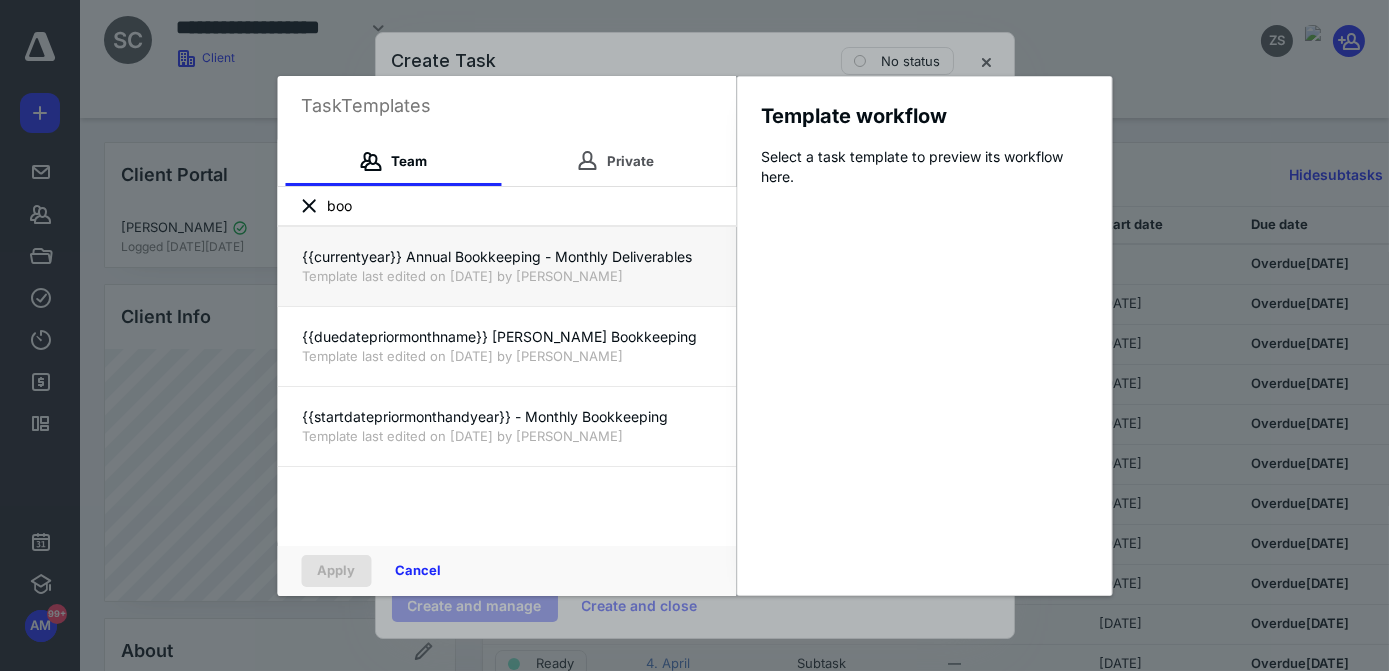 type on "boo" 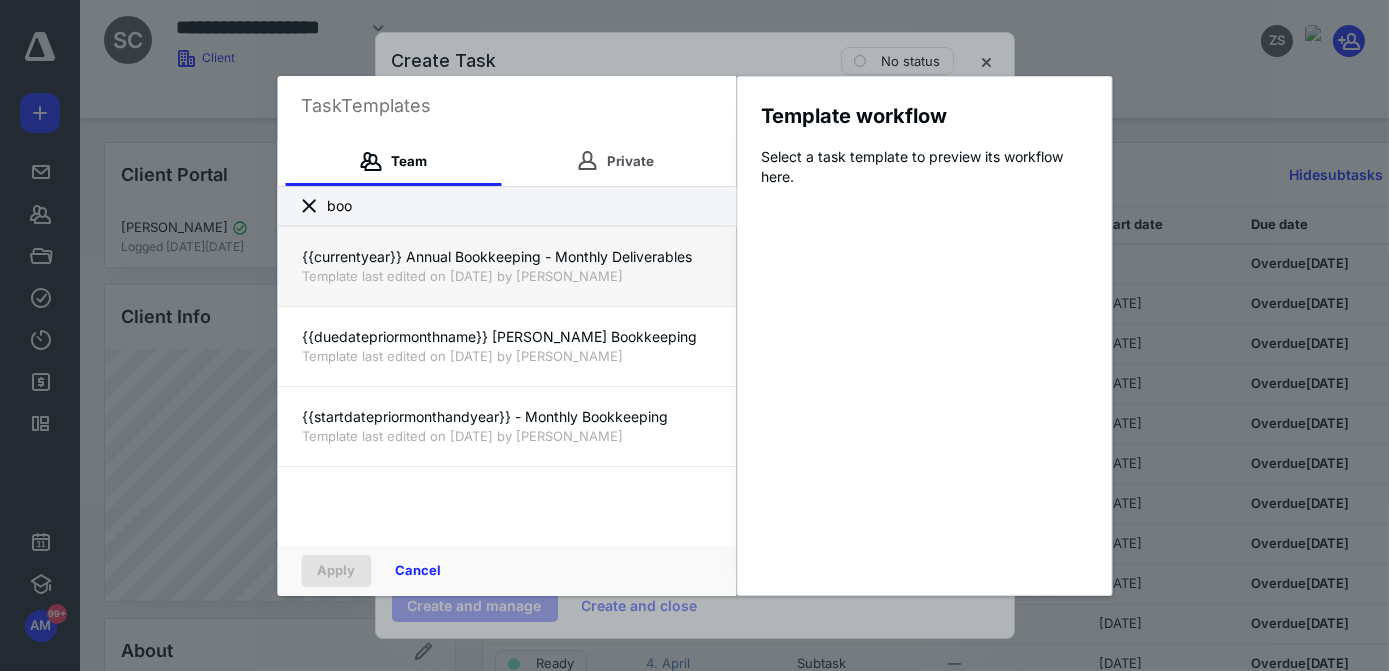 click on "{{currentyear}} Annual Bookkeeping - Monthly Deliverables" at bounding box center (506, 257) 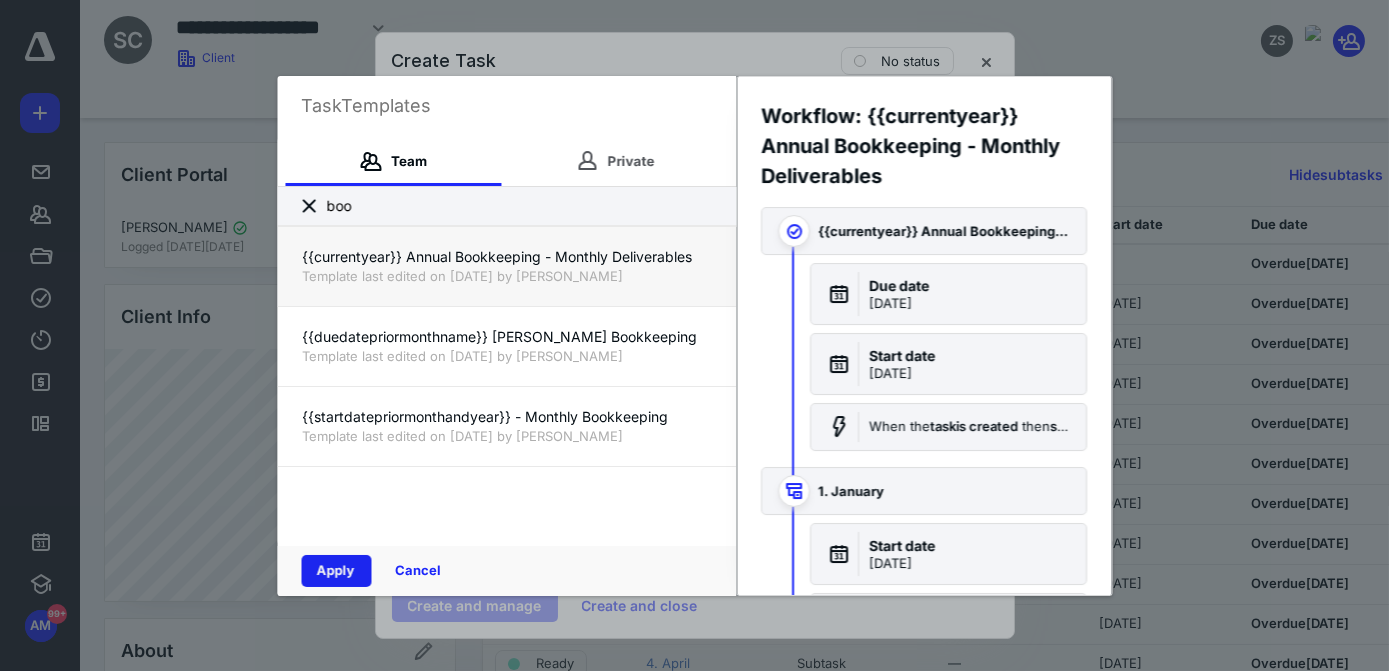 click on "Apply" at bounding box center (336, 571) 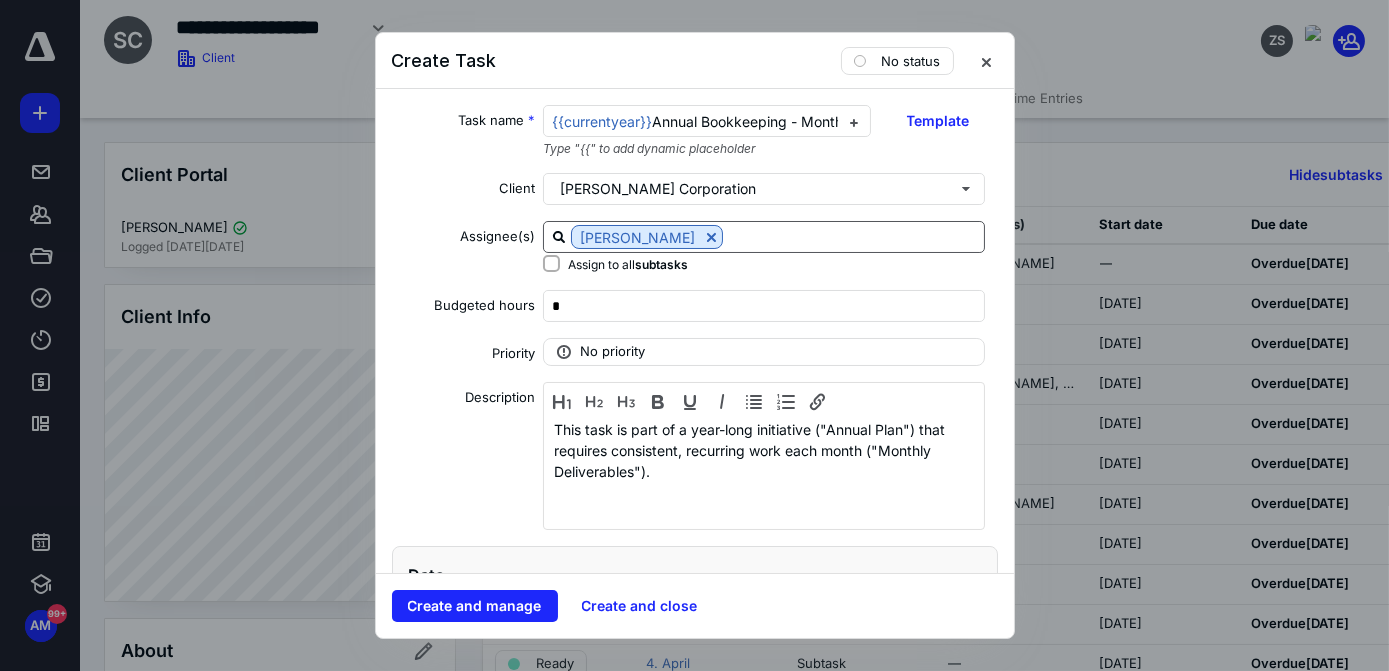 click at bounding box center (853, 236) 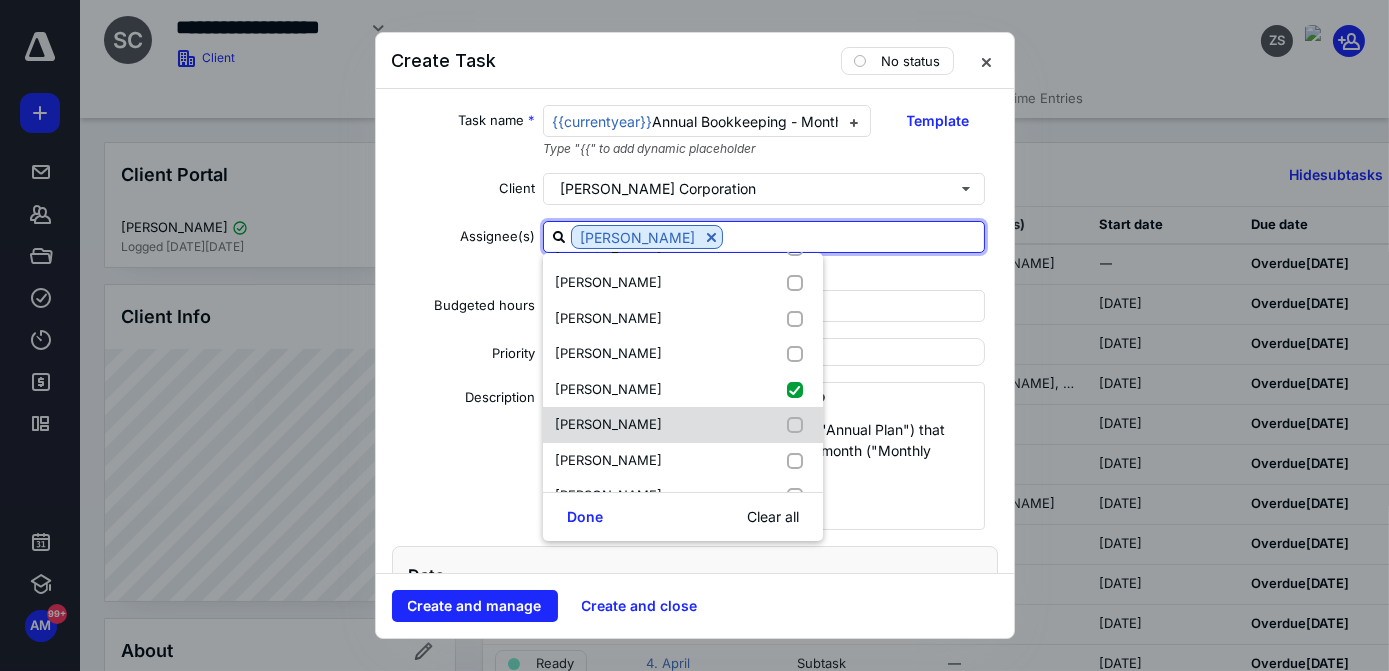 scroll, scrollTop: 701, scrollLeft: 0, axis: vertical 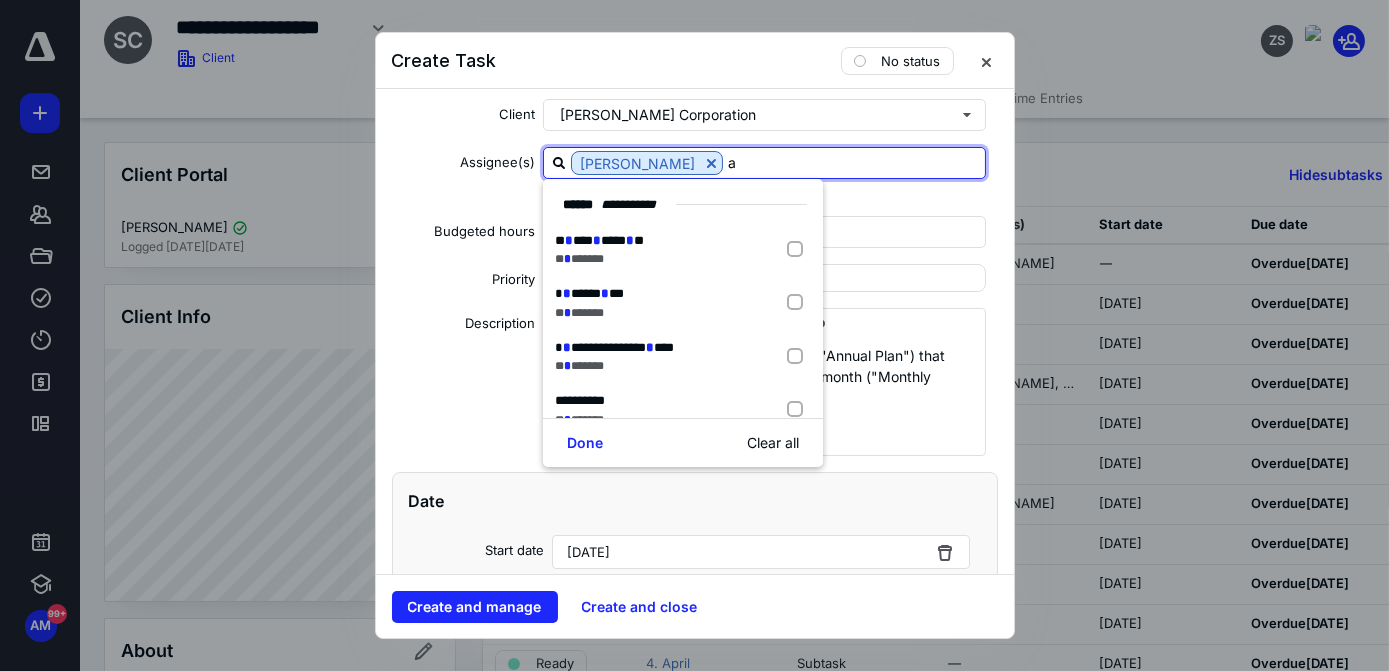 type on "am" 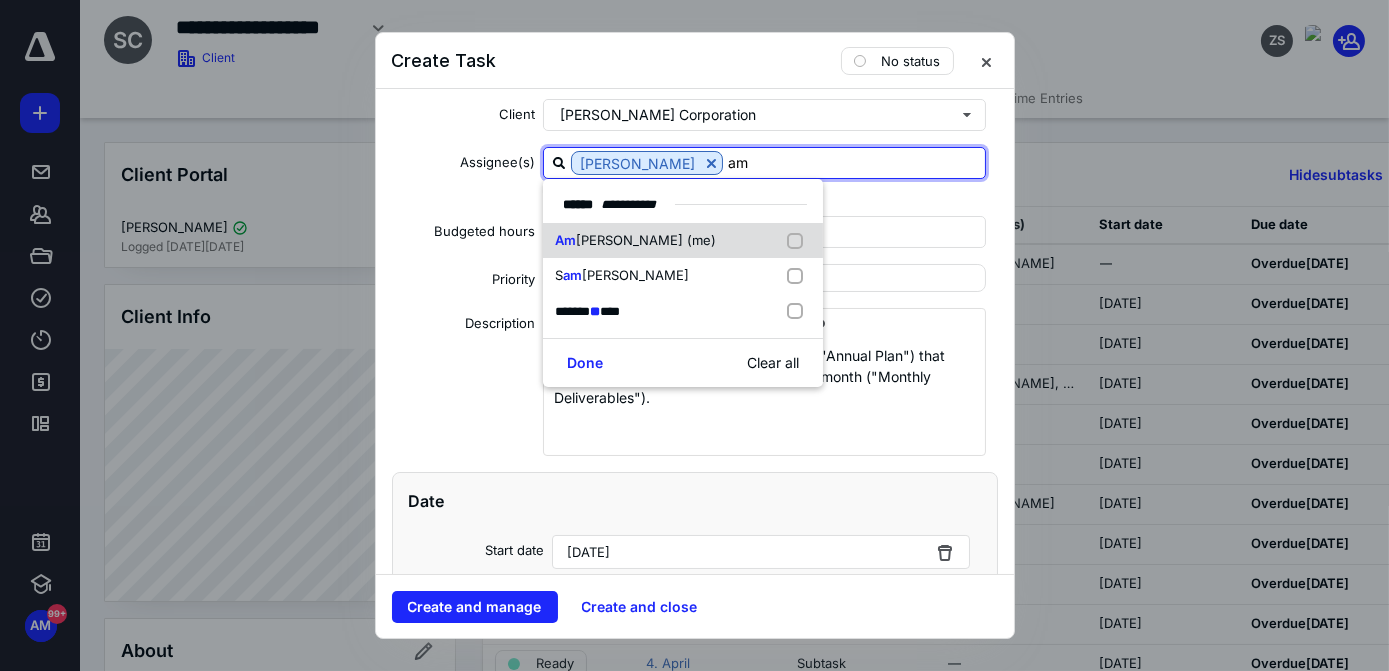 click on "[PERSON_NAME] (me)" at bounding box center (646, 240) 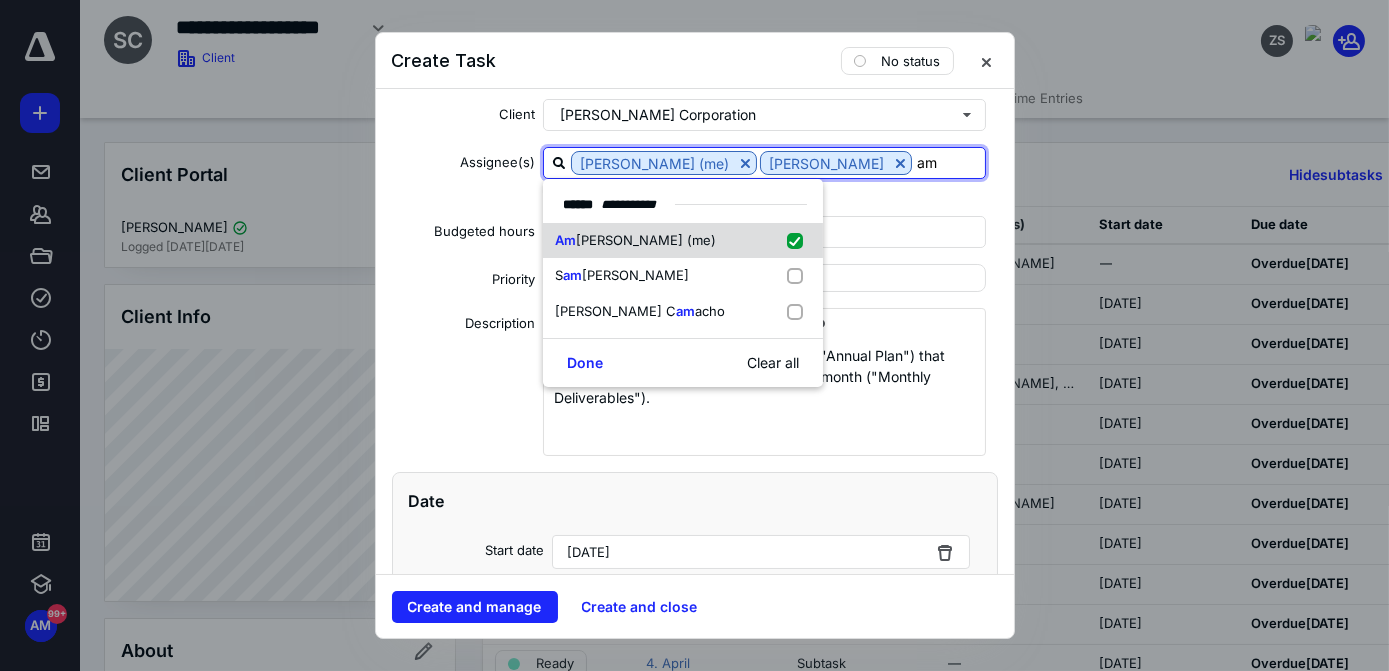 checkbox on "true" 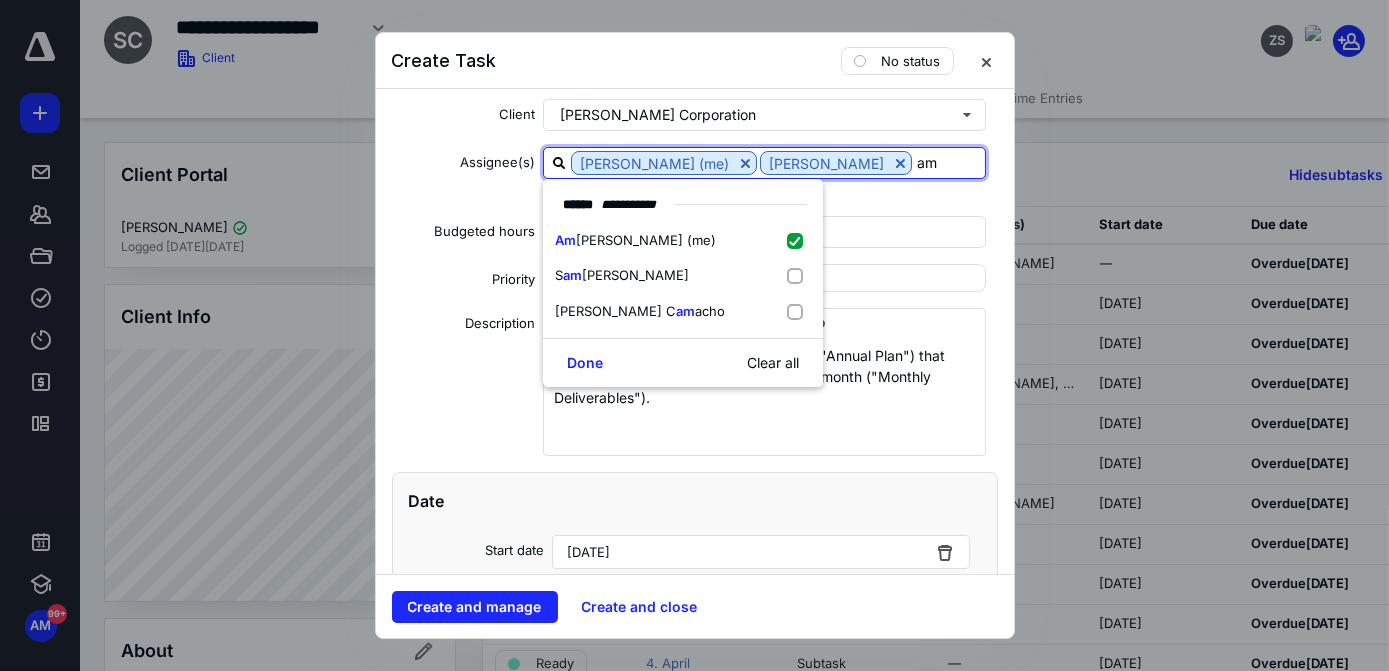 type on "a" 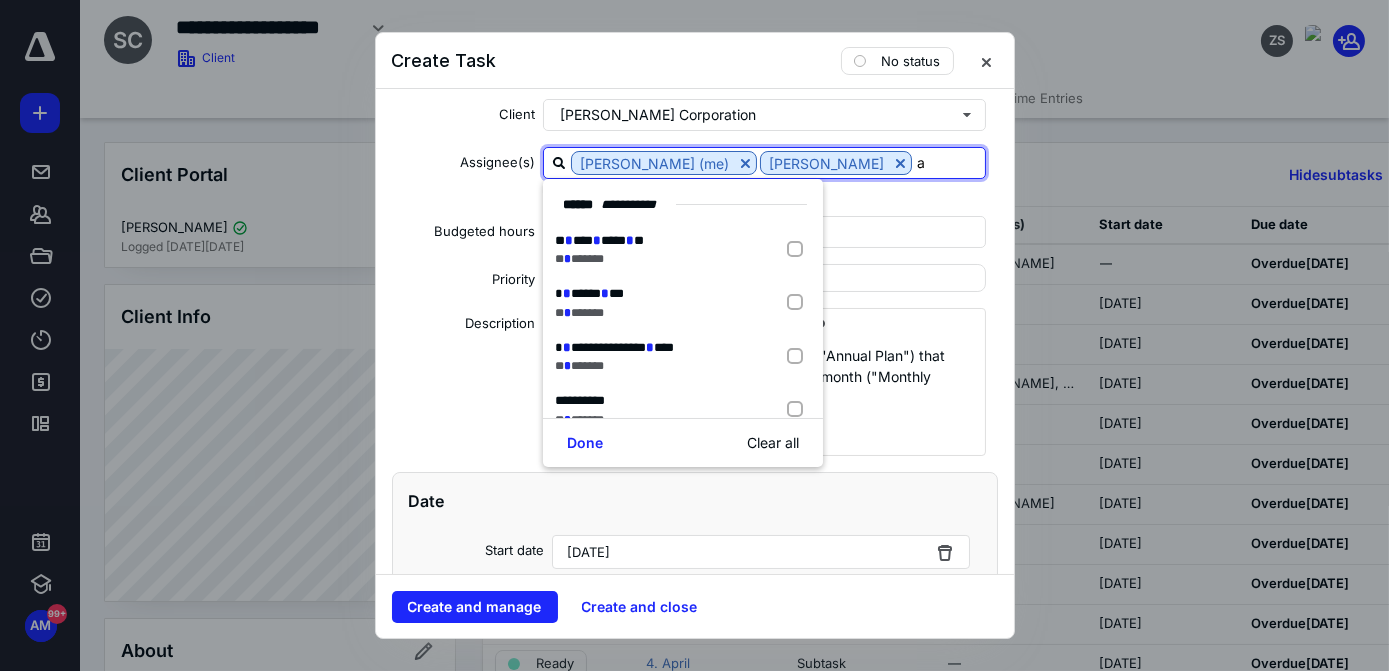 type 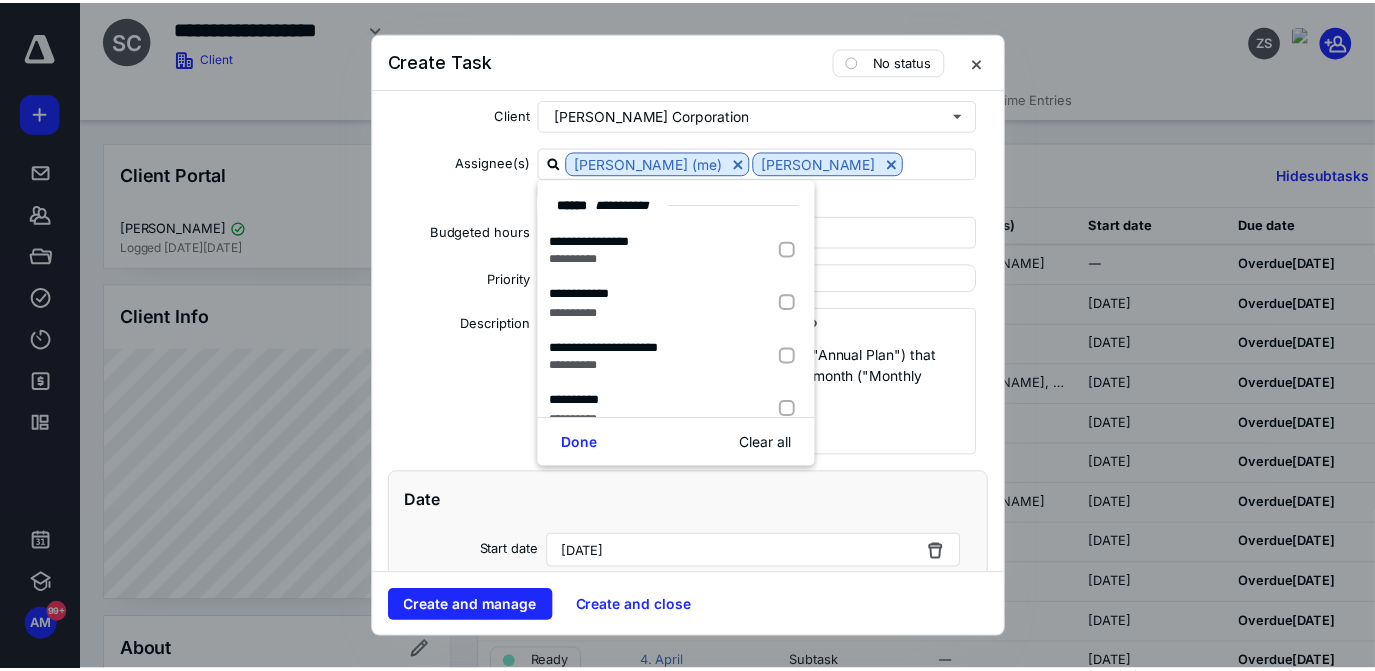 scroll, scrollTop: 498, scrollLeft: 0, axis: vertical 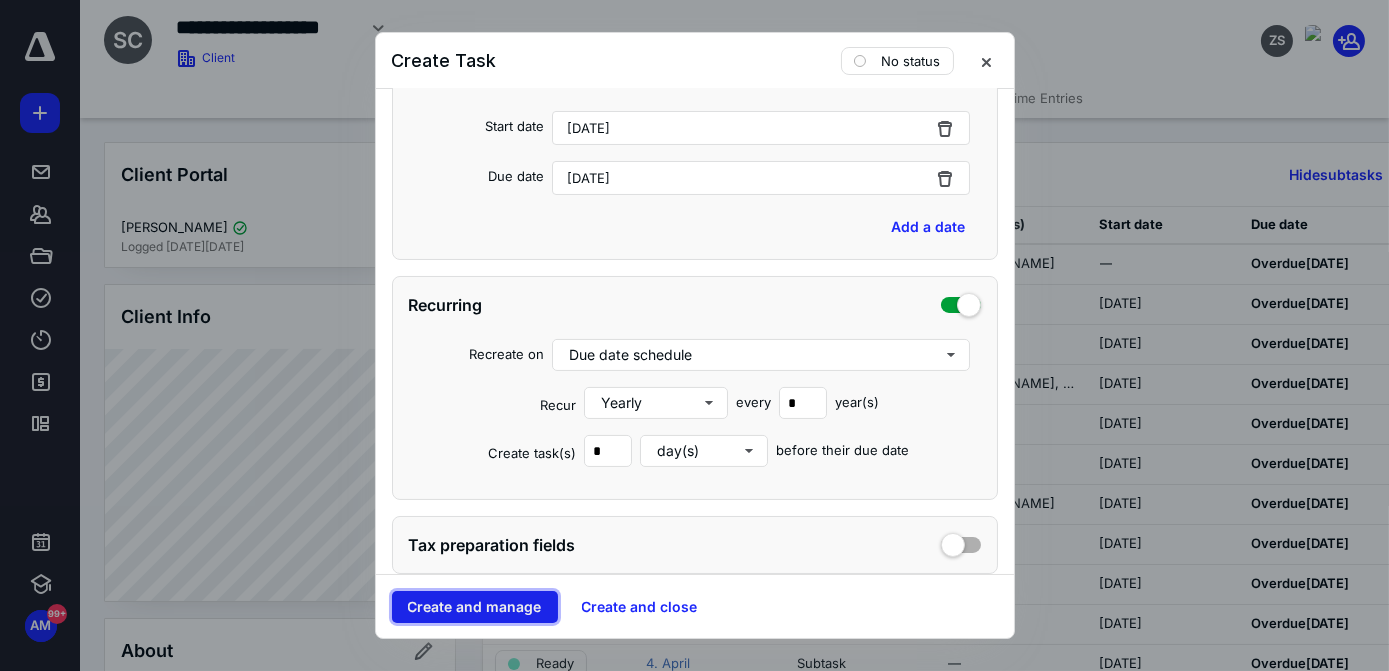 click on "Create and manage" at bounding box center (475, 607) 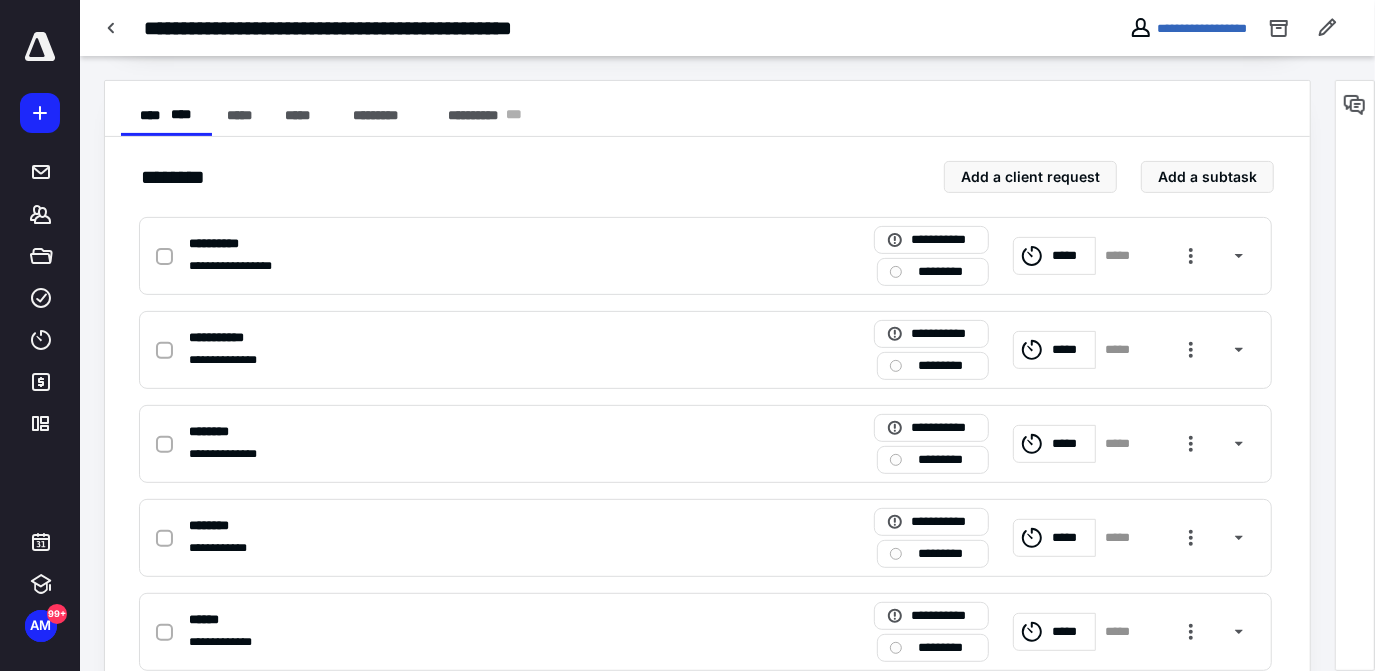scroll, scrollTop: 362, scrollLeft: 0, axis: vertical 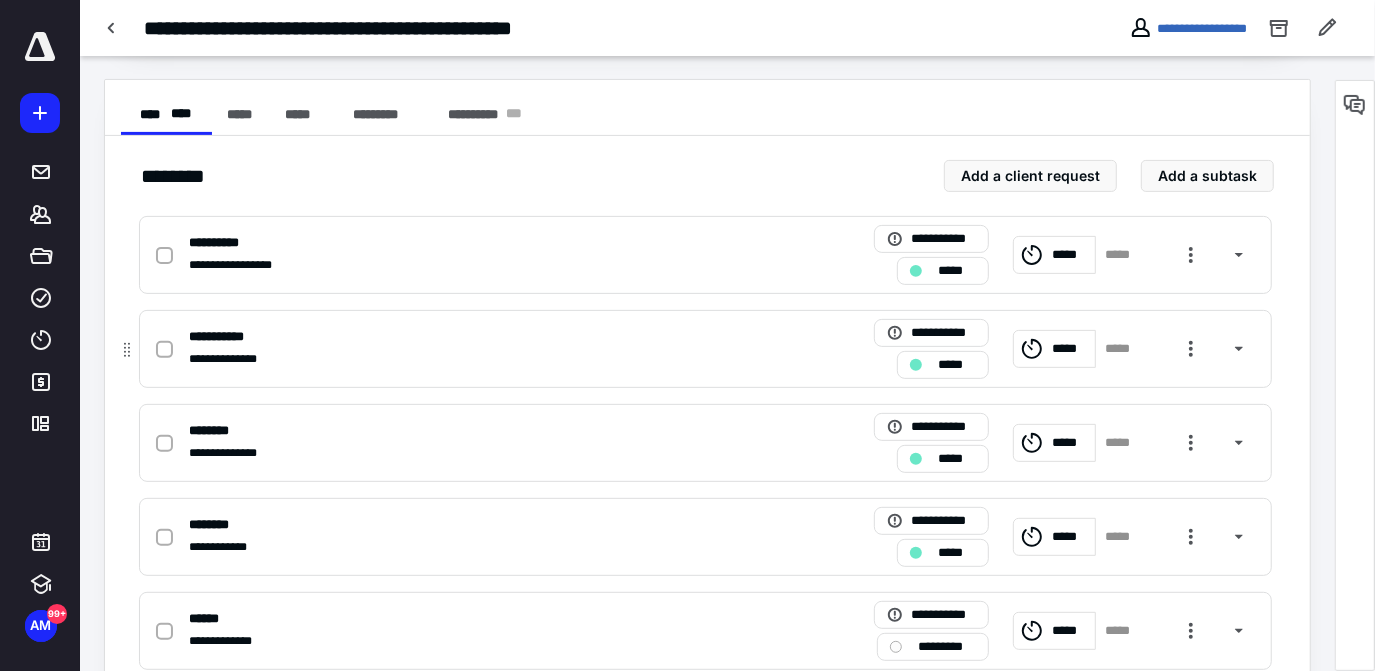 click on "**********" at bounding box center (225, 337) 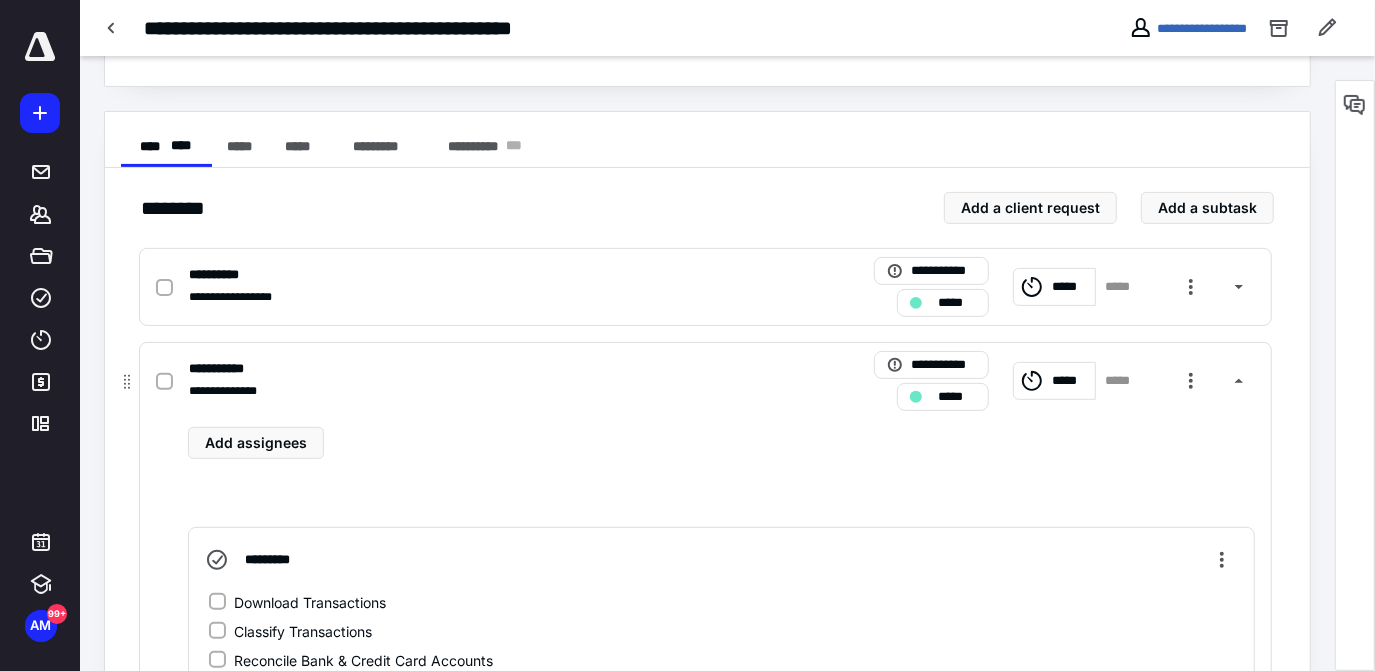 scroll, scrollTop: 0, scrollLeft: 0, axis: both 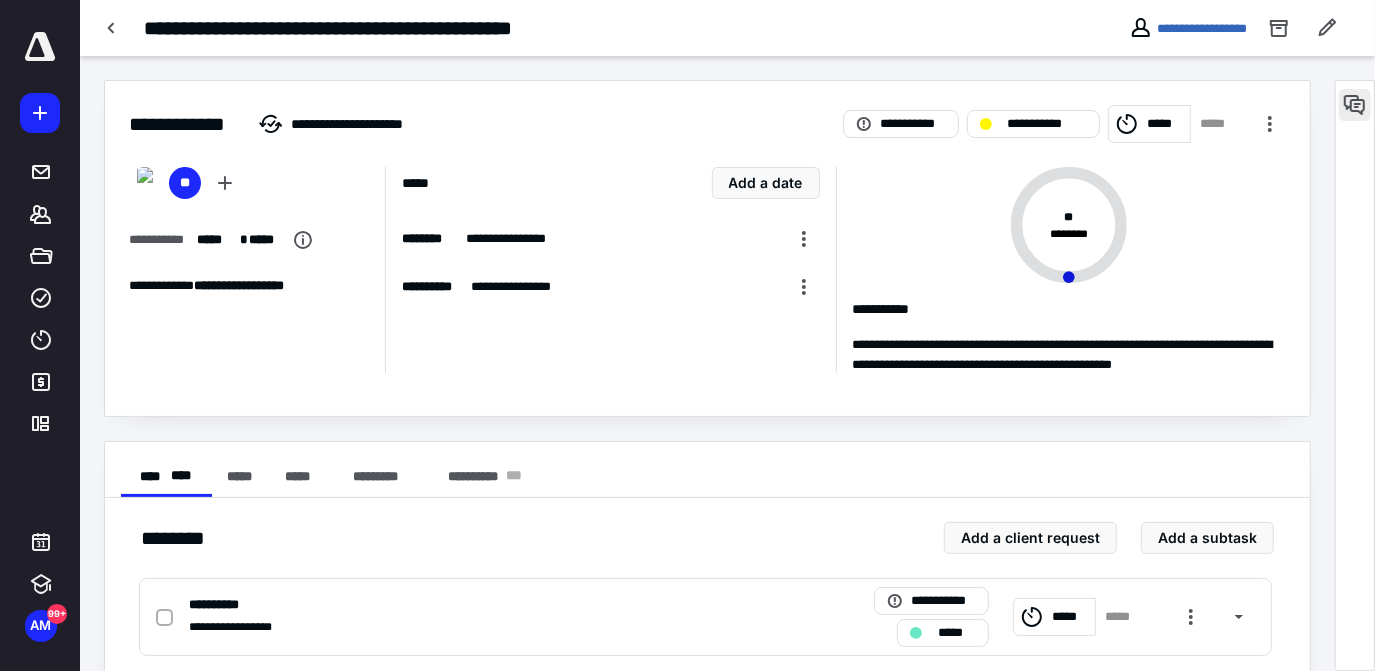 click at bounding box center (1355, 105) 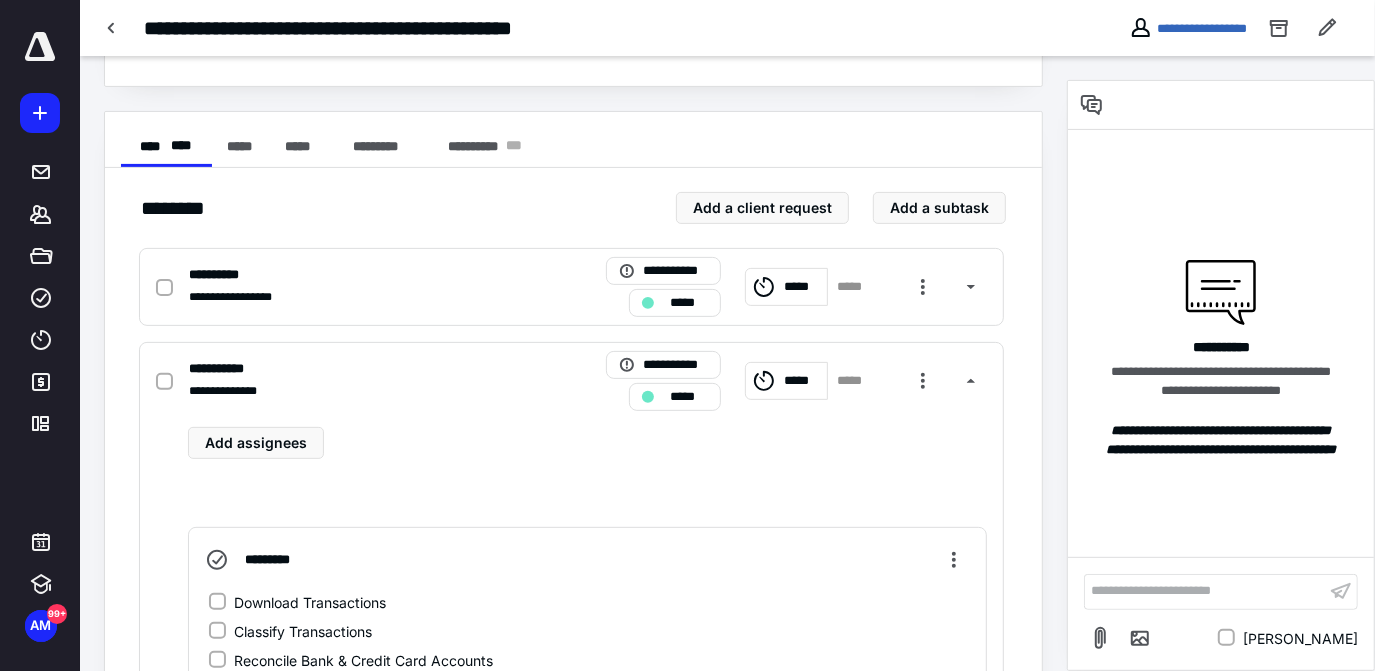 scroll, scrollTop: 354, scrollLeft: 0, axis: vertical 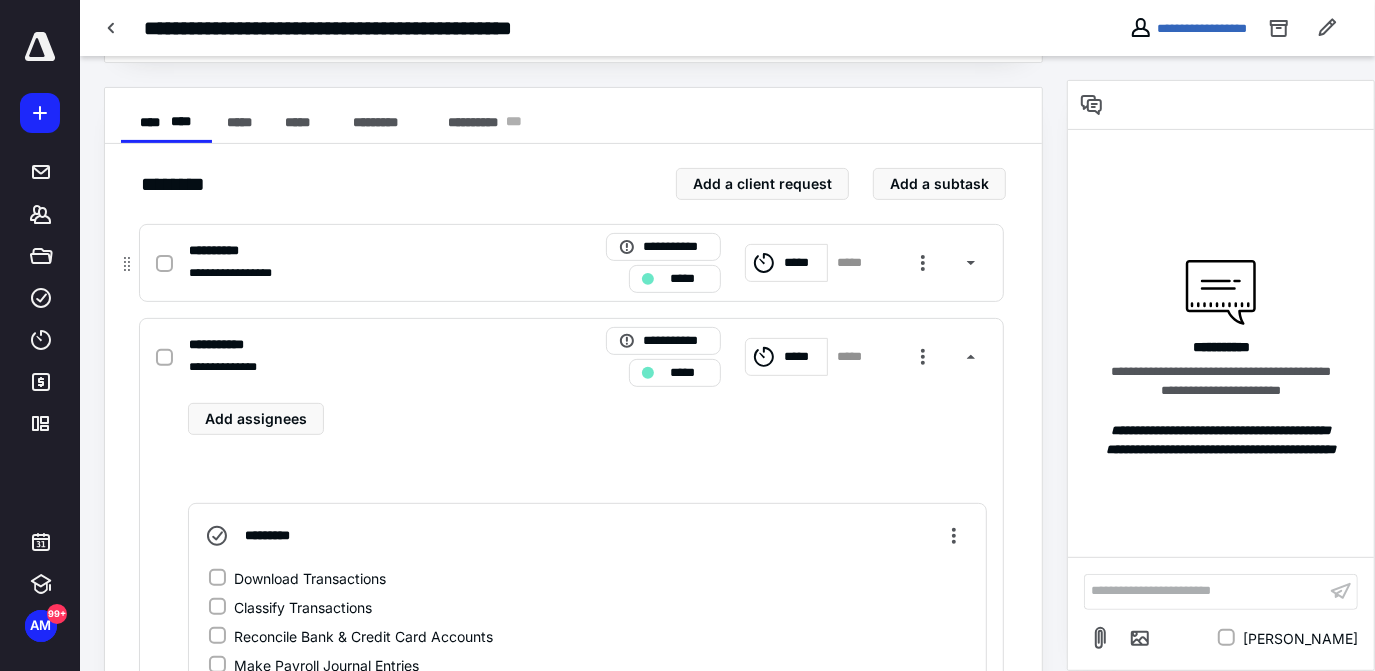 click on "**********" at bounding box center [221, 251] 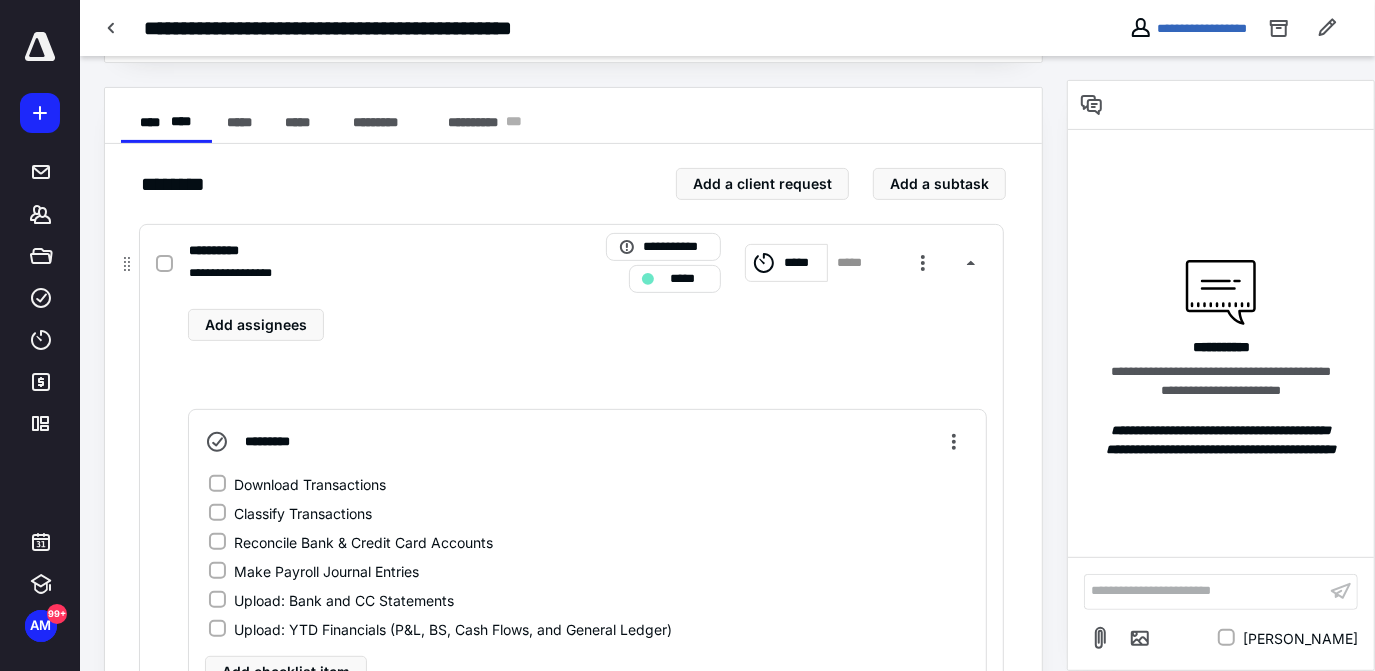 click on "Classify Transactions" at bounding box center (217, 513) 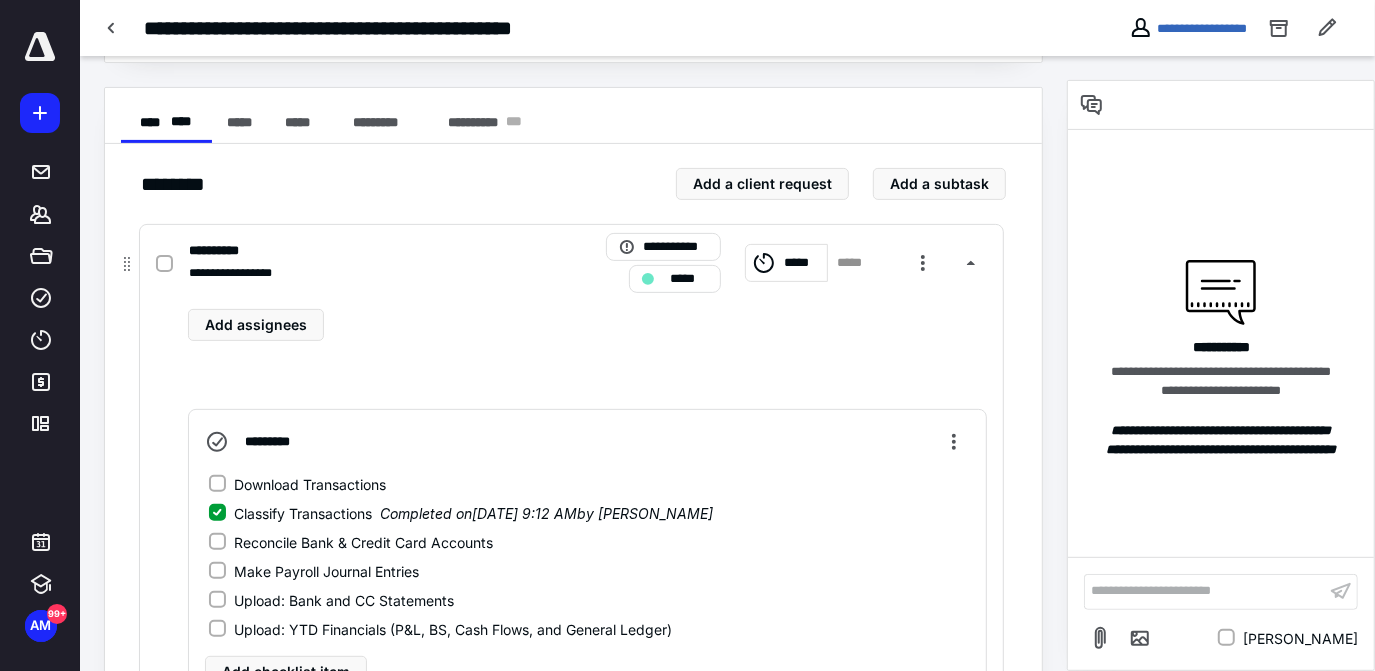 click 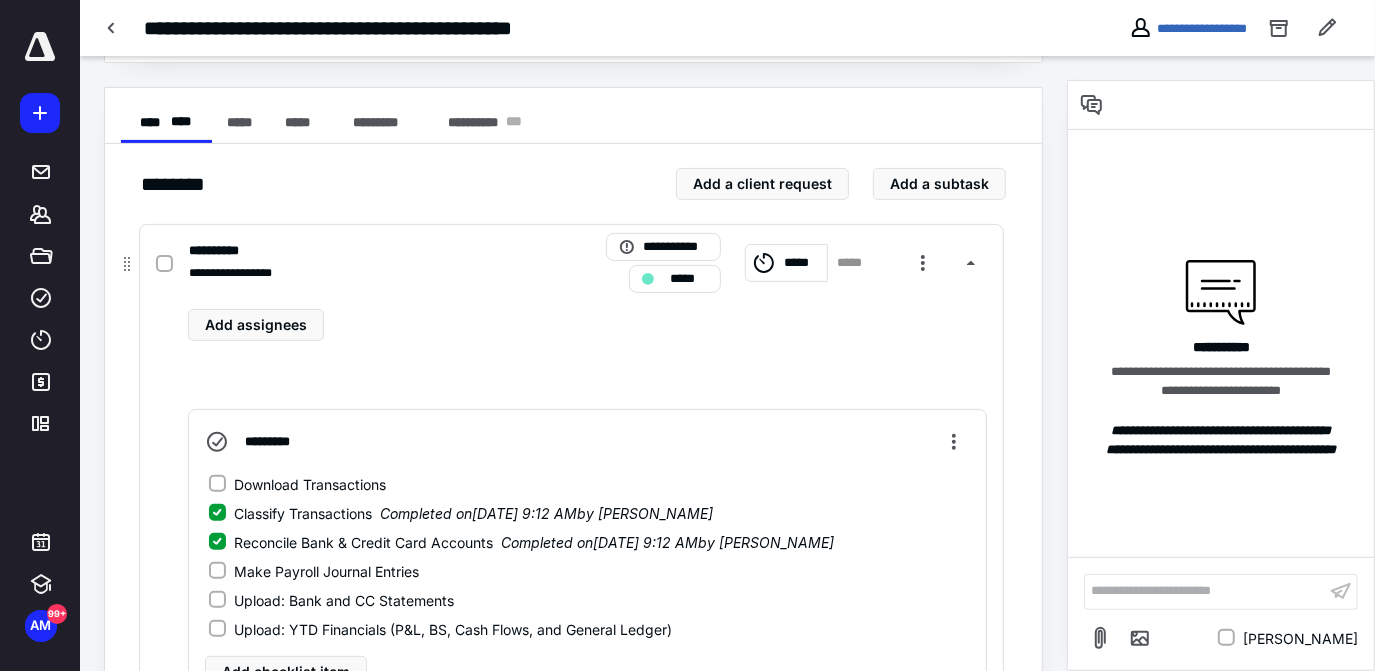 click on "Upload: Bank and CC Statements" at bounding box center [217, 600] 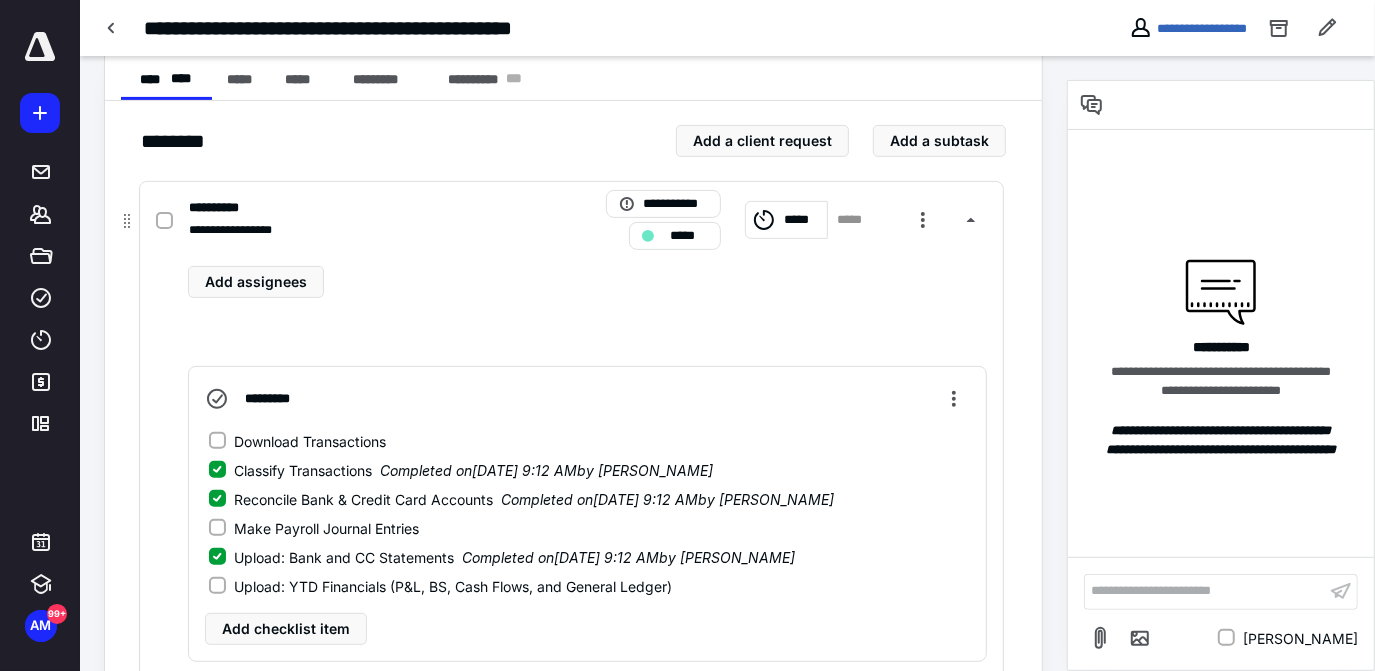 scroll, scrollTop: 404, scrollLeft: 0, axis: vertical 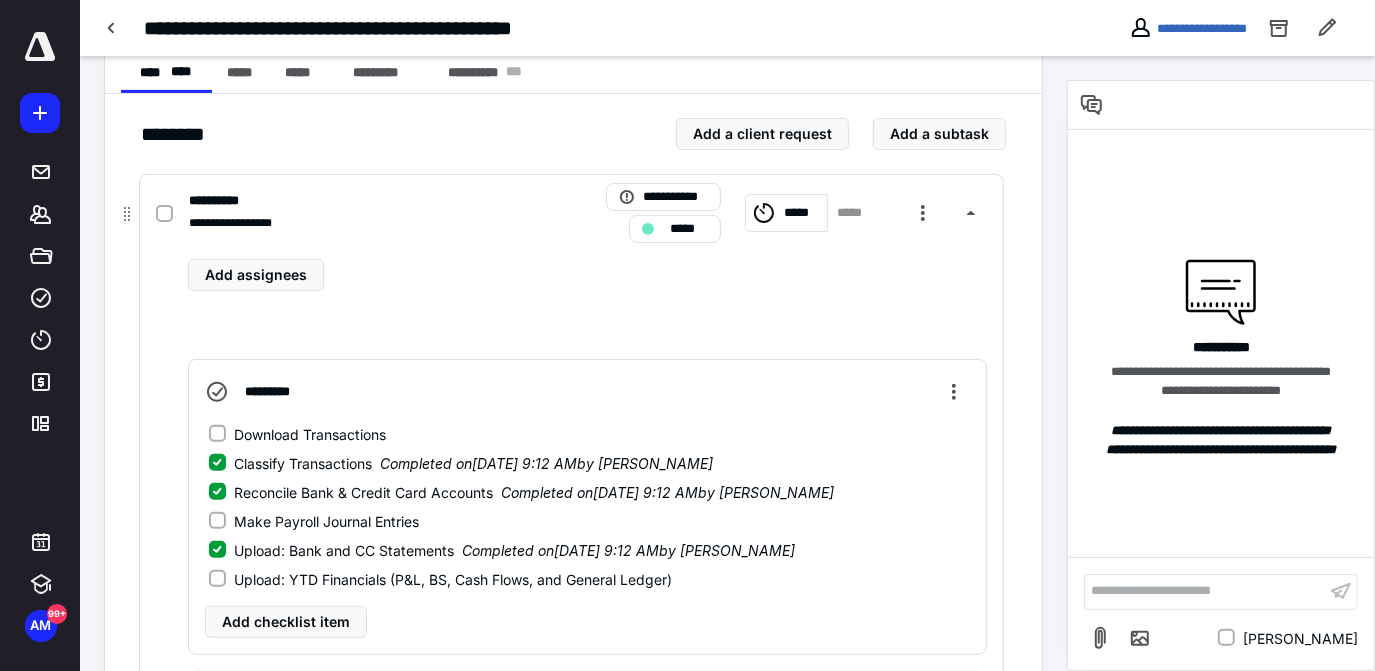 click 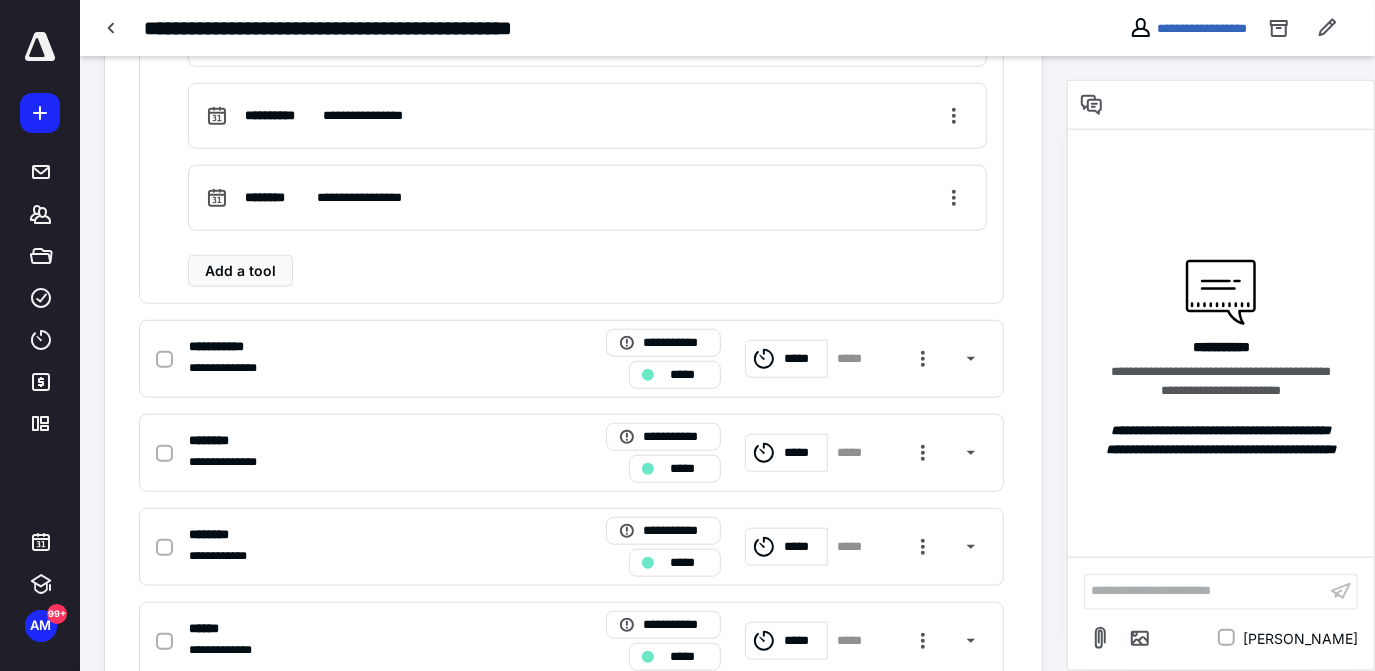scroll, scrollTop: 1176, scrollLeft: 0, axis: vertical 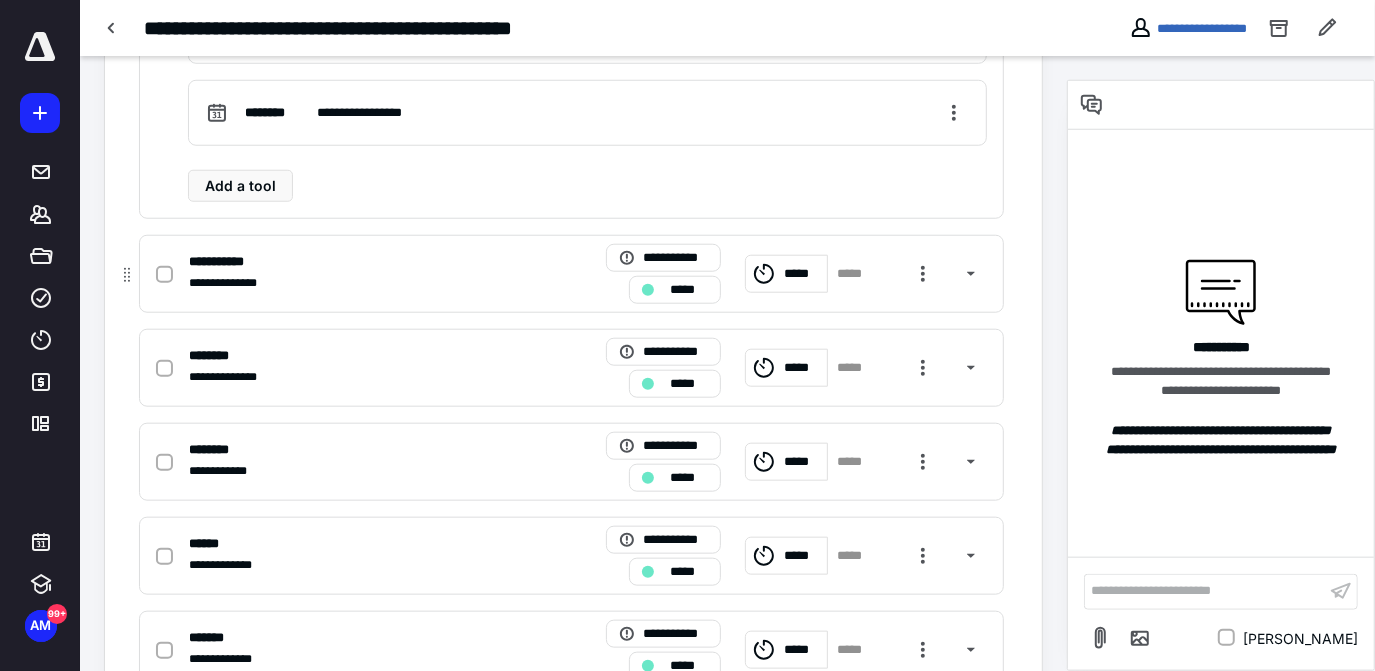 click on "**********" at bounding box center [225, 262] 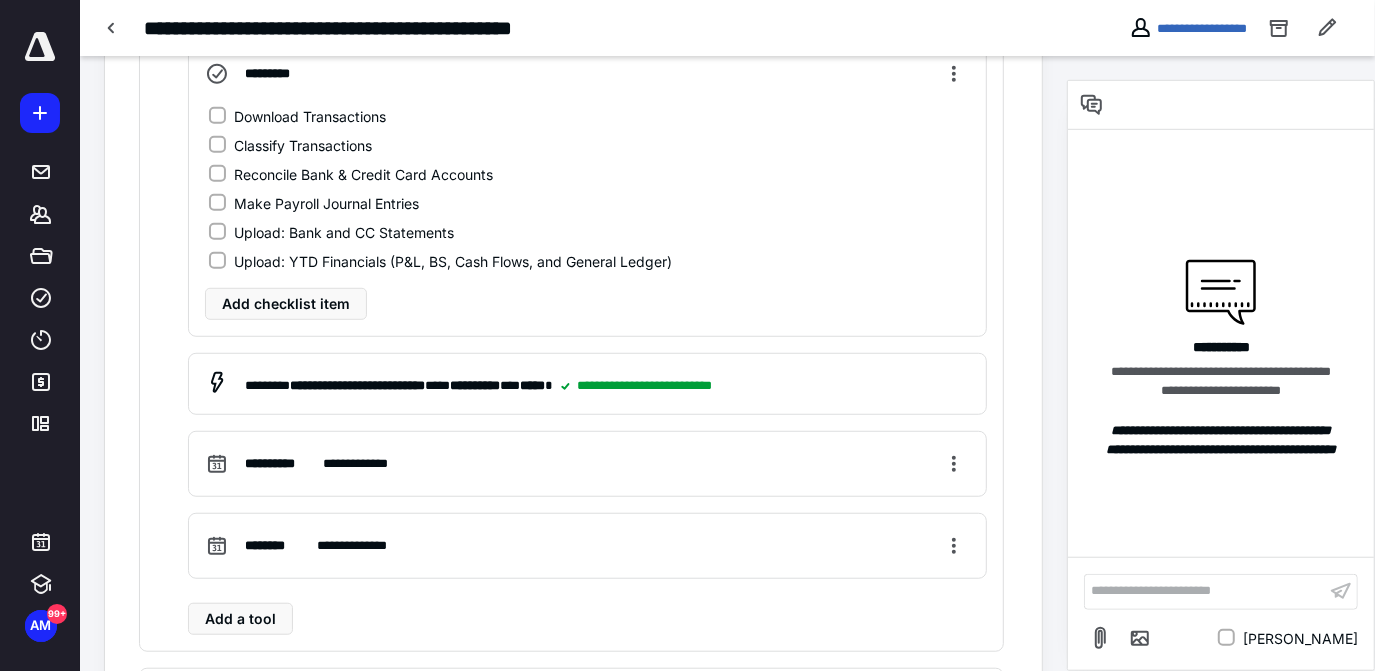 scroll, scrollTop: 794, scrollLeft: 0, axis: vertical 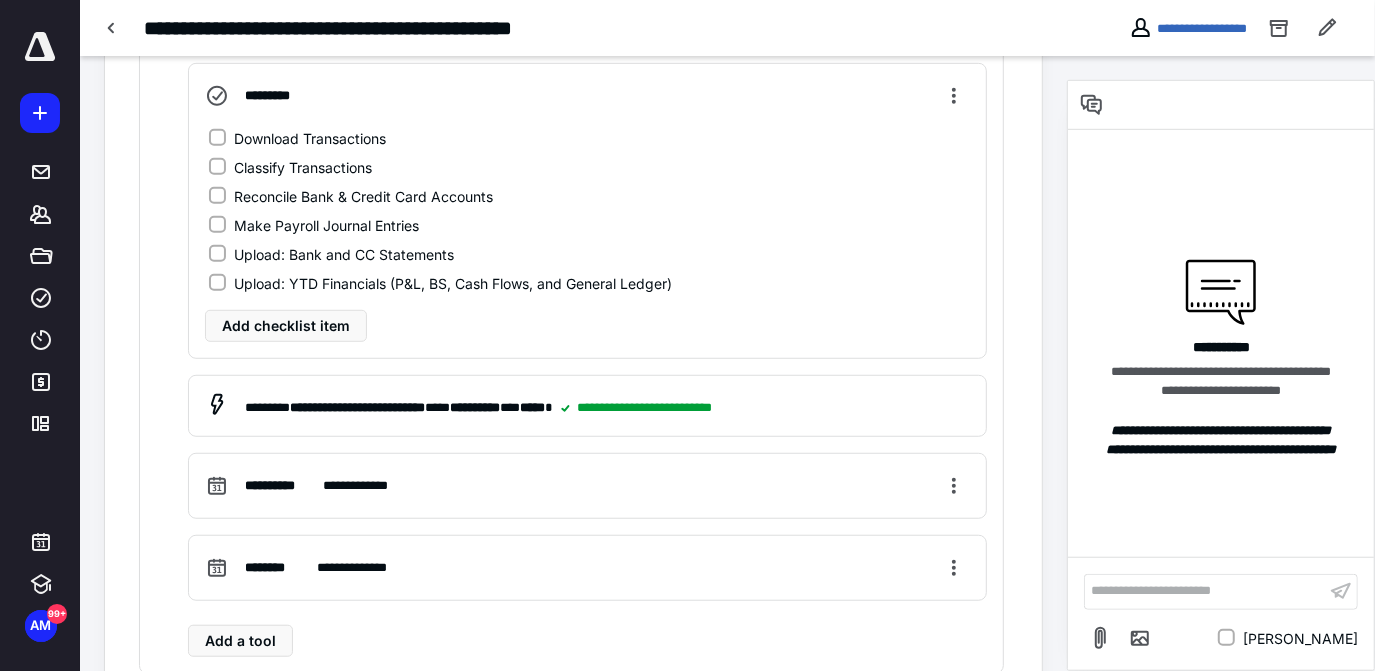 click on "Classify Transactions" at bounding box center [303, 167] 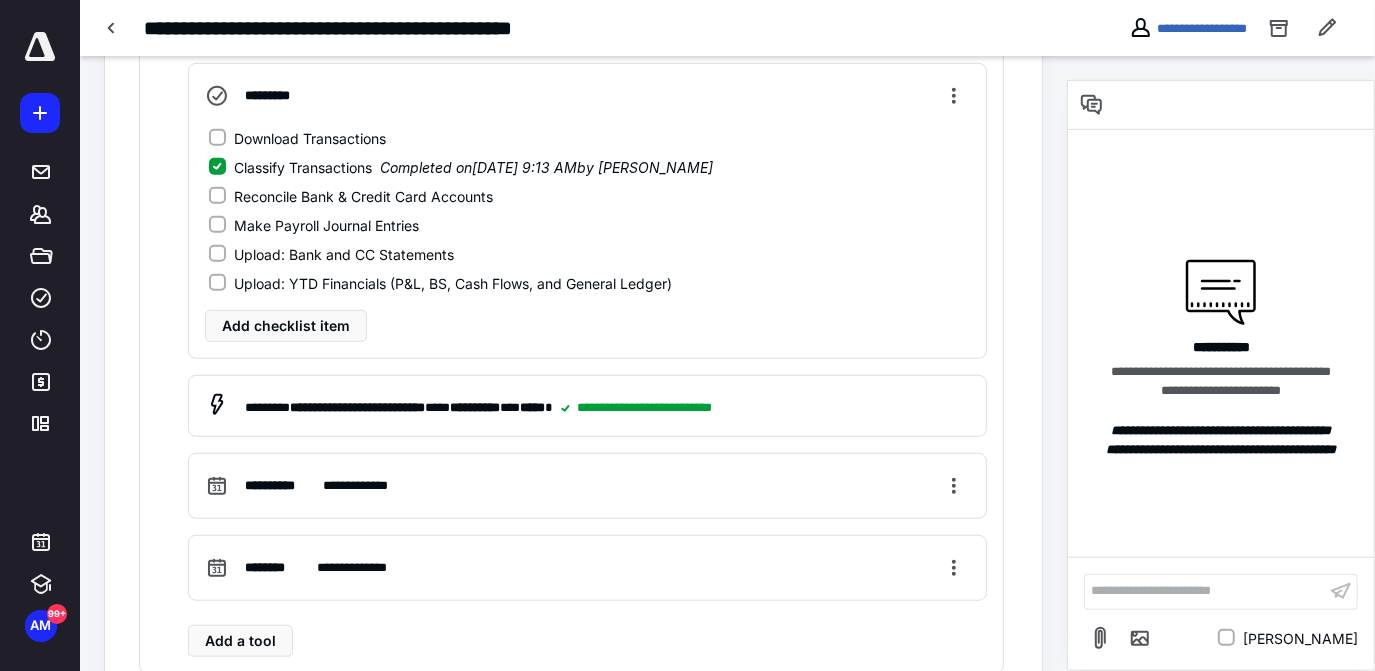click on "Reconcile Bank & Credit Card Accounts" at bounding box center [363, 196] 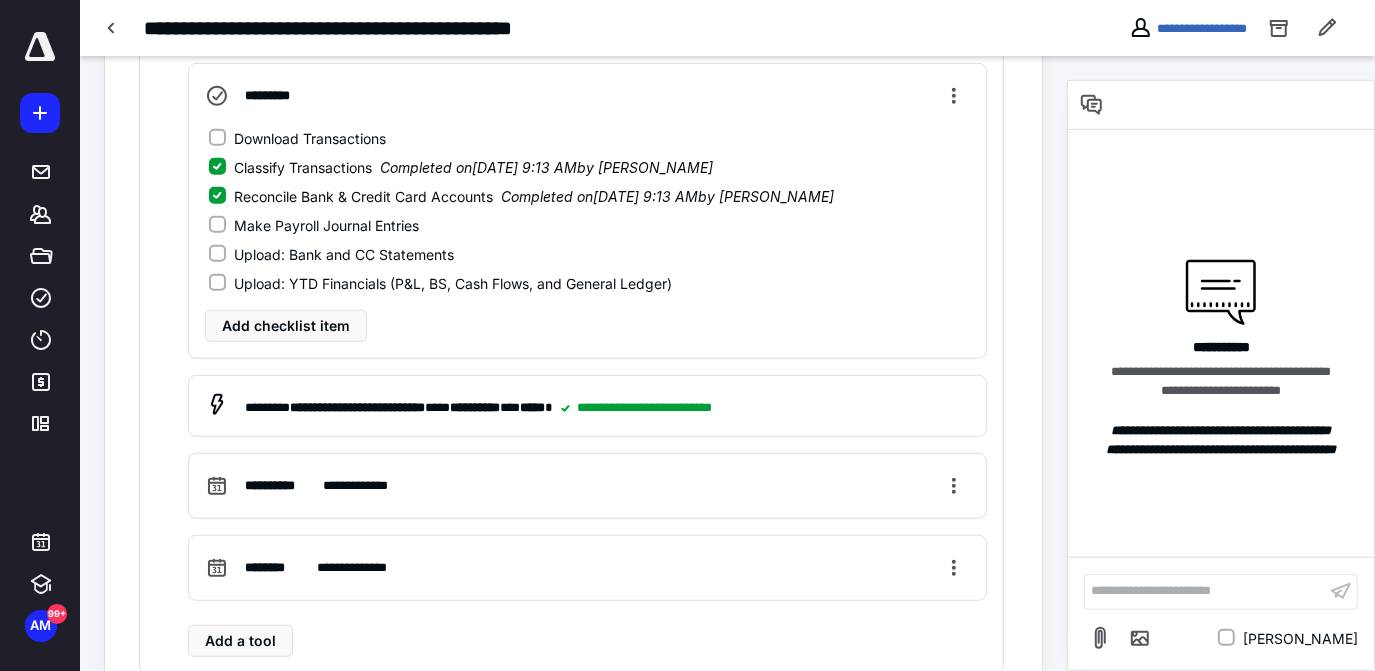 click on "Upload: Bank and CC Statements" at bounding box center (344, 254) 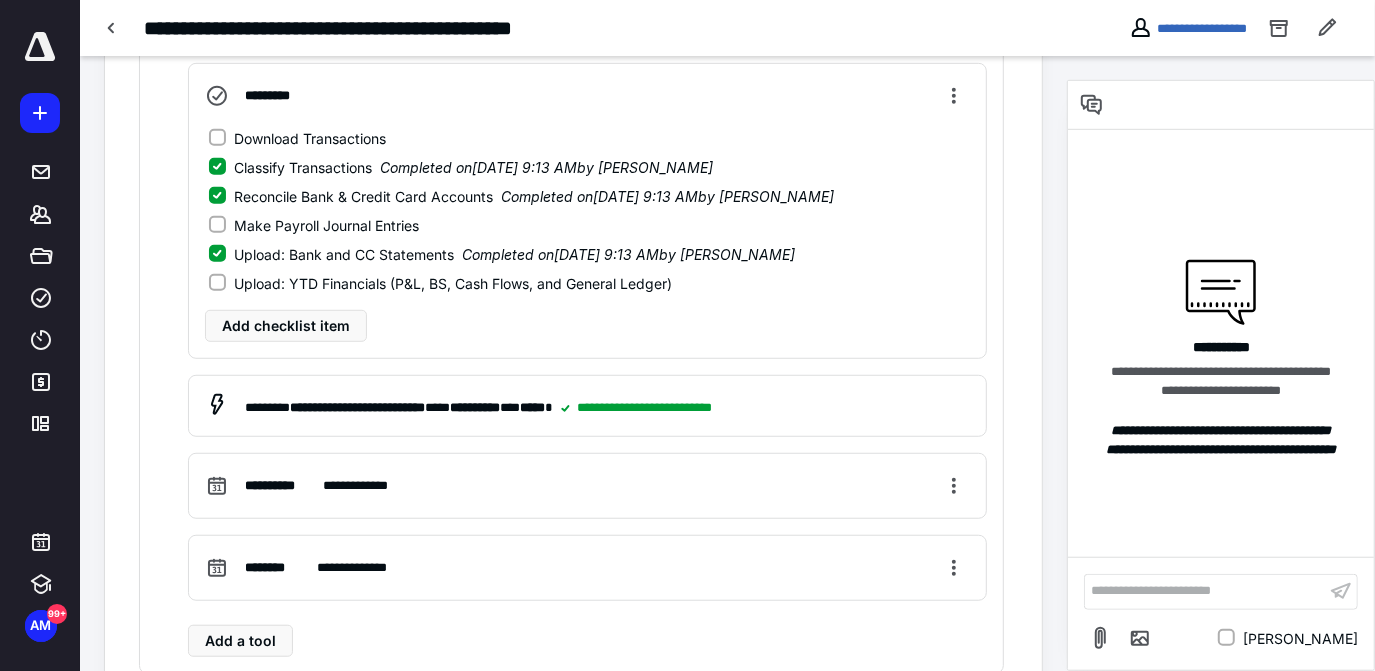 click on "Upload: YTD Financials (P&L, BS, Cash Flows, and General Ledger)" at bounding box center (453, 283) 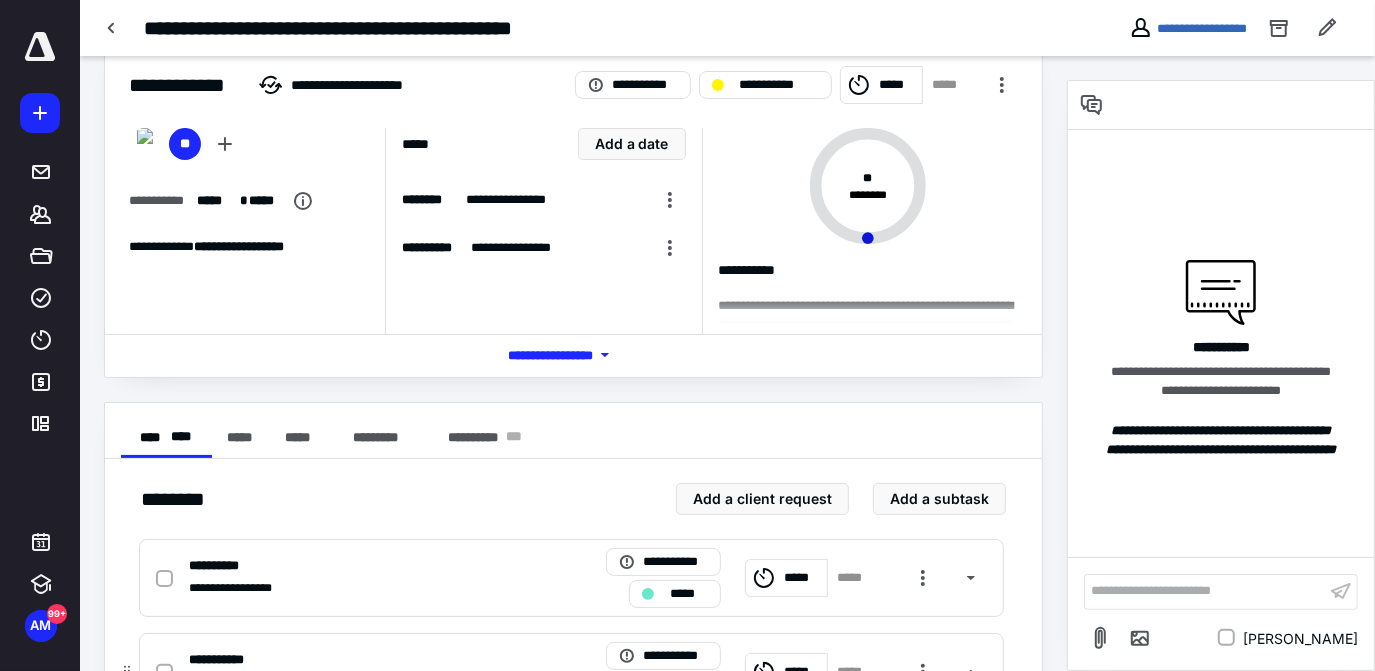 scroll, scrollTop: 24, scrollLeft: 0, axis: vertical 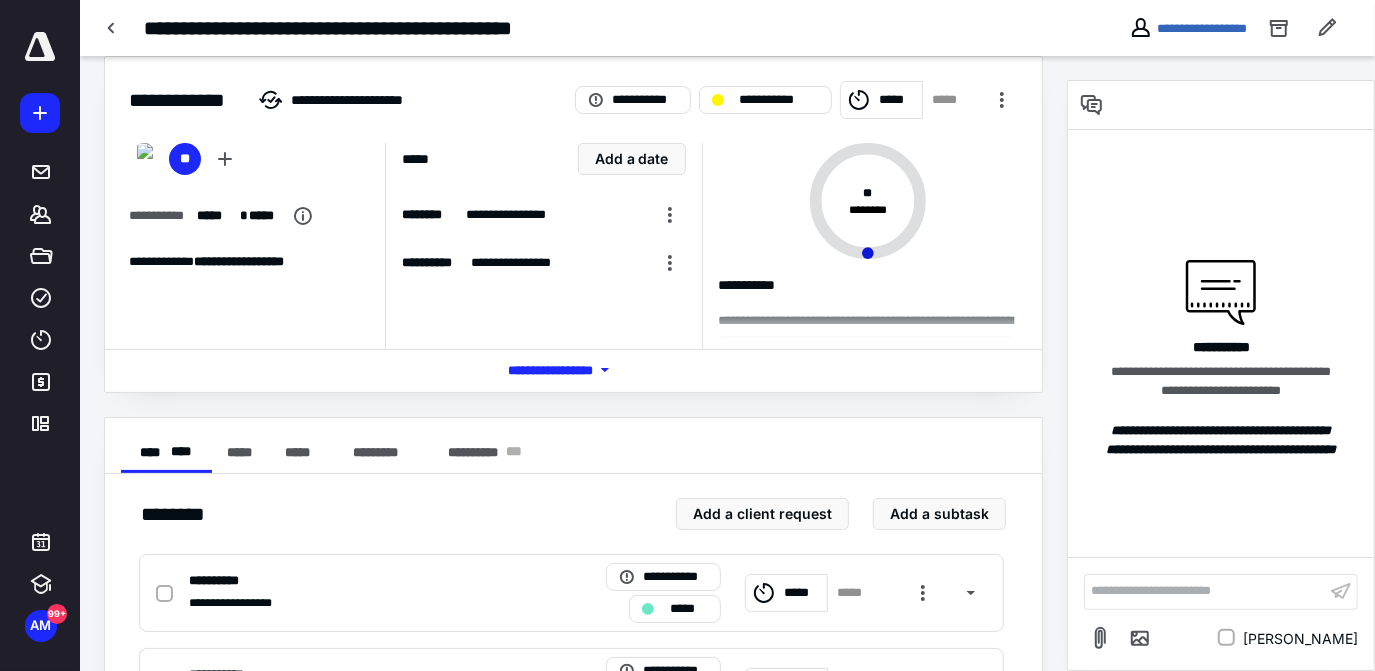 drag, startPoint x: 868, startPoint y: 248, endPoint x: 817, endPoint y: 214, distance: 61.294373 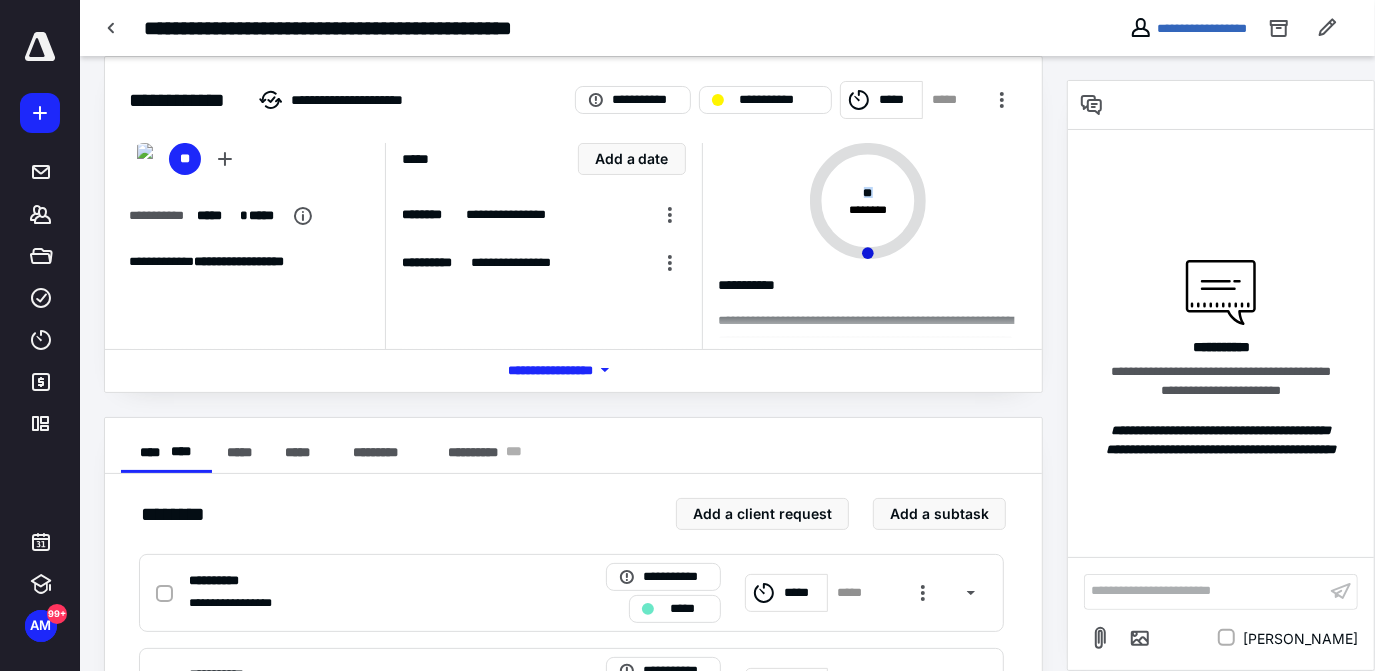 click 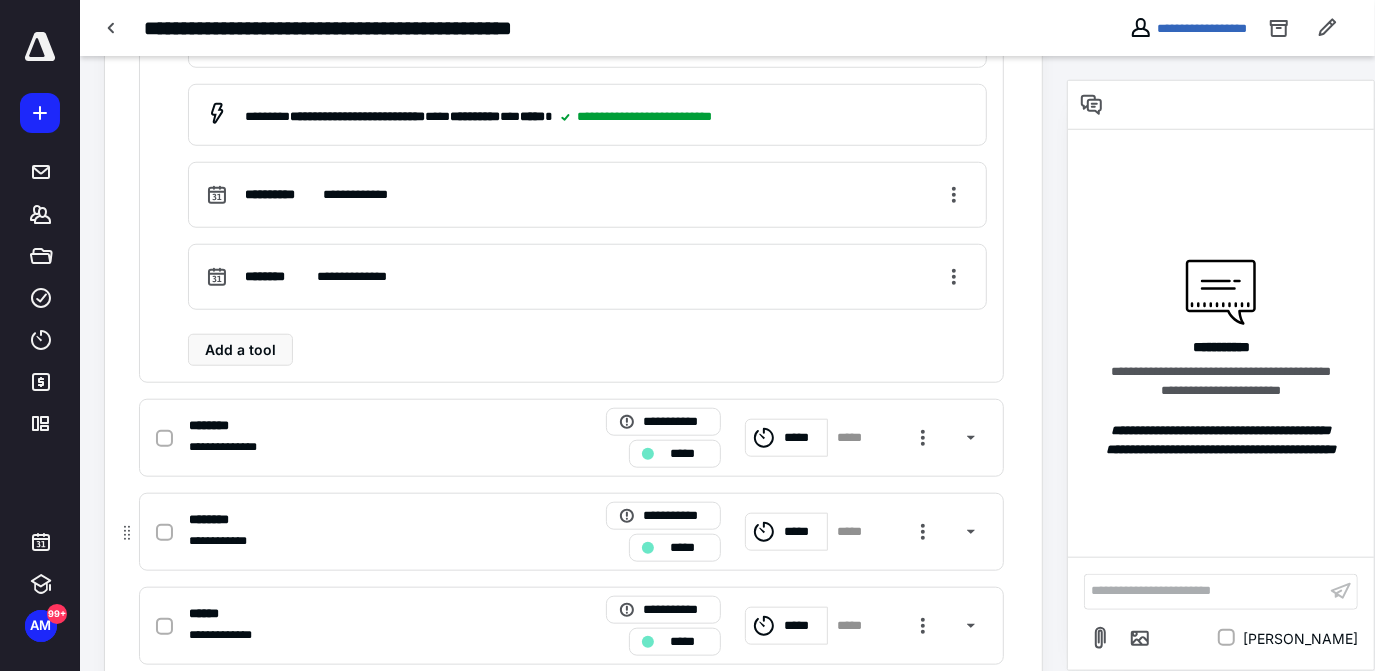 scroll, scrollTop: 1108, scrollLeft: 0, axis: vertical 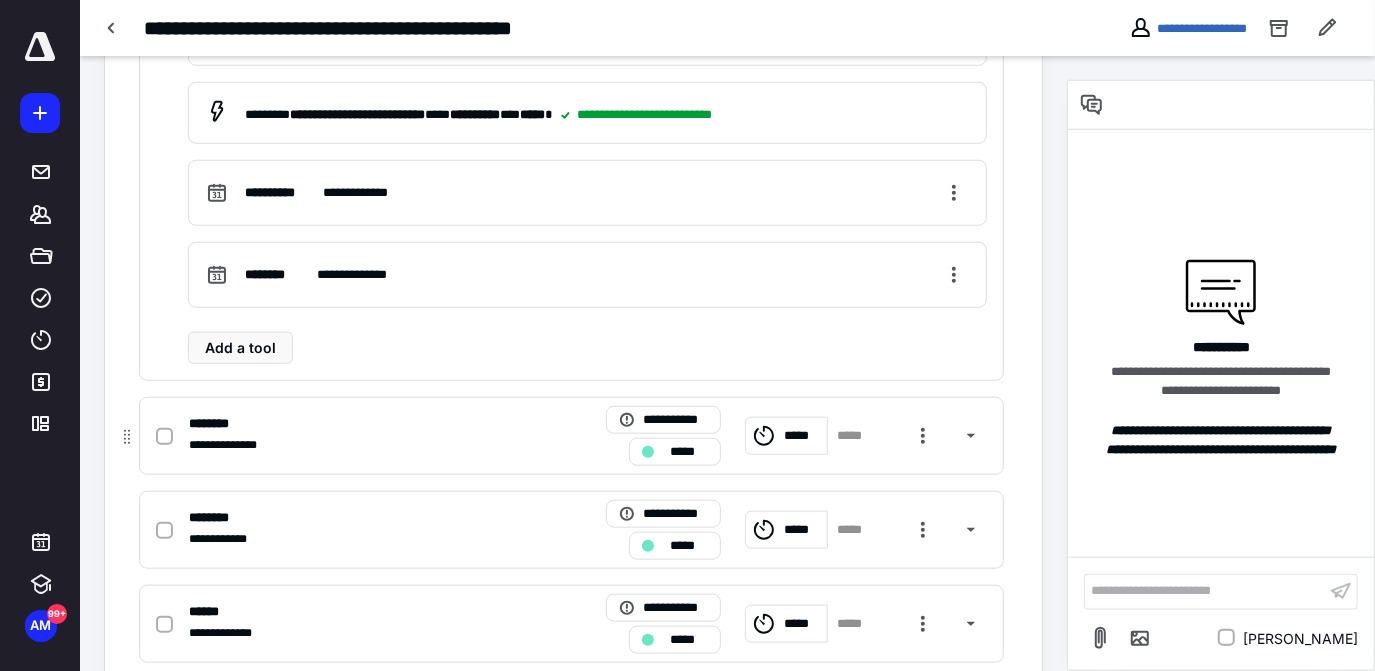 click on "**********" at bounding box center [571, 436] 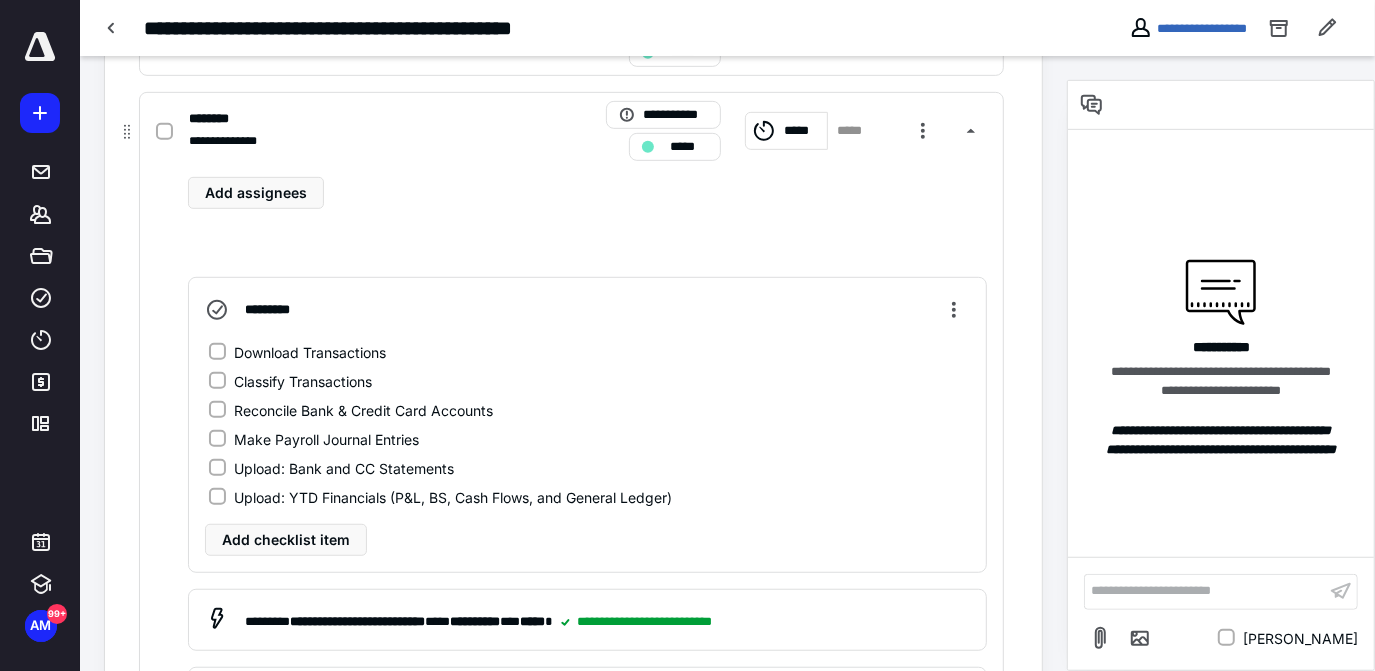 scroll, scrollTop: 668, scrollLeft: 0, axis: vertical 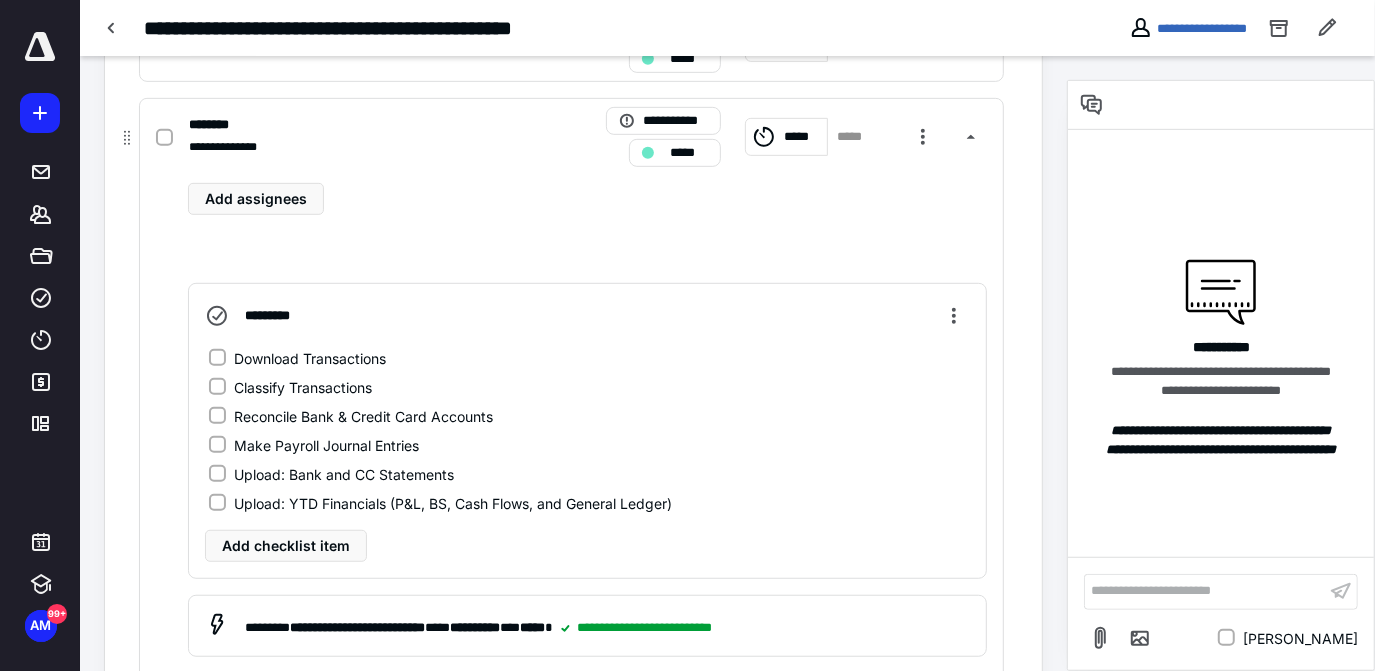 click on "Classify Transactions" at bounding box center (290, 387) 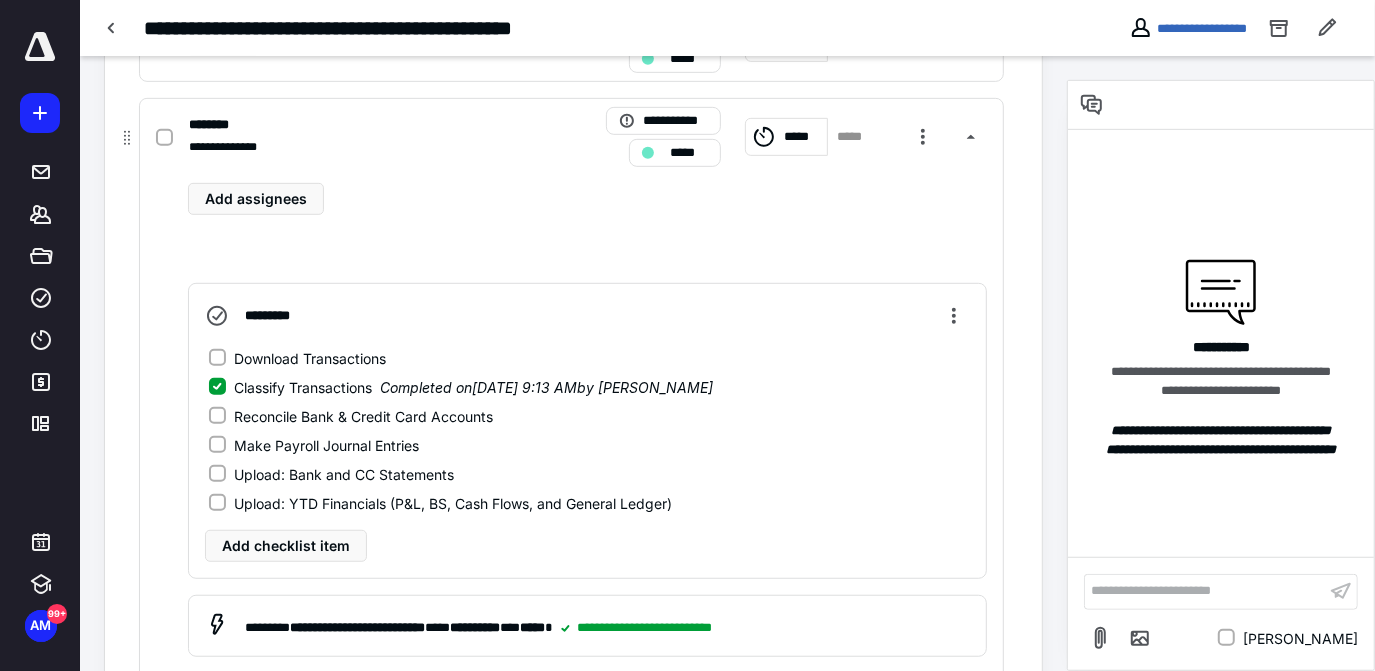 click on "Reconcile Bank & Credit Card Accounts" at bounding box center (363, 416) 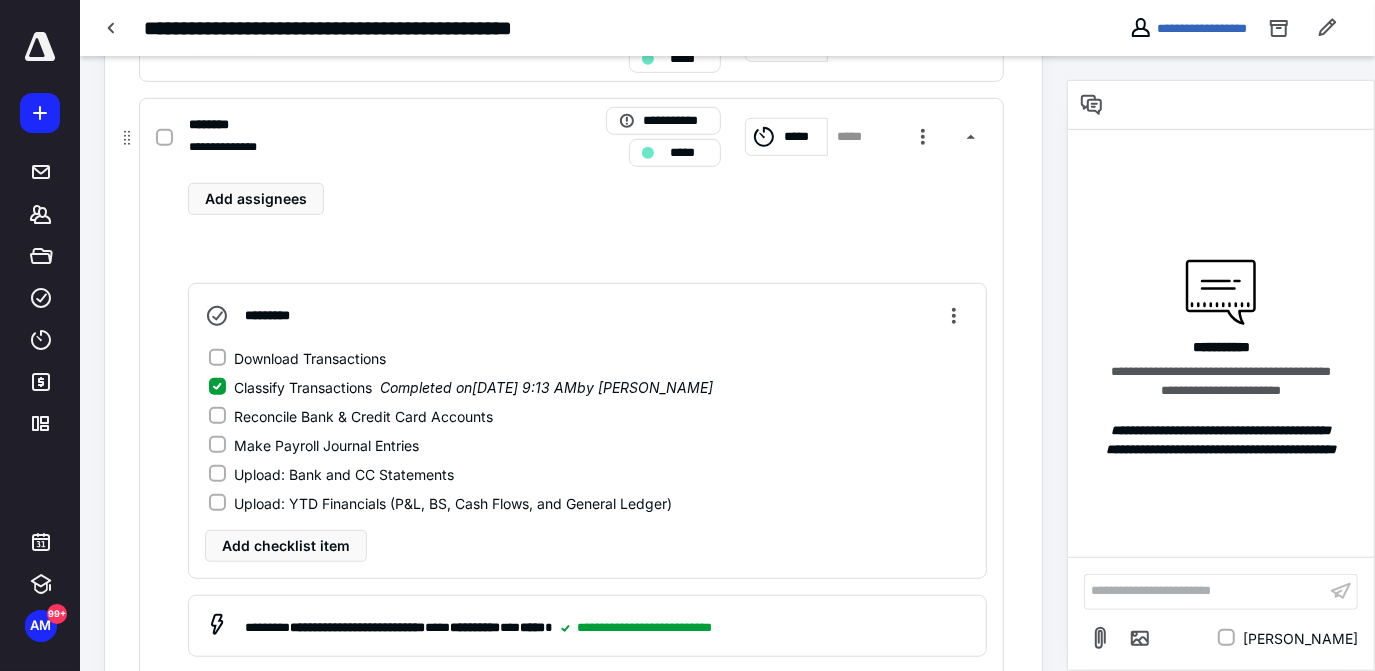 click on "Reconcile Bank & Credit Card Accounts" at bounding box center [217, 416] 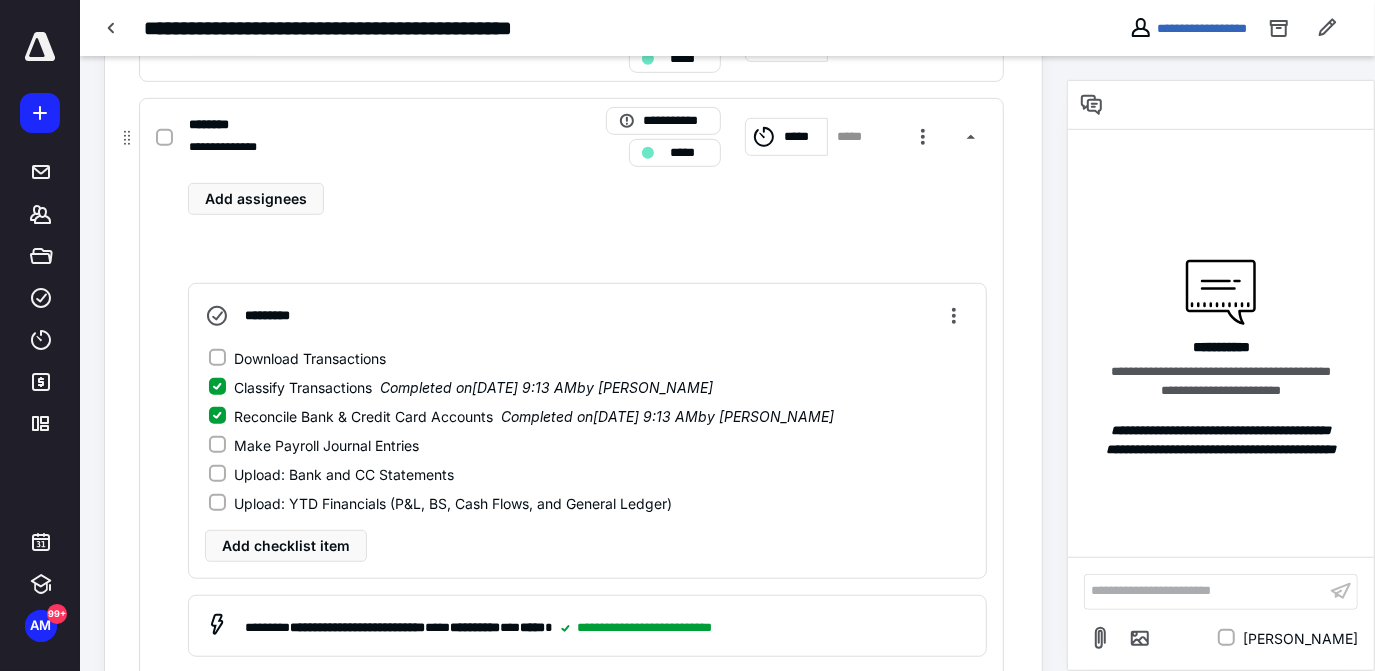 click on "Make Payroll Journal Entries" at bounding box center [326, 445] 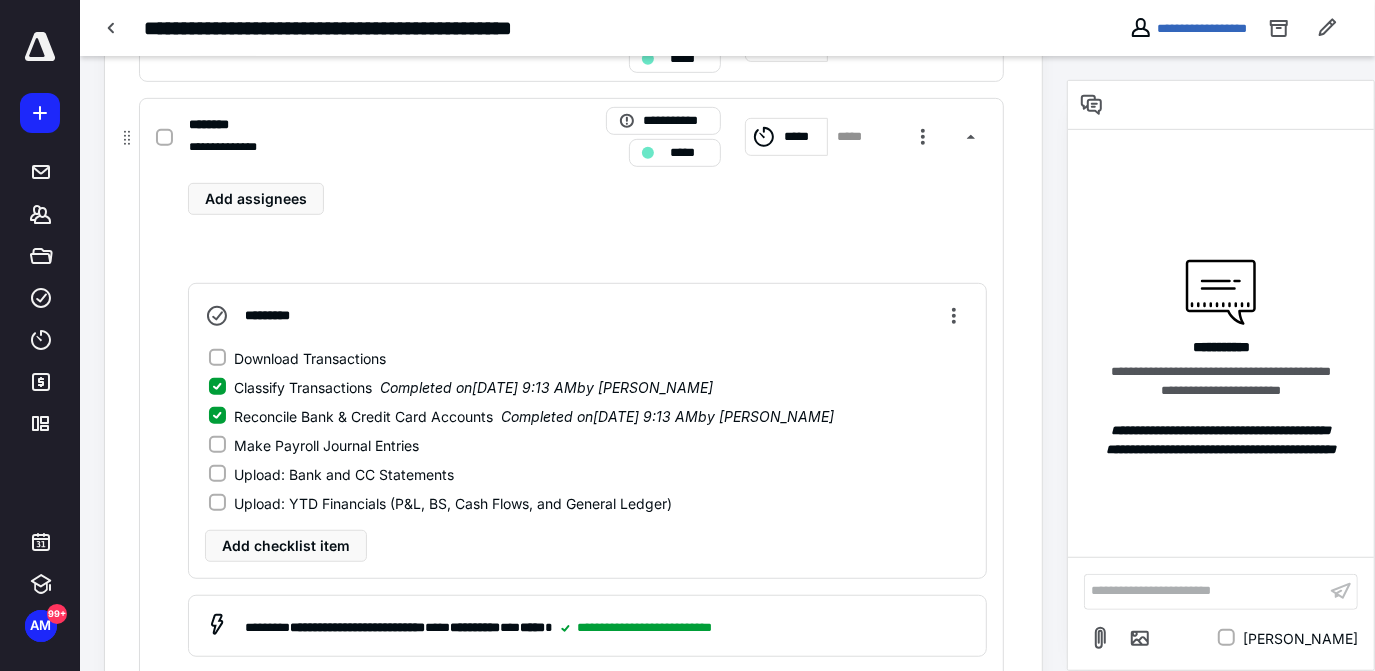 click on "Make Payroll Journal Entries" at bounding box center [217, 445] 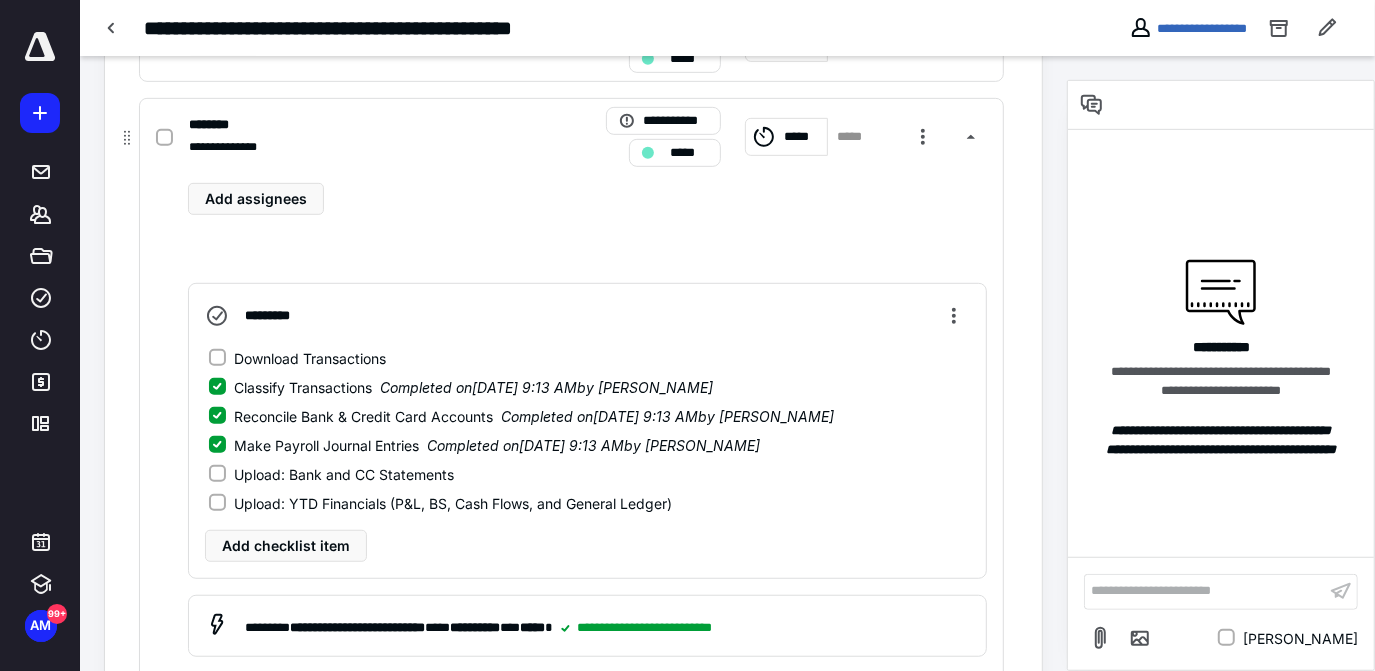 click on "Make Payroll Journal Entries" at bounding box center (326, 445) 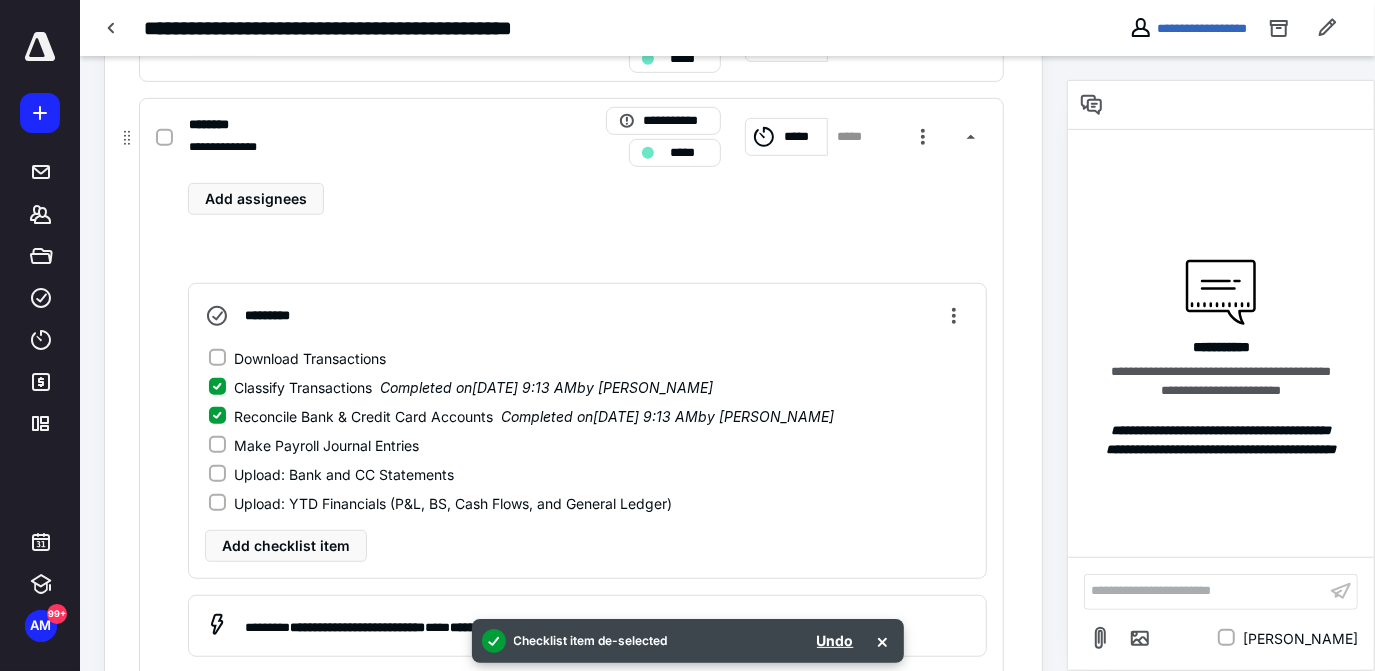 click on "Upload: Bank and CC Statements" at bounding box center (344, 474) 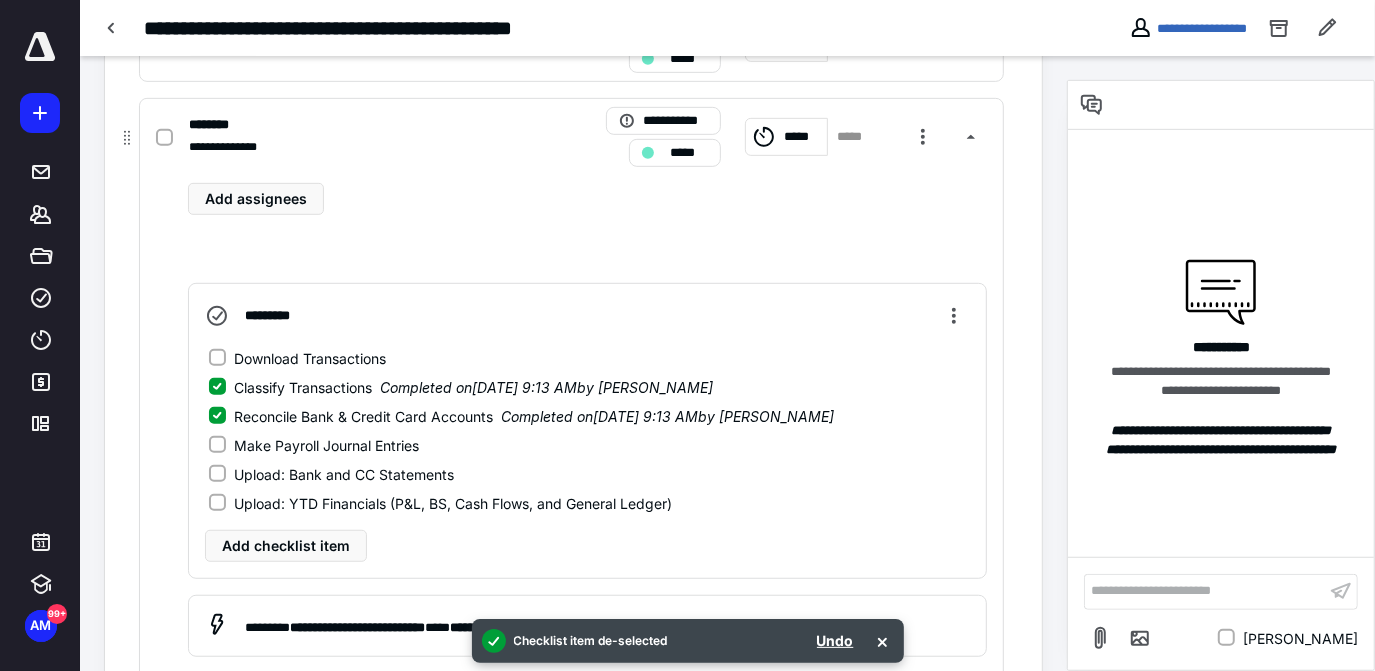 click on "Upload: Bank and CC Statements" at bounding box center (217, 474) 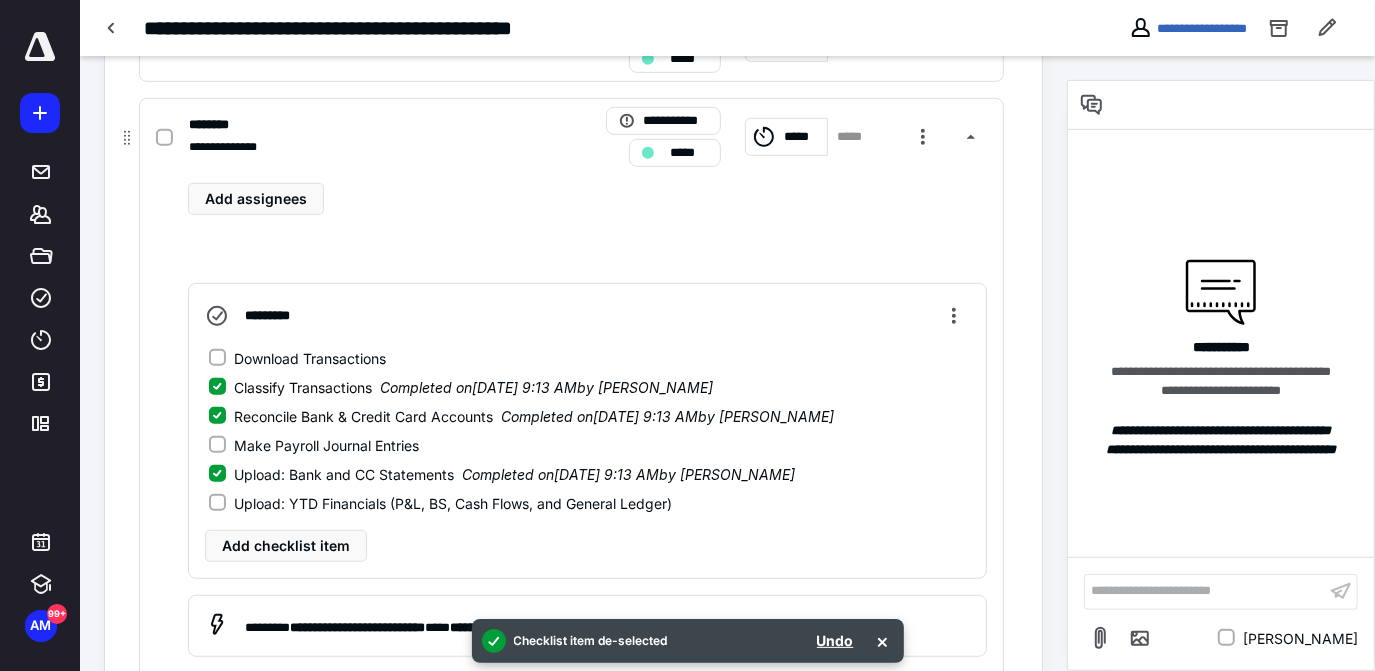 click on "Upload: YTD Financials (P&L, BS, Cash Flows, and General Ledger)" at bounding box center [453, 503] 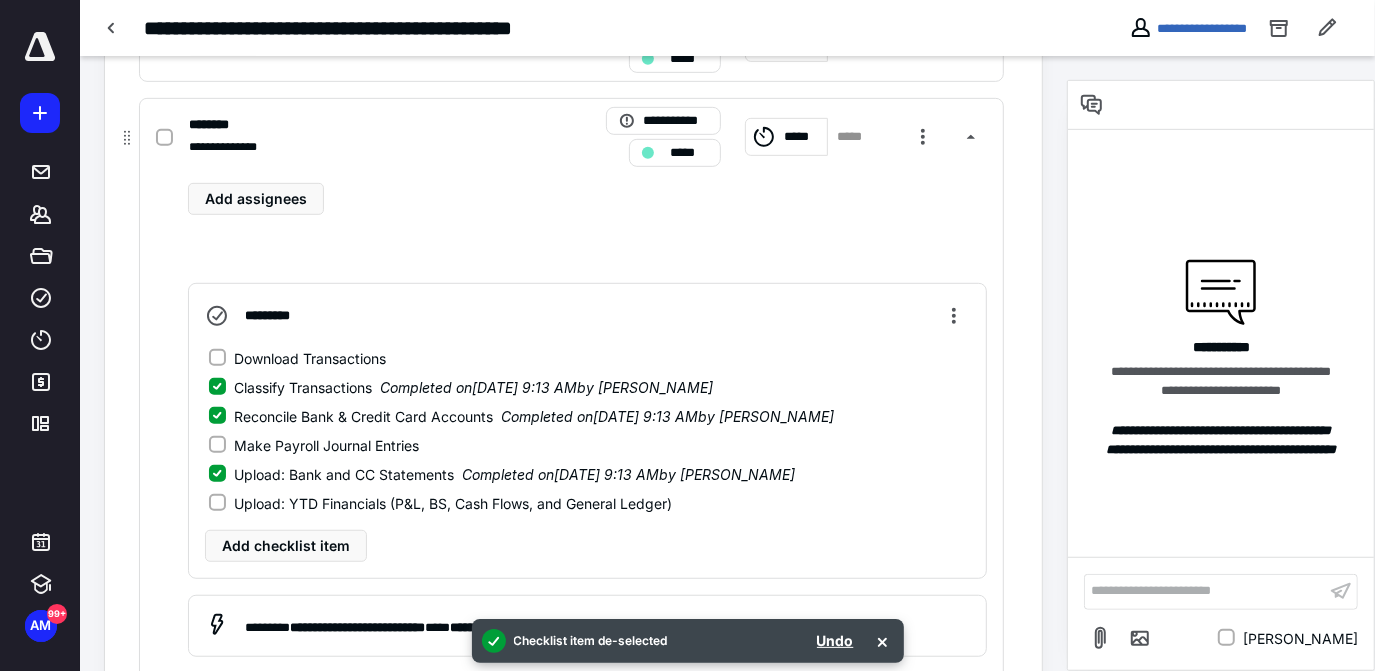 click on "Upload: YTD Financials (P&L, BS, Cash Flows, and General Ledger)" at bounding box center [217, 503] 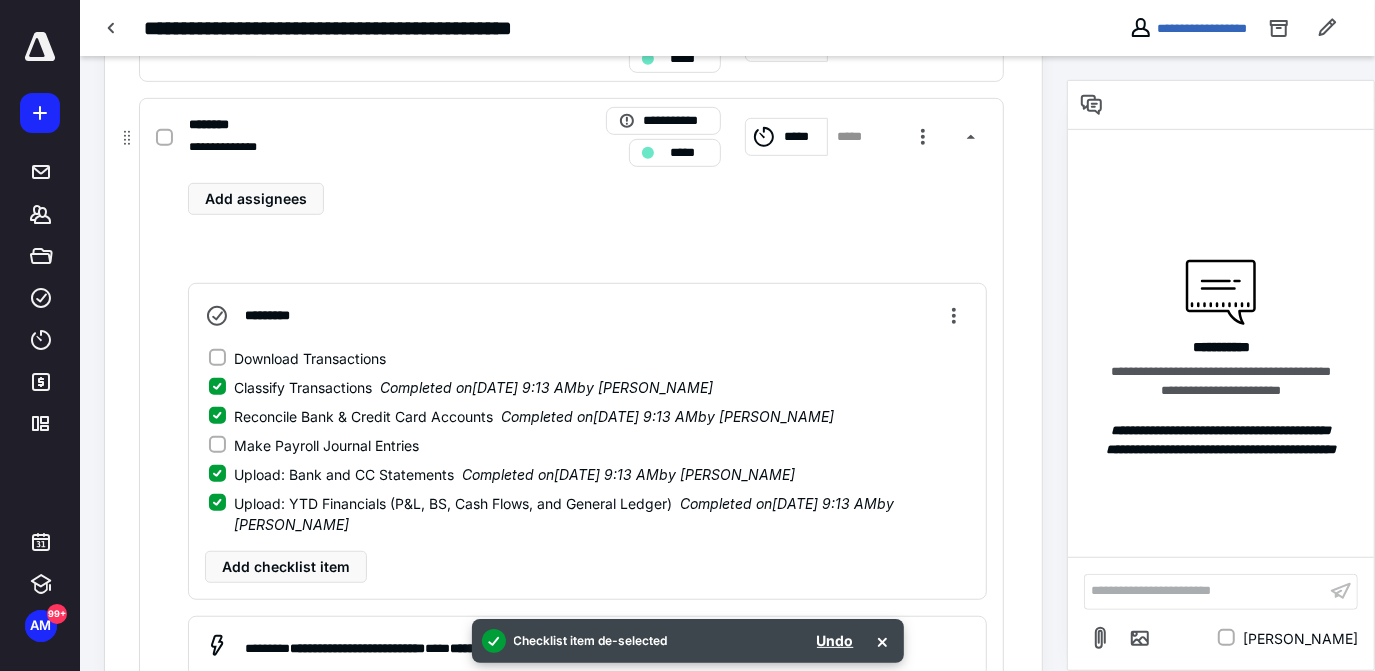 click on "Download Transactions" at bounding box center (310, 358) 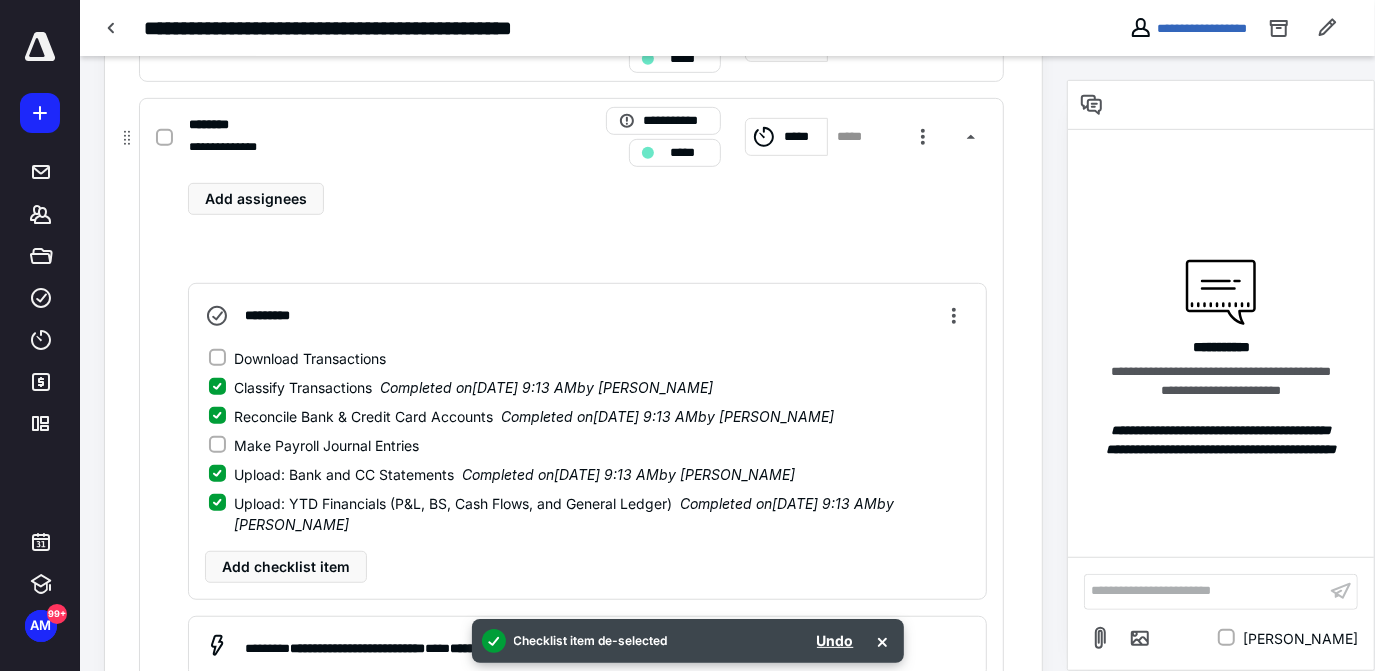 click on "Download Transactions" at bounding box center [217, 358] 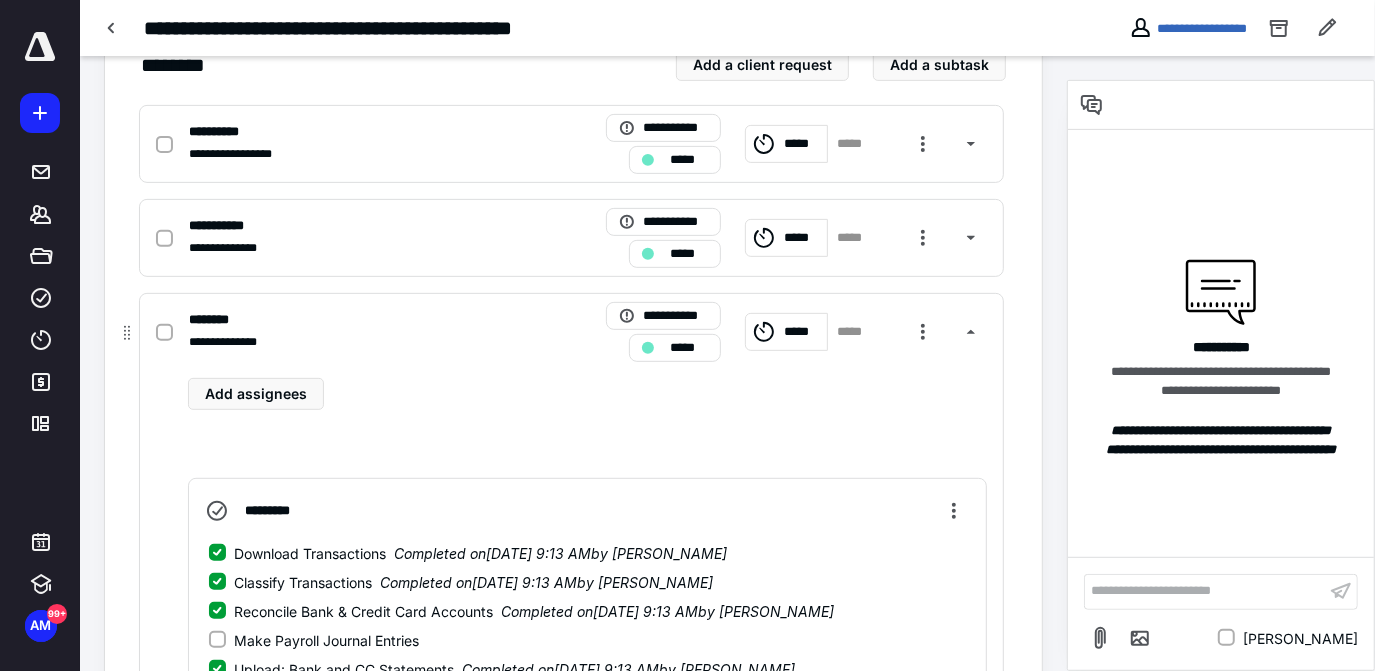 scroll, scrollTop: 458, scrollLeft: 0, axis: vertical 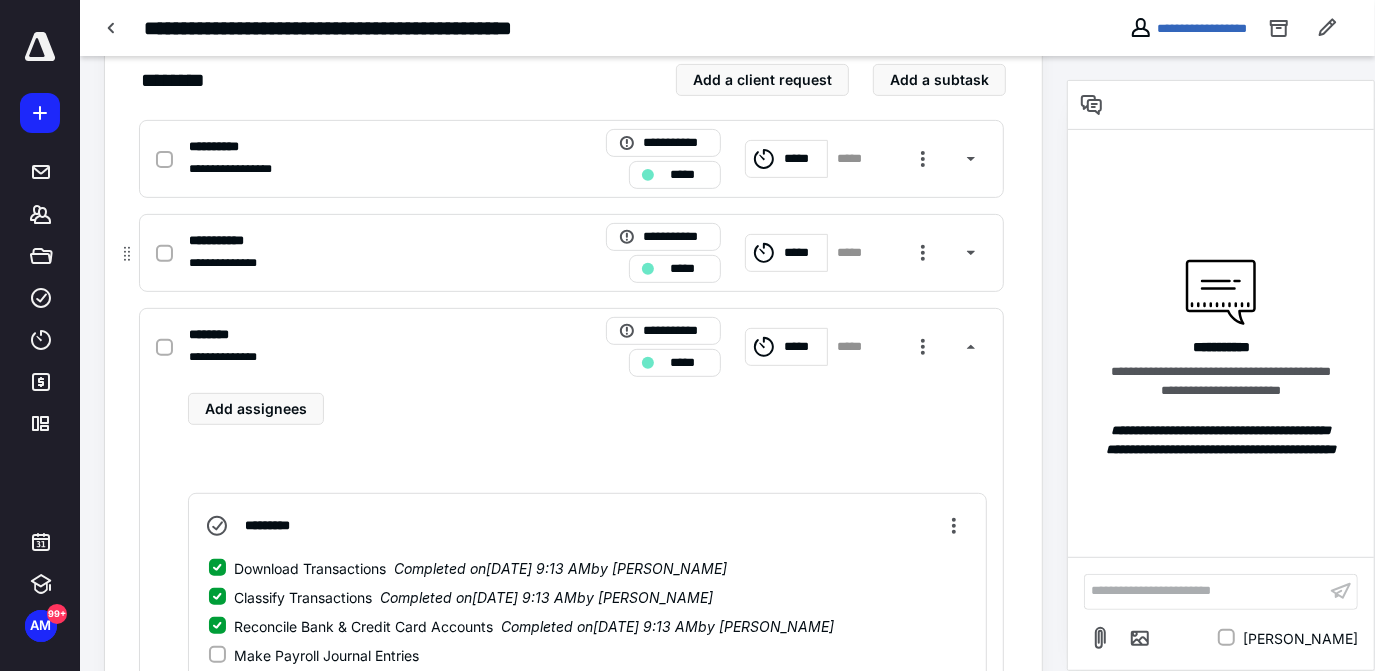 click on "**********" at bounding box center [225, 241] 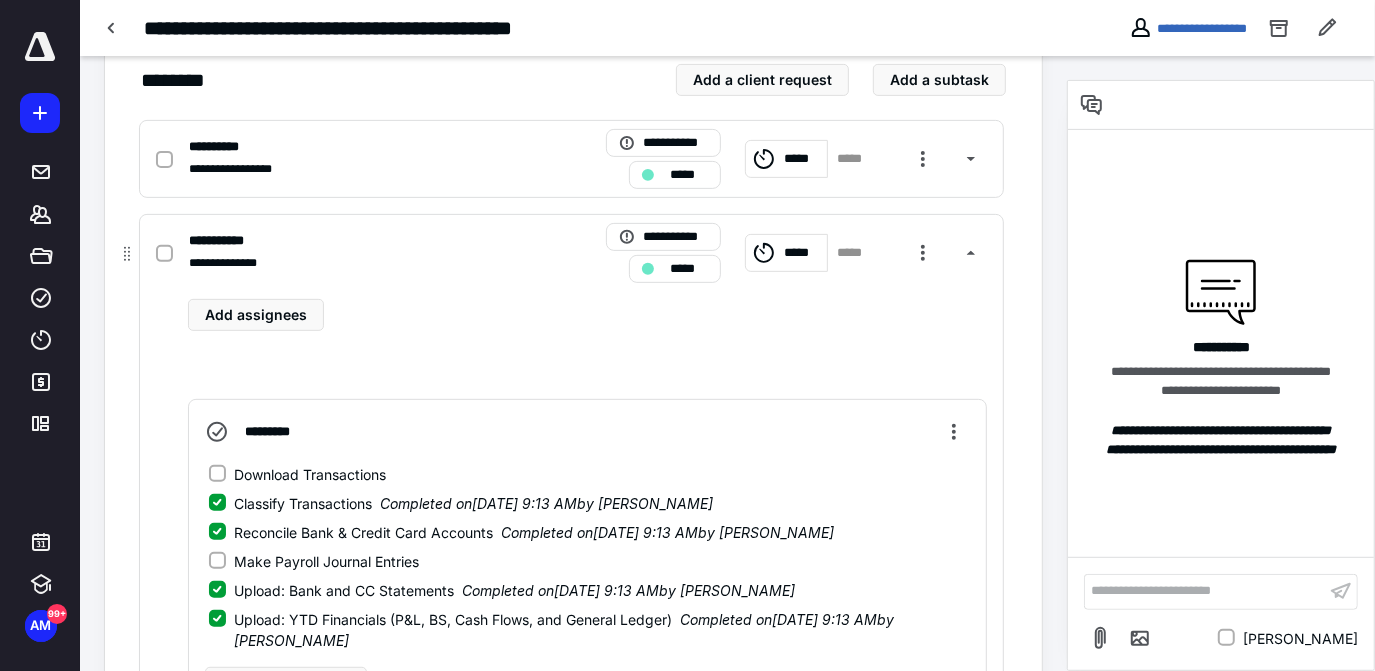 click on "Download Transactions" at bounding box center (310, 474) 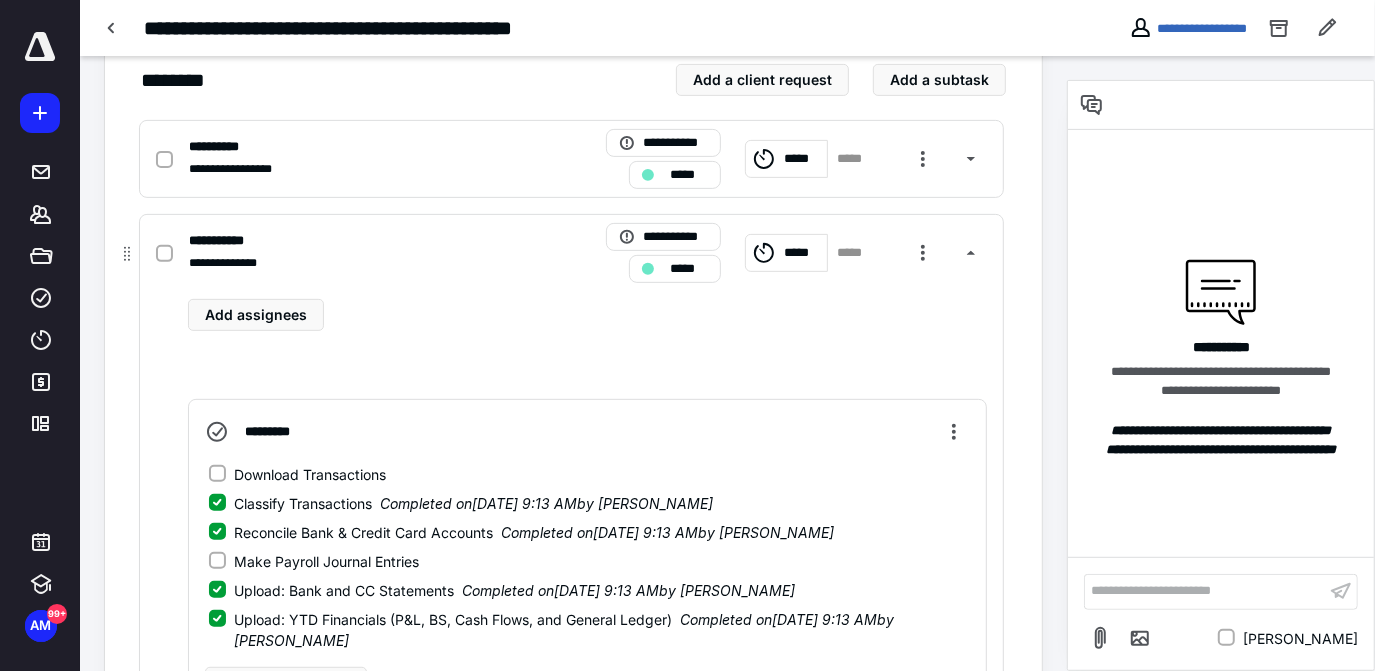 click on "Download Transactions" at bounding box center (217, 474) 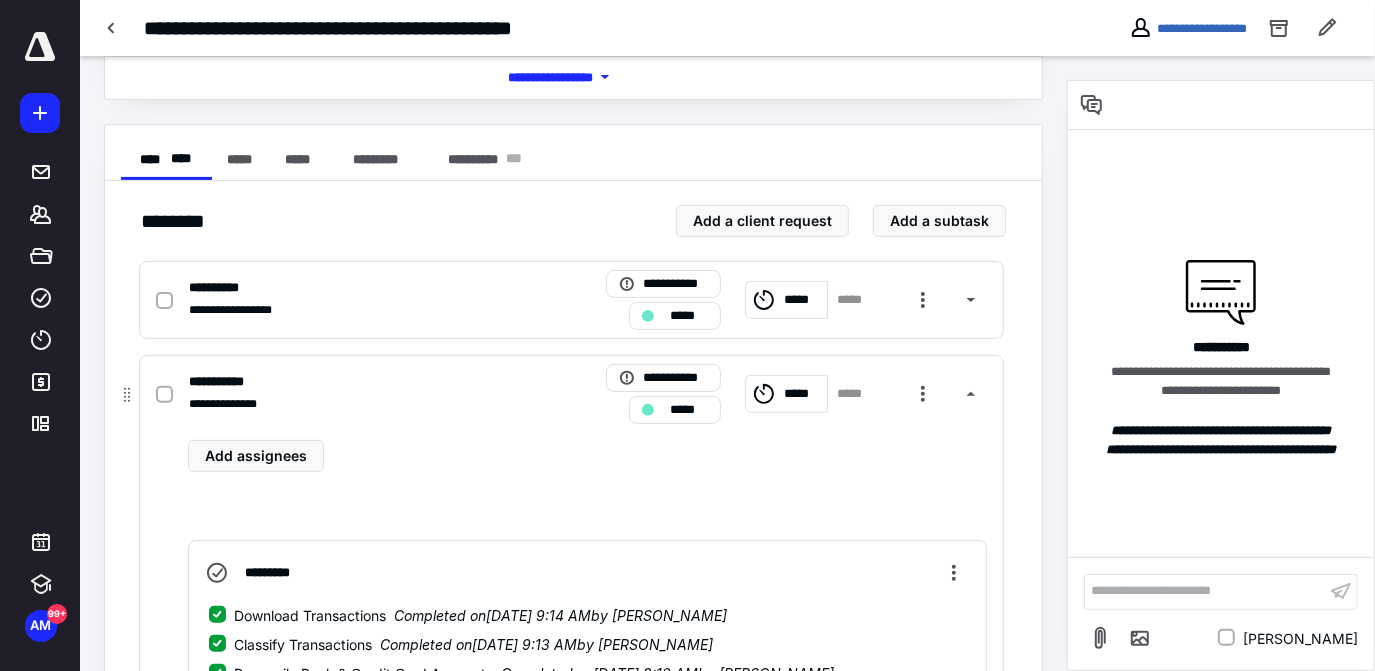 scroll, scrollTop: 316, scrollLeft: 0, axis: vertical 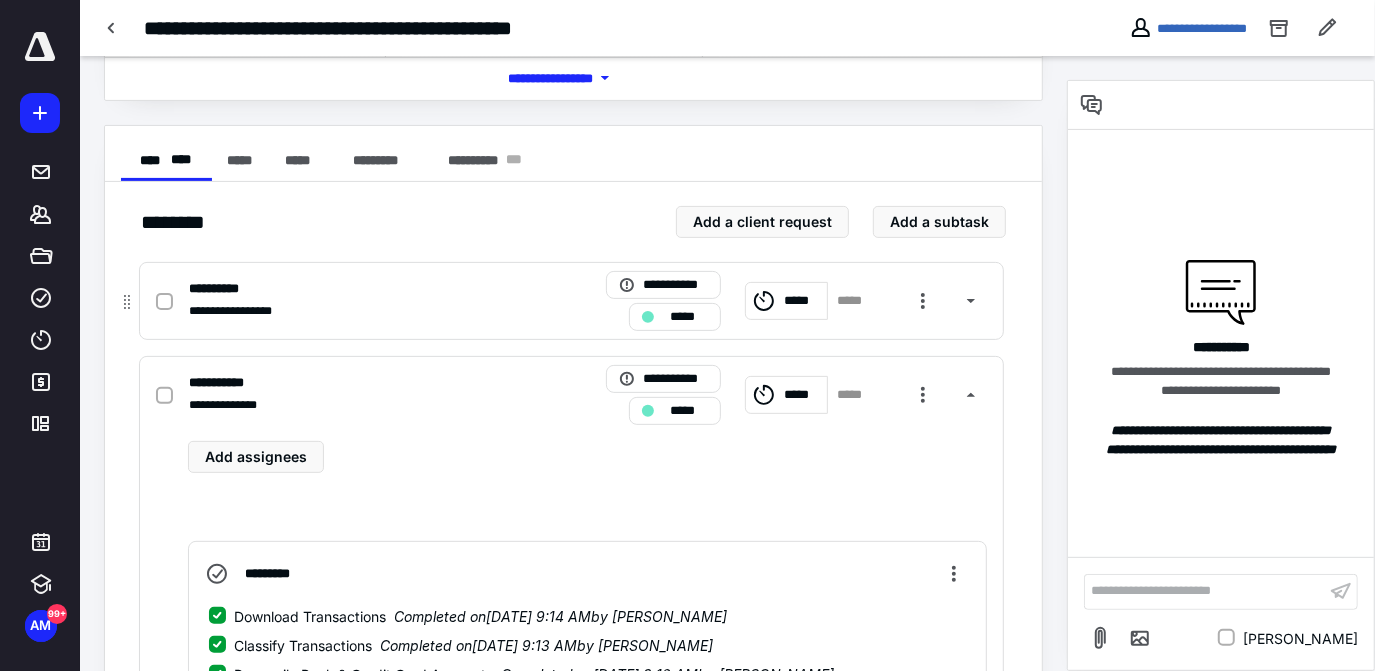 click on "**********" at bounding box center (221, 289) 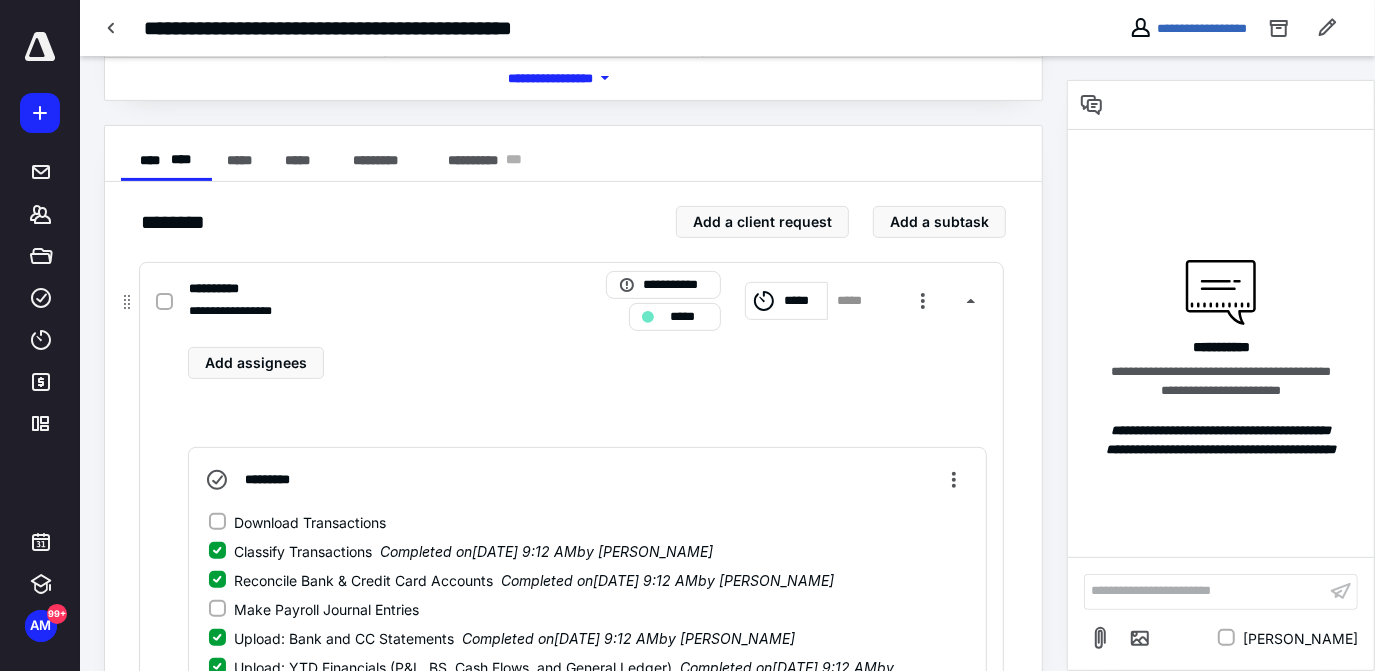 click on "Download Transactions" at bounding box center (310, 522) 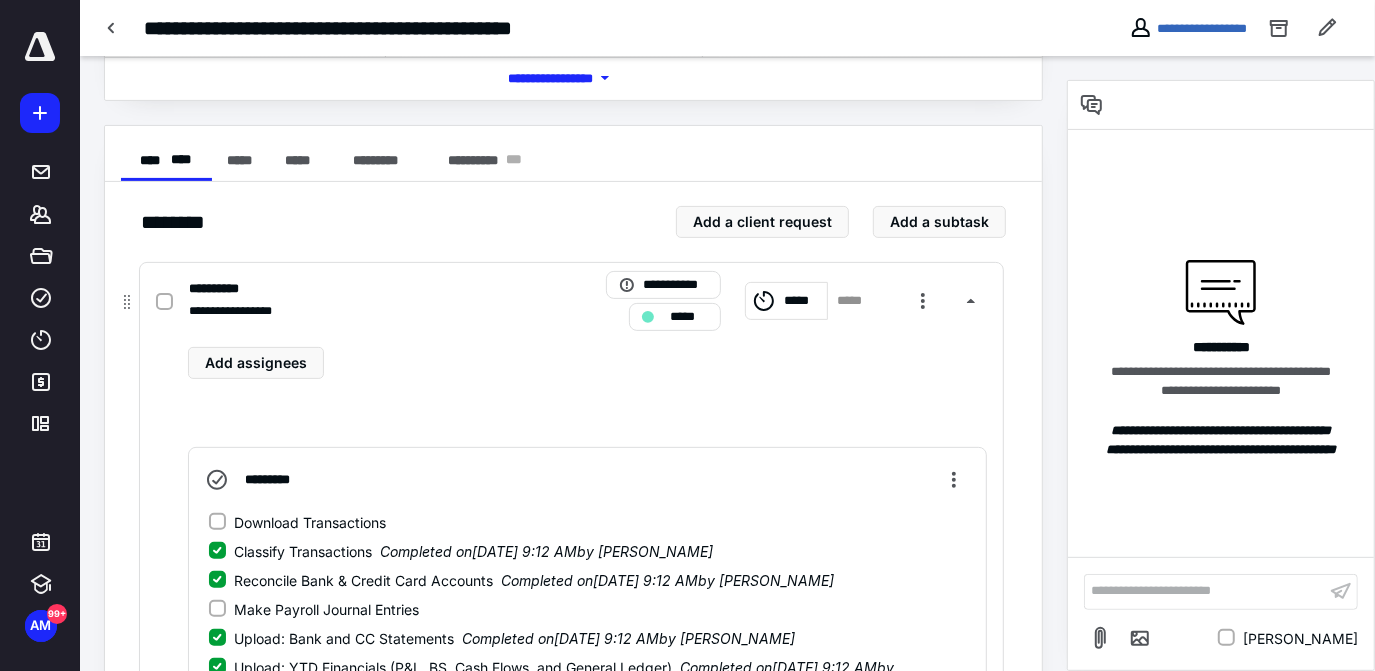 click on "Download Transactions" at bounding box center [217, 522] 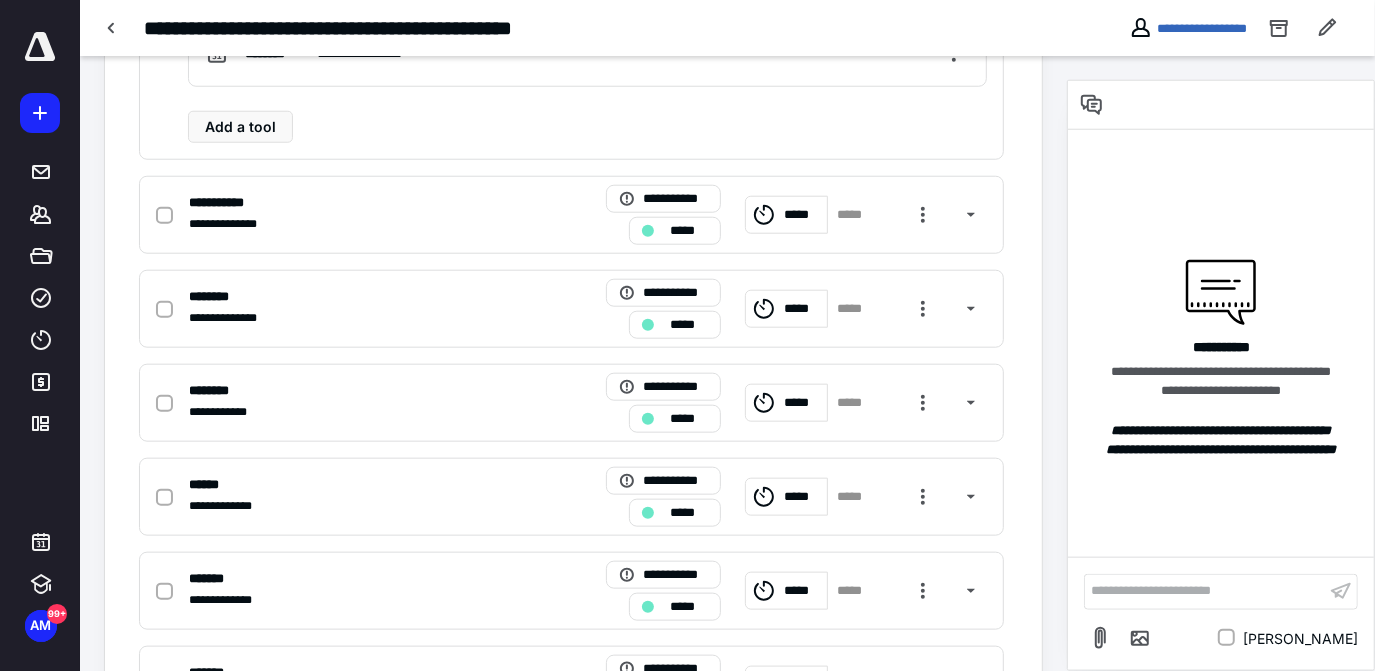 scroll, scrollTop: 1225, scrollLeft: 0, axis: vertical 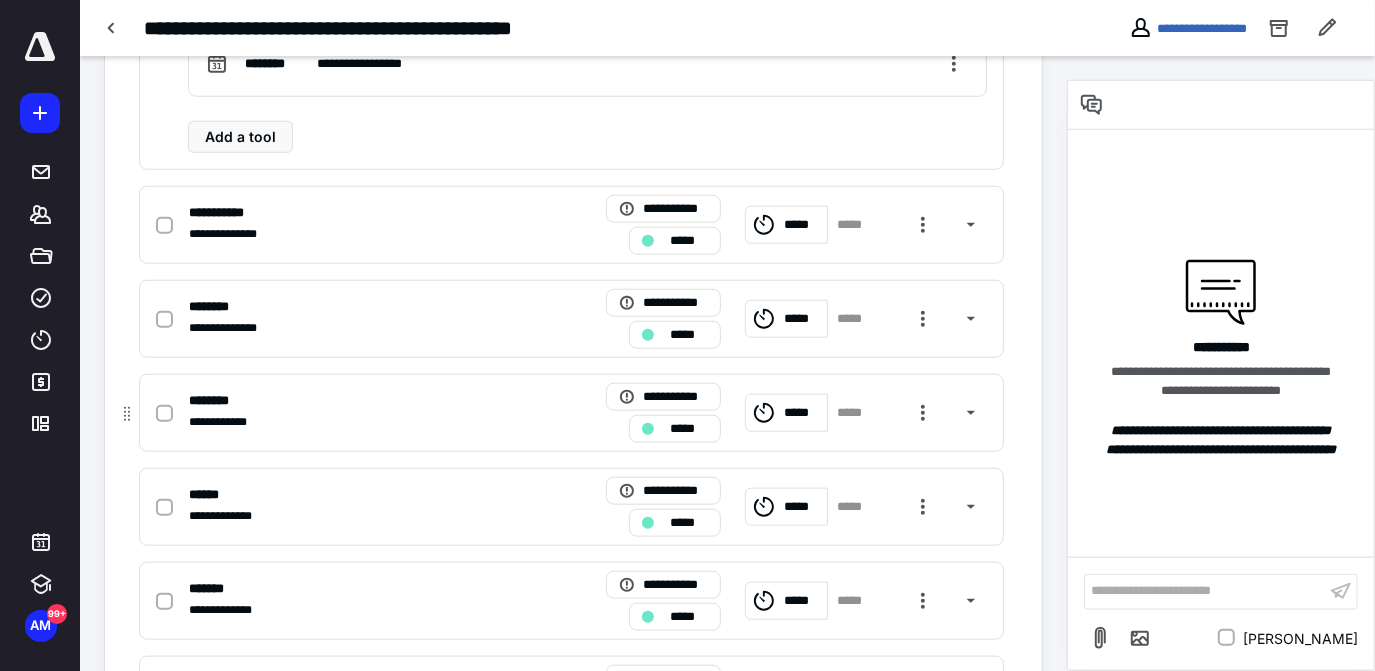 click on "********" at bounding box center (212, 401) 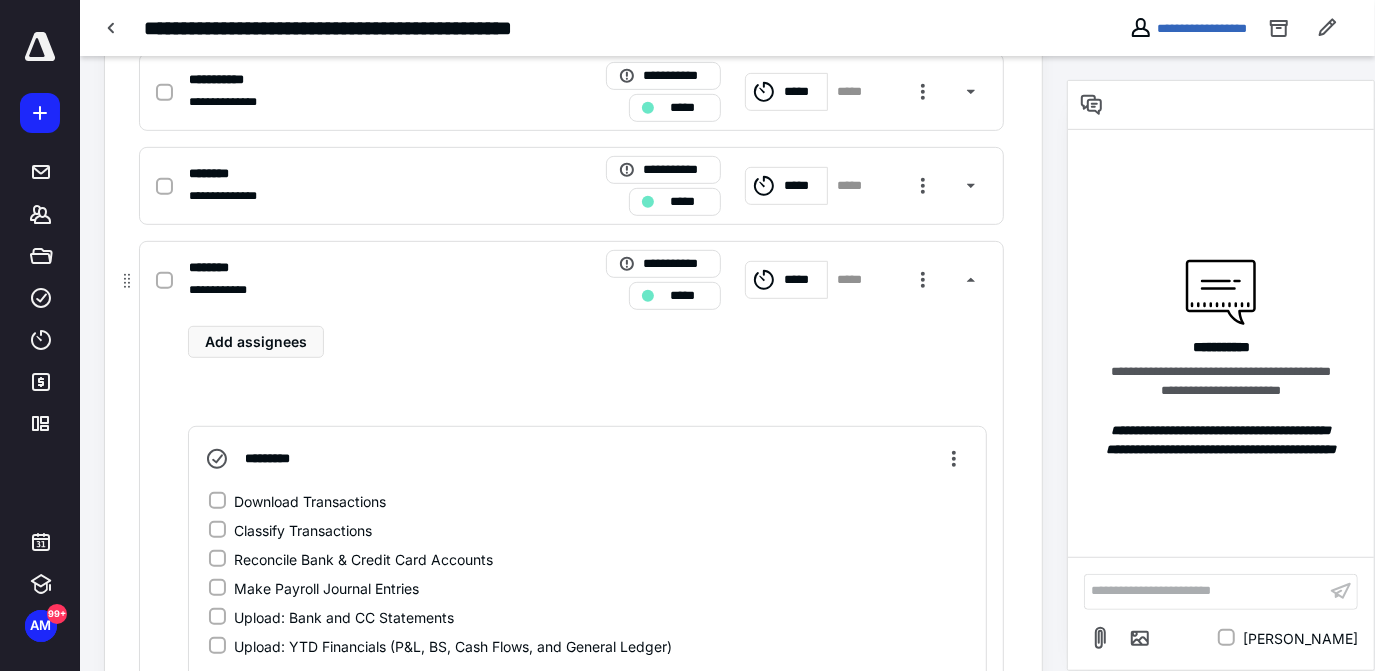 scroll, scrollTop: 521, scrollLeft: 0, axis: vertical 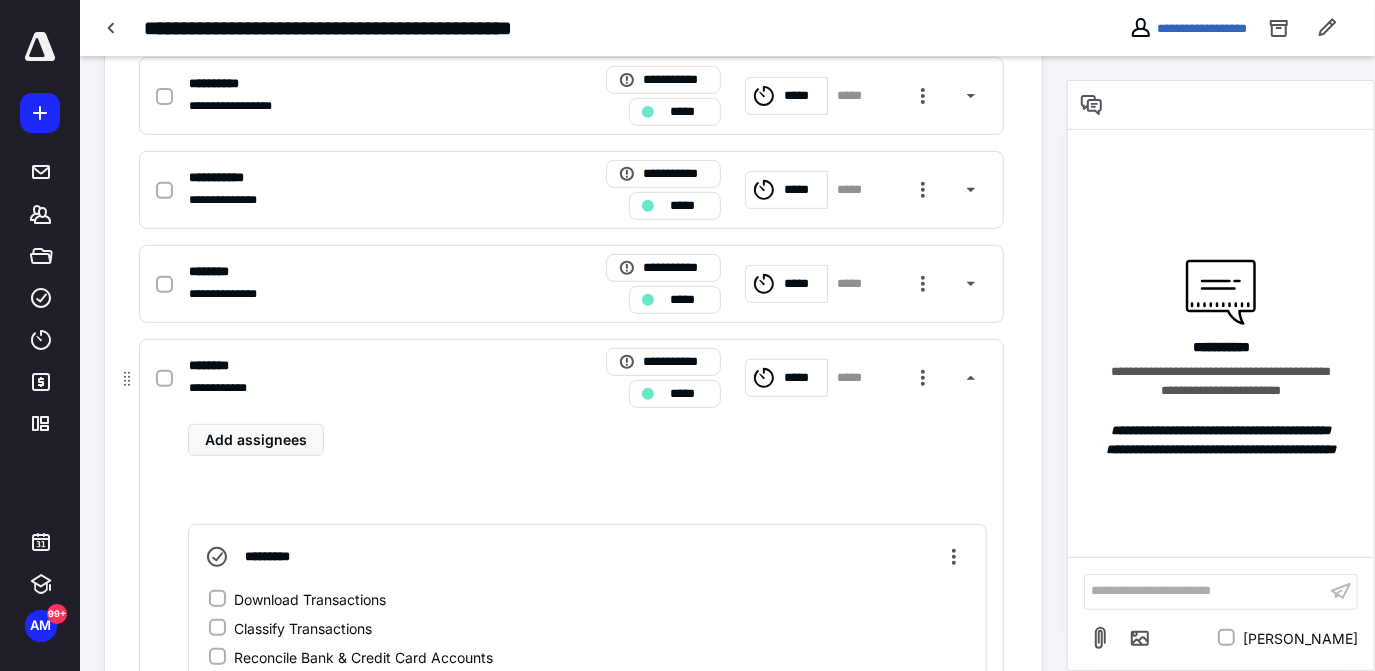 click on "Download Transactions" at bounding box center (310, 599) 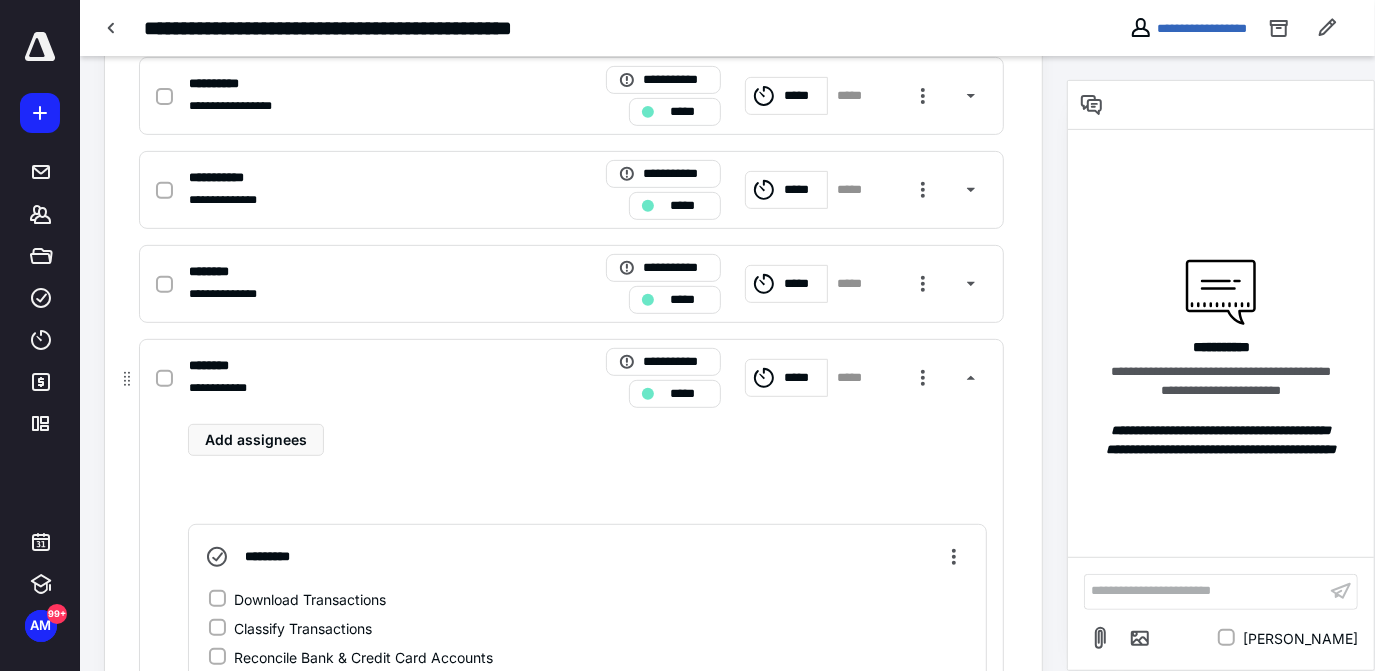 click on "Download Transactions" at bounding box center [217, 599] 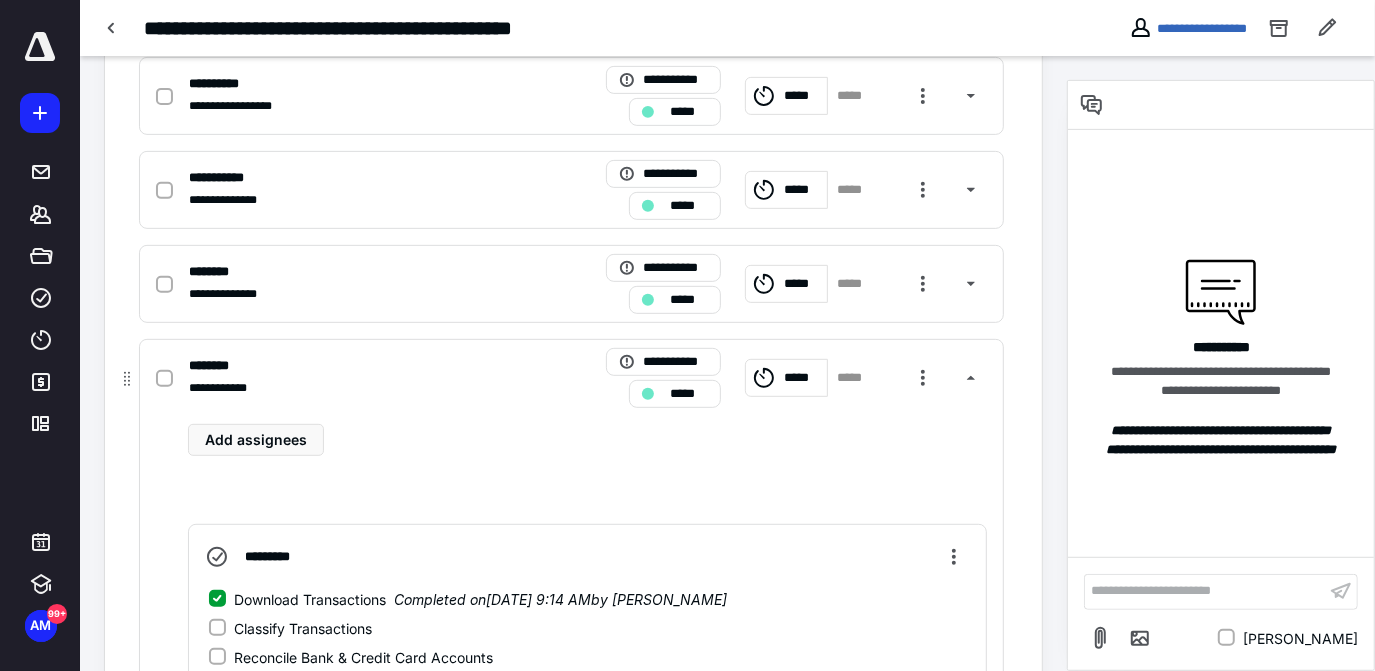 click on "Classify Transactions" at bounding box center [303, 628] 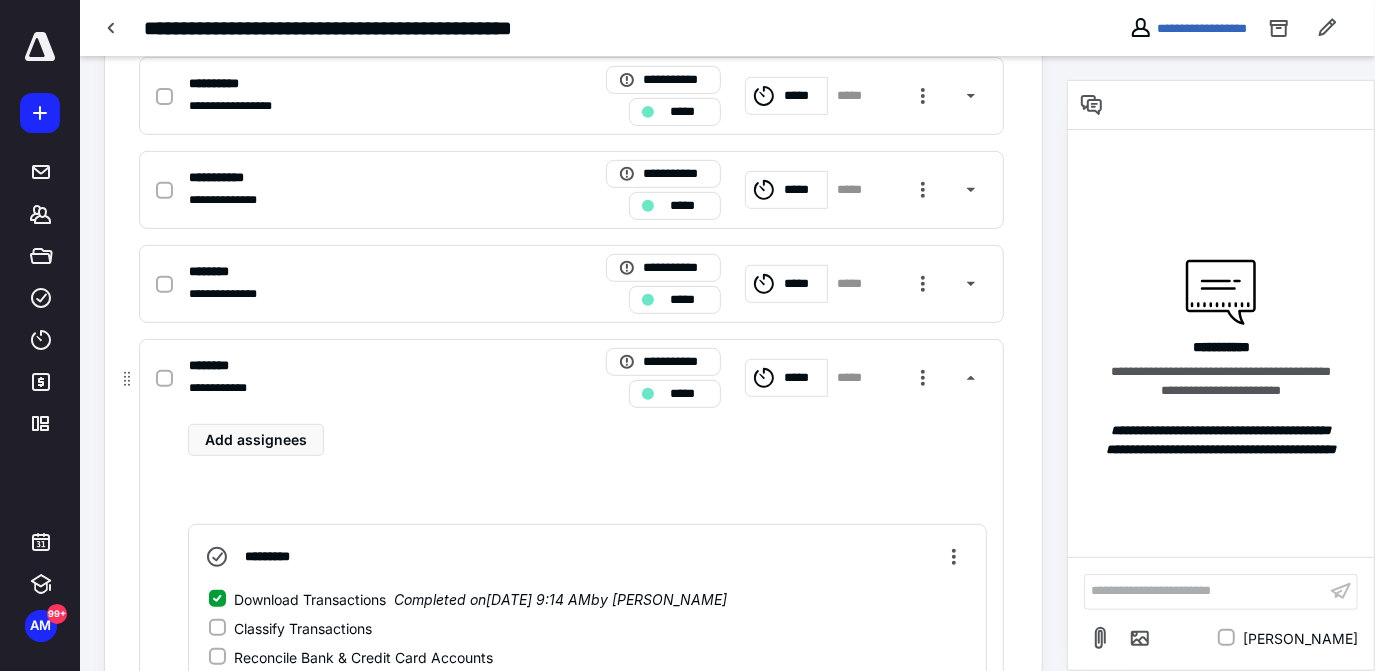 click on "Classify Transactions" at bounding box center (217, 628) 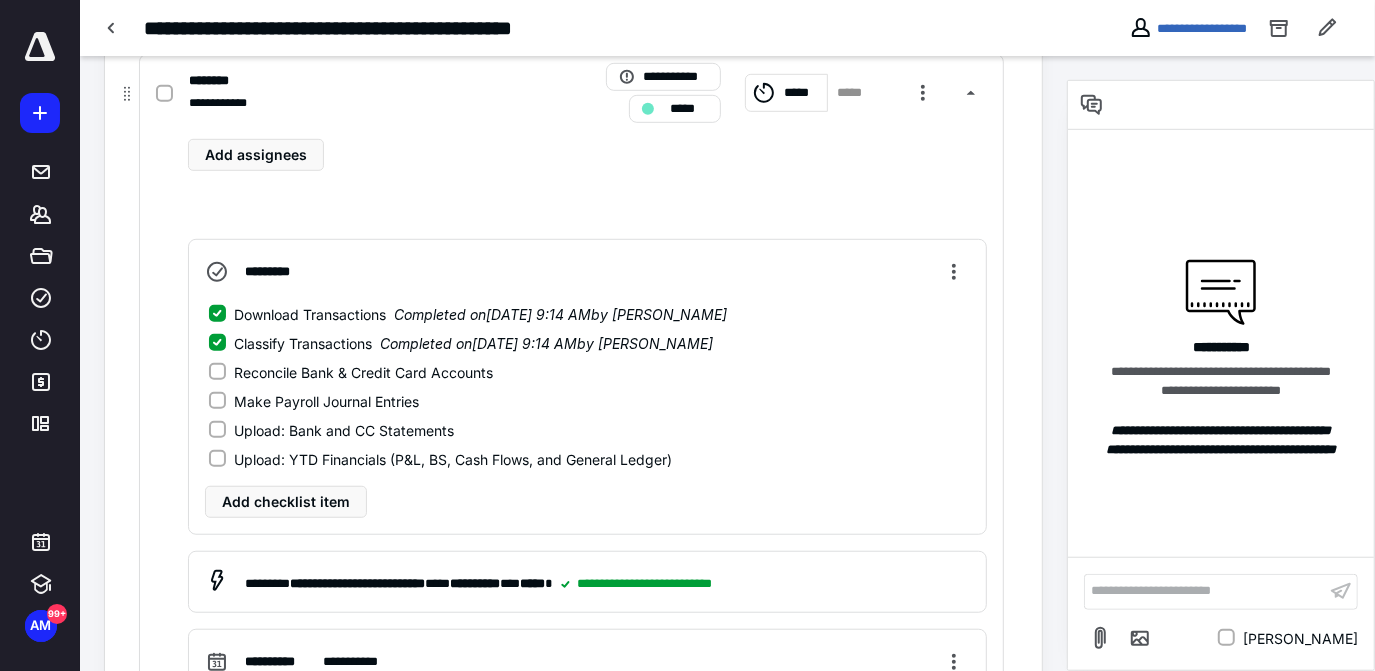 scroll, scrollTop: 842, scrollLeft: 0, axis: vertical 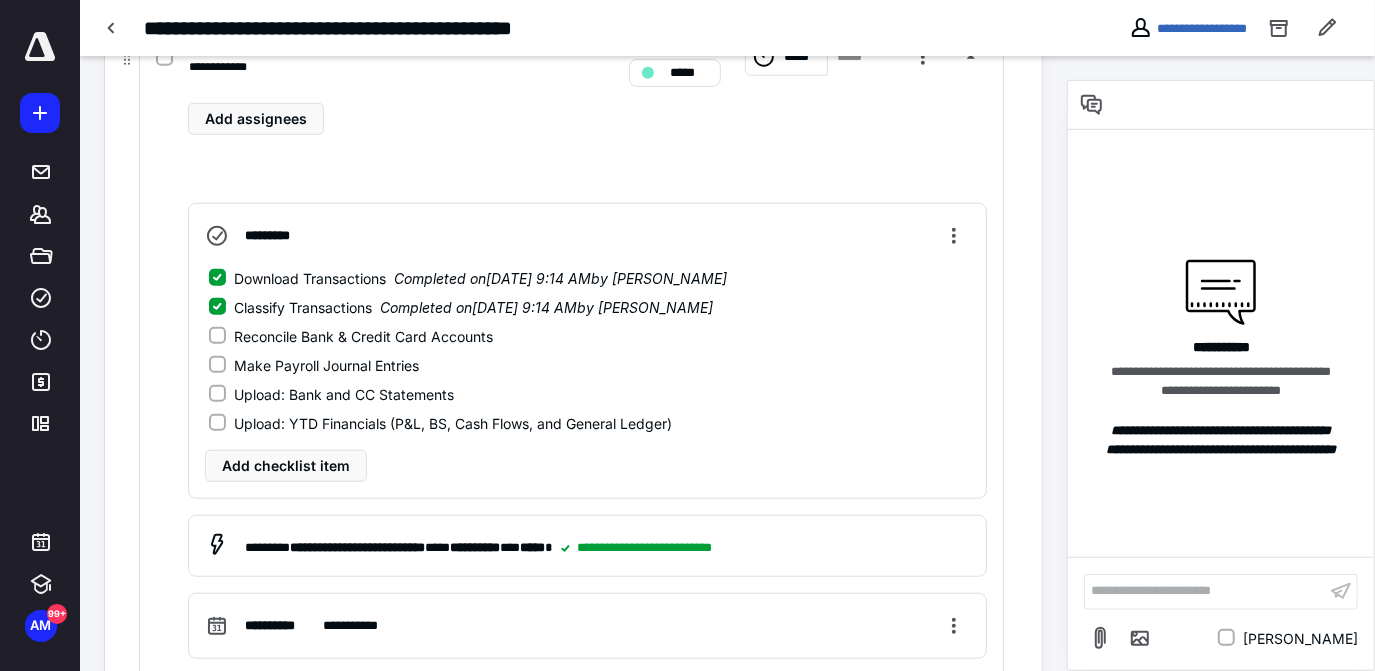 click on "Reconcile Bank & Credit Card Accounts" at bounding box center (363, 336) 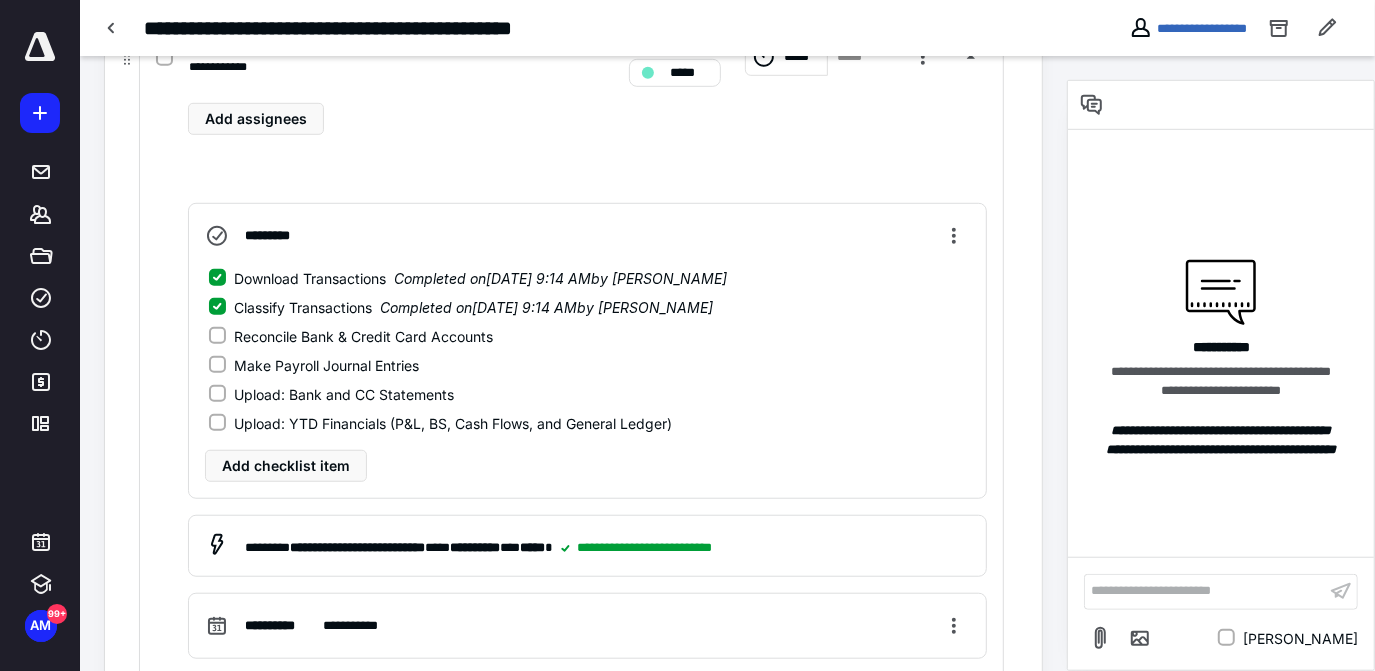 click on "Reconcile Bank & Credit Card Accounts" at bounding box center [217, 336] 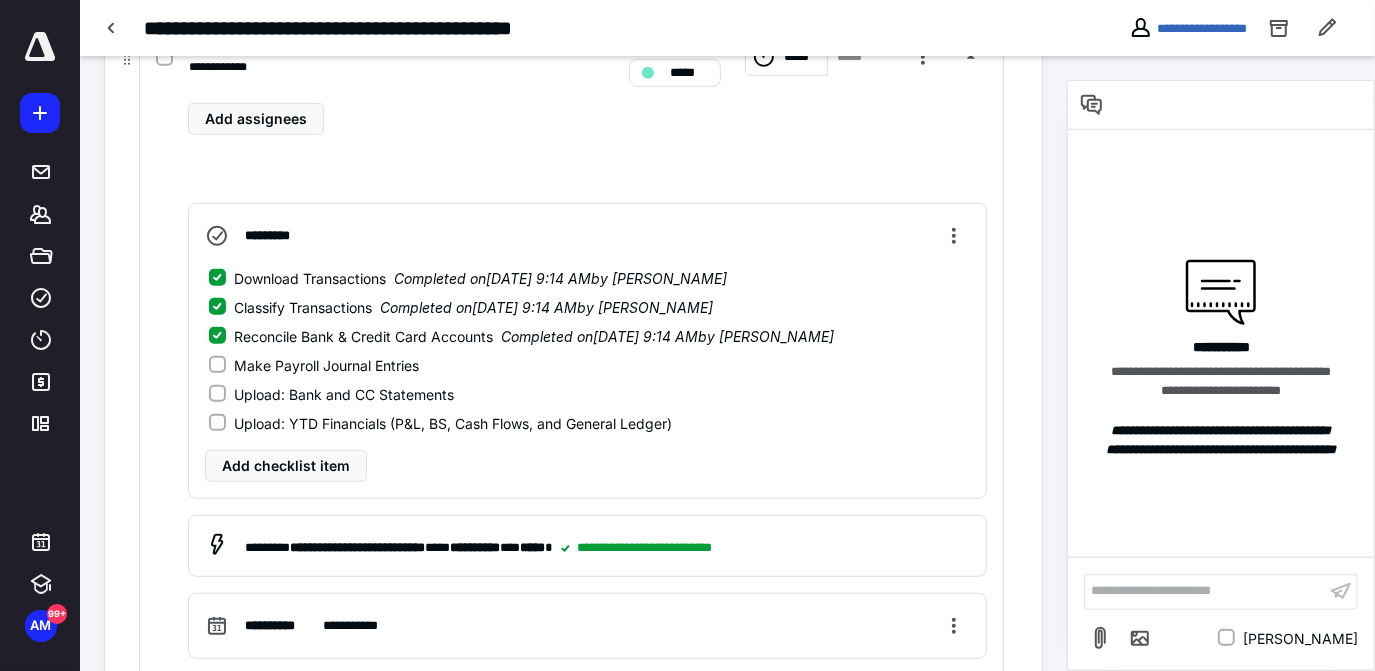 click on "Upload: Bank and CC Statements" at bounding box center [344, 394] 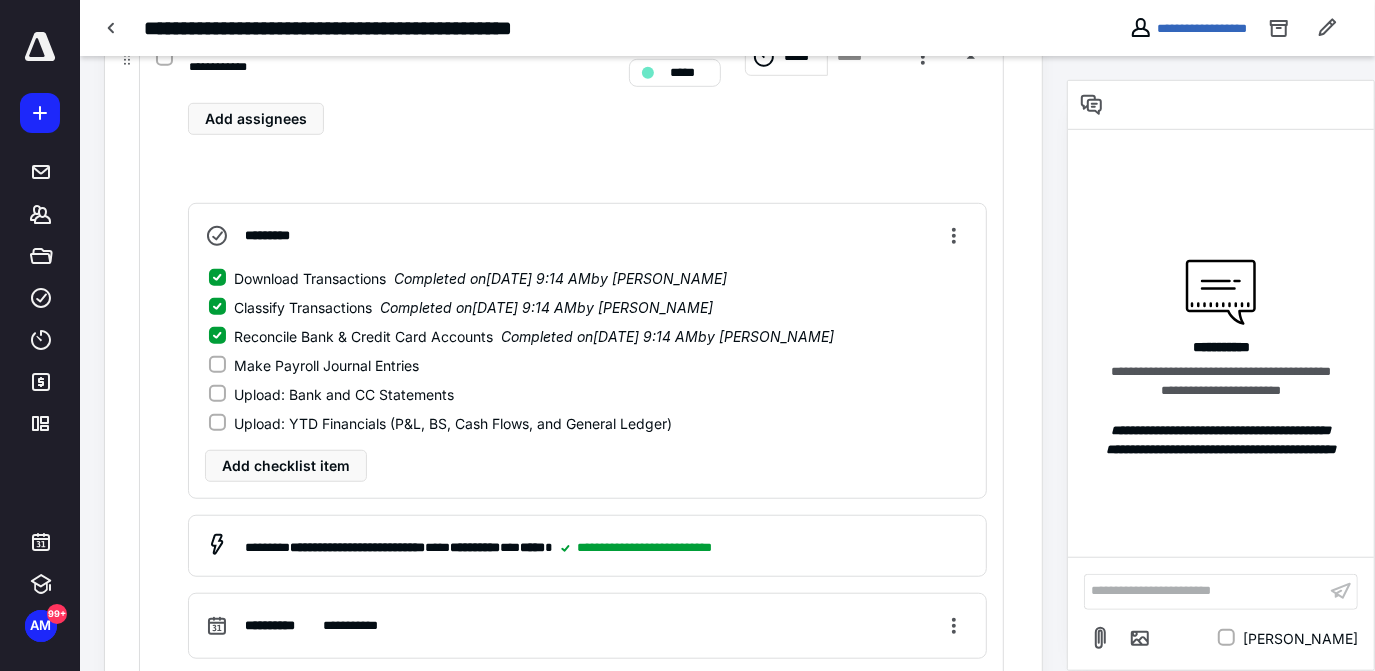 click on "Upload: Bank and CC Statements" at bounding box center (217, 394) 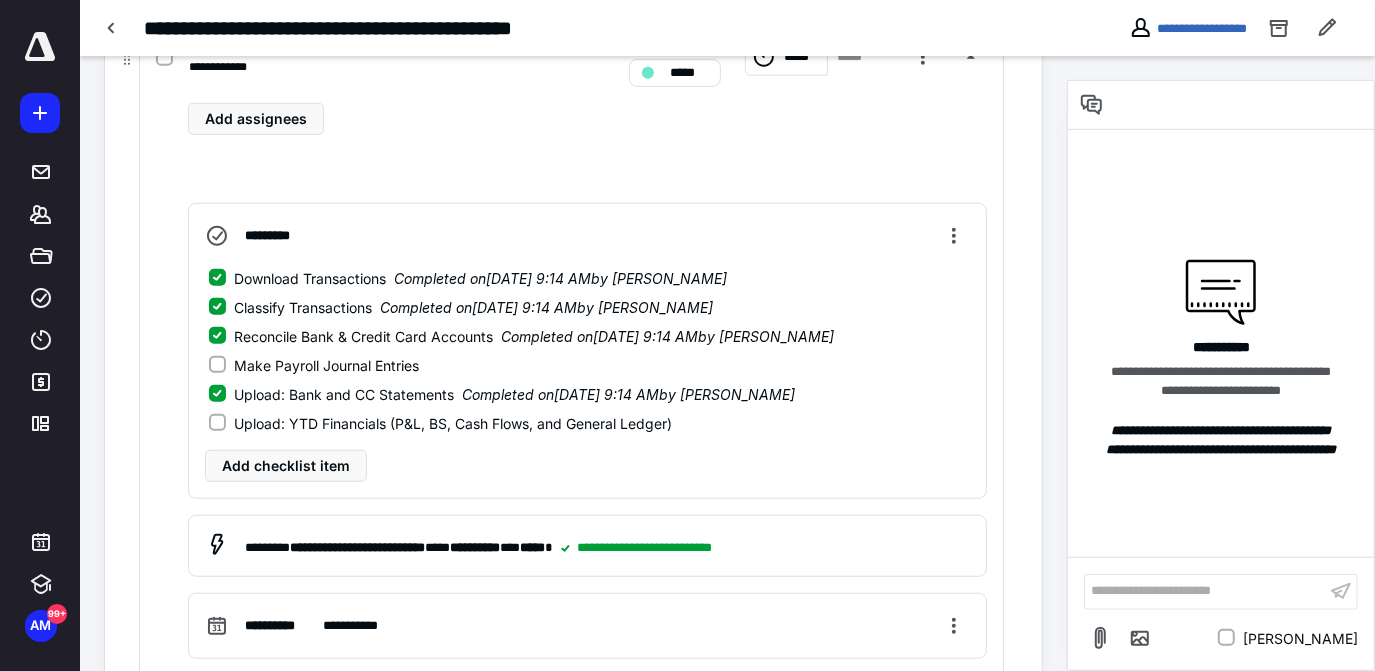 click on "Upload: YTD Financials (P&L, BS, Cash Flows, and General Ledger)" at bounding box center [453, 423] 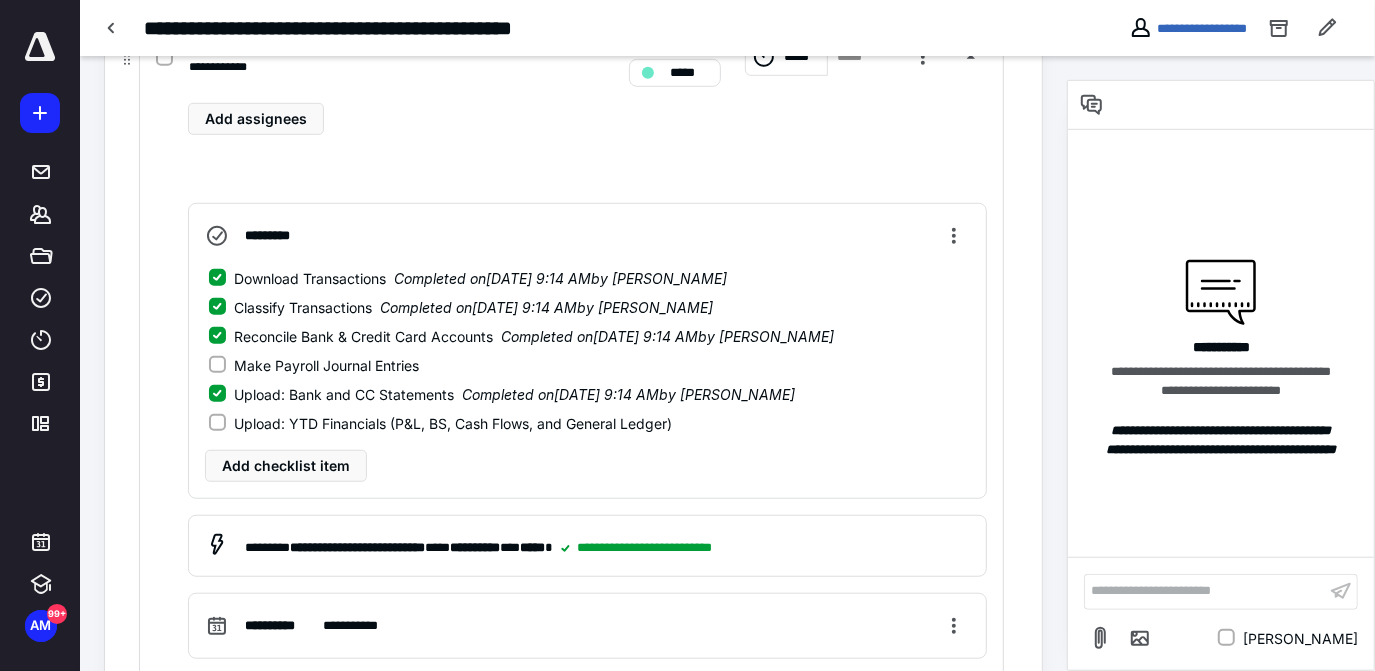 click on "Upload: YTD Financials (P&L, BS, Cash Flows, and General Ledger)" at bounding box center [217, 423] 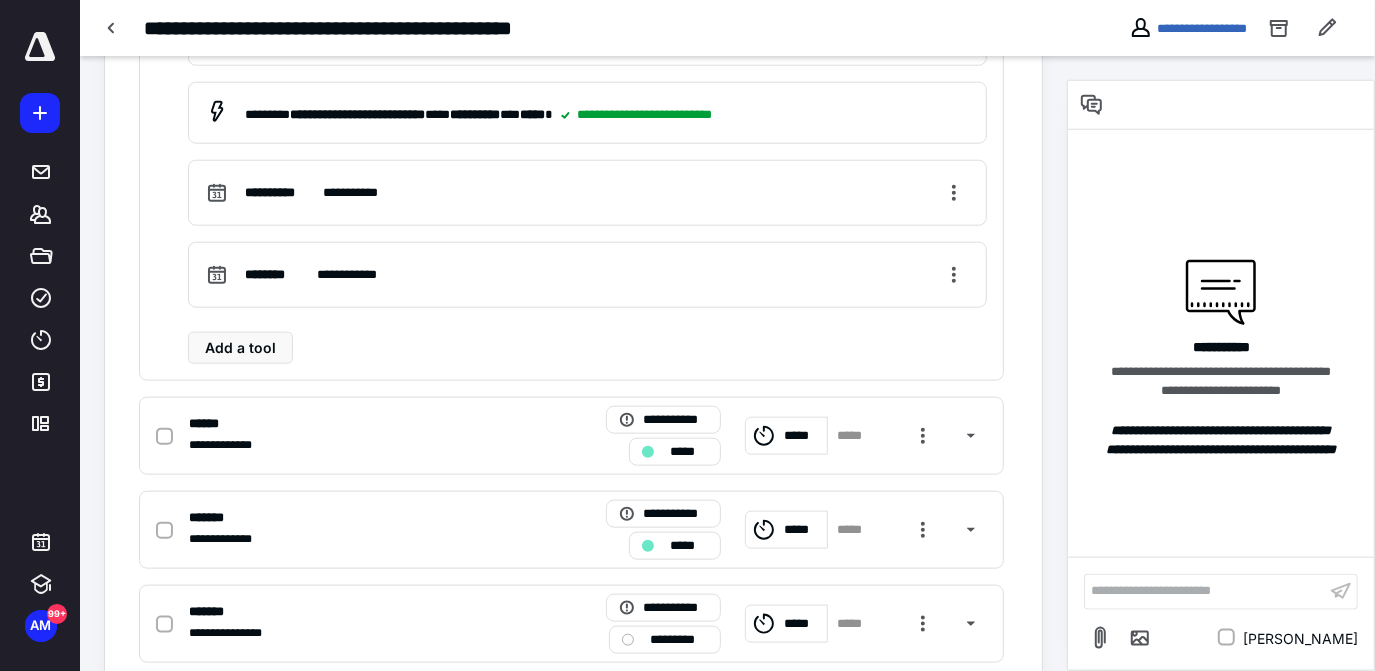 scroll, scrollTop: 1309, scrollLeft: 0, axis: vertical 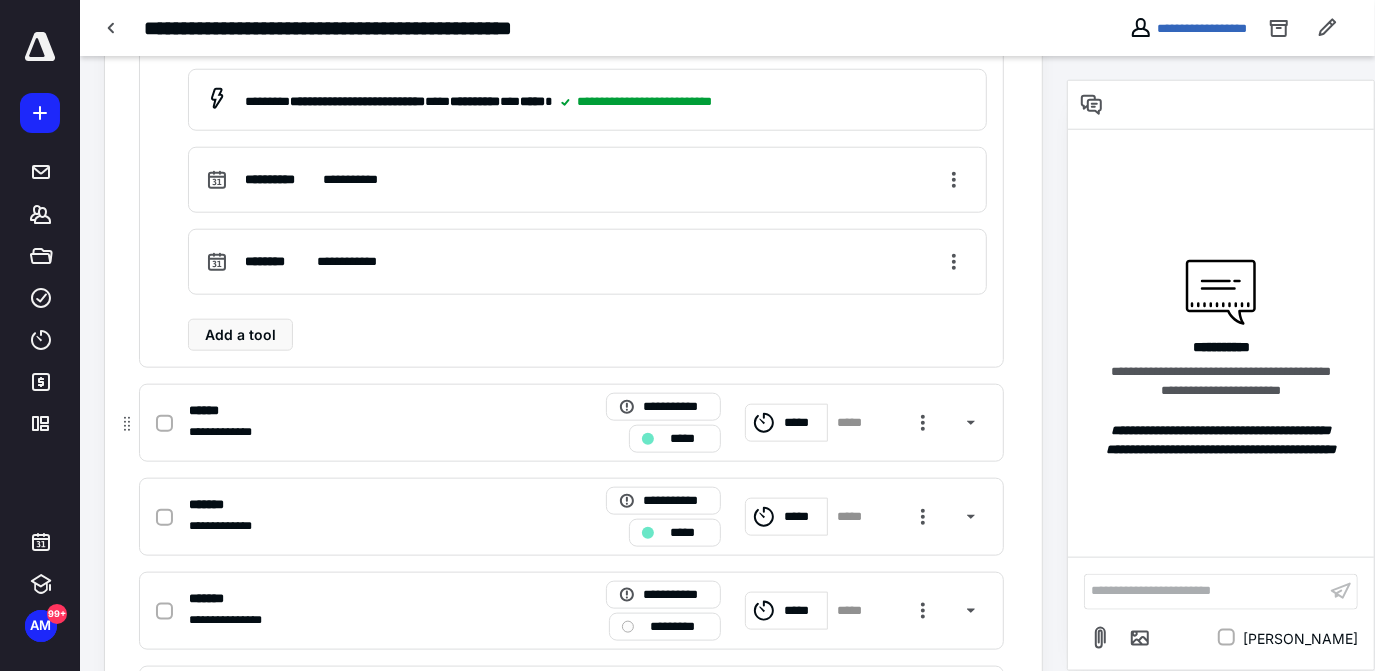click on "******" at bounding box center (210, 411) 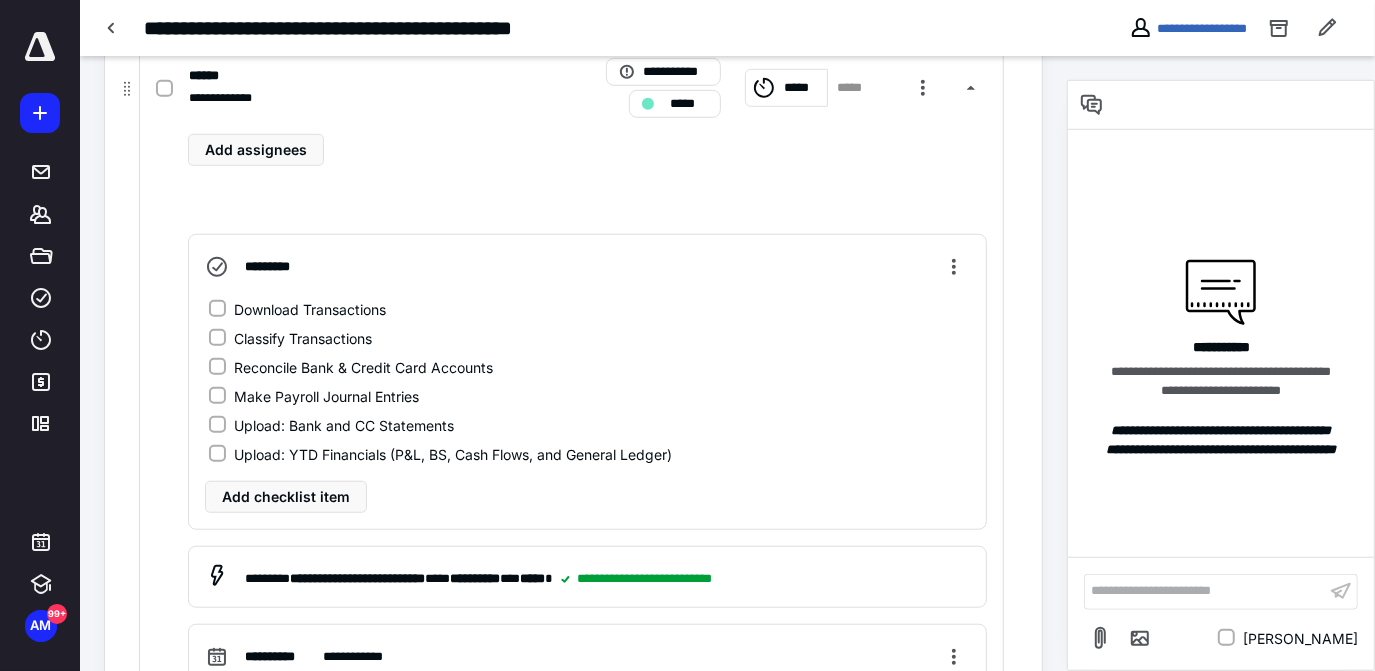 scroll, scrollTop: 904, scrollLeft: 0, axis: vertical 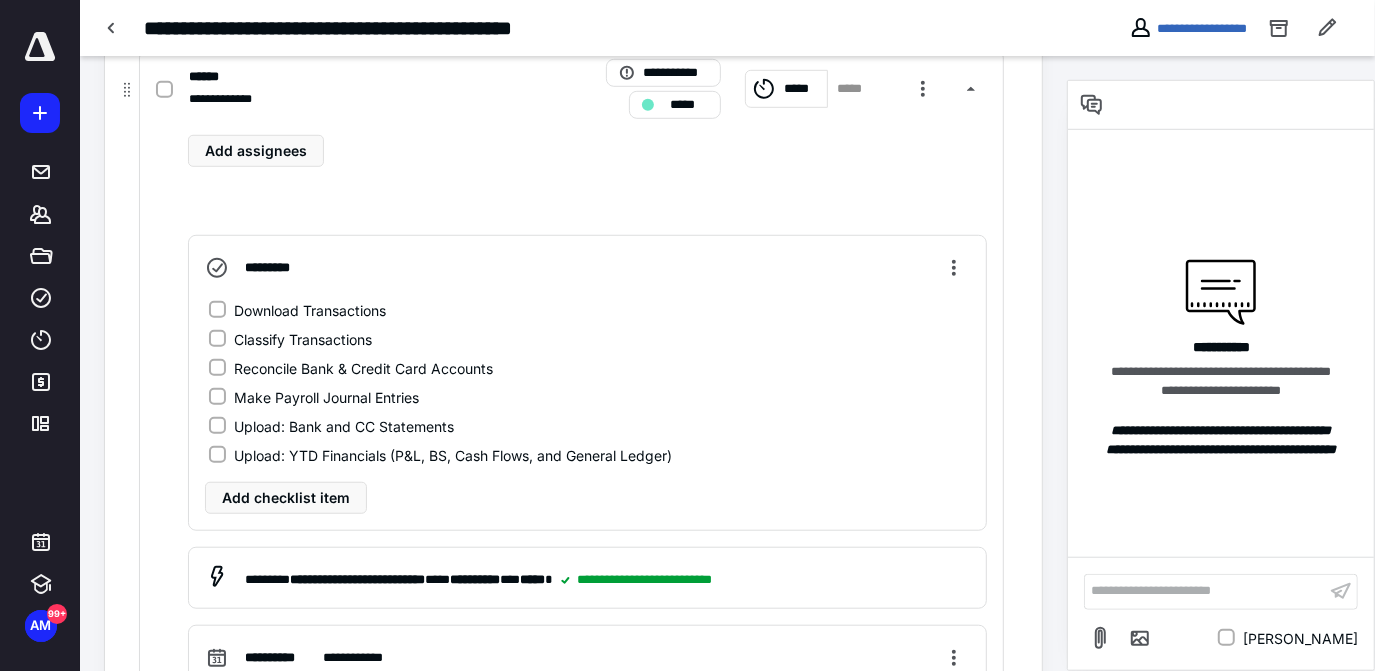click on "Download Transactions" at bounding box center (310, 310) 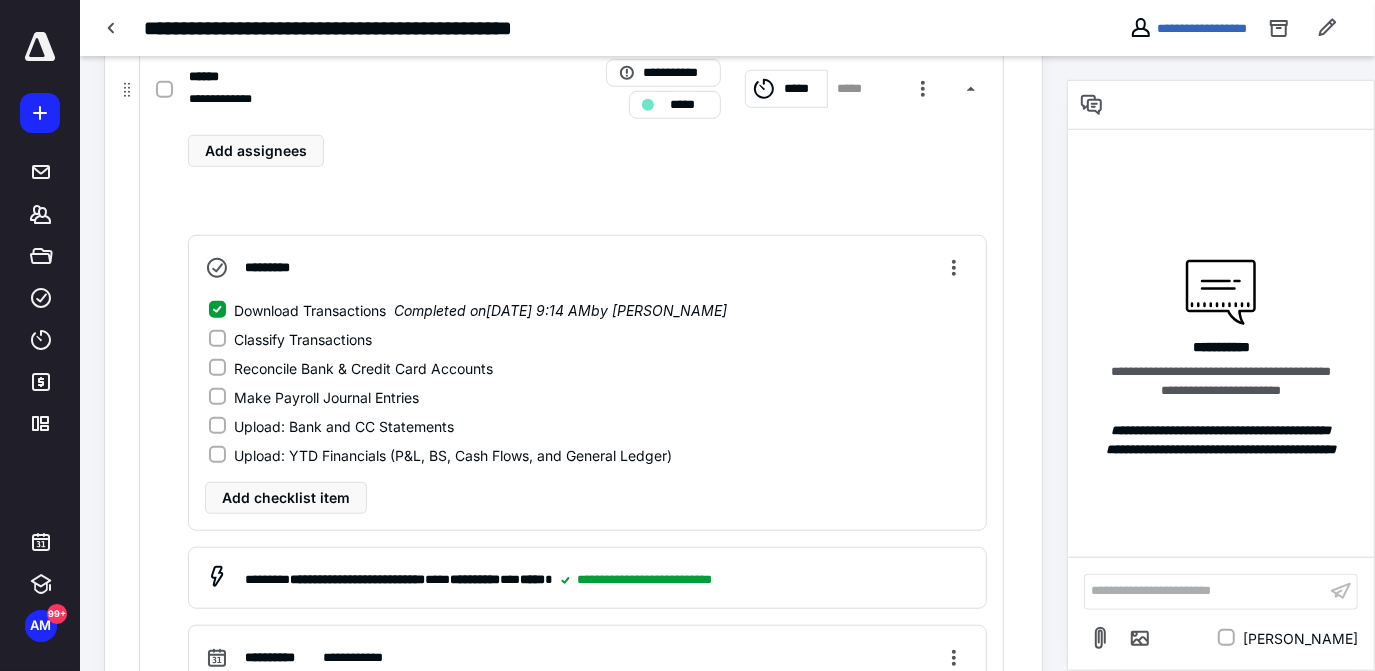 click on "Classify Transactions" at bounding box center (303, 339) 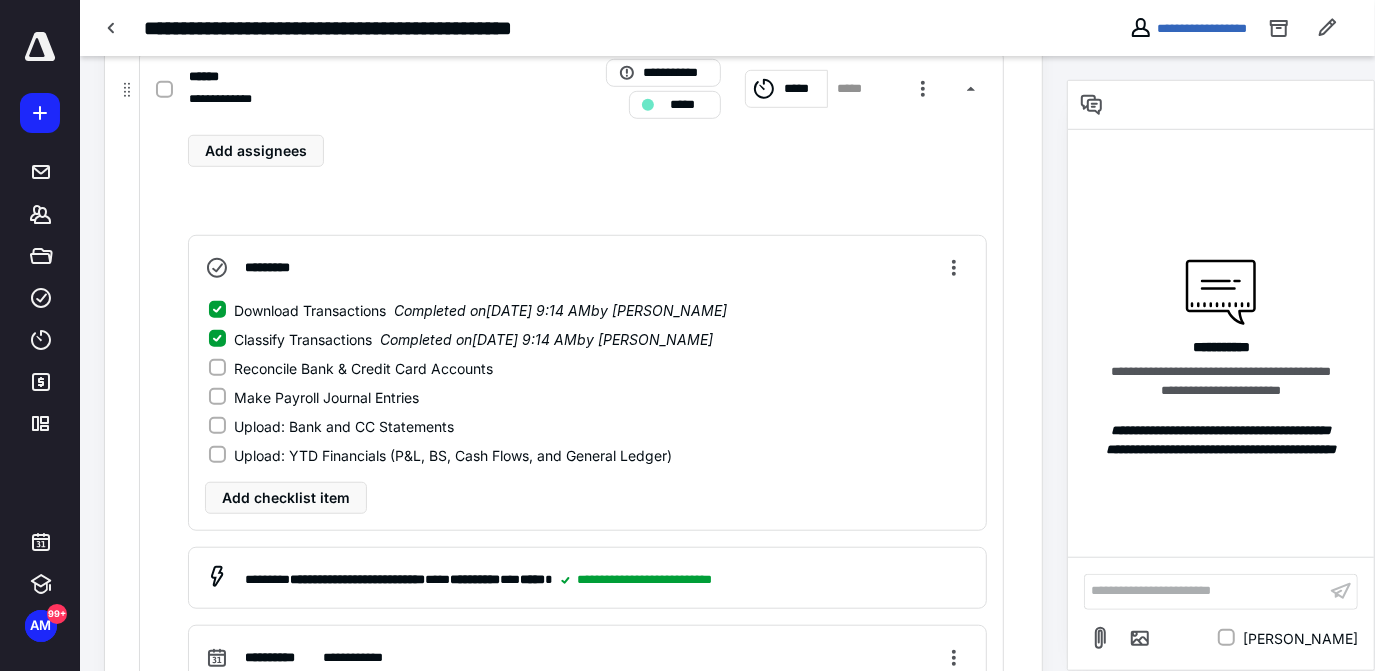 click on "Reconcile Bank & Credit Card Accounts" at bounding box center (363, 368) 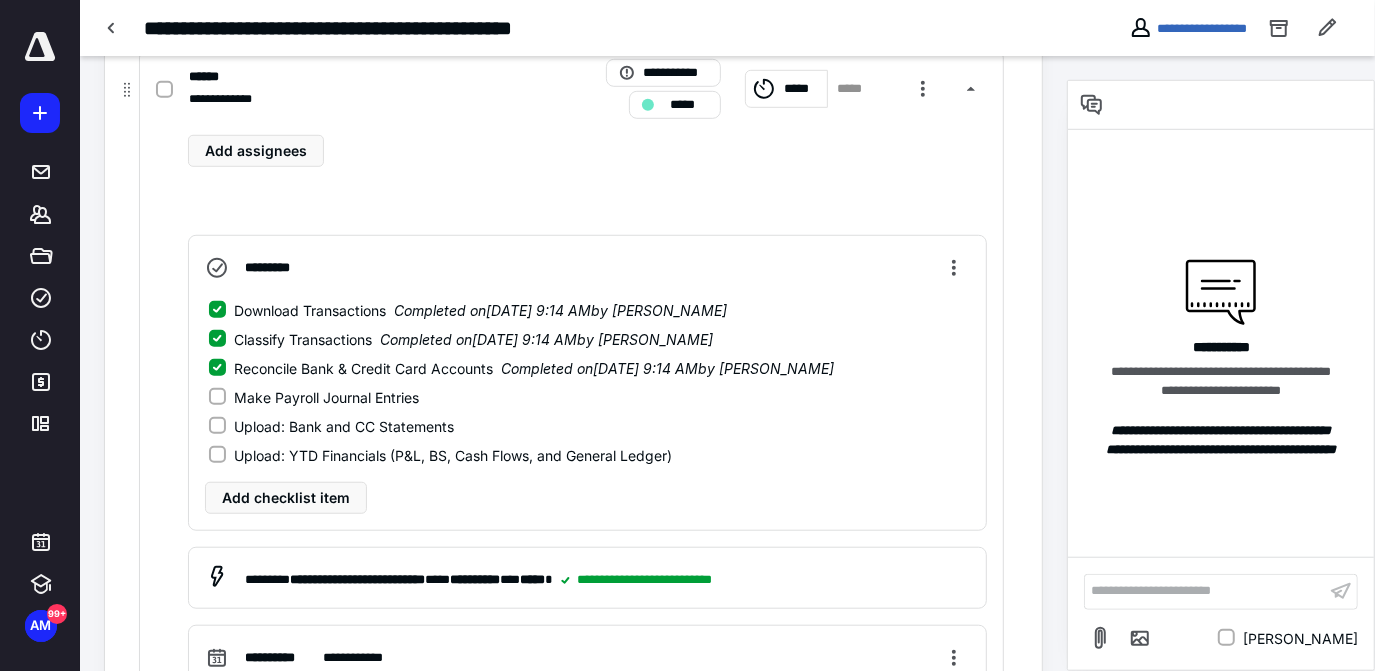 click on "Upload: Bank and CC Statements" at bounding box center [344, 426] 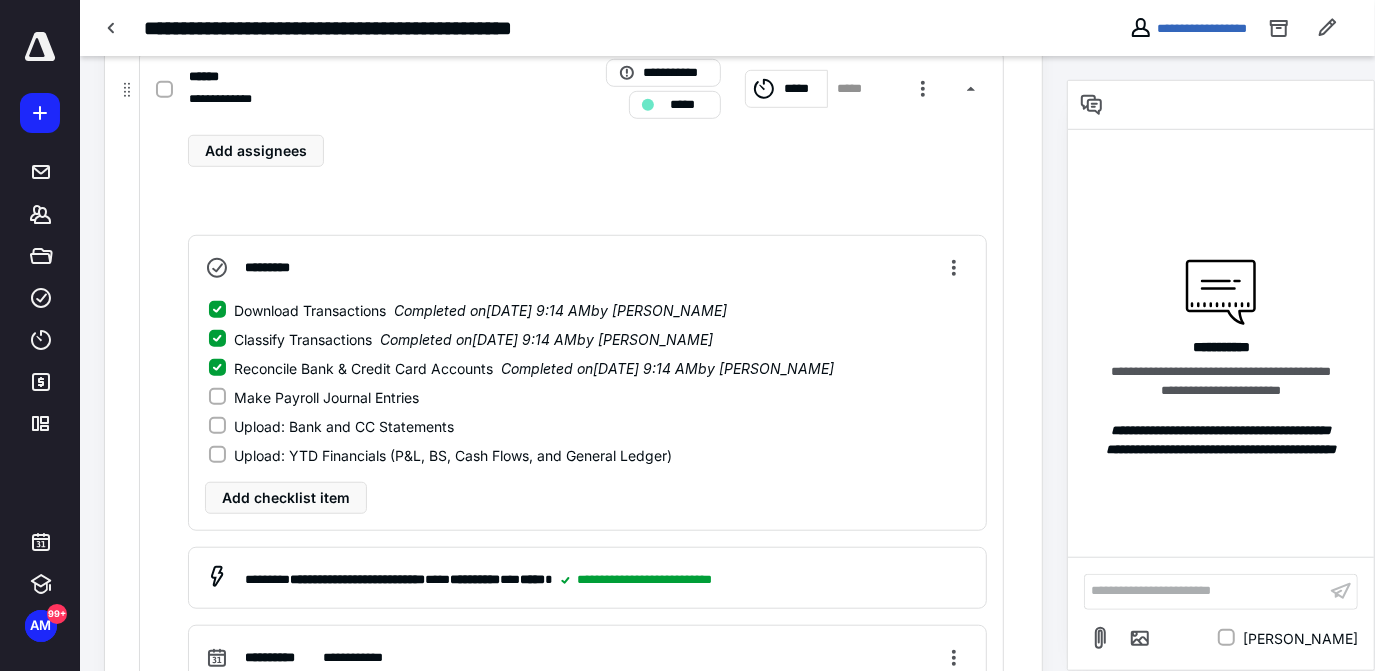 click on "Upload: Bank and CC Statements" at bounding box center (217, 426) 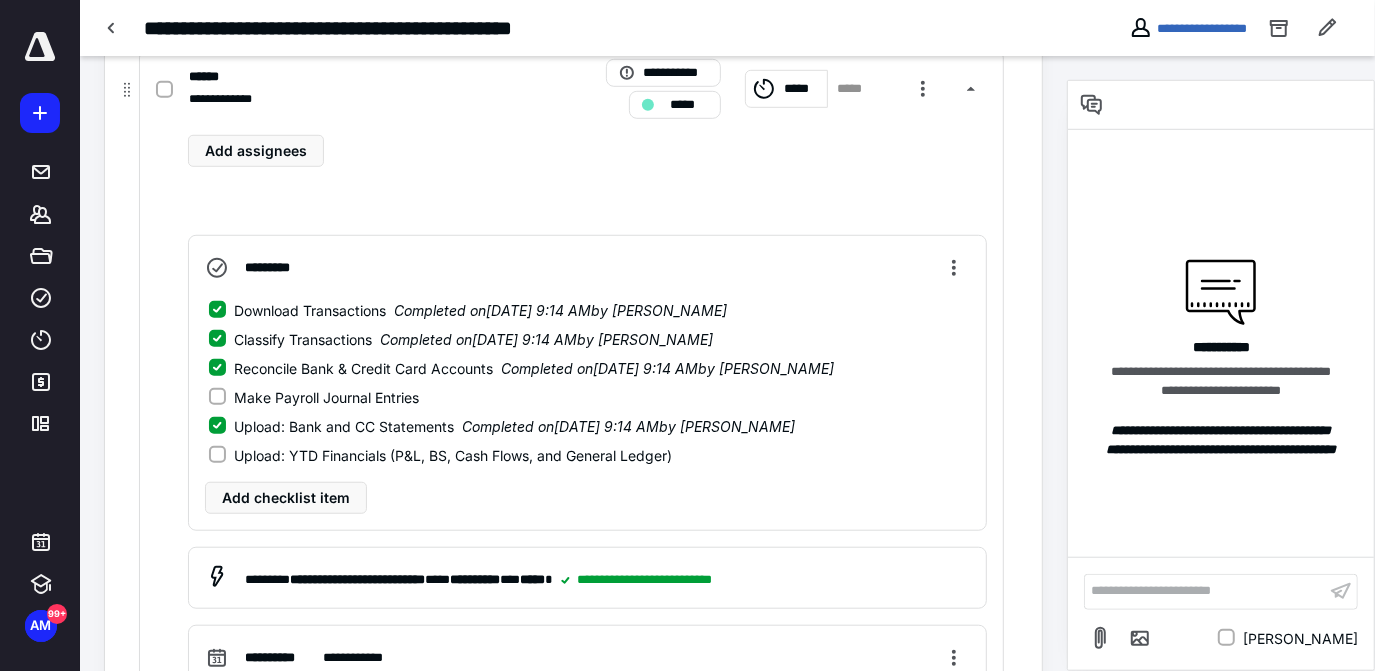 click on "Upload: YTD Financials (P&L, BS, Cash Flows, and General Ledger)" at bounding box center [453, 455] 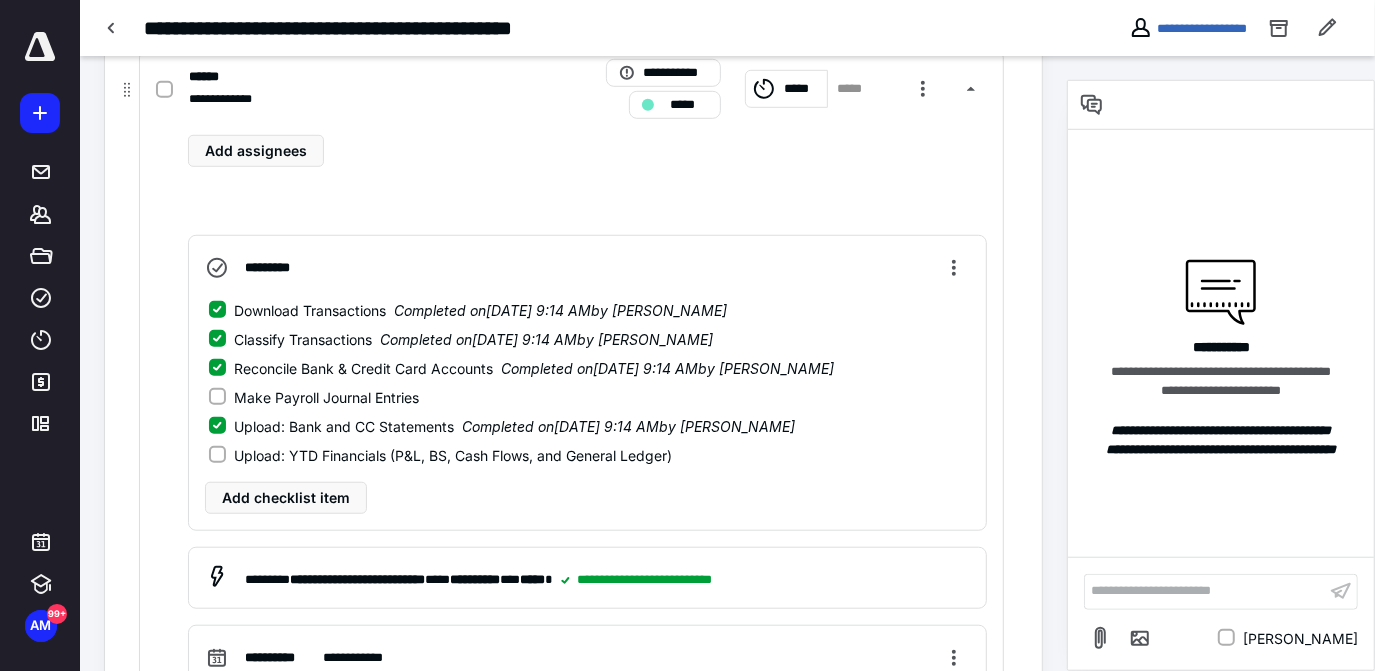 click on "Upload: YTD Financials (P&L, BS, Cash Flows, and General Ledger)" at bounding box center (217, 455) 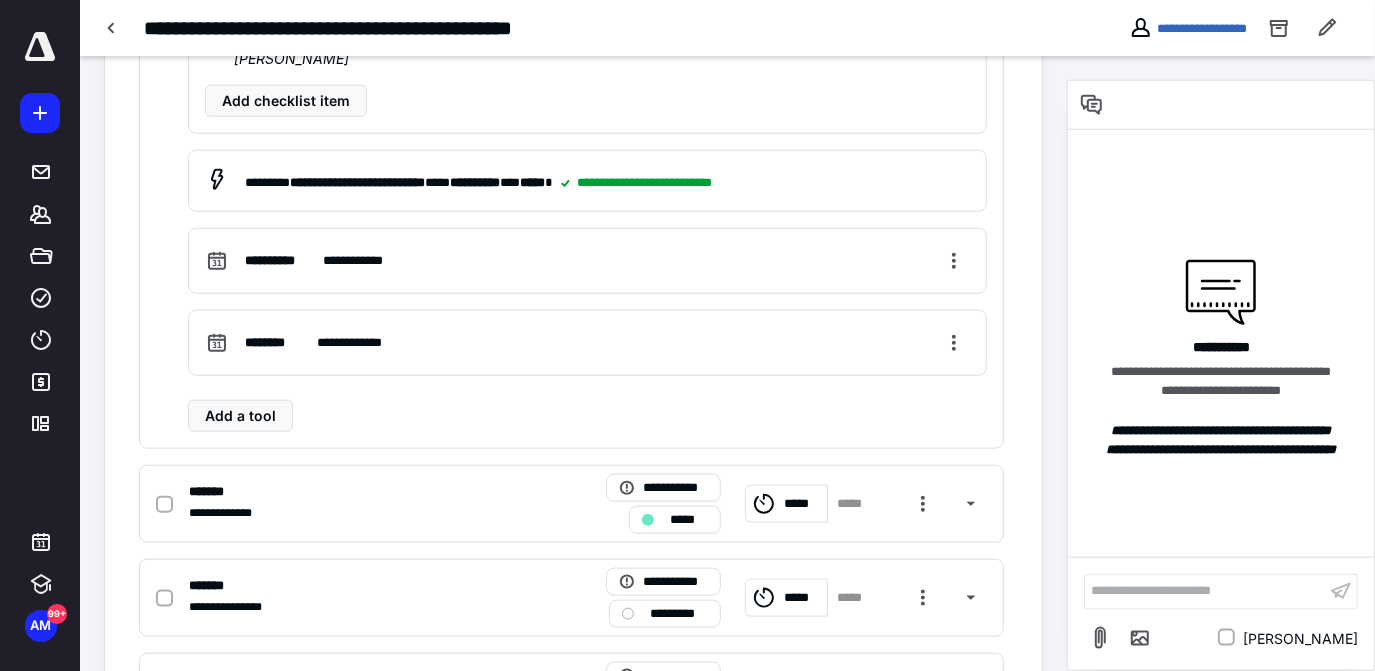 scroll, scrollTop: 1386, scrollLeft: 0, axis: vertical 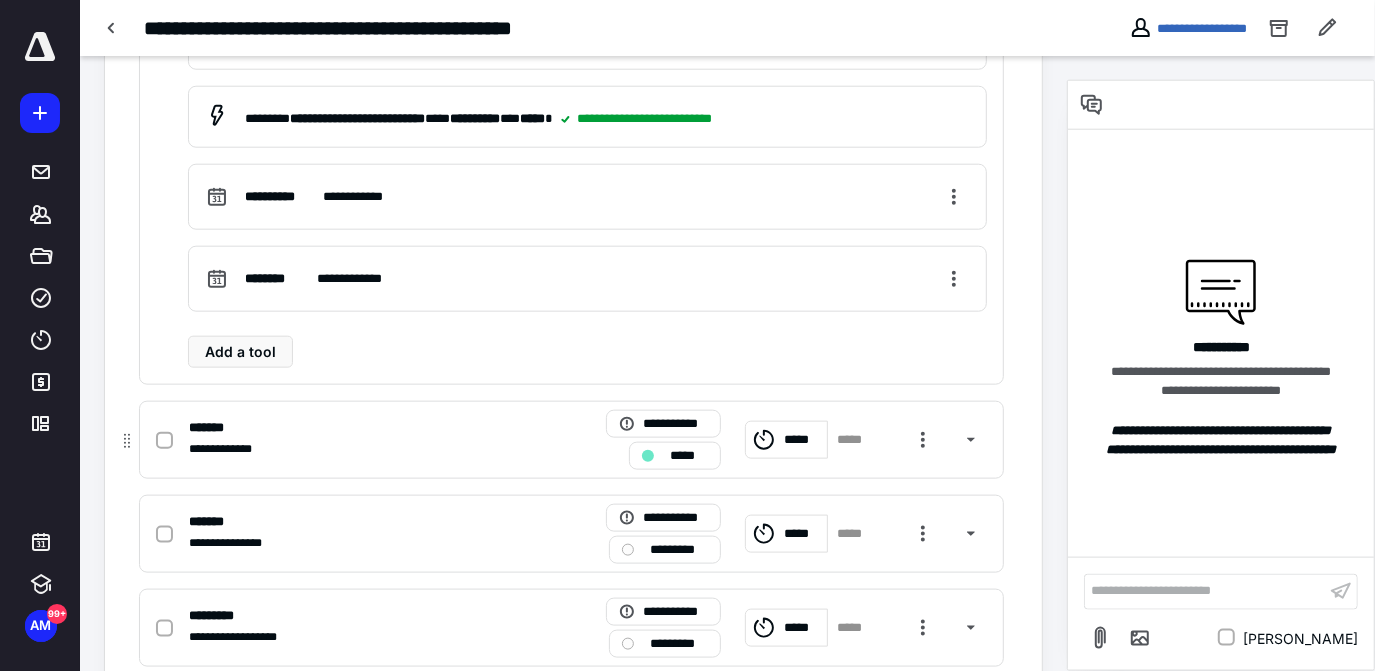 click on "*******" at bounding box center (212, 428) 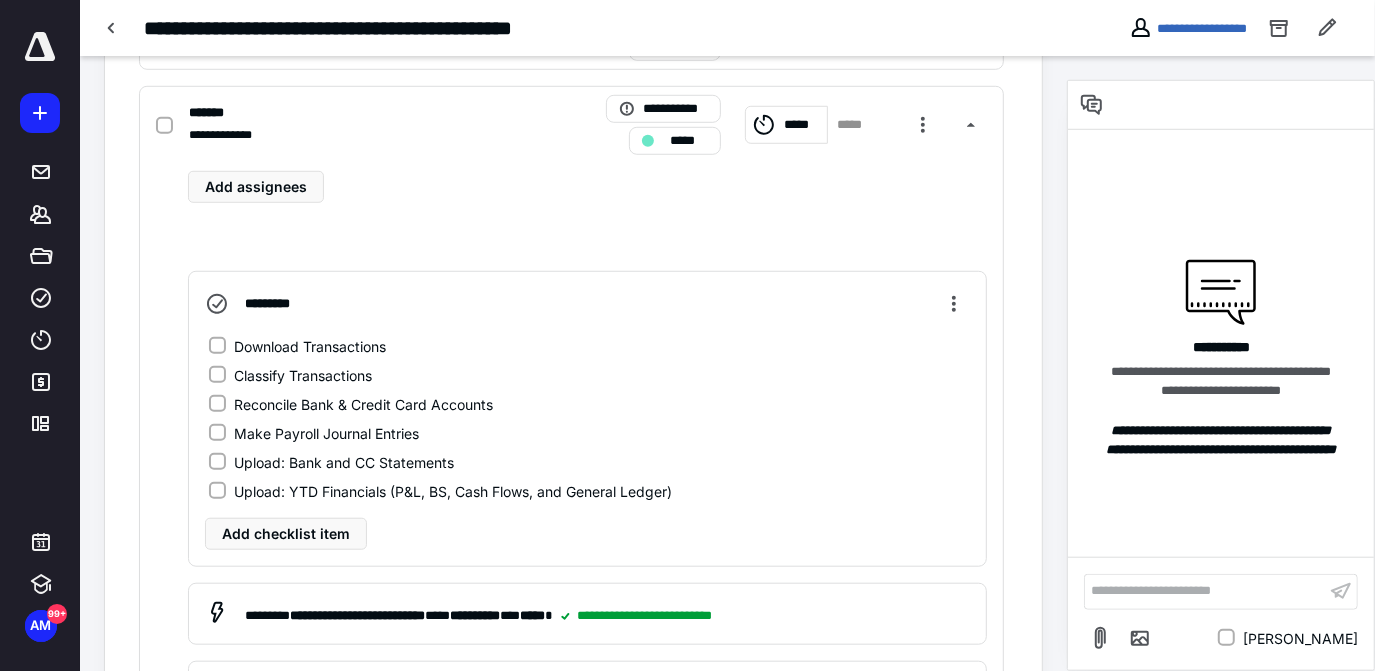 scroll, scrollTop: 960, scrollLeft: 0, axis: vertical 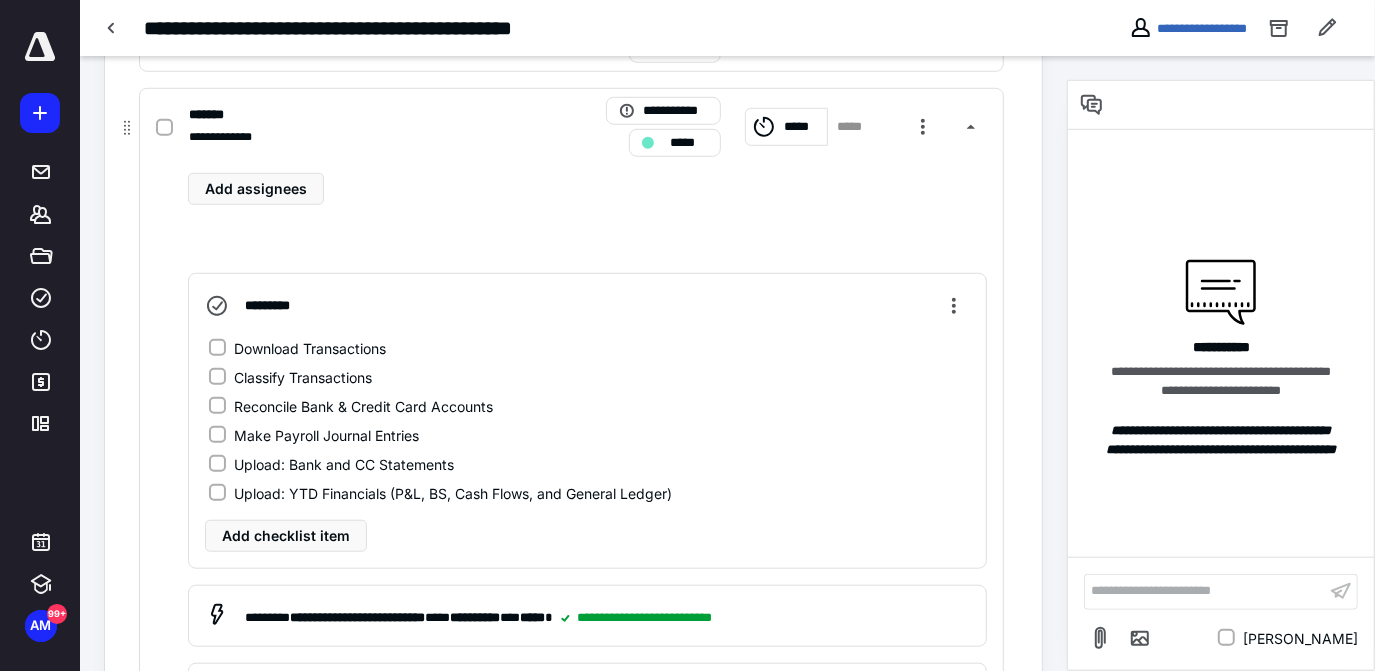 click on "Download Transactions" at bounding box center (310, 348) 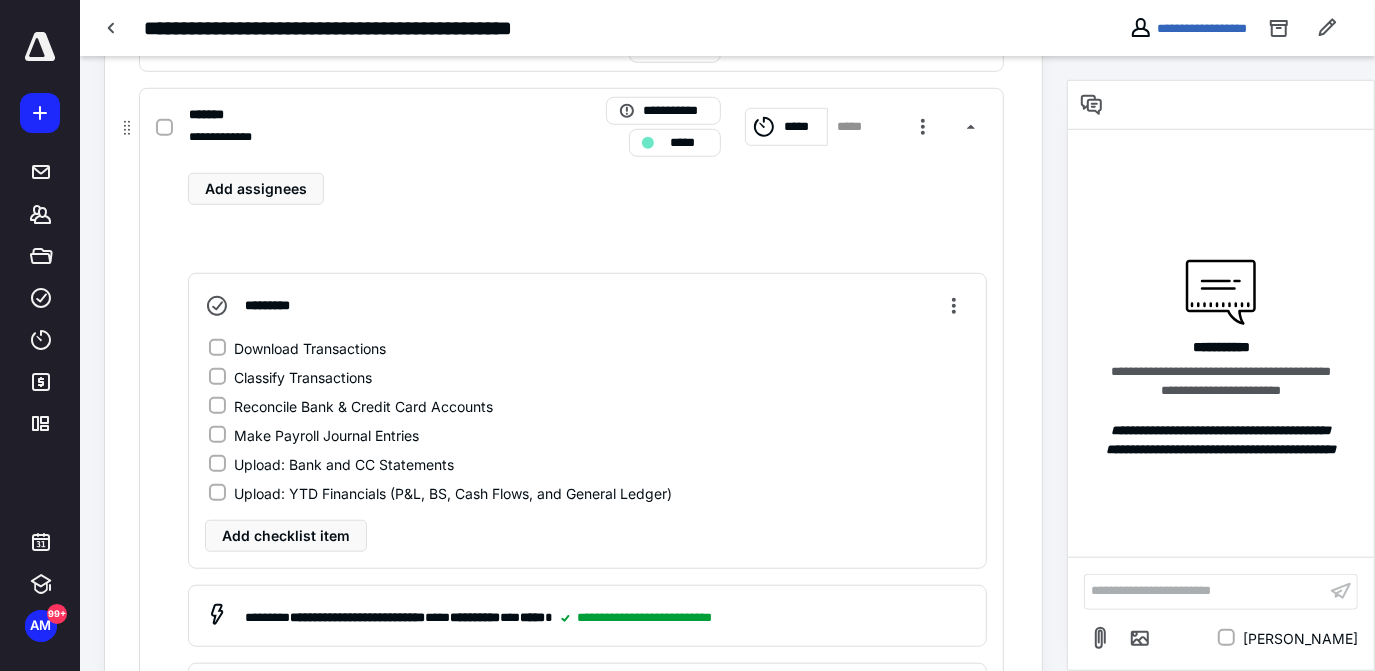 click on "Download Transactions" at bounding box center (217, 348) 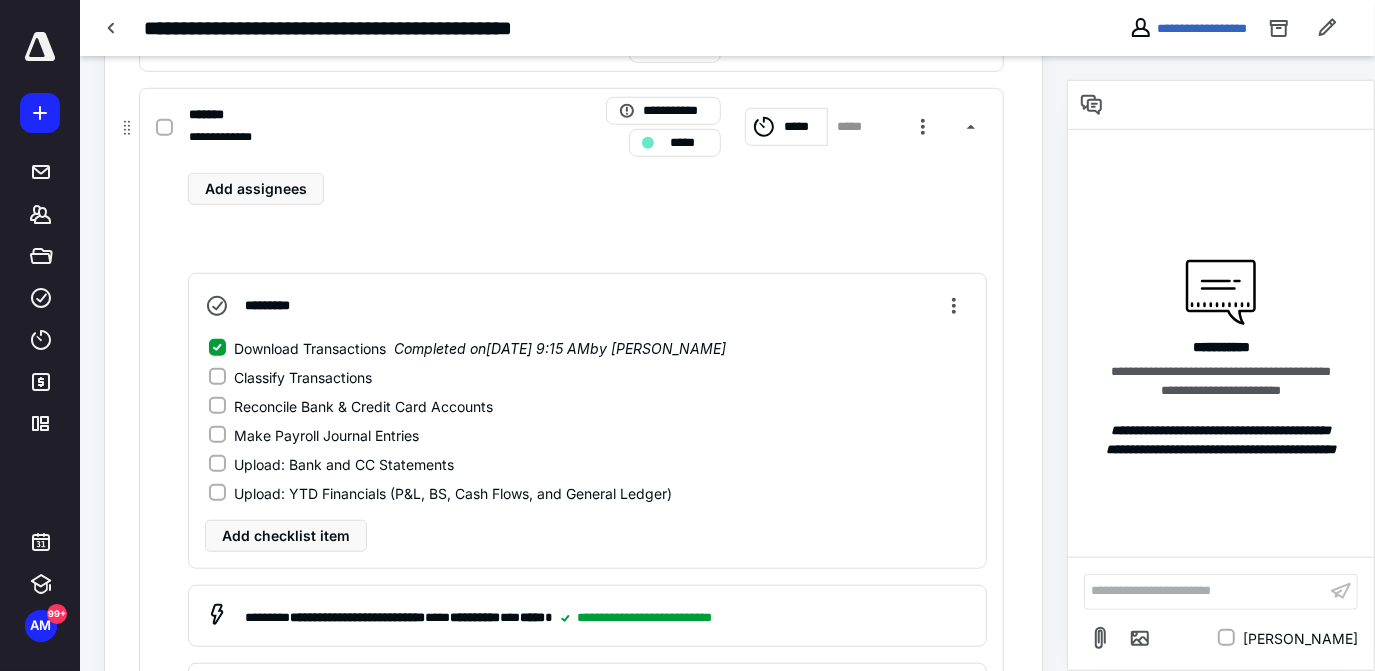 click on "Classify Transactions" at bounding box center [303, 377] 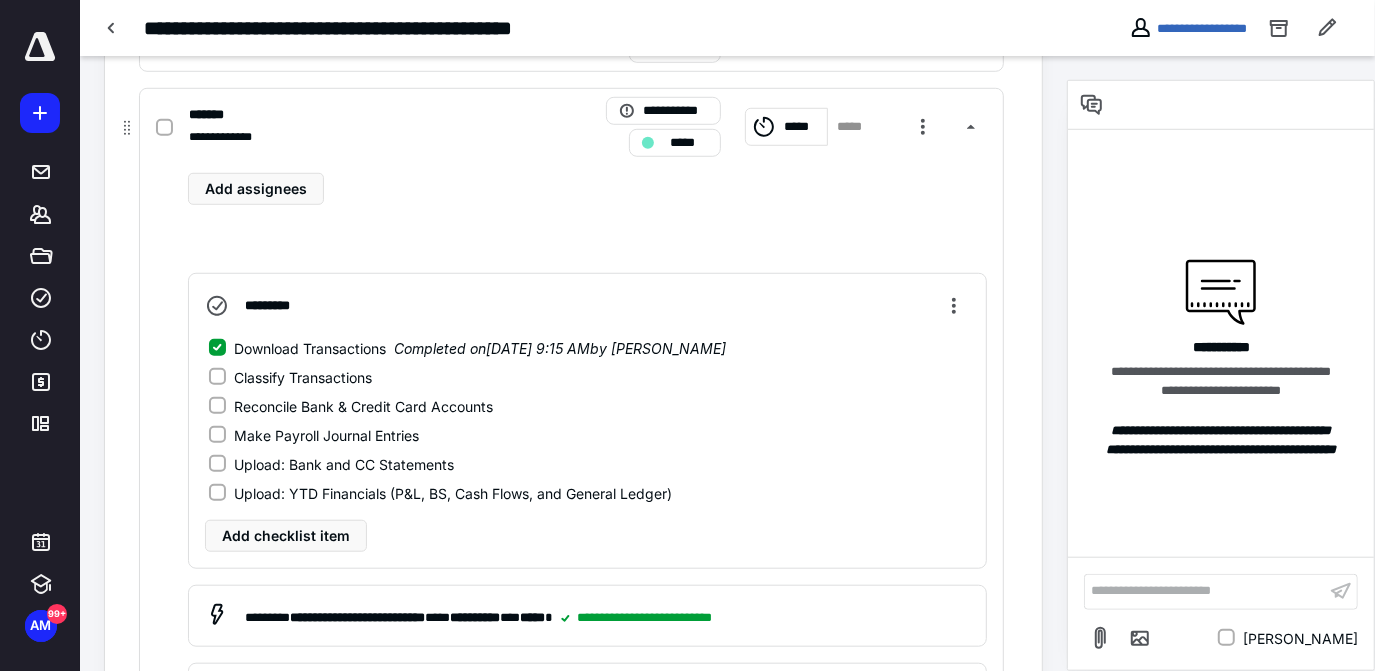 click on "Classify Transactions" at bounding box center [217, 377] 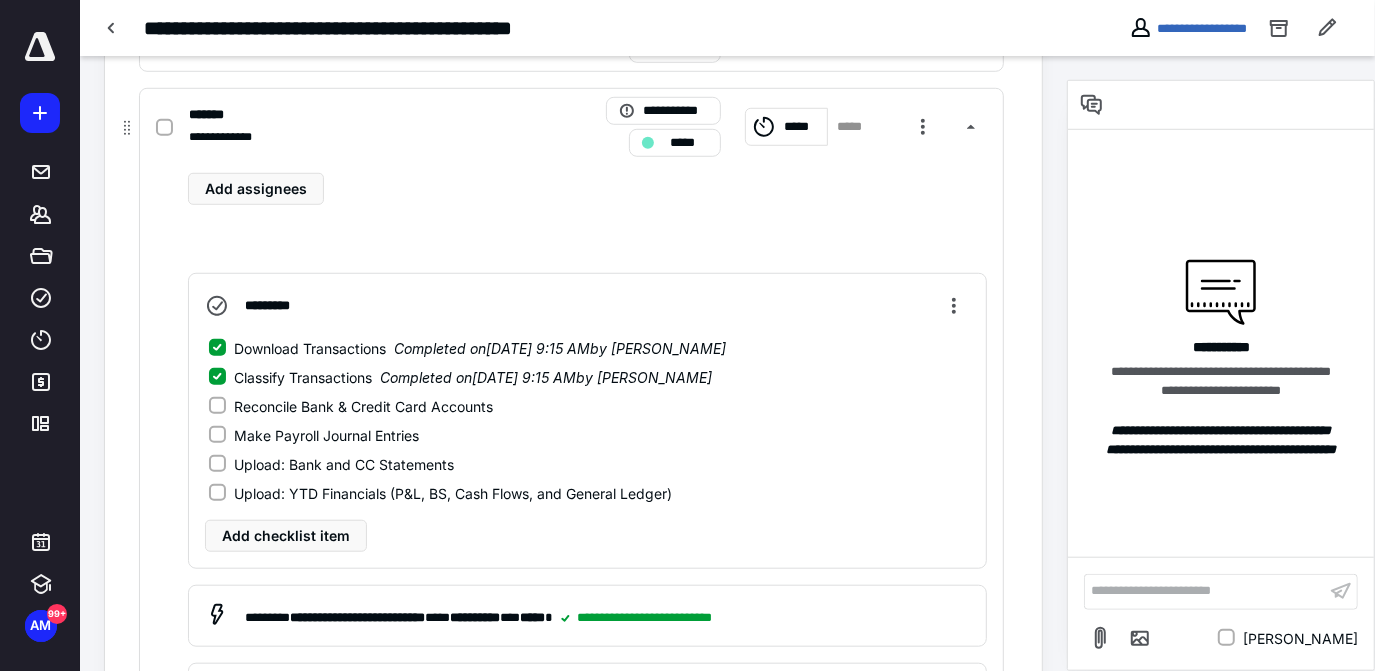 click on "Reconcile Bank & Credit Card Accounts" at bounding box center [363, 406] 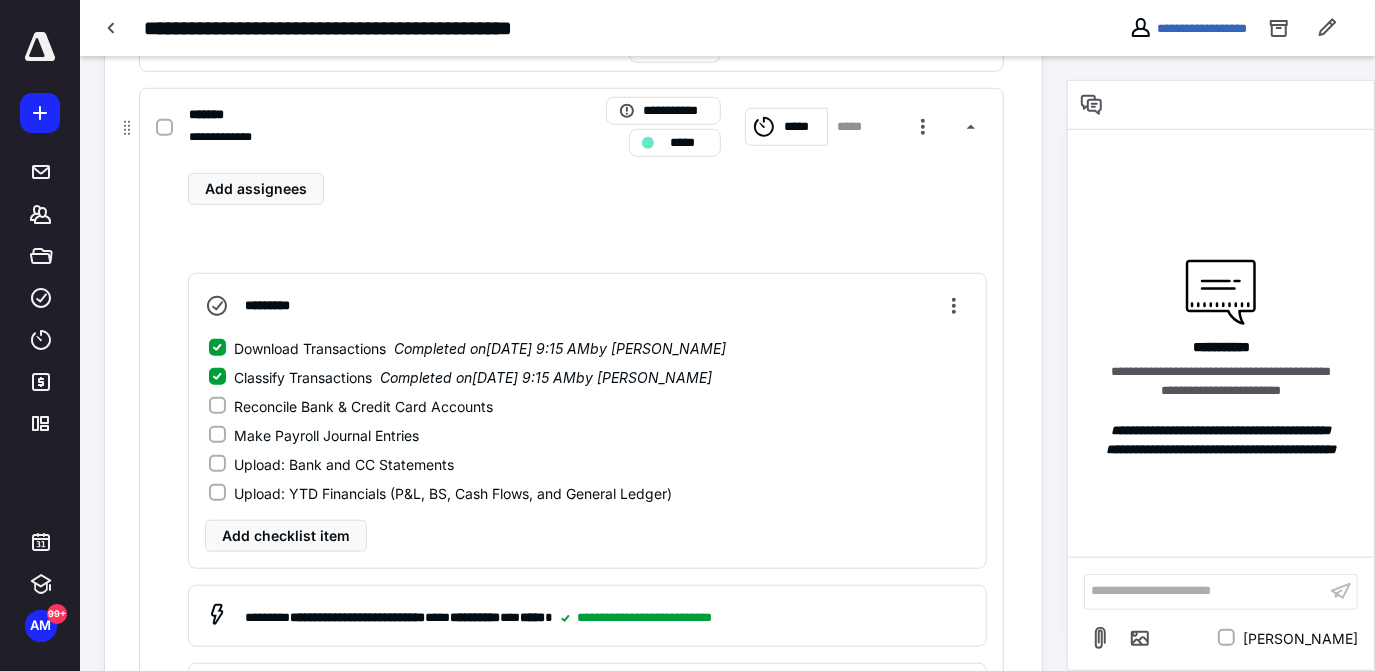 click on "Reconcile Bank & Credit Card Accounts" at bounding box center [217, 406] 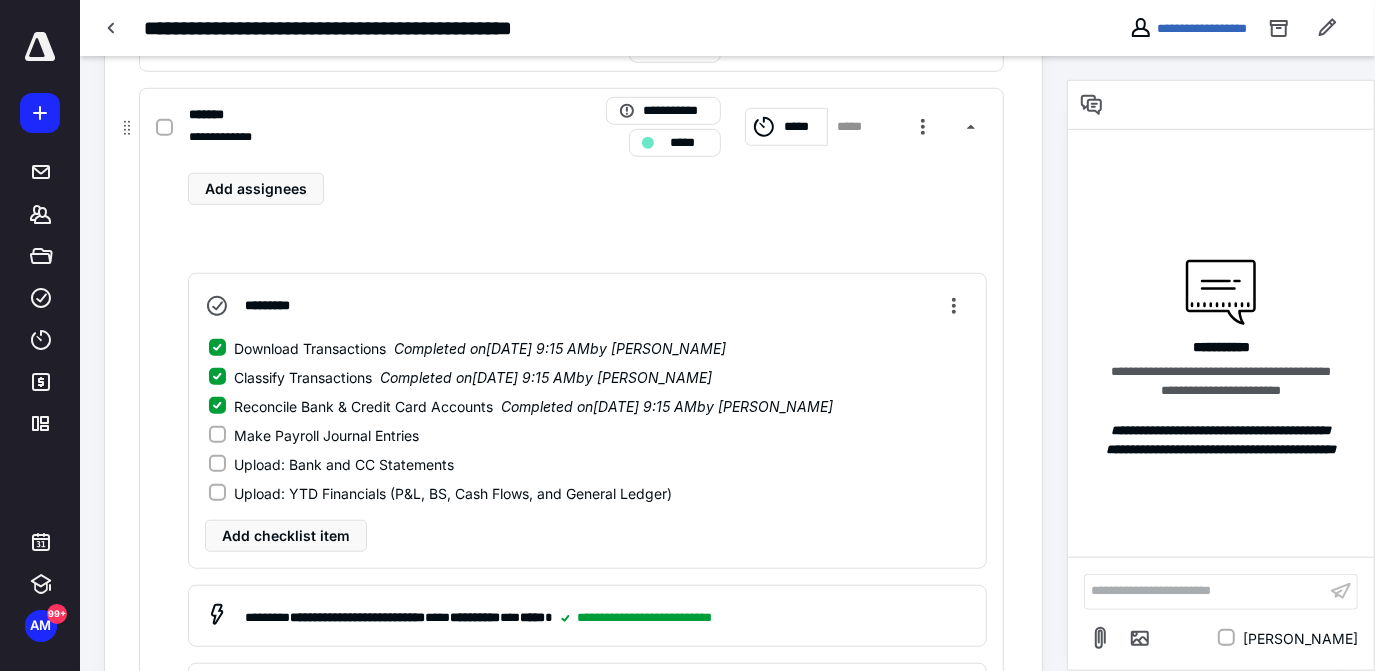 click on "Upload: Bank and CC Statements" at bounding box center (344, 464) 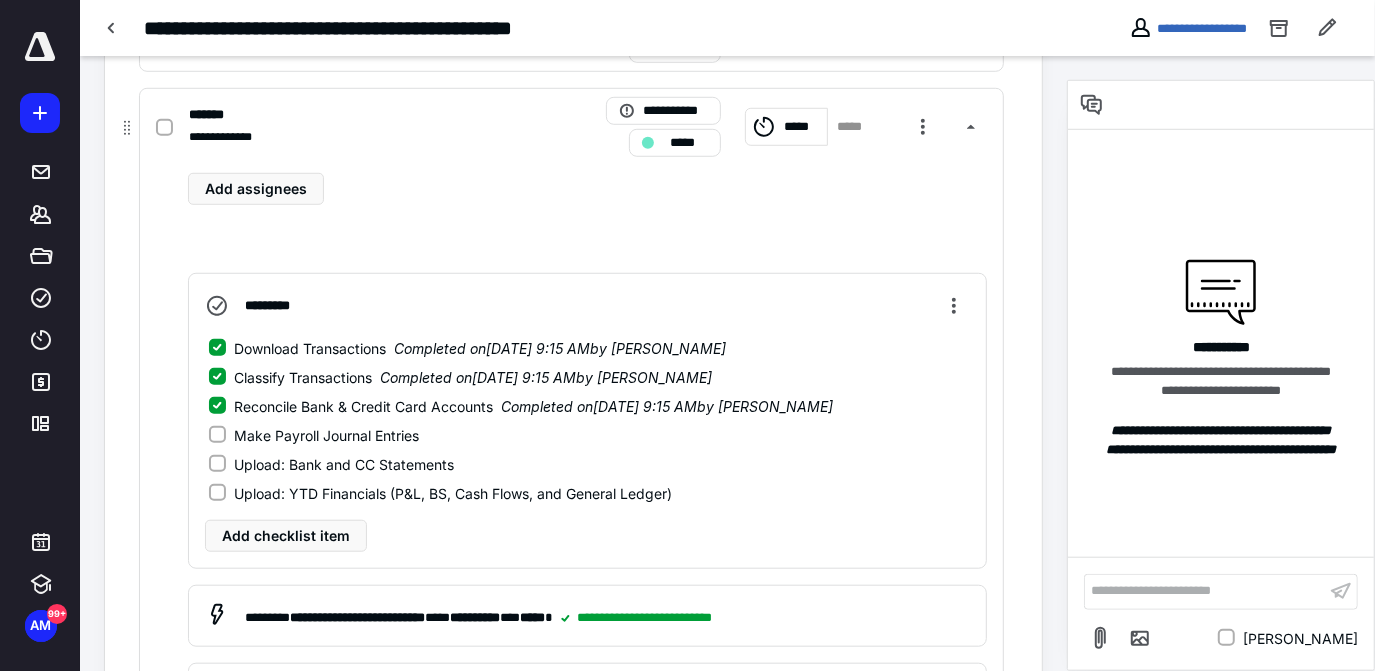 click on "Upload: Bank and CC Statements" at bounding box center [217, 464] 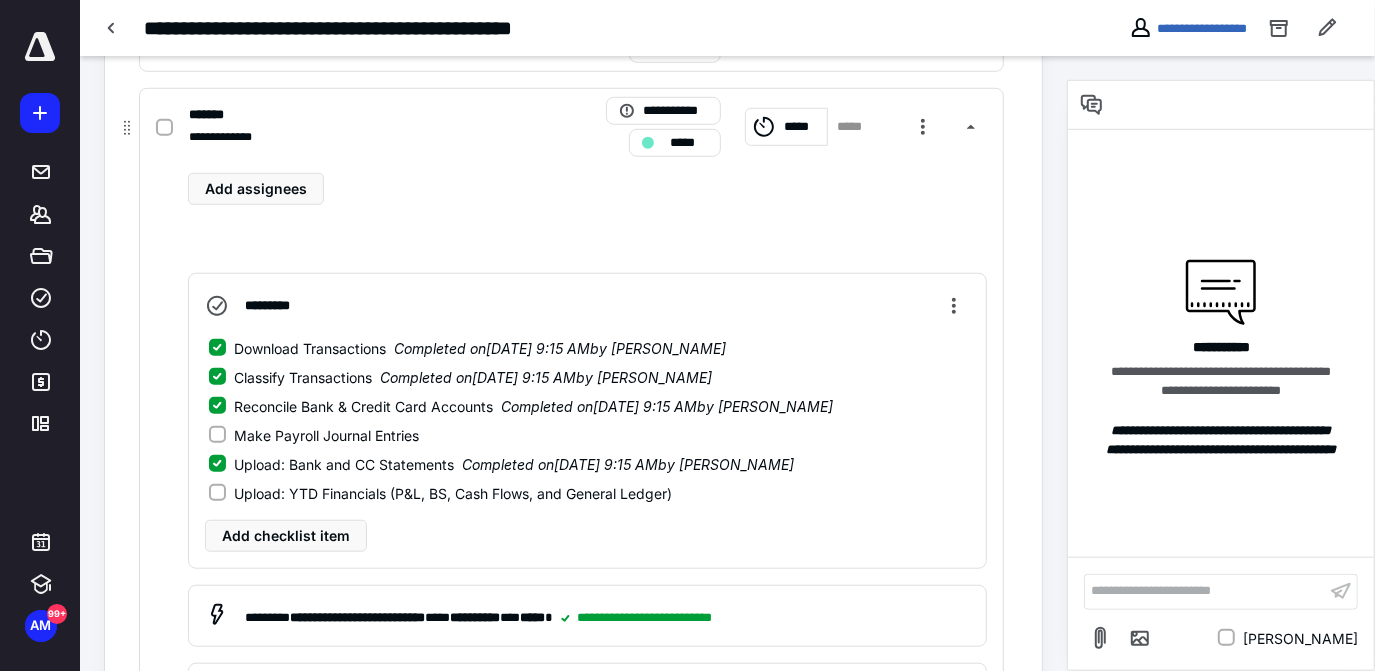 click on "Upload: YTD Financials (P&L, BS, Cash Flows, and General Ledger)" at bounding box center (453, 493) 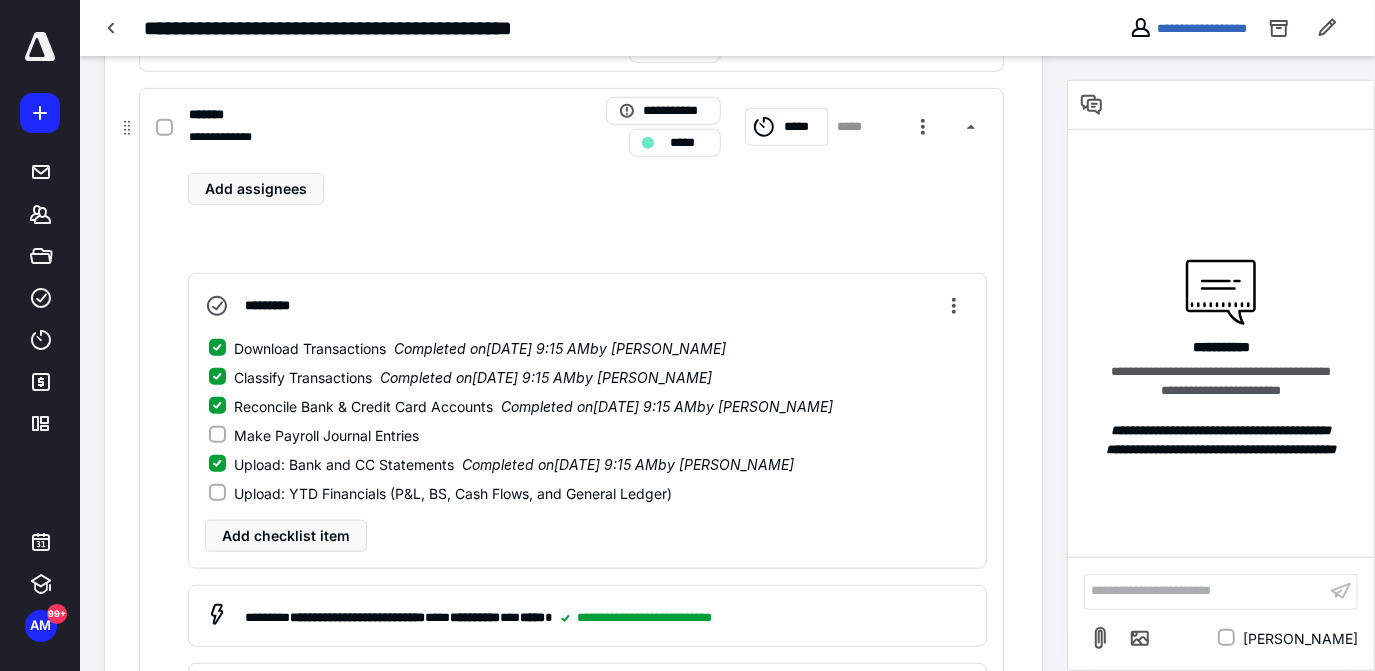 click on "Upload: YTD Financials (P&L, BS, Cash Flows, and General Ledger)" at bounding box center (217, 493) 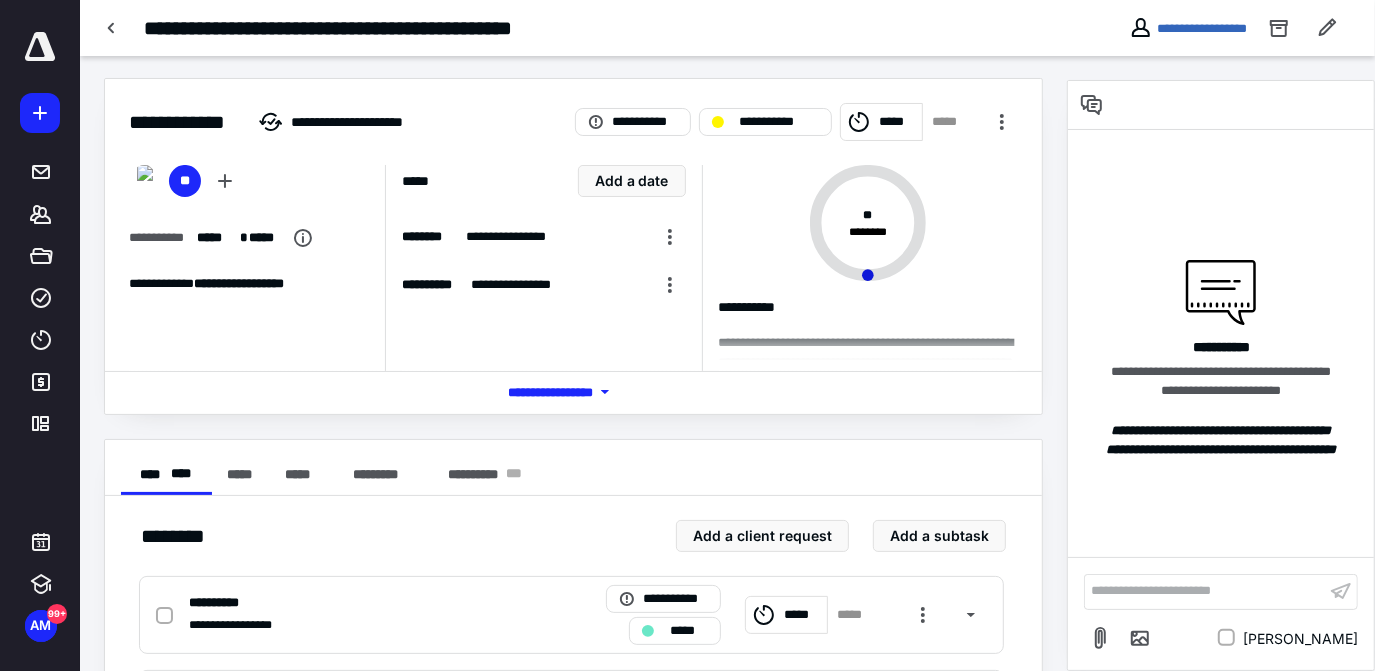 scroll, scrollTop: 0, scrollLeft: 0, axis: both 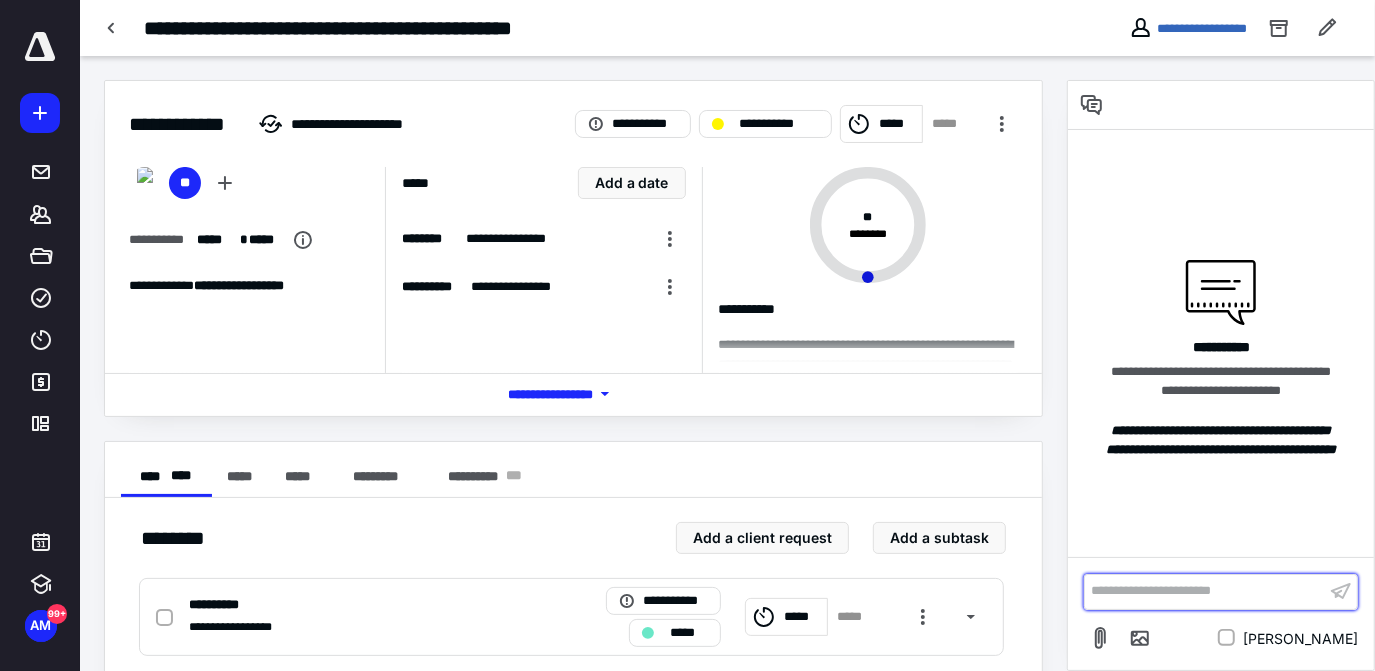 click on "**********" at bounding box center (1205, 591) 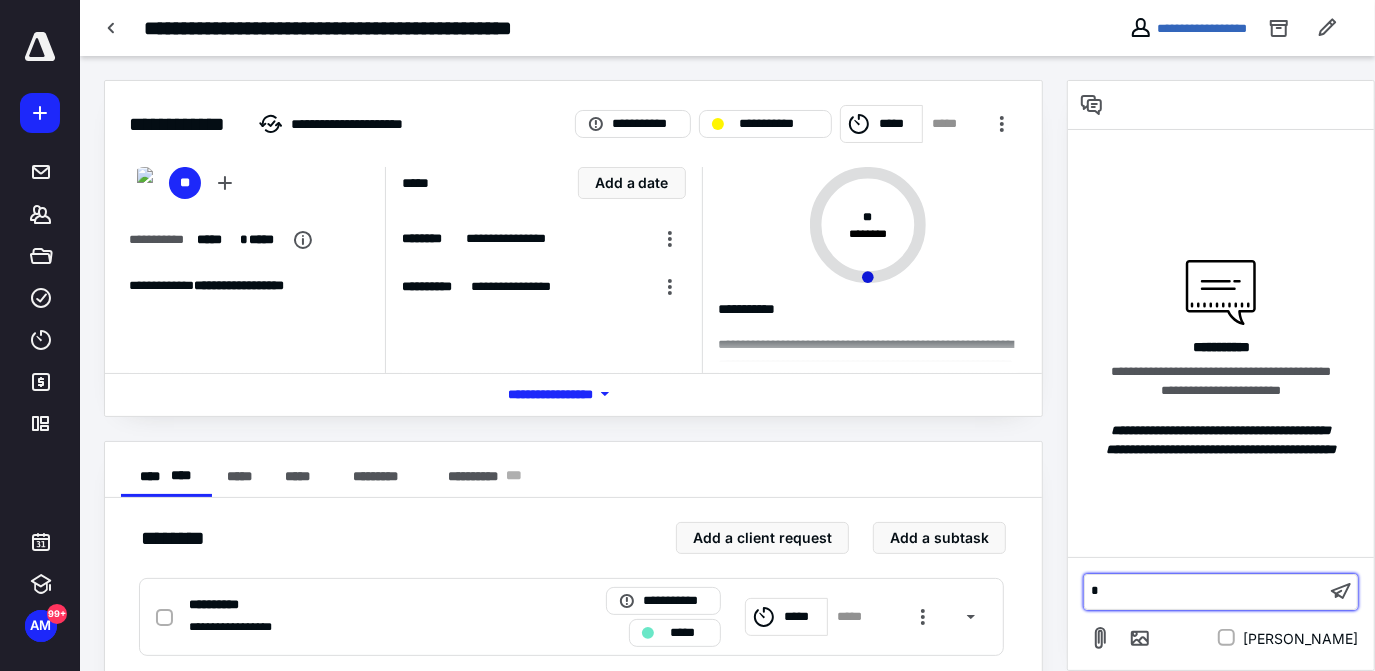 type 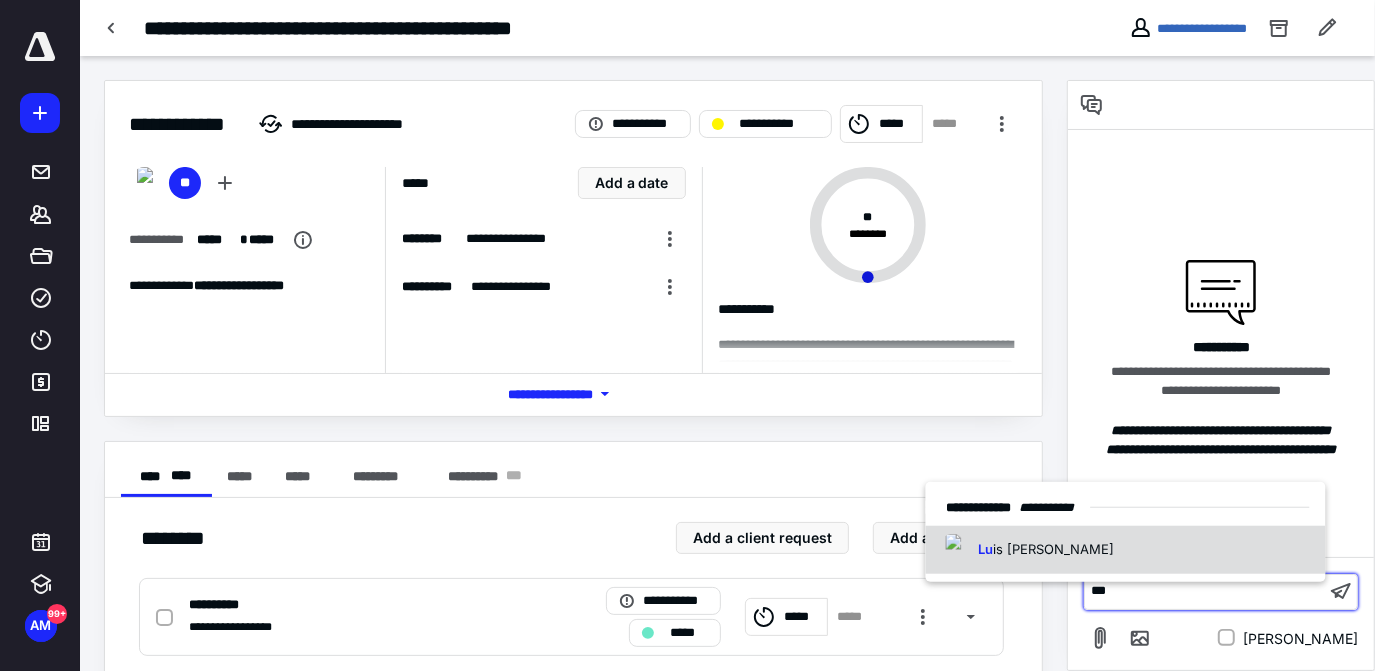 click on "Lu is [PERSON_NAME]" at bounding box center [1126, 550] 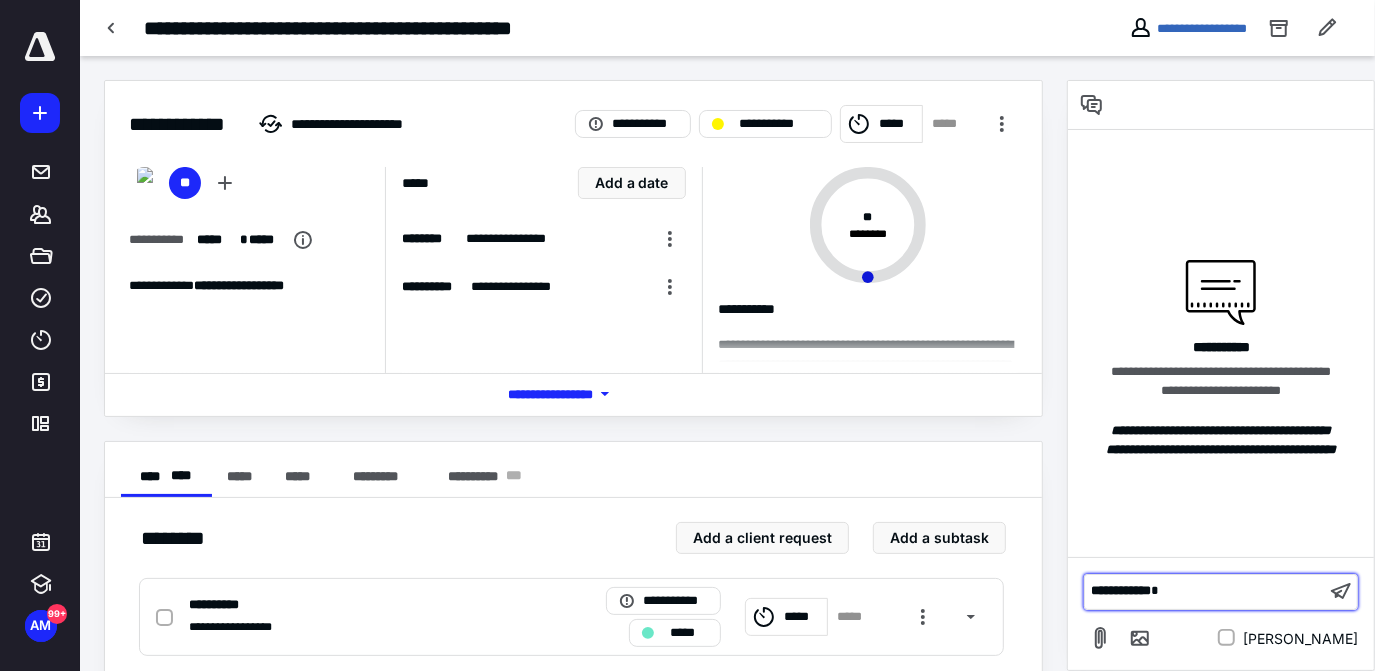 scroll, scrollTop: 0, scrollLeft: 0, axis: both 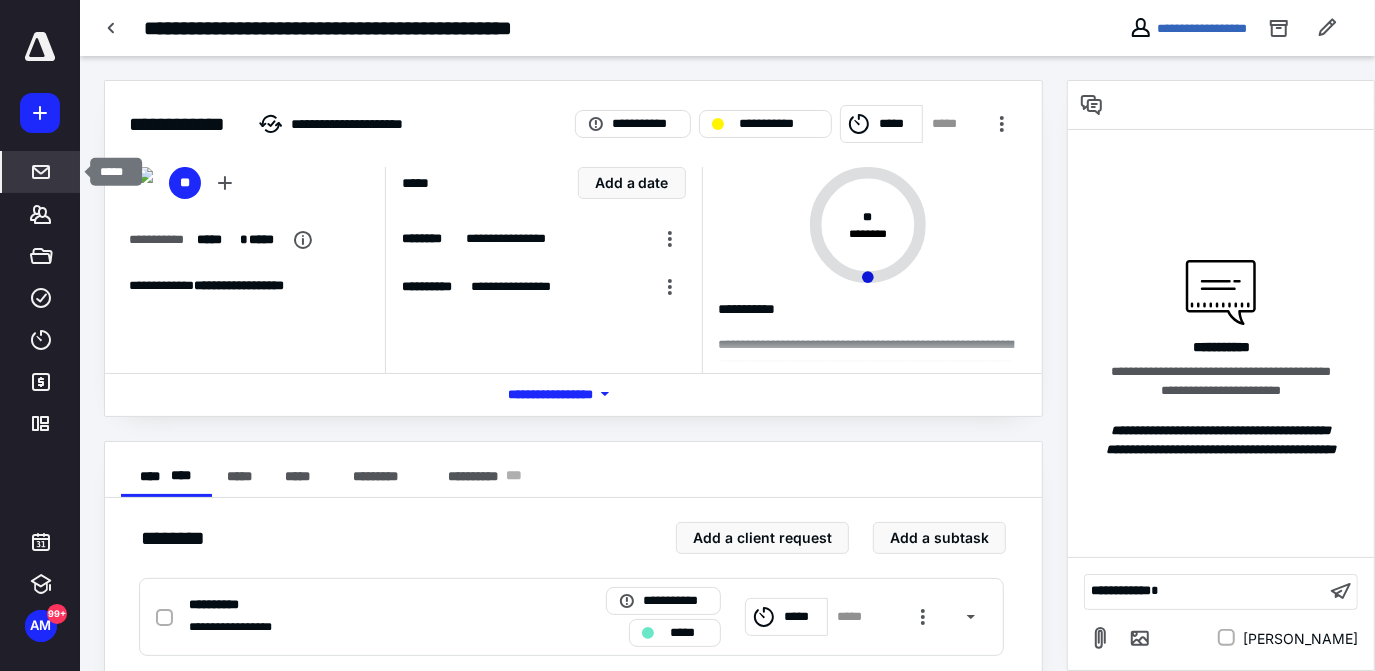 click 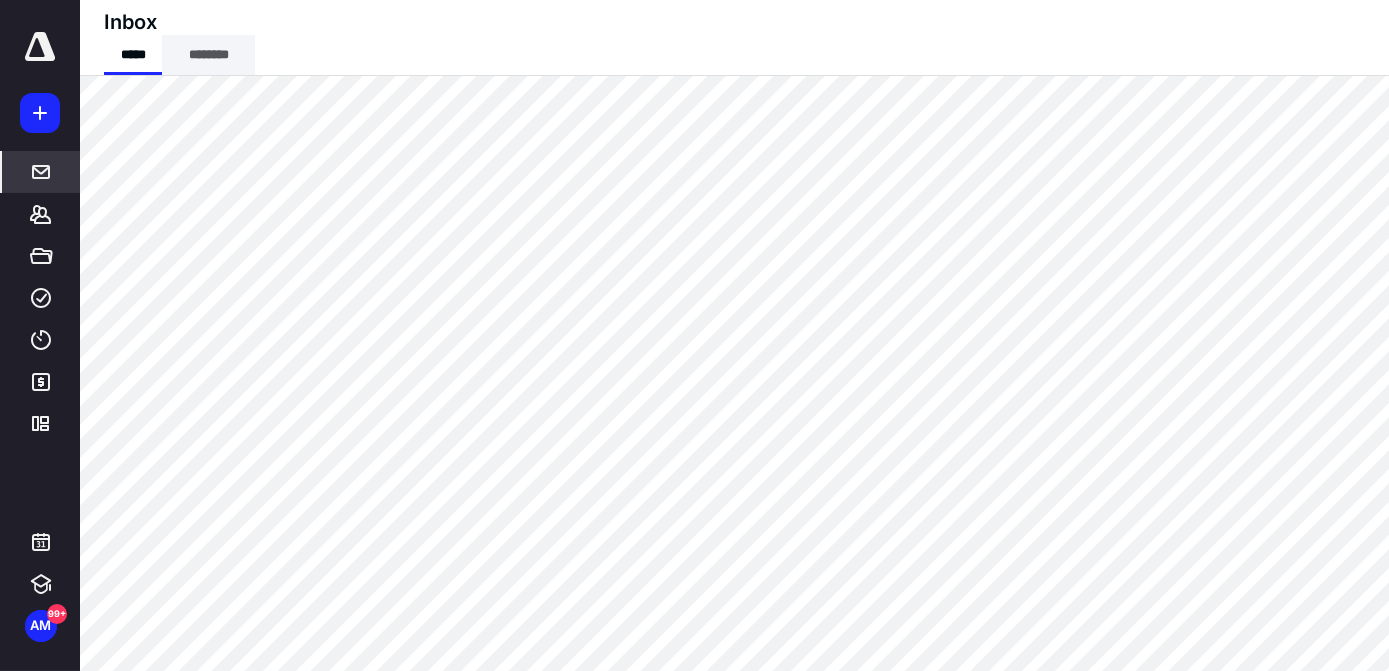 click on "********" at bounding box center (208, 55) 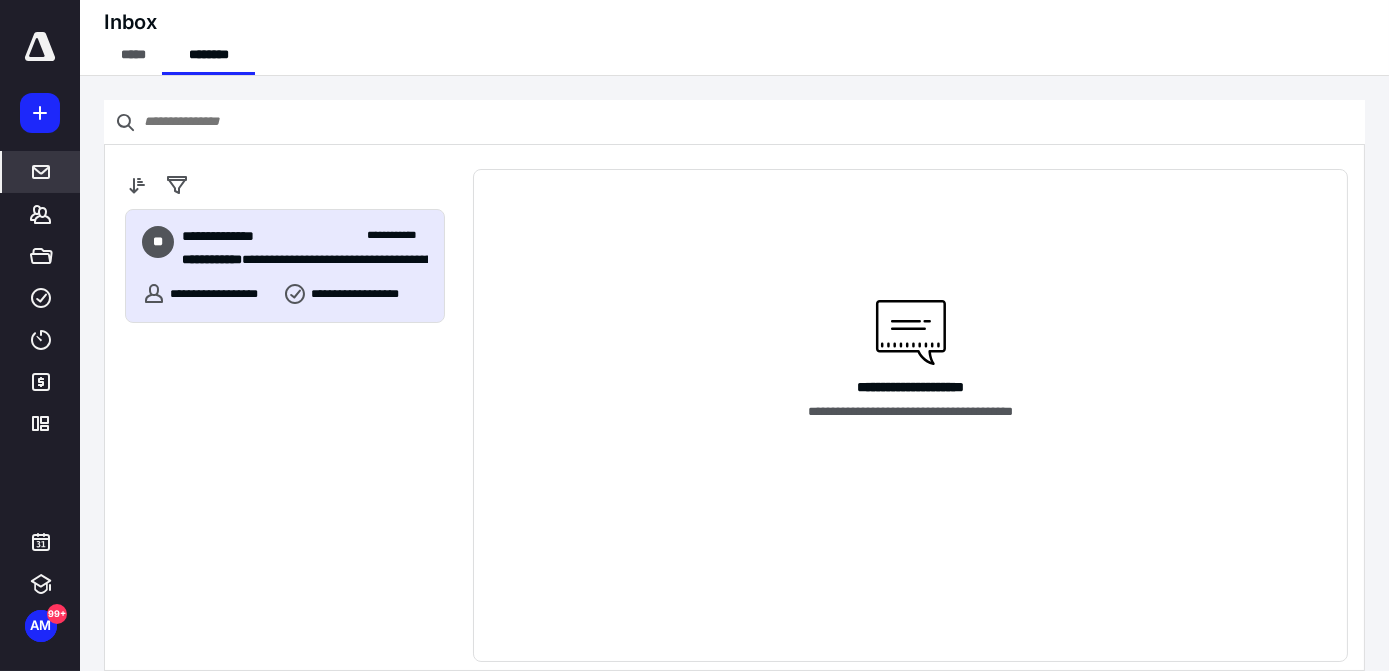 click on "**********" at bounding box center (305, 260) 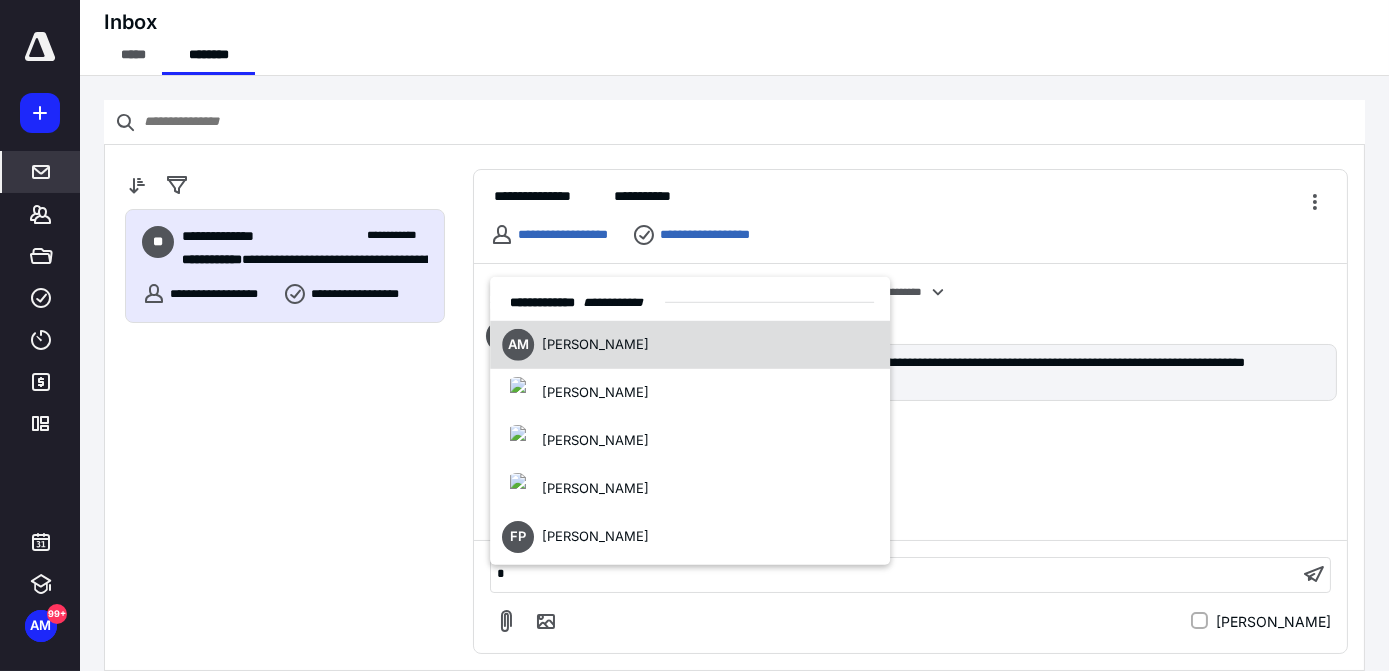 type 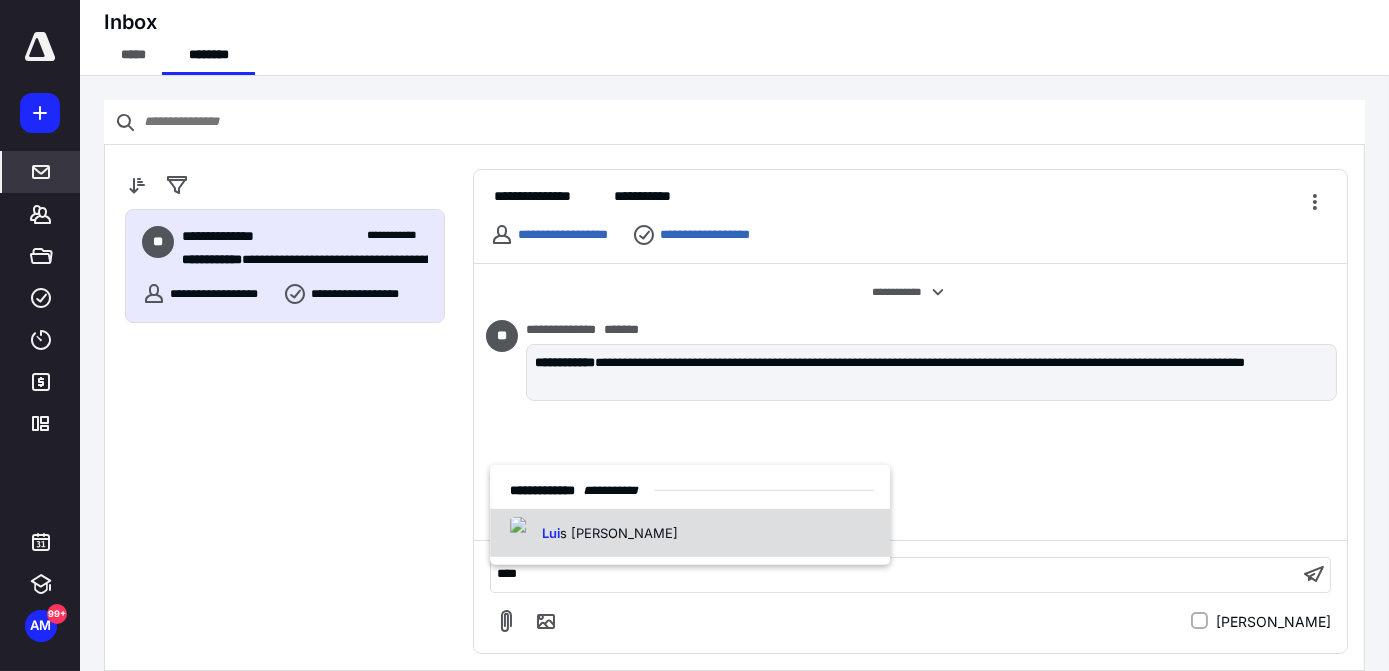 click on "s [PERSON_NAME]" at bounding box center [619, 532] 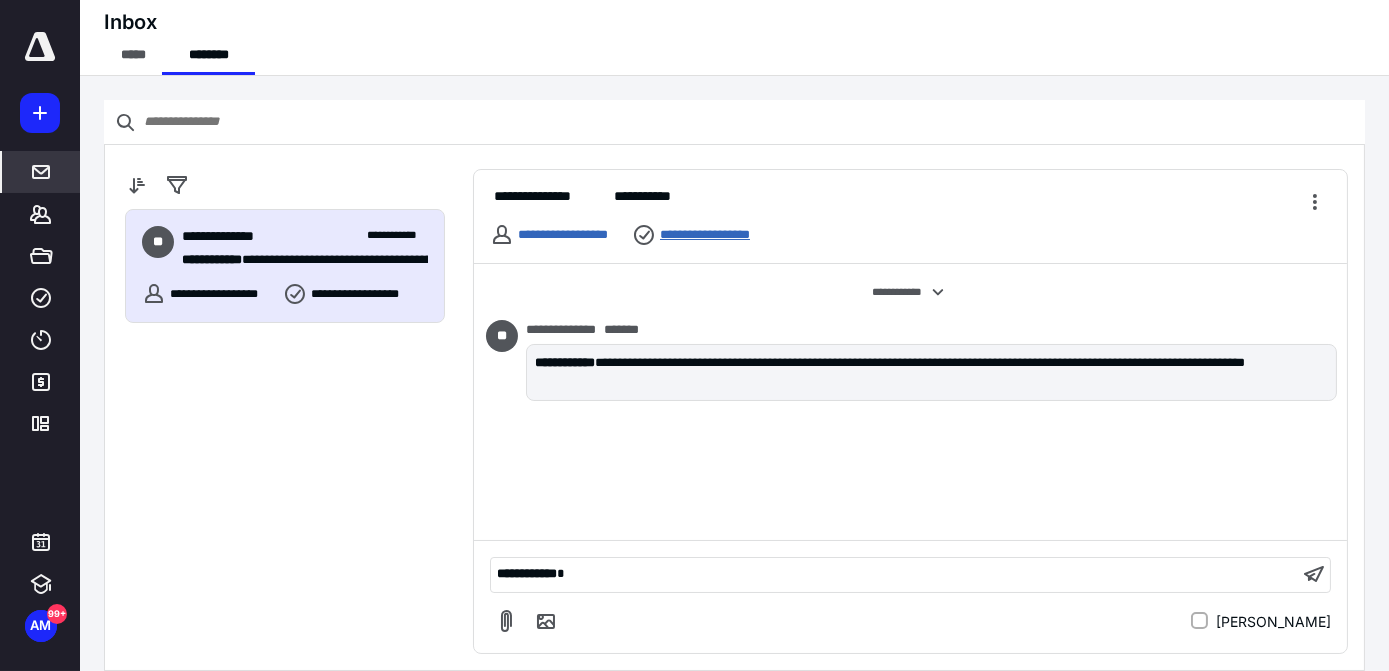 click on "**********" at bounding box center (723, 235) 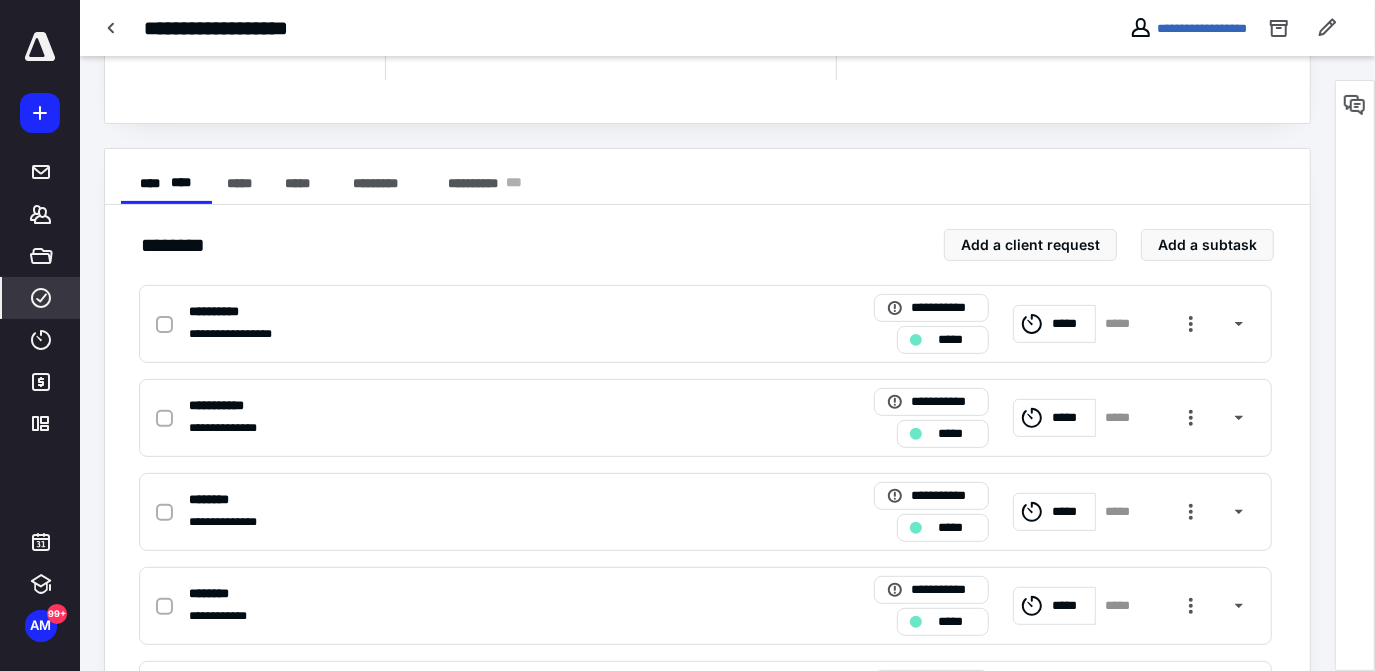 scroll, scrollTop: 312, scrollLeft: 0, axis: vertical 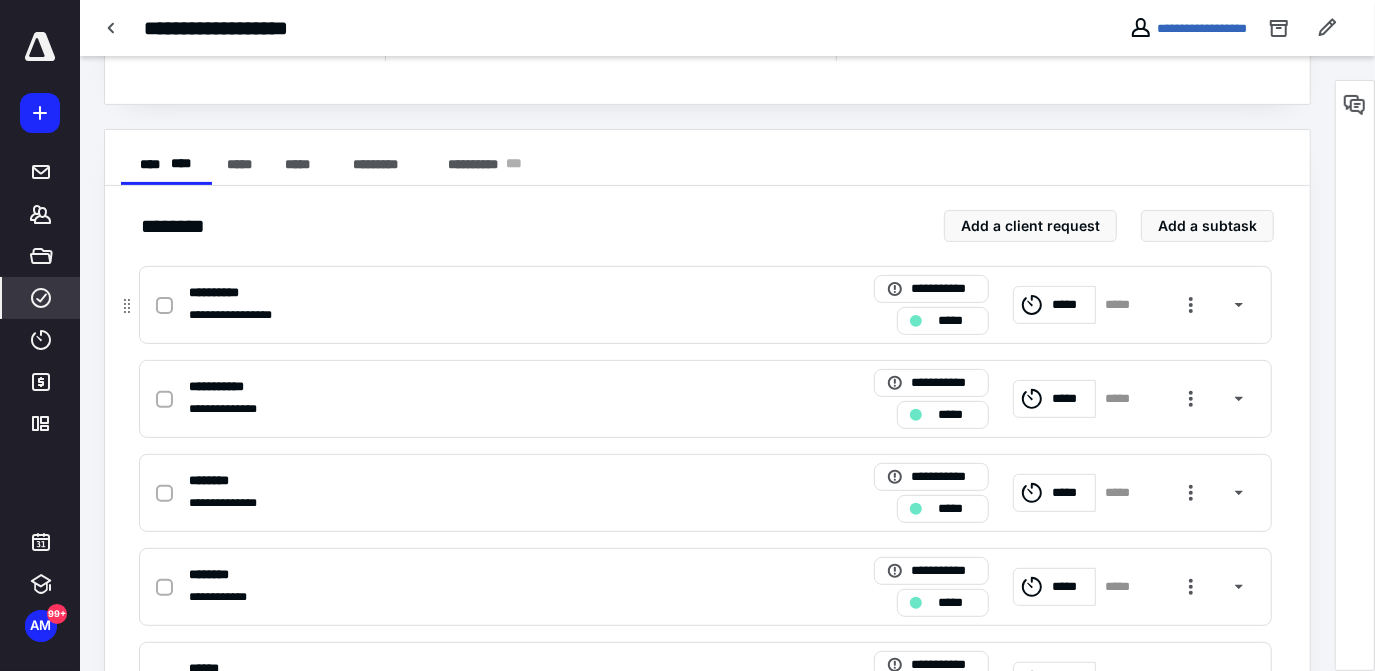 click on "**********" at bounding box center [221, 293] 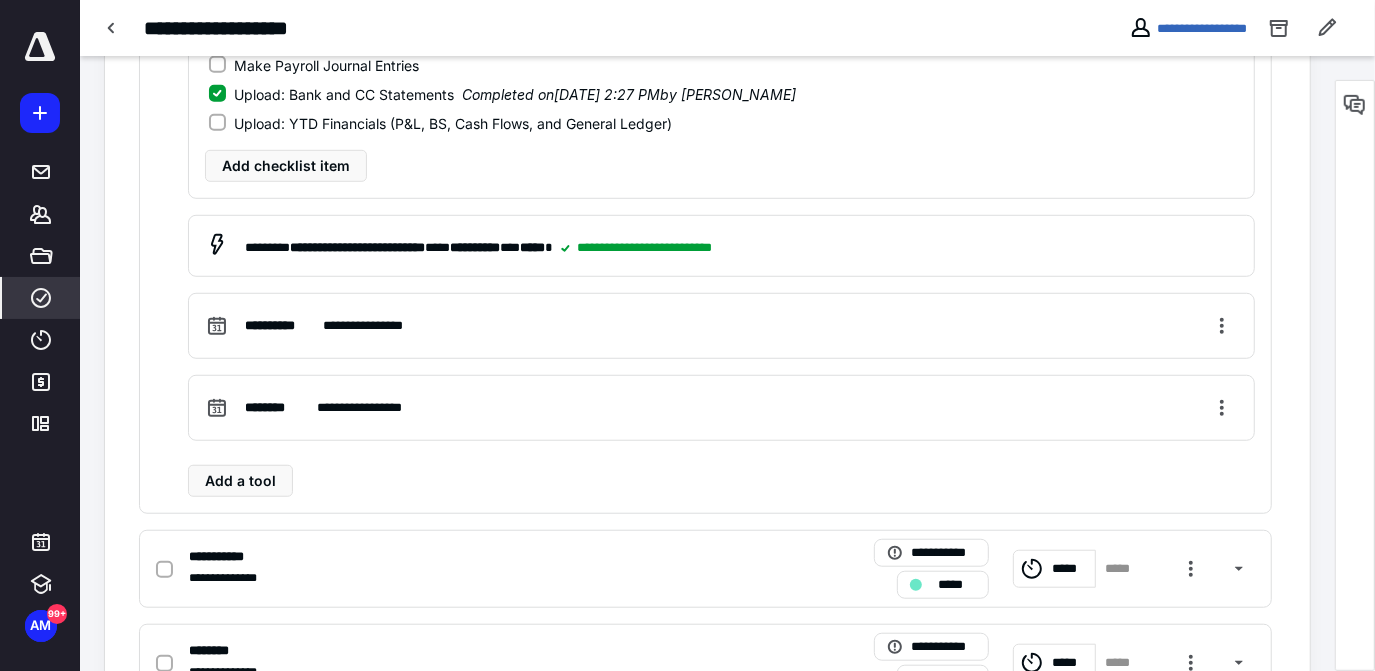 scroll, scrollTop: 1105, scrollLeft: 0, axis: vertical 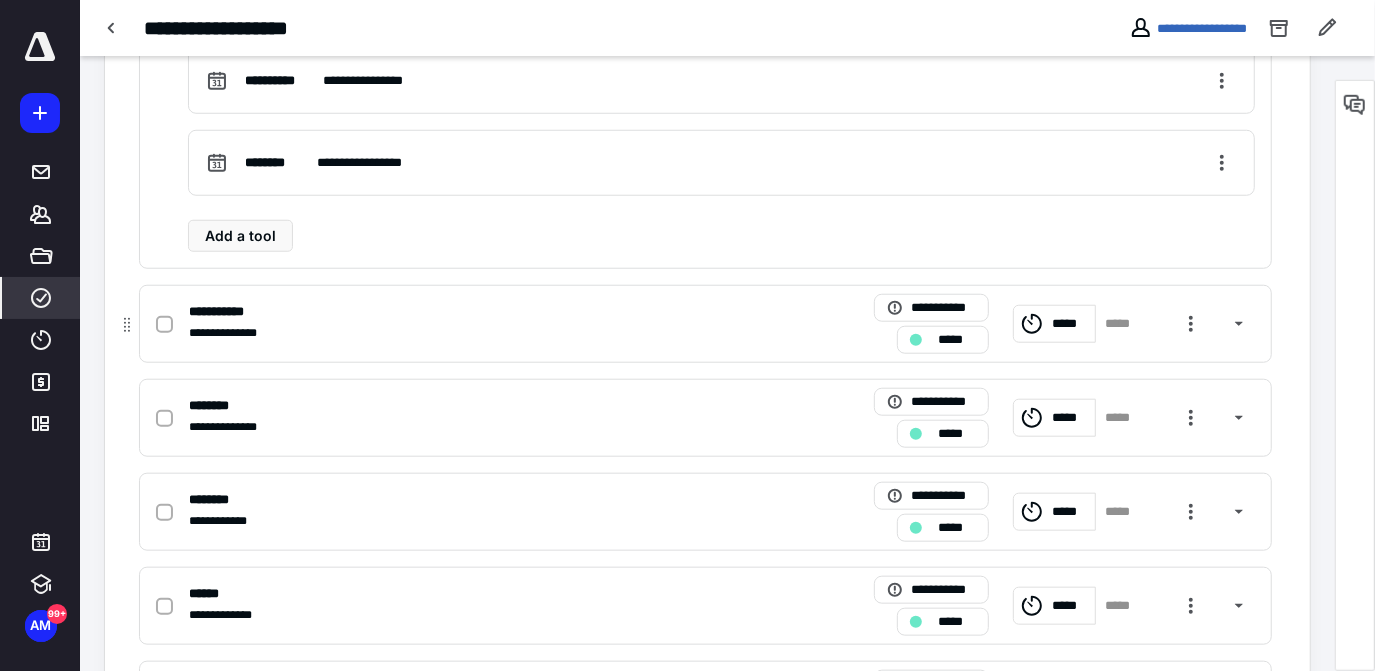click on "**********" at bounding box center [225, 312] 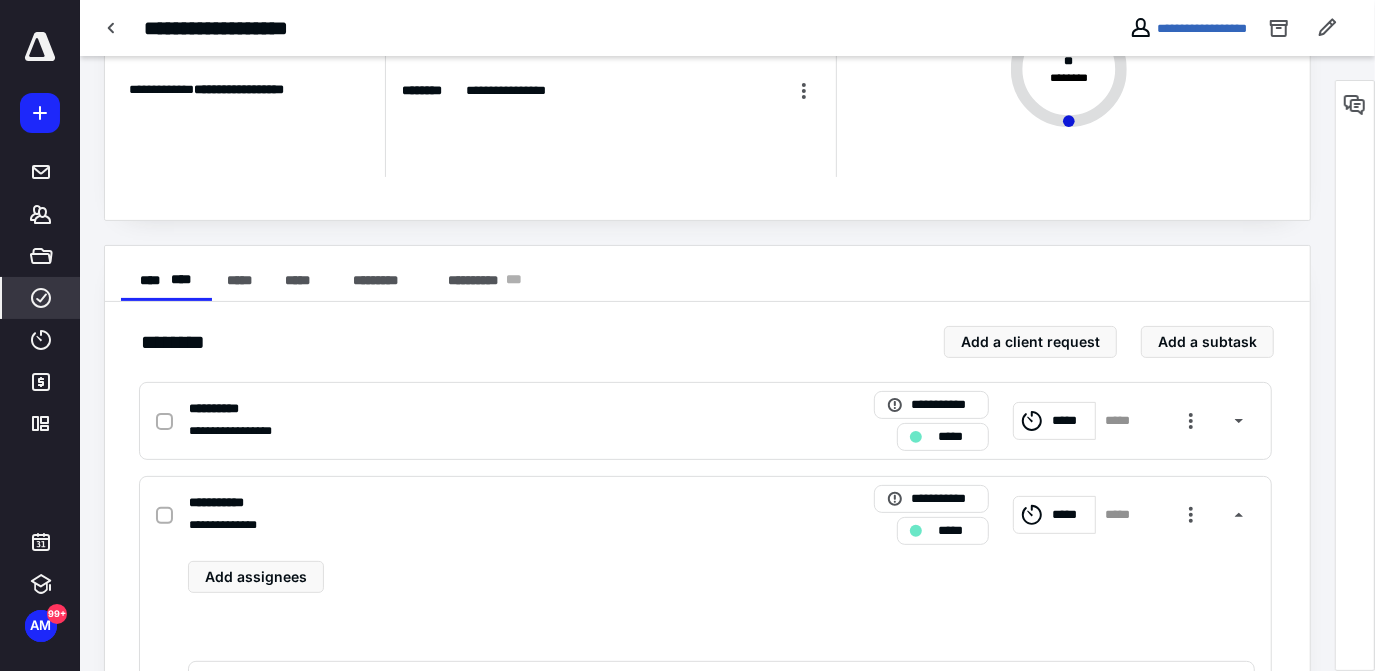 scroll, scrollTop: 197, scrollLeft: 0, axis: vertical 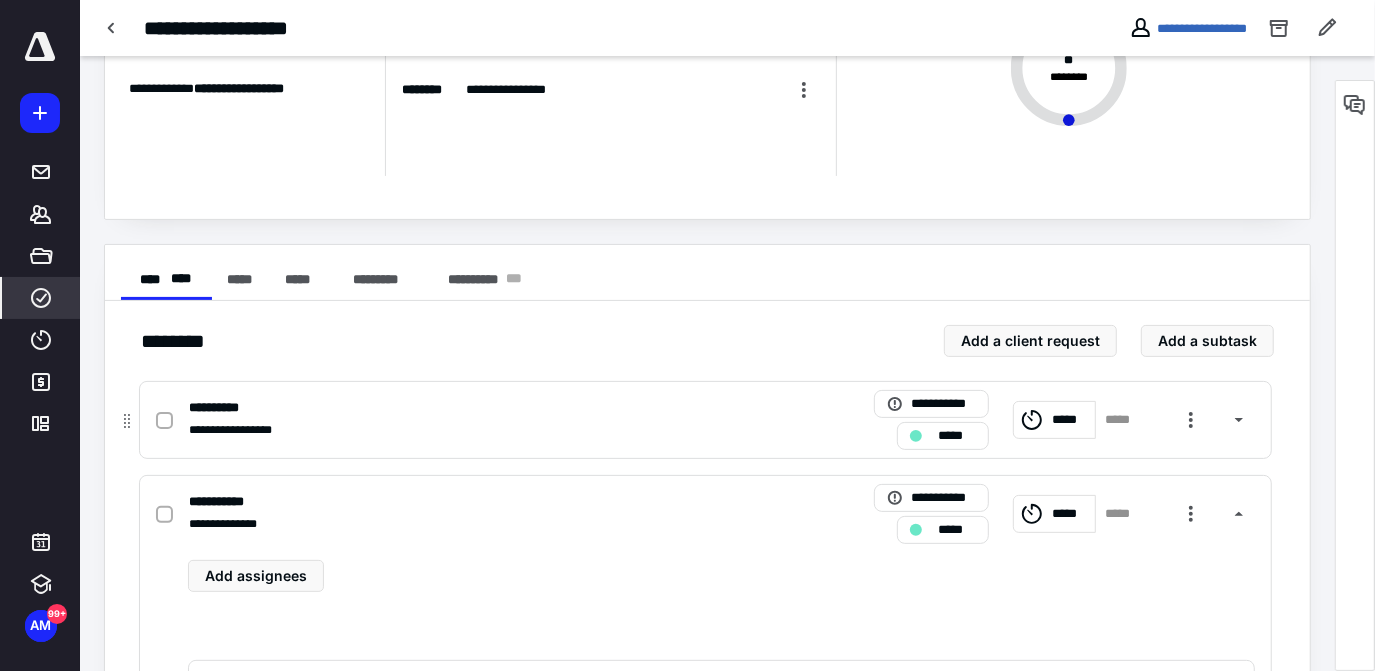 click on "**********" at bounding box center (221, 408) 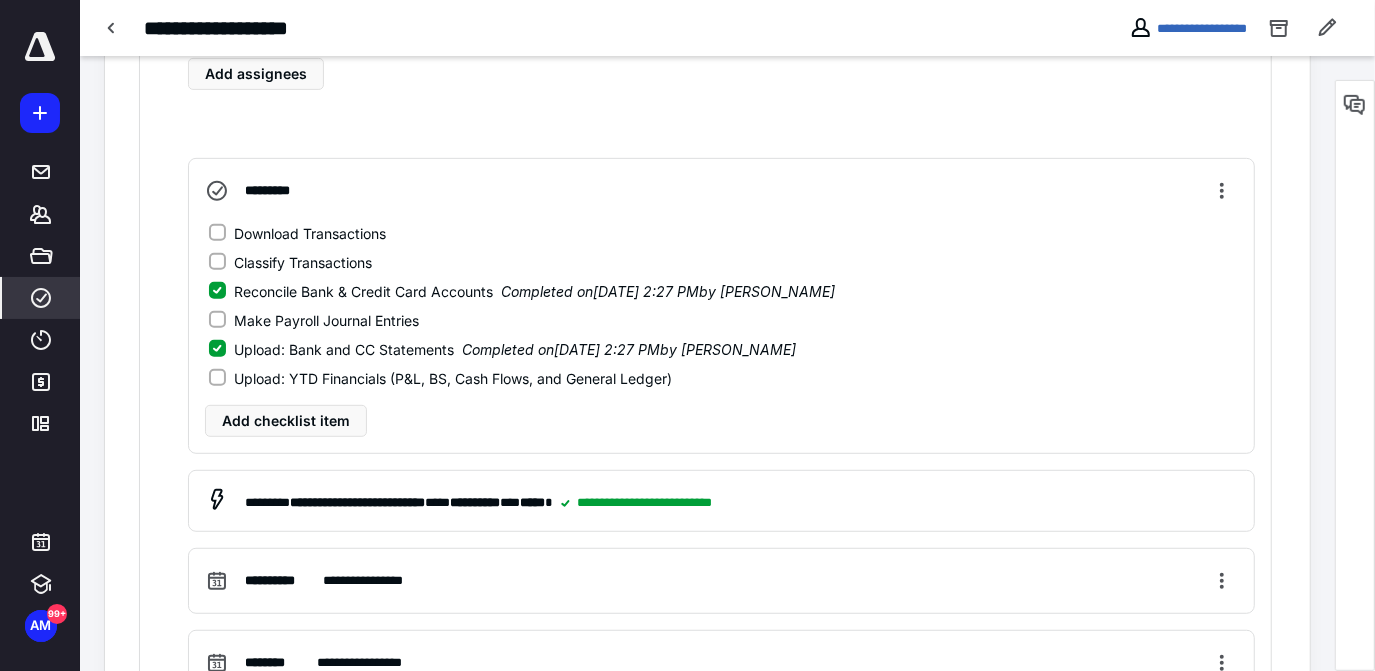 scroll, scrollTop: 605, scrollLeft: 0, axis: vertical 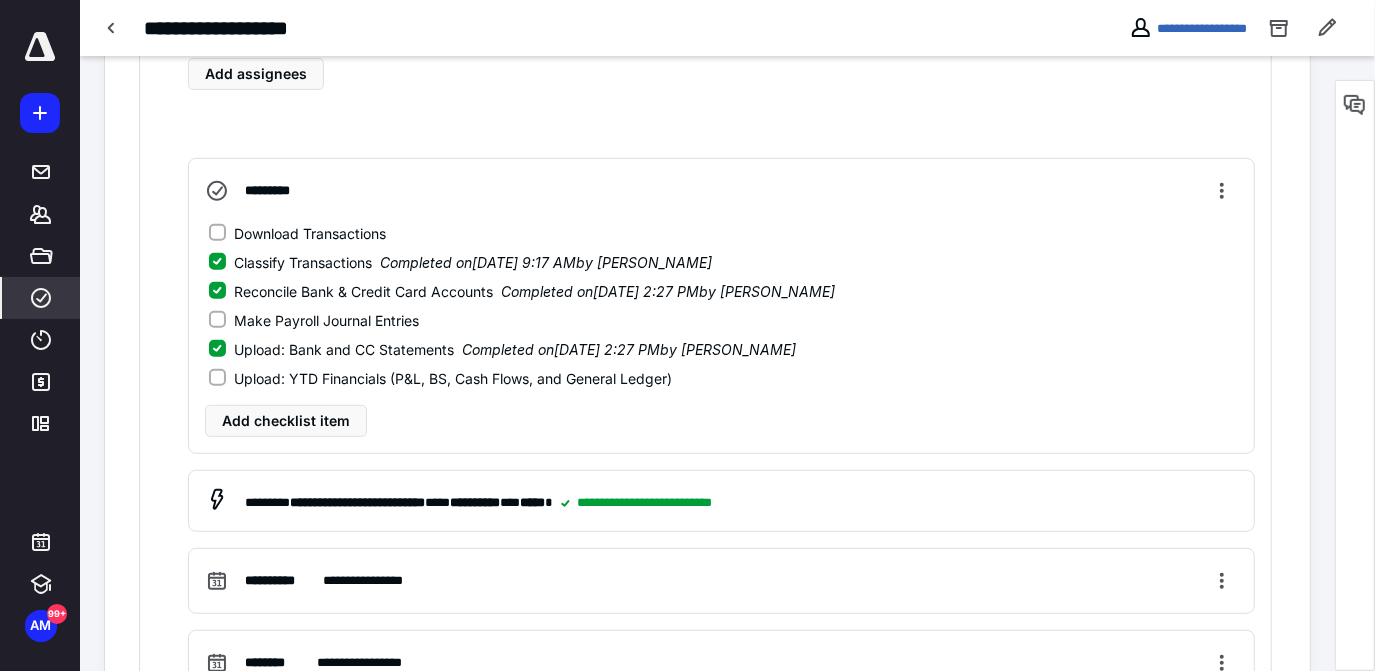 click on "Download Transactions" at bounding box center [310, 233] 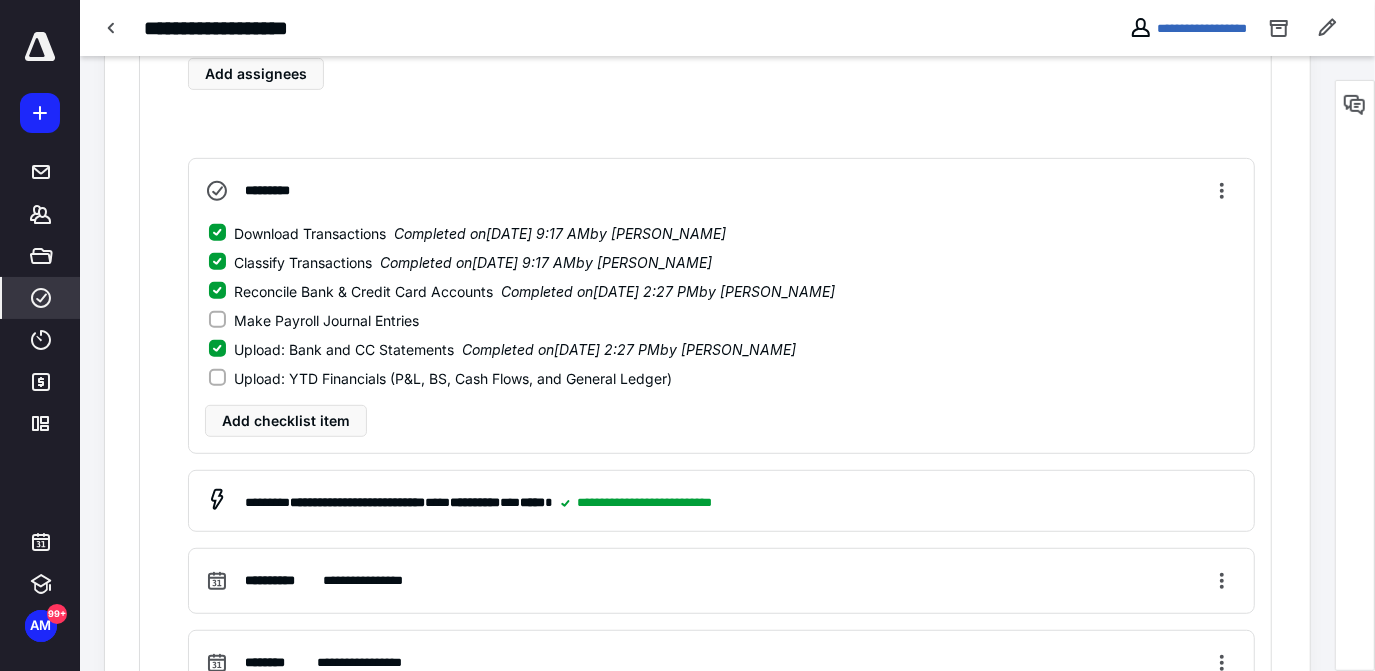 click on "Upload: YTD Financials (P&L, BS, Cash Flows, and General Ledger)" at bounding box center (453, 378) 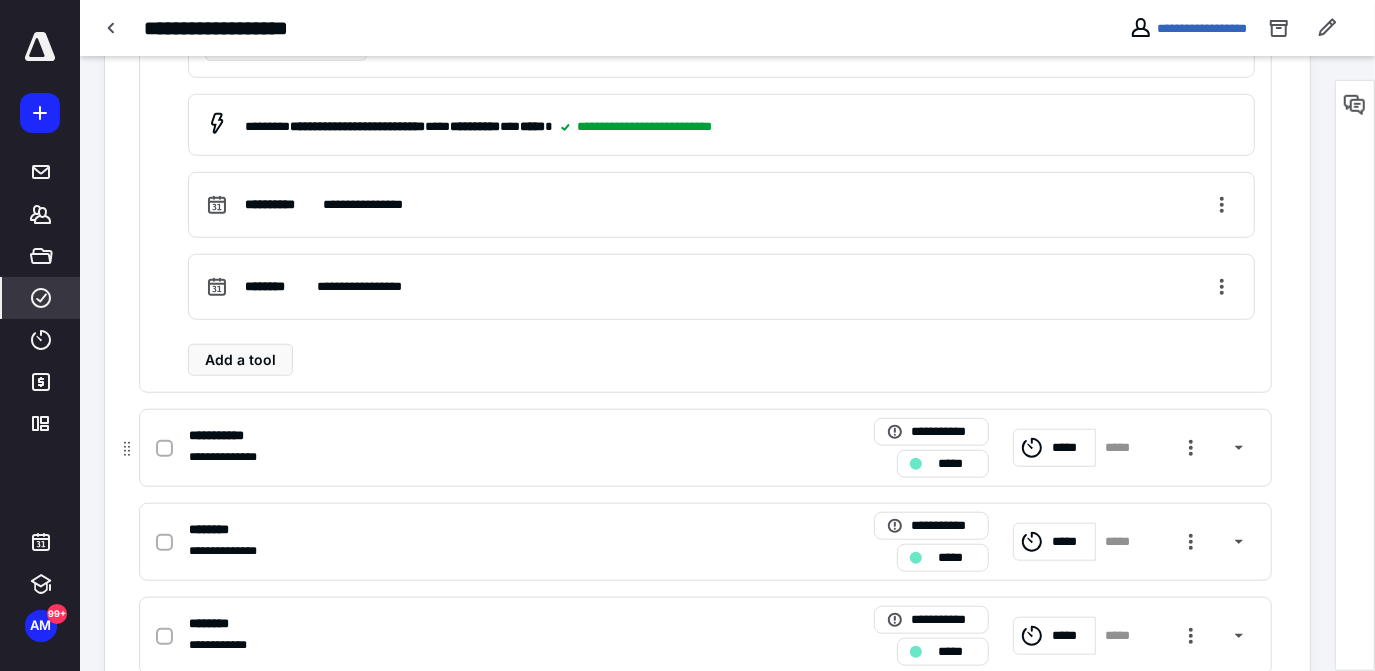 scroll, scrollTop: 1149, scrollLeft: 0, axis: vertical 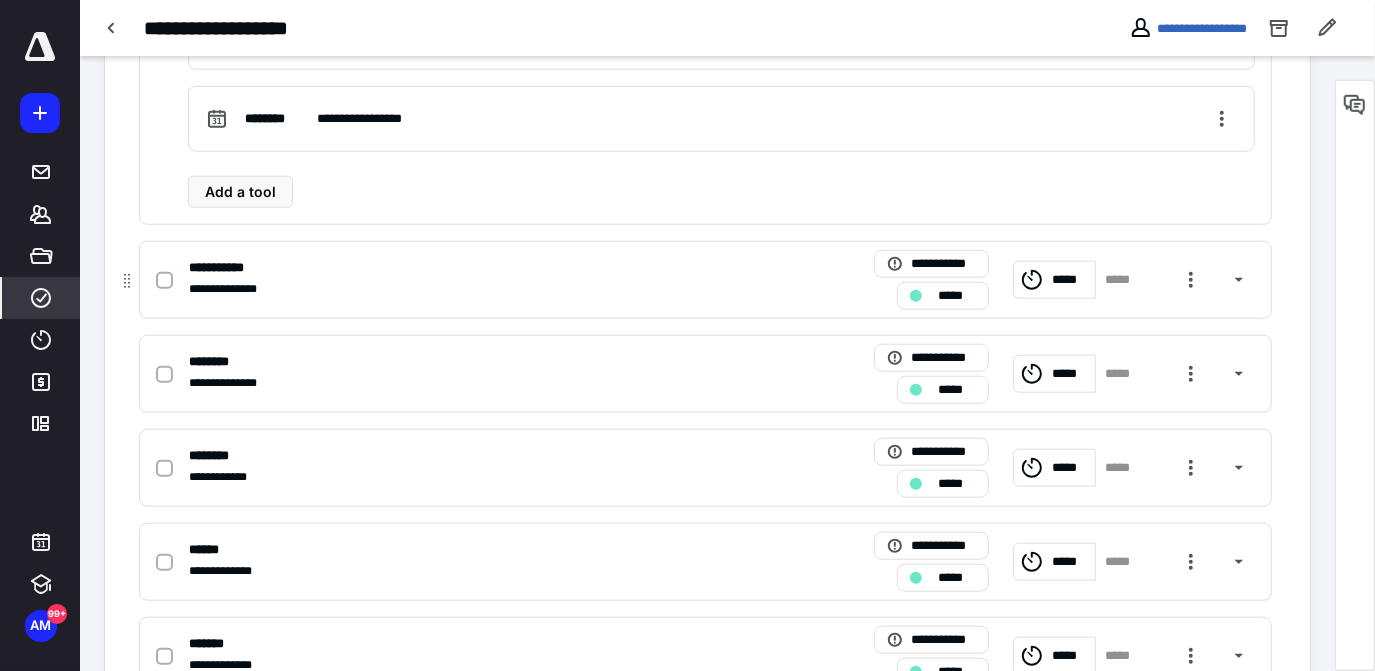 click on "**********" at bounding box center [225, 268] 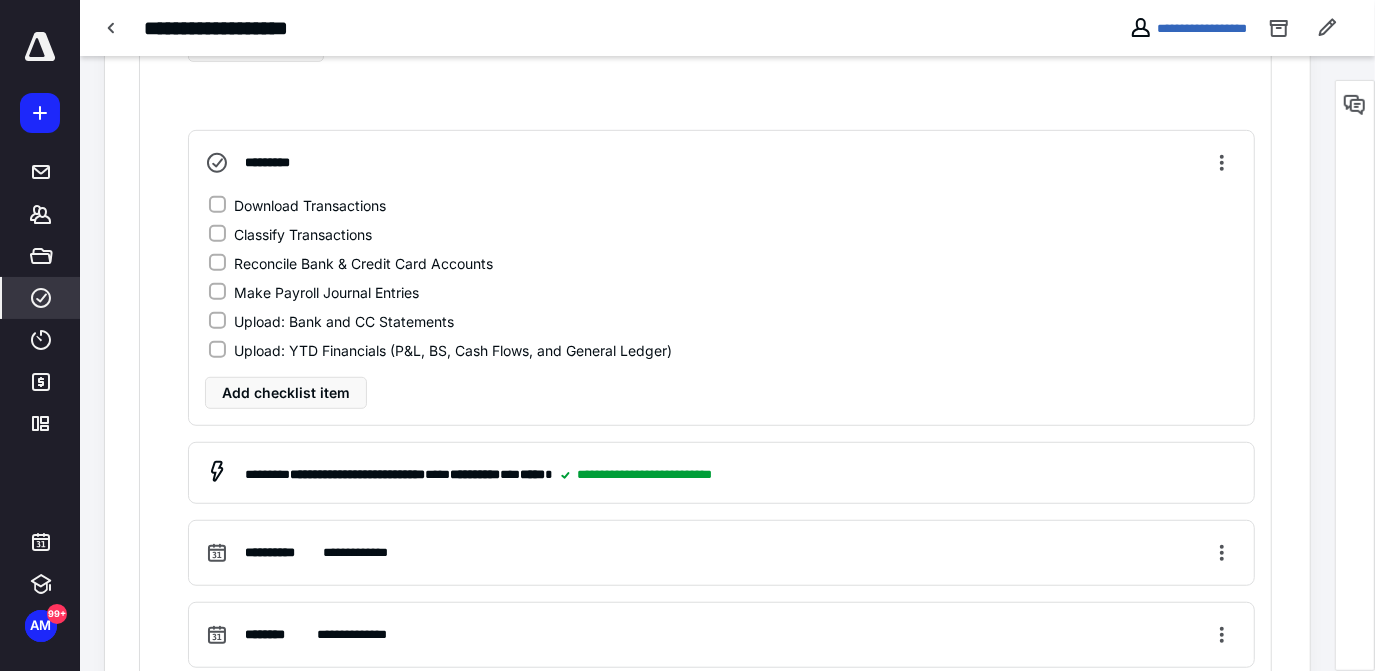 scroll, scrollTop: 657, scrollLeft: 0, axis: vertical 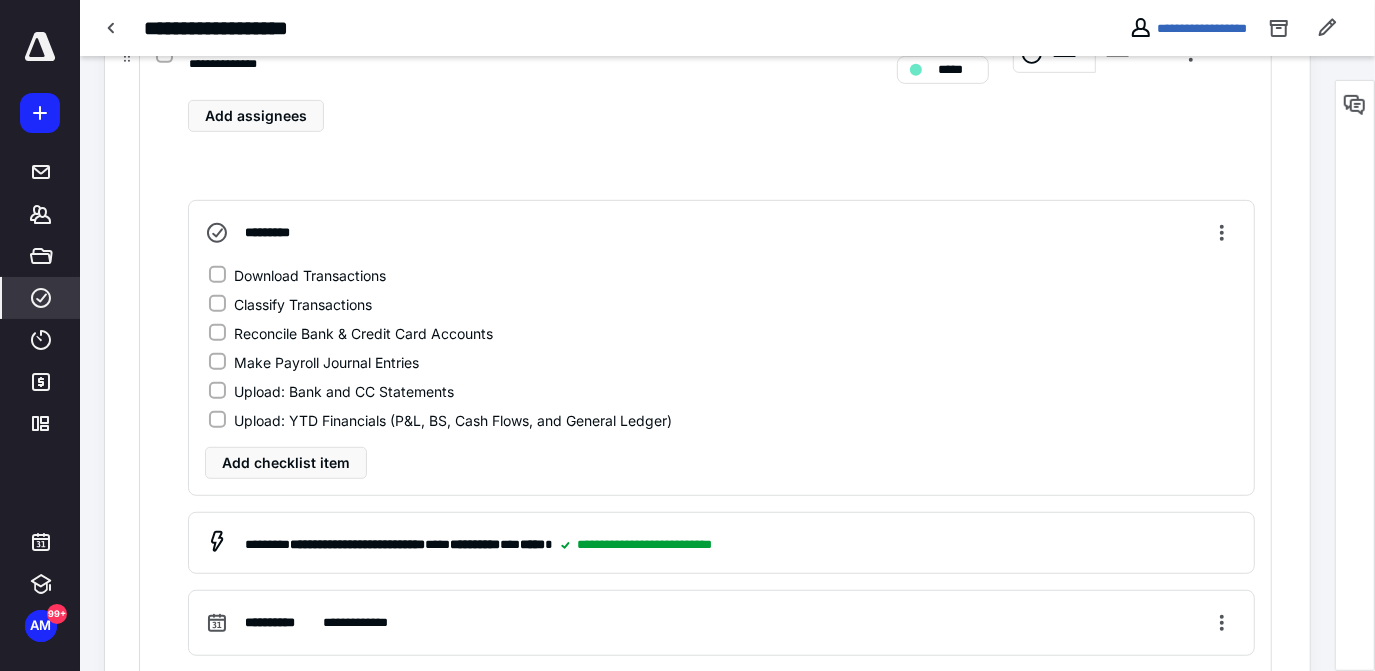click on "Download Transactions" at bounding box center (310, 275) 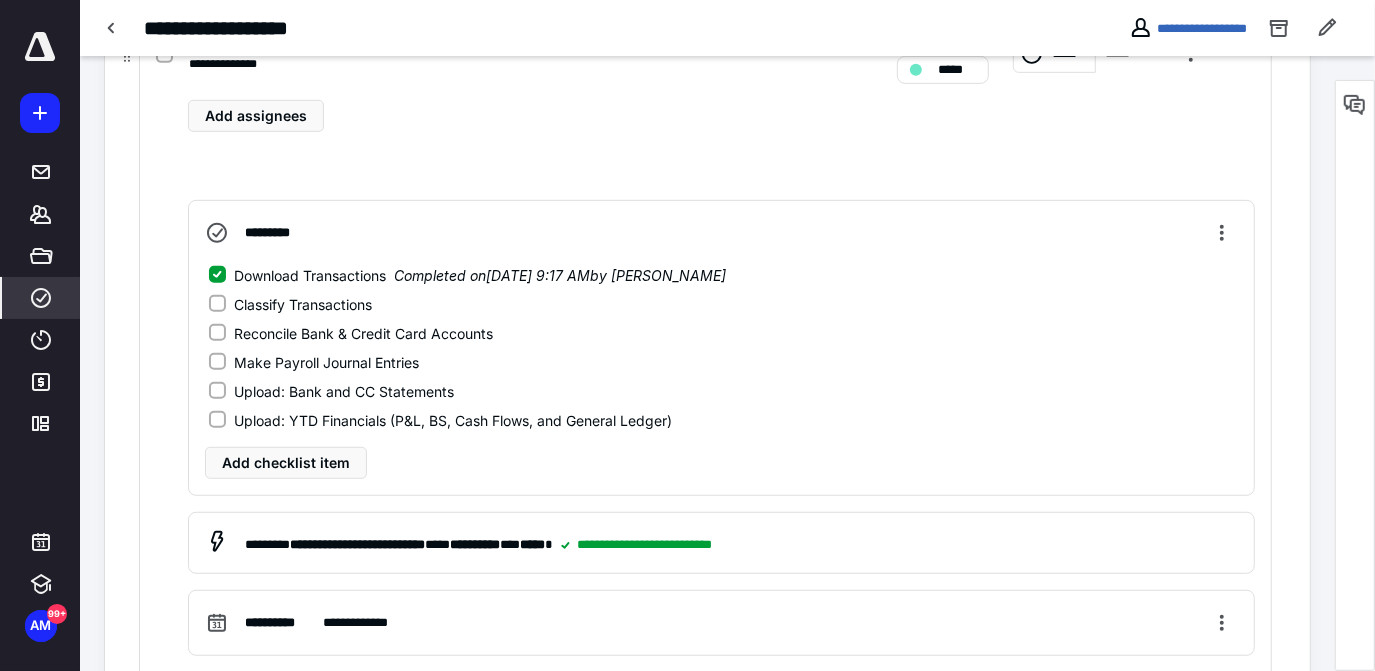 click on "Classify Transactions" at bounding box center (303, 304) 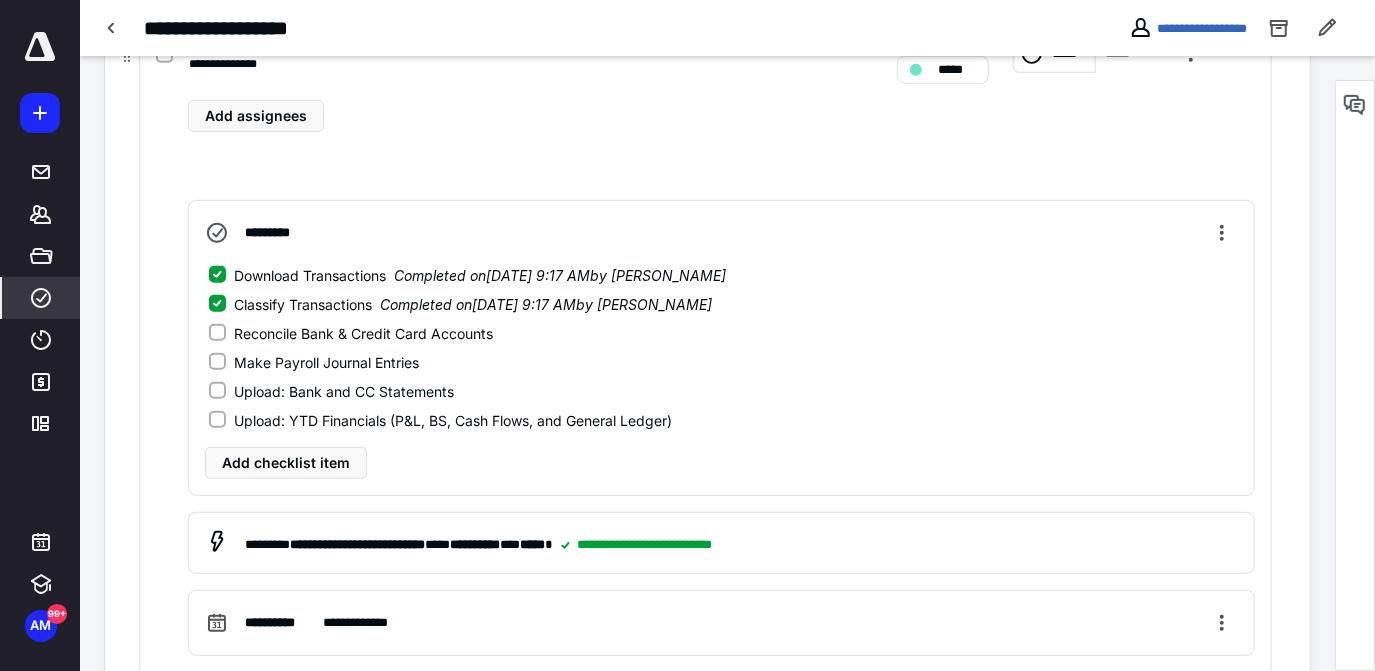 click on "Reconcile Bank & Credit Card Accounts" at bounding box center (363, 333) 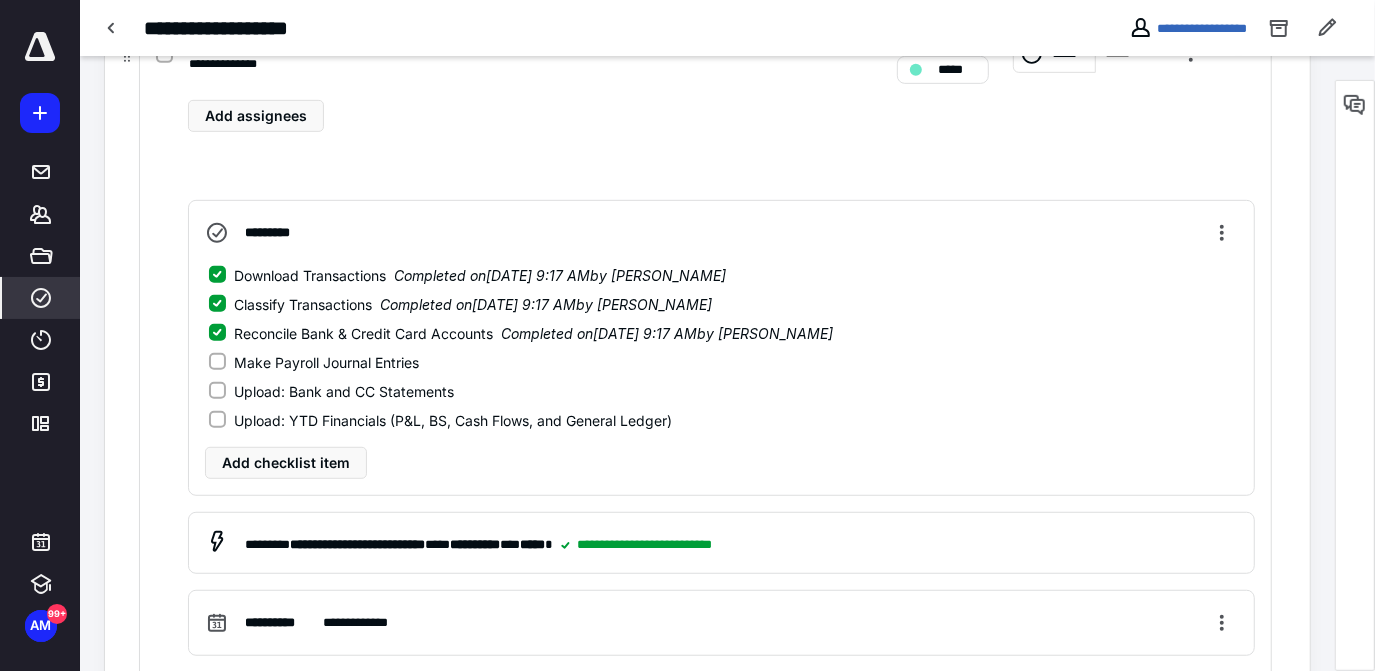 click on "Upload: Bank and CC Statements" at bounding box center [344, 391] 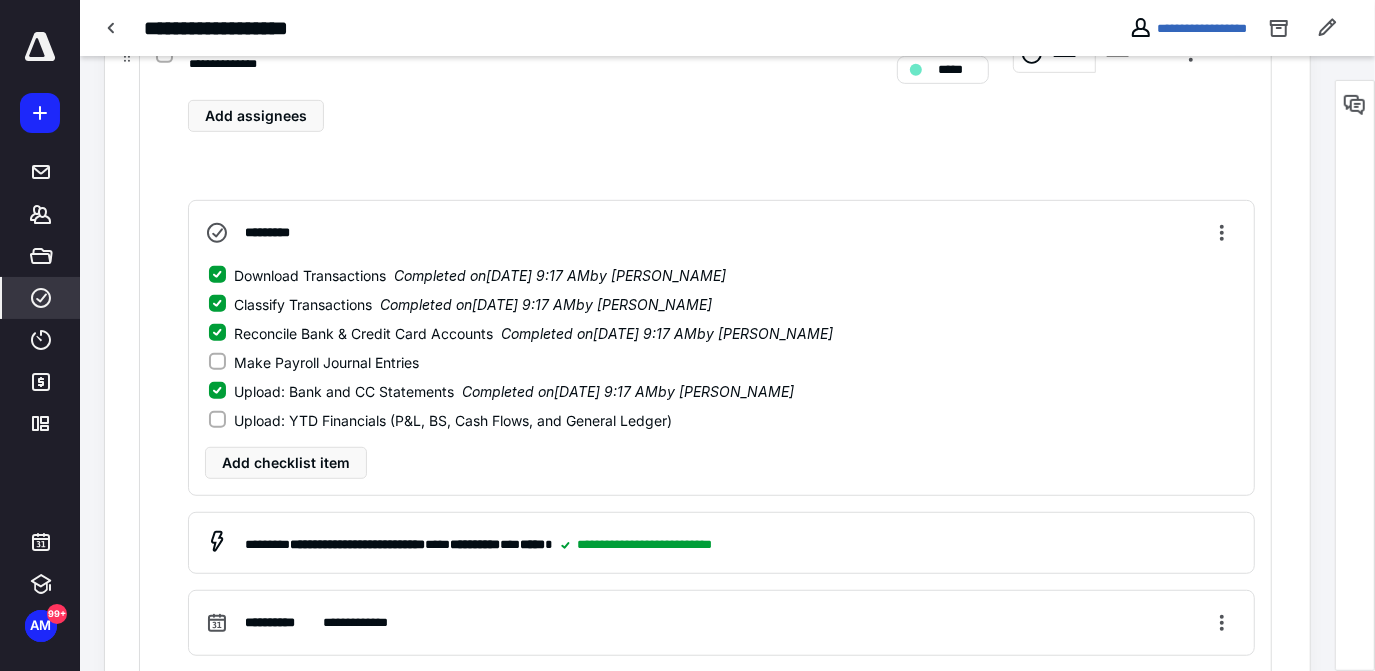 click on "Upload: YTD Financials (P&L, BS, Cash Flows, and General Ledger)" at bounding box center (453, 420) 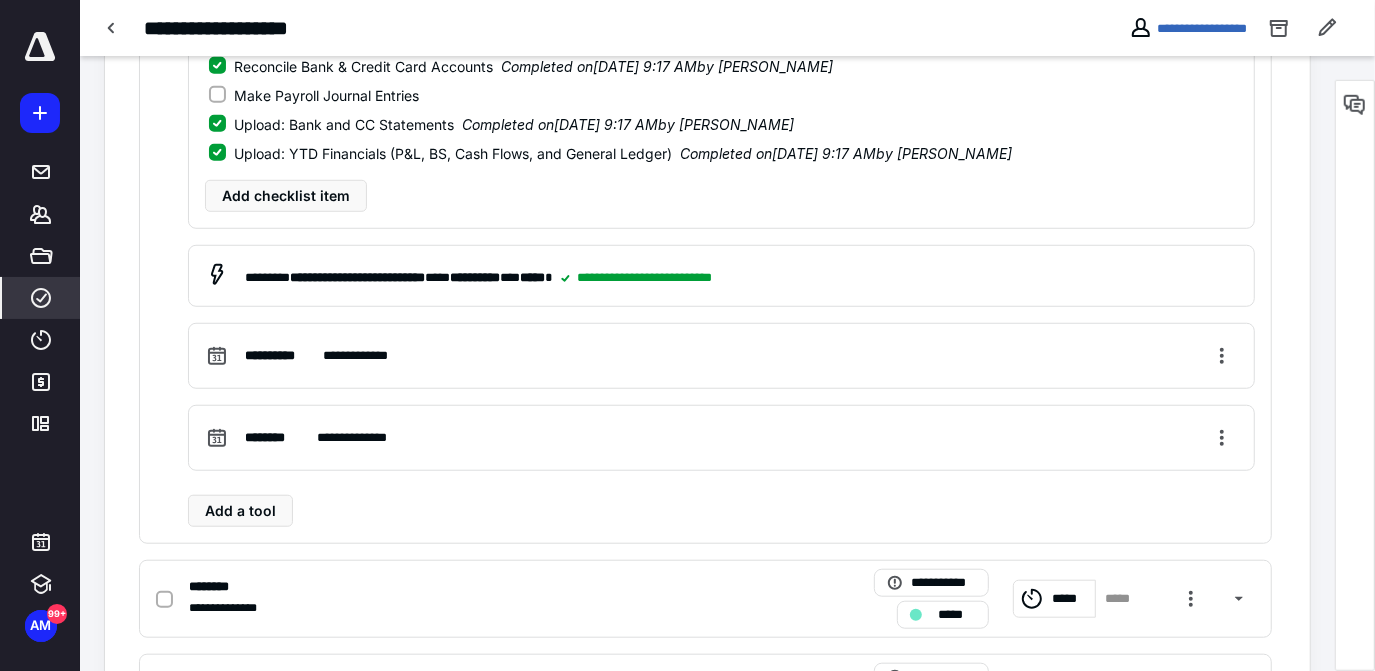 scroll, scrollTop: 963, scrollLeft: 0, axis: vertical 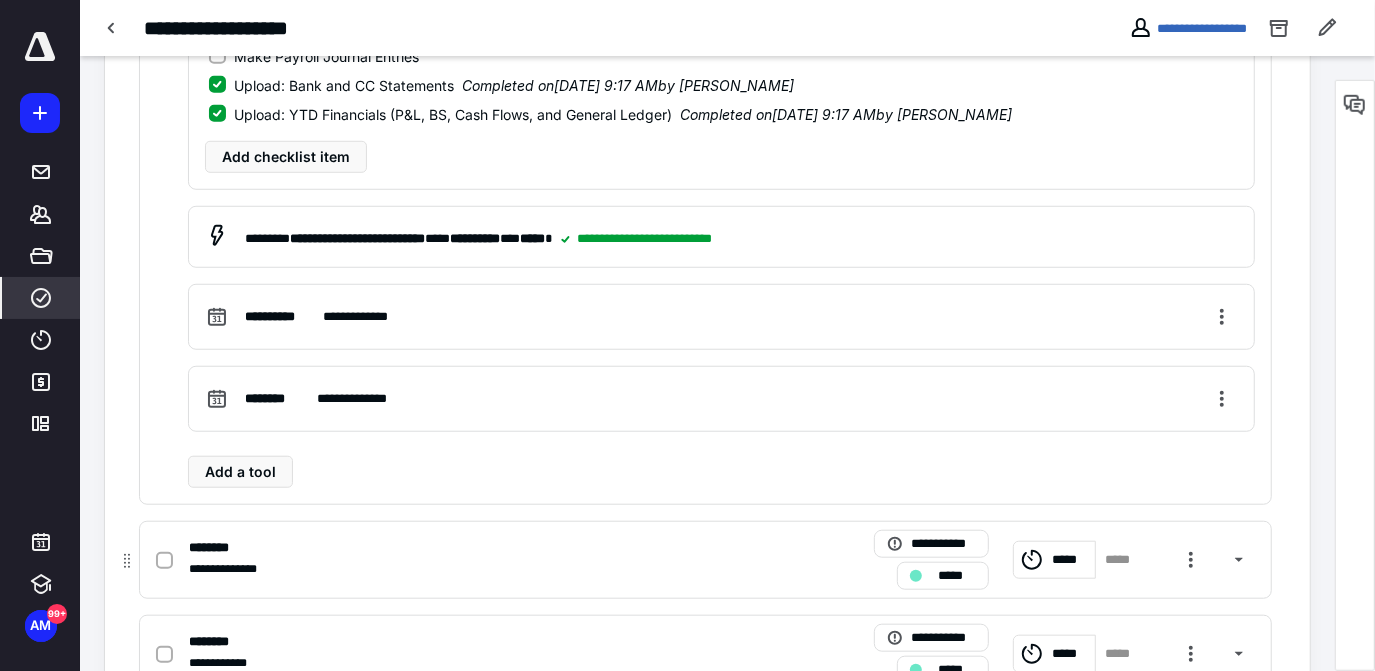 click on "********" at bounding box center [217, 548] 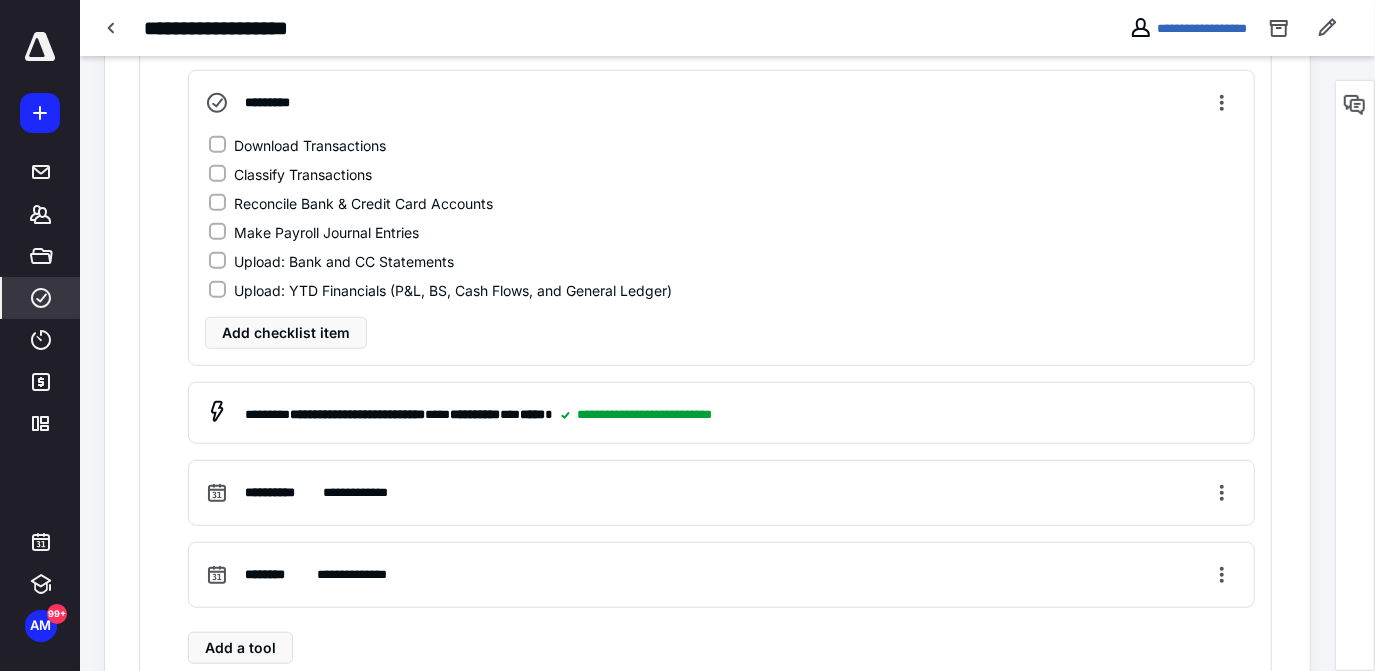 scroll, scrollTop: 808, scrollLeft: 0, axis: vertical 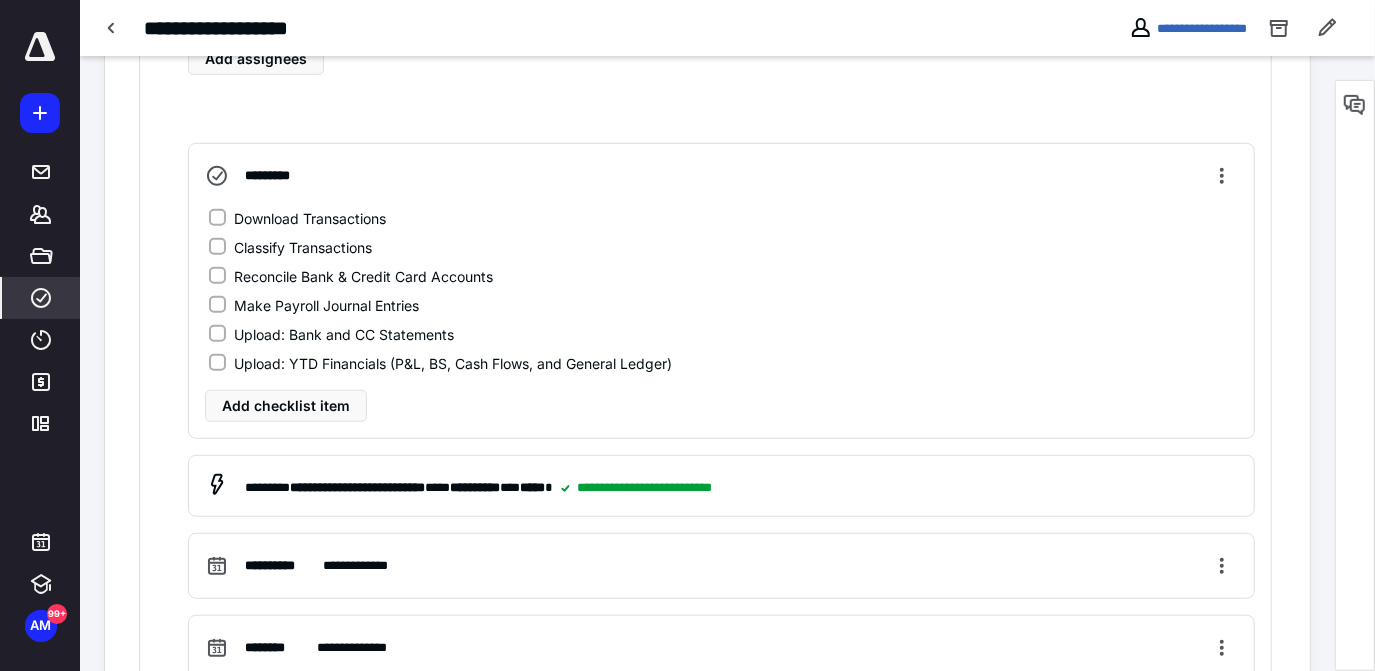 click on "Download Transactions" at bounding box center (310, 218) 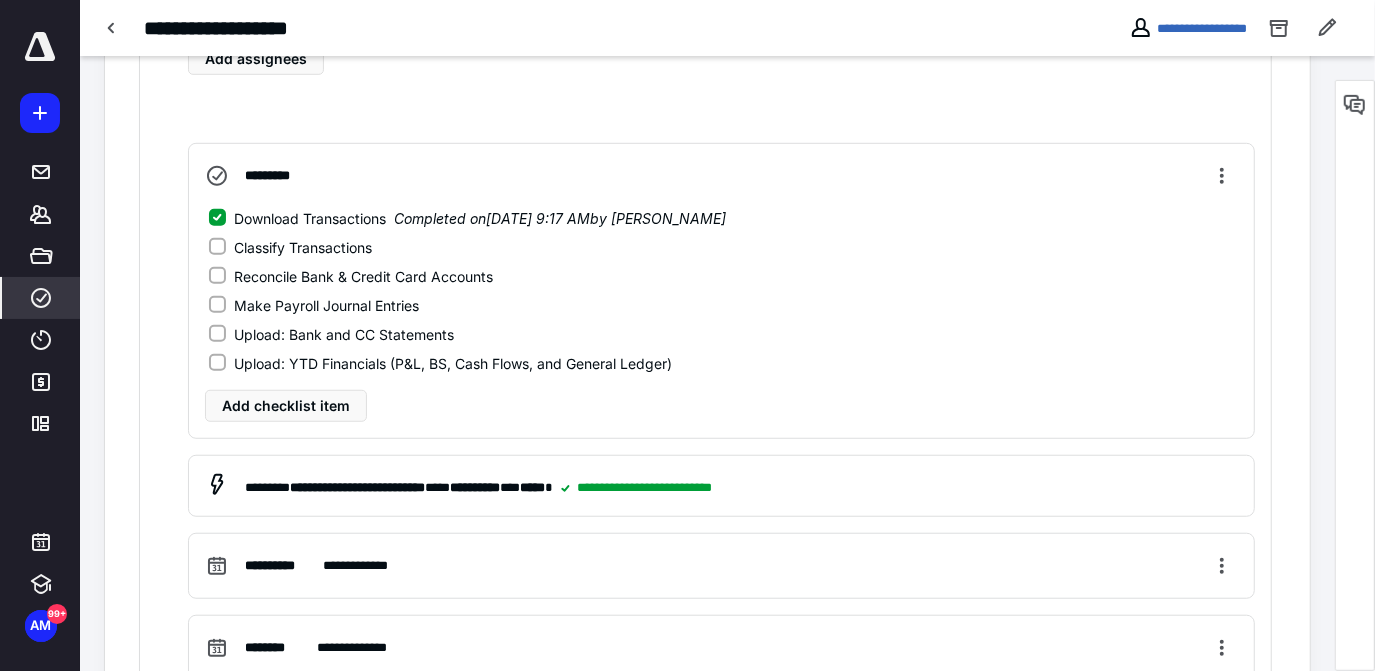 click on "Classify Transactions" at bounding box center [303, 247] 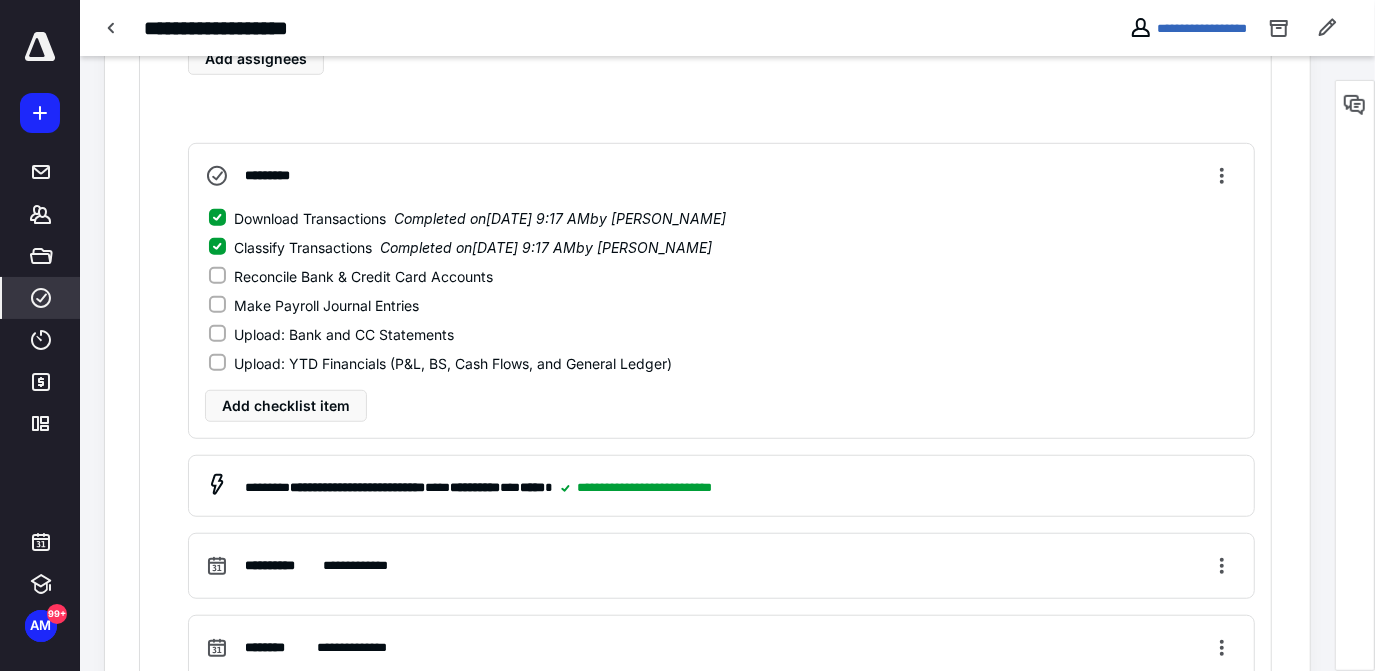 click on "Make Payroll Journal Entries" at bounding box center [326, 305] 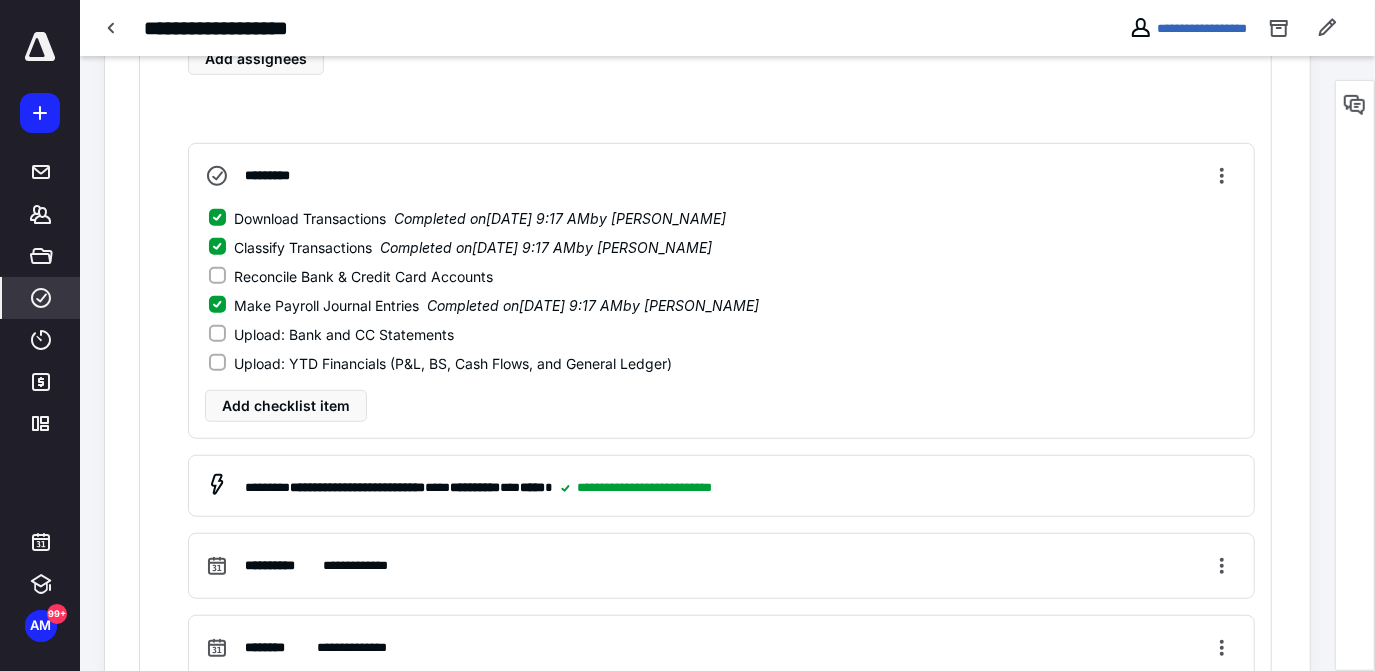 click on "Upload: Bank and CC Statements" at bounding box center [344, 334] 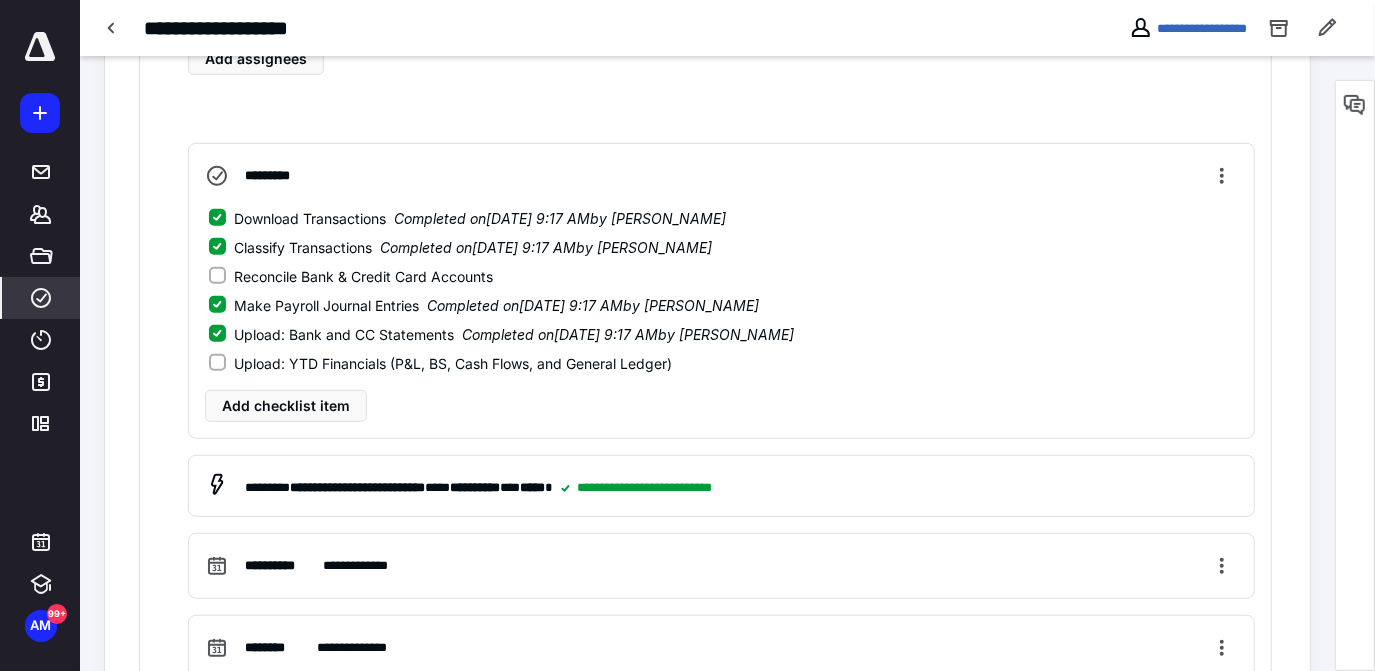 click on "Make Payroll Journal Entries" at bounding box center (326, 305) 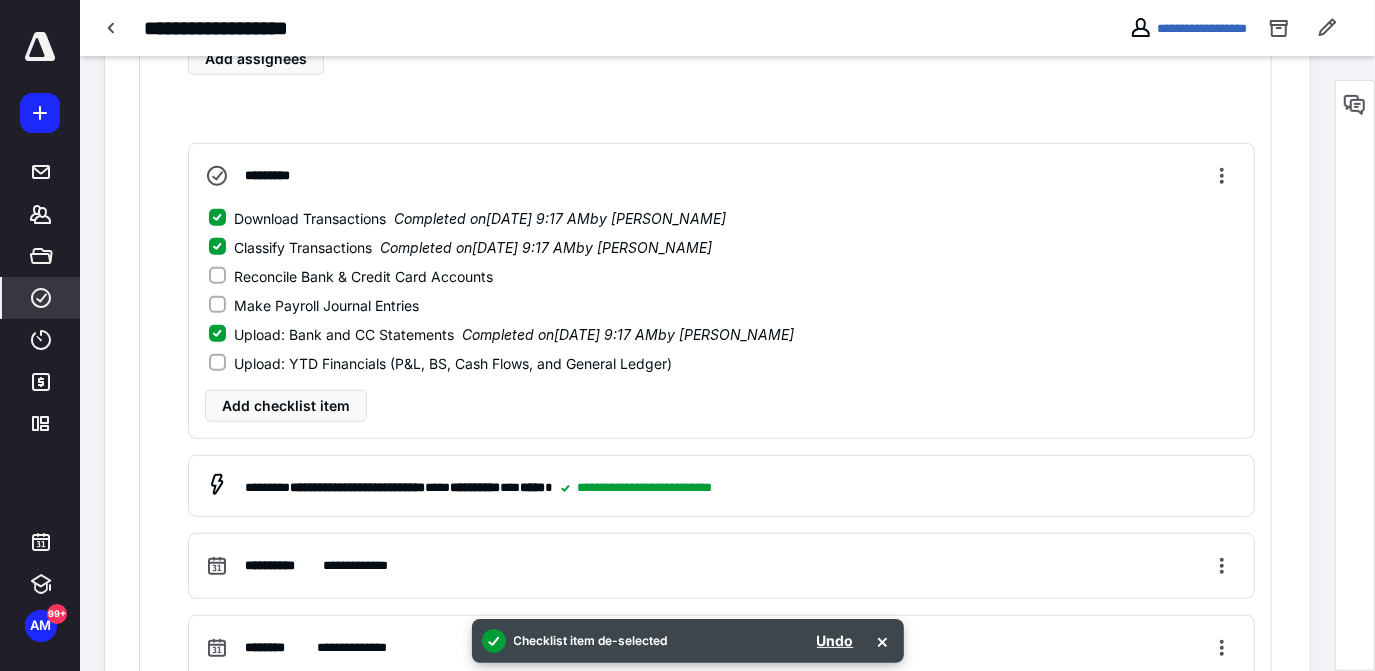 click on "Download Transactions Completed on  [DATE] 9:17 AM  by   [PERSON_NAME] Classify Transactions Completed on  [DATE] 9:17 AM  by   [PERSON_NAME] Reconcile Bank & Credit Card Accounts Make Payroll Journal Entries Upload: Bank and CC Statements Completed on  [DATE] 9:17 AM  by   [PERSON_NAME] Upload: YTD Financials (P&L, BS, Cash Flows, and General [PERSON_NAME])" at bounding box center [723, 291] 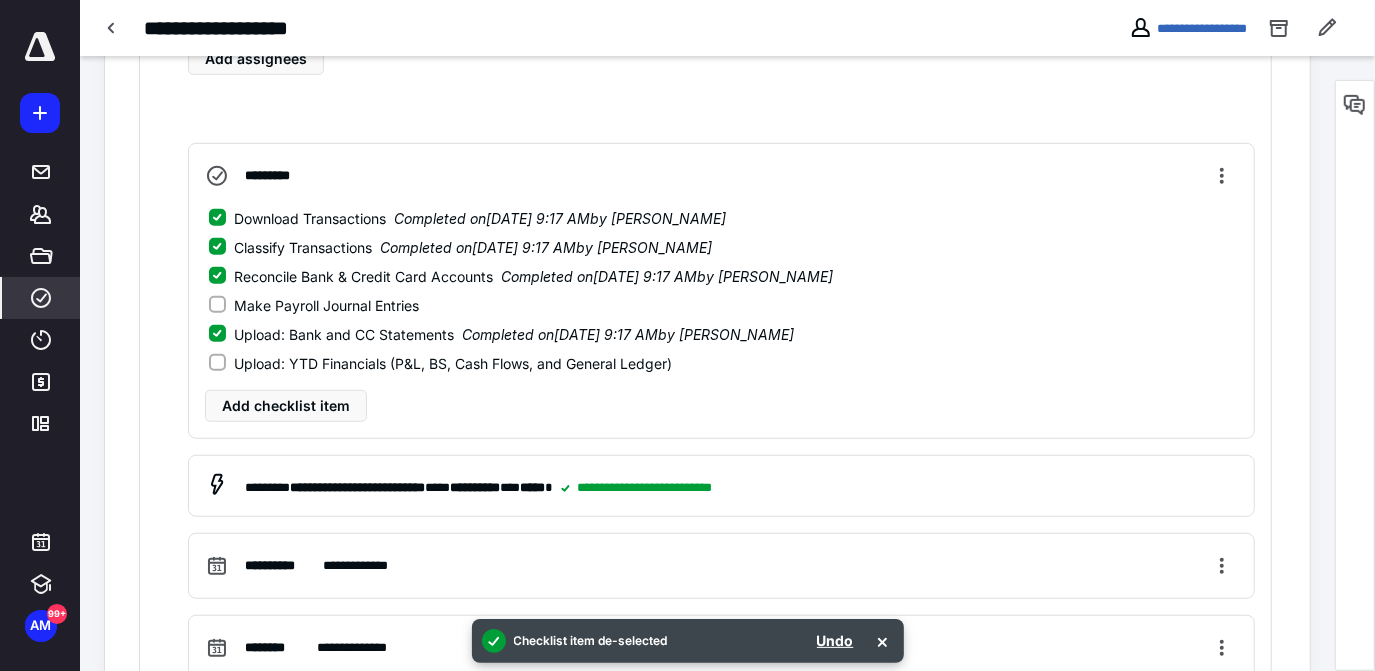 click on "Upload: YTD Financials (P&L, BS, Cash Flows, and General Ledger)" at bounding box center (453, 363) 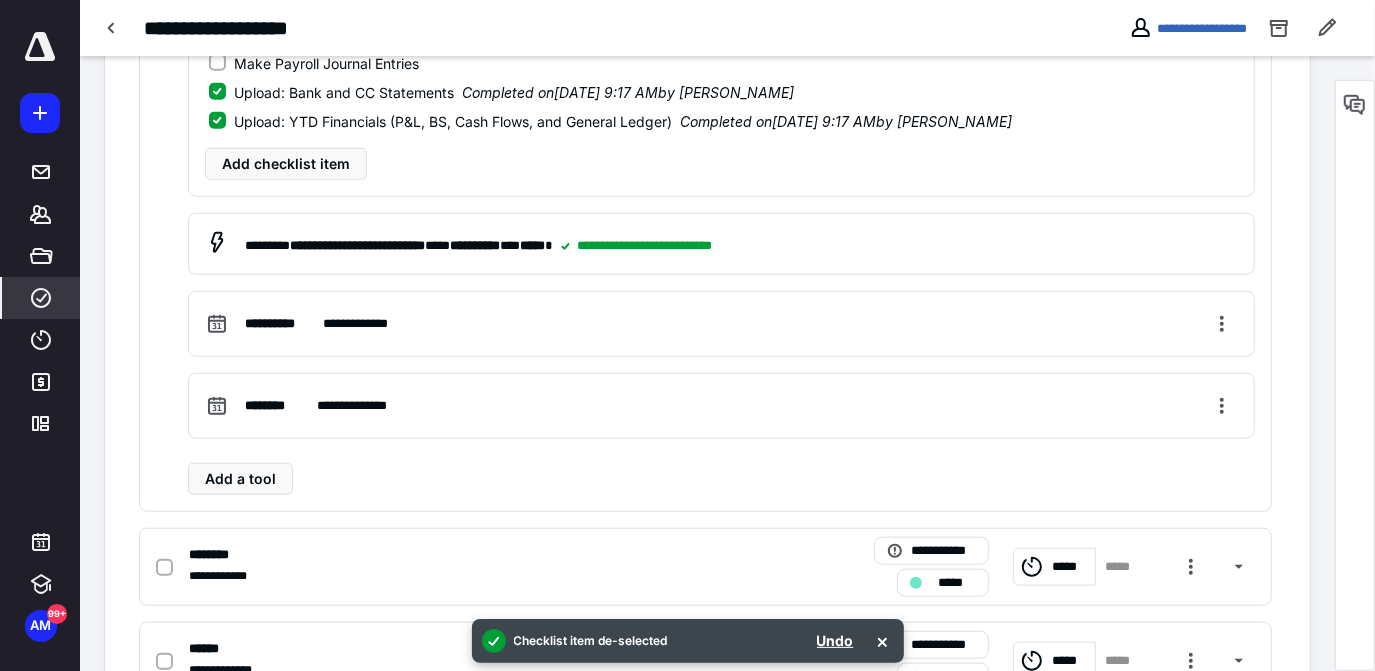 scroll, scrollTop: 1056, scrollLeft: 0, axis: vertical 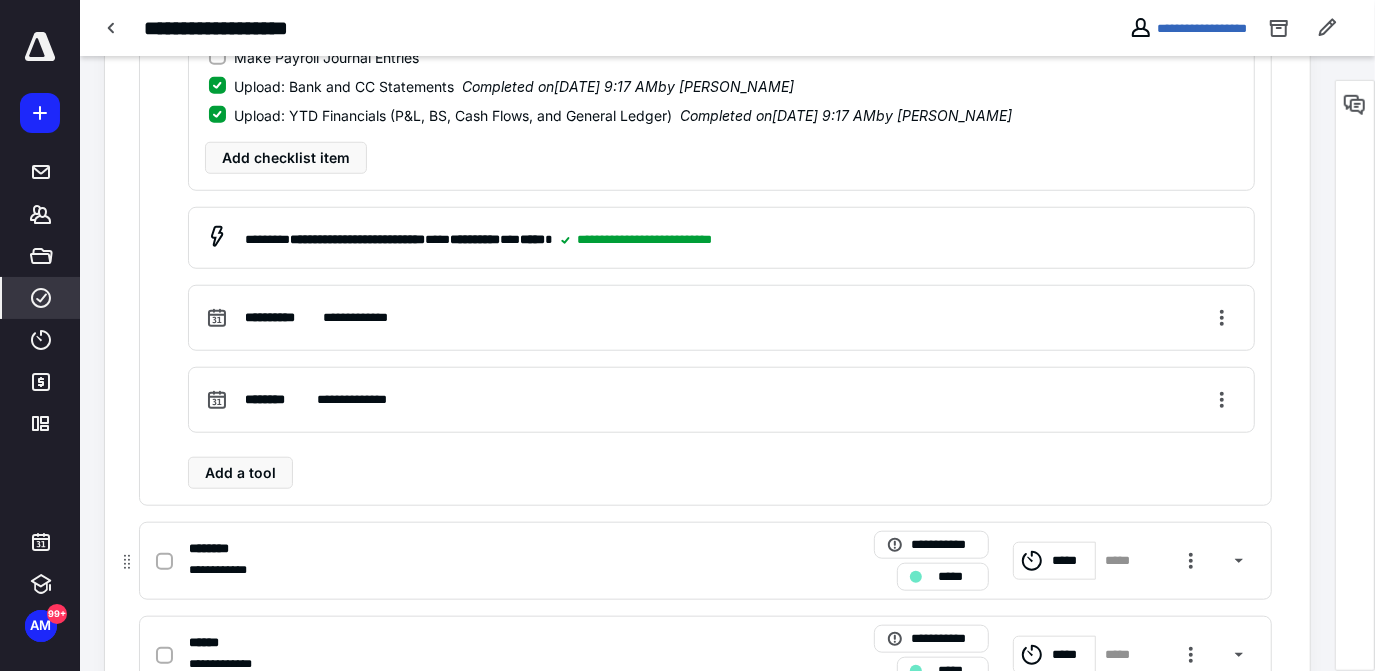 click on "********" at bounding box center [212, 549] 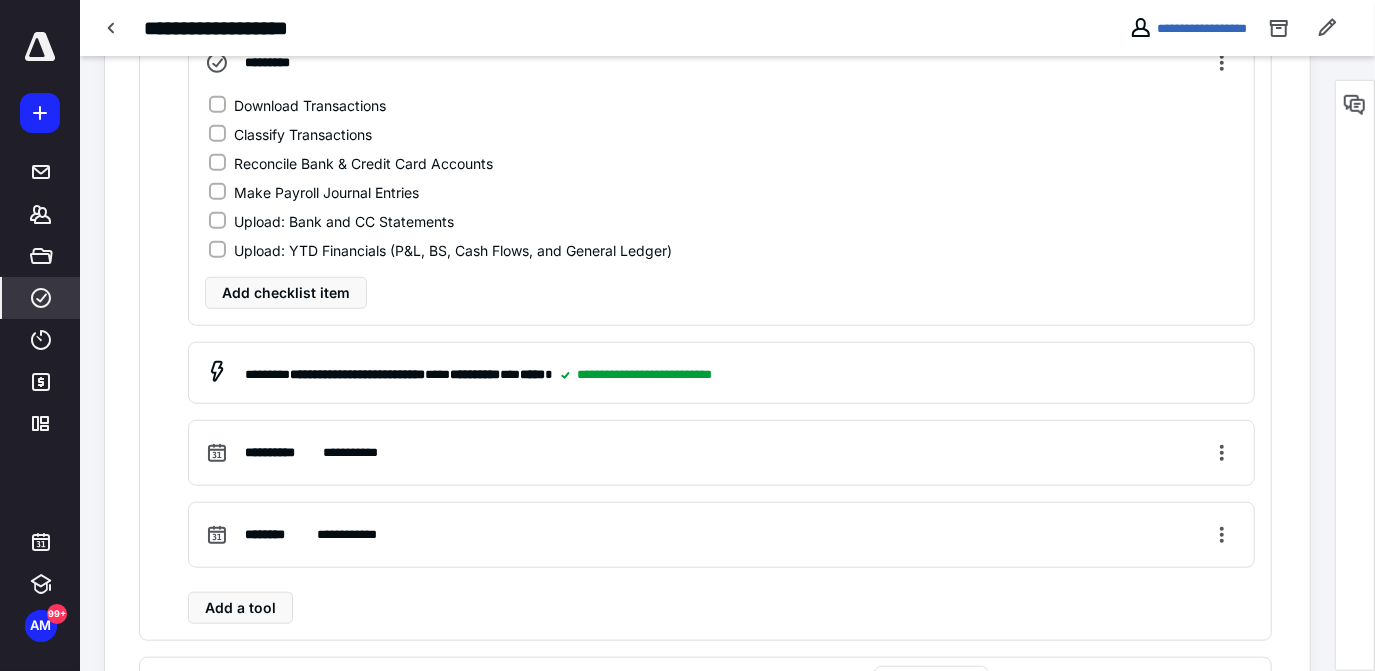 scroll, scrollTop: 996, scrollLeft: 0, axis: vertical 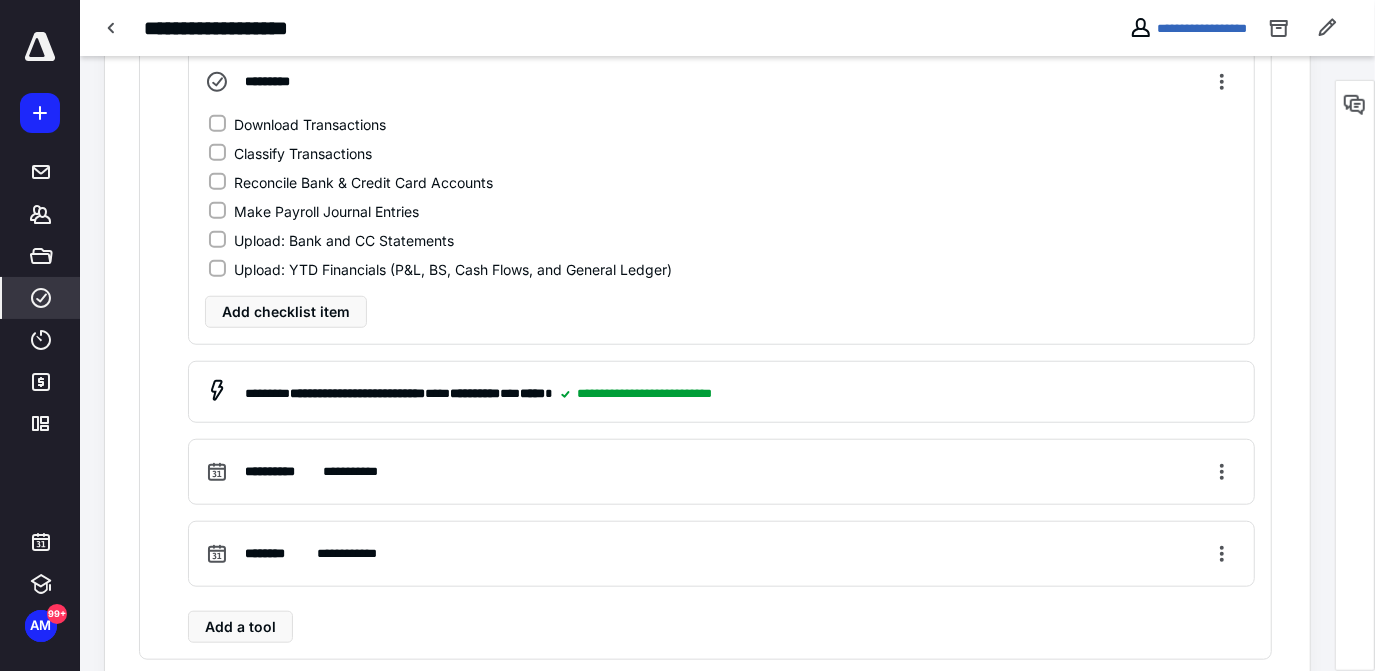 click on "Download Transactions" at bounding box center [310, 124] 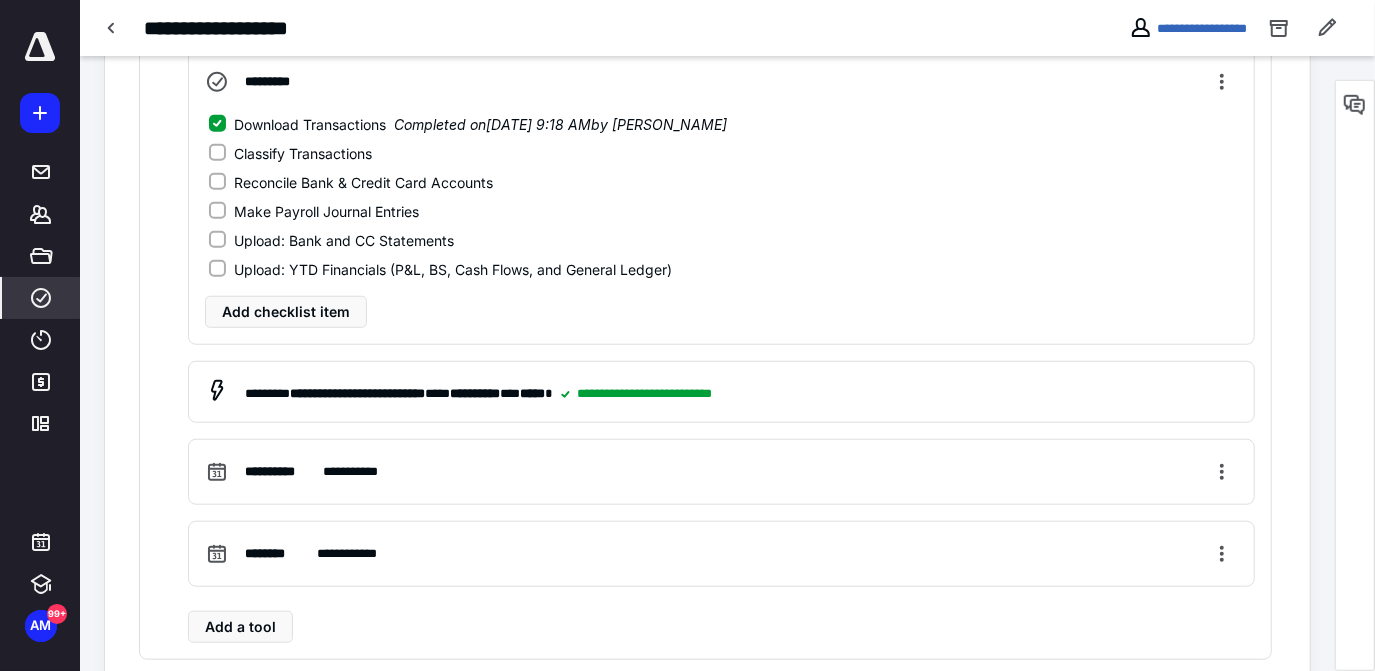 click on "Classify Transactions" at bounding box center (303, 153) 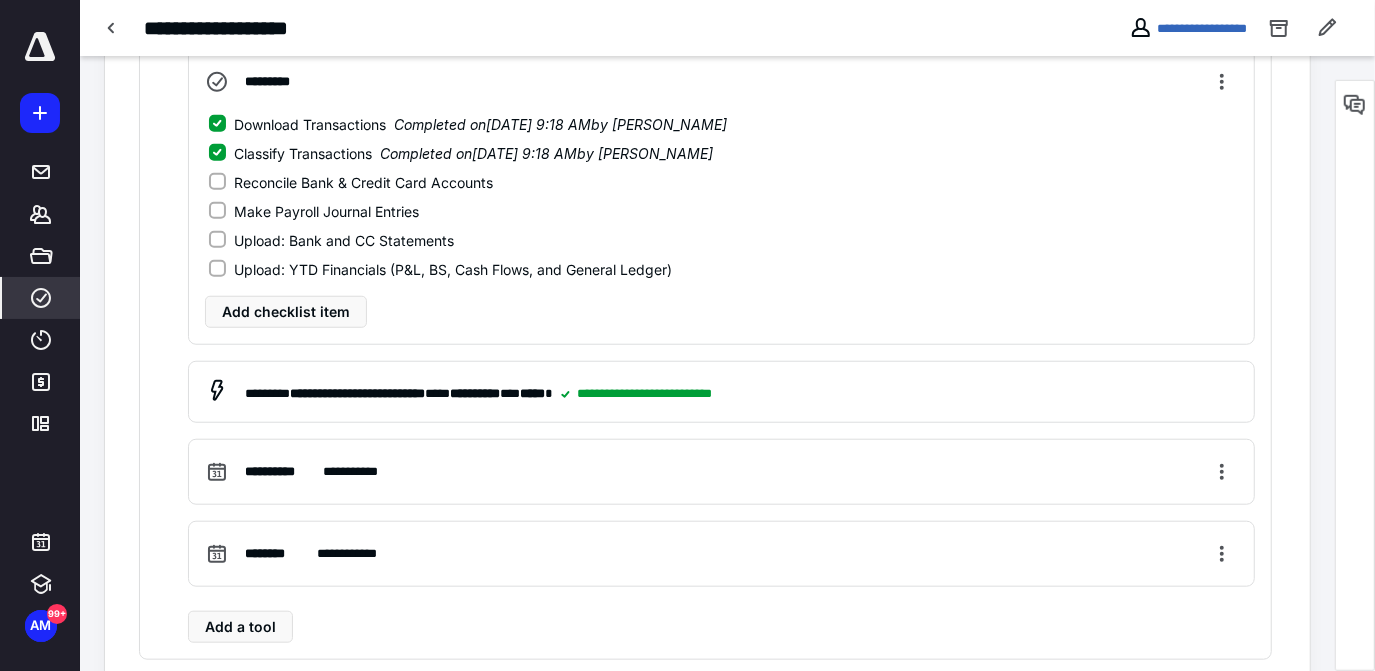 click on "Reconcile Bank & Credit Card Accounts" at bounding box center [363, 182] 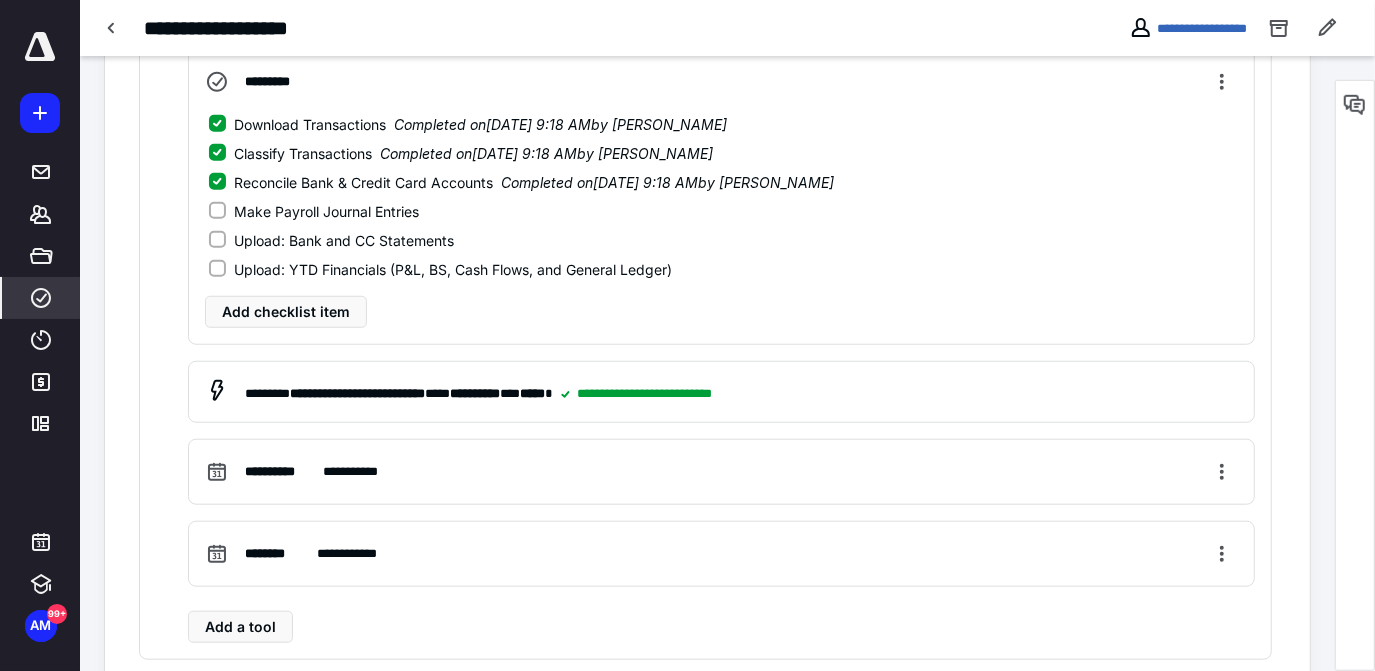 click on "Upload: Bank and CC Statements" at bounding box center (344, 240) 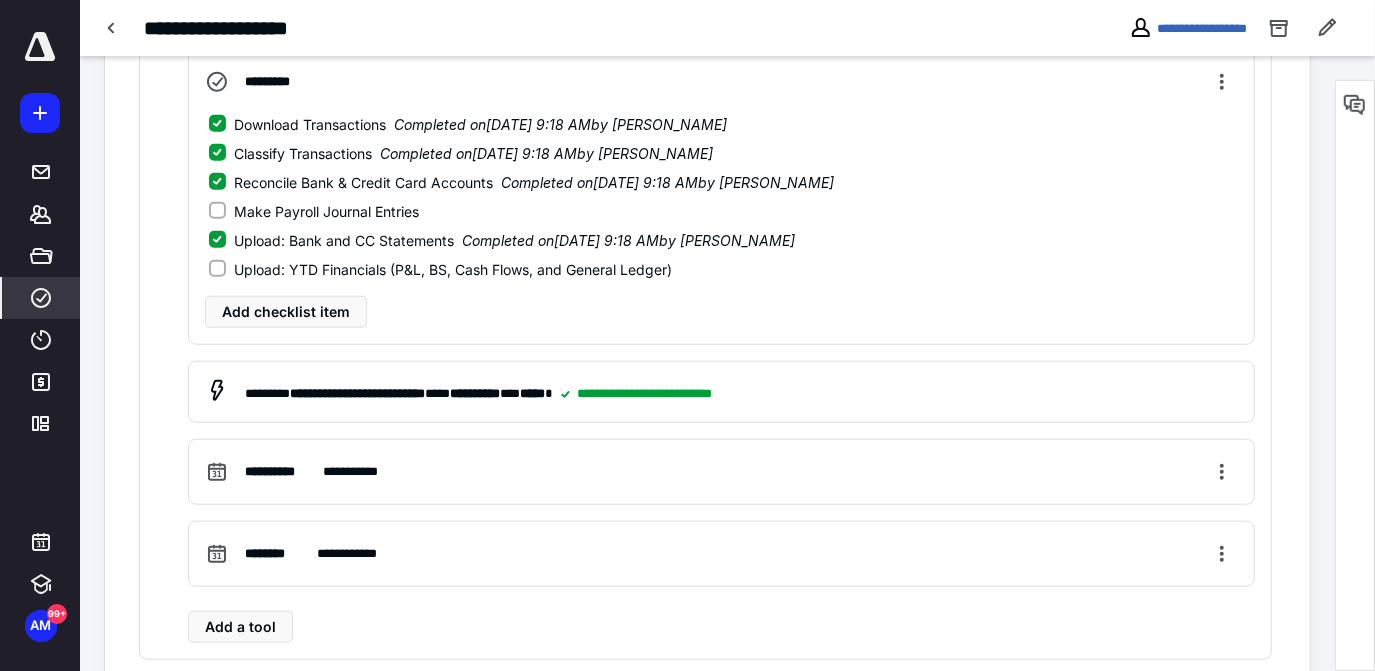 click on "Upload: YTD Financials (P&L, BS, Cash Flows, and General Ledger)" at bounding box center (453, 269) 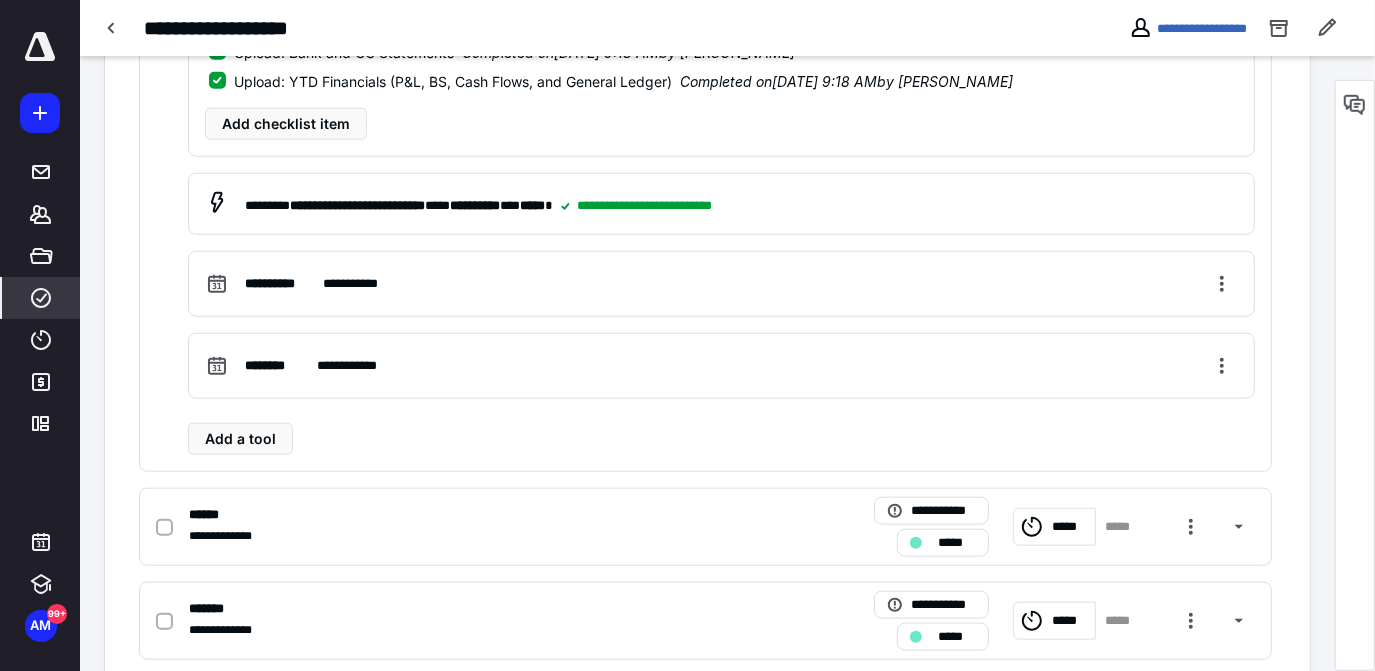 scroll, scrollTop: 1186, scrollLeft: 0, axis: vertical 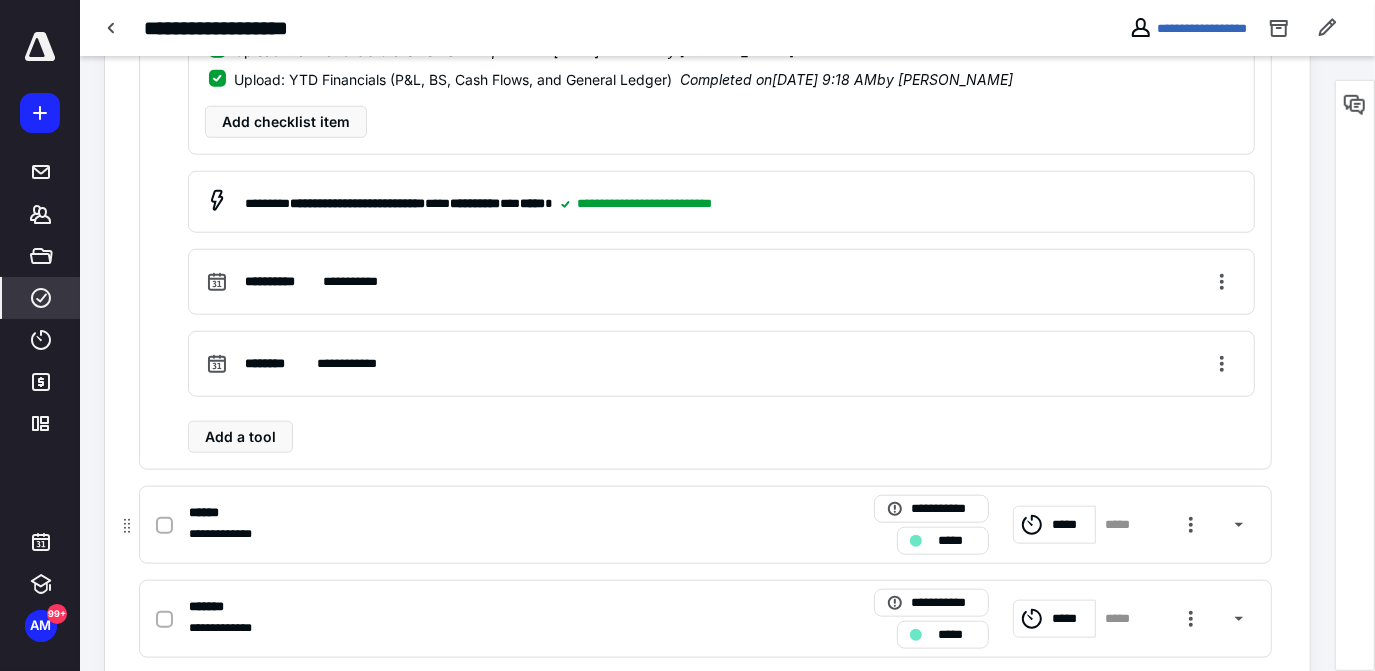 click on "******" at bounding box center (210, 513) 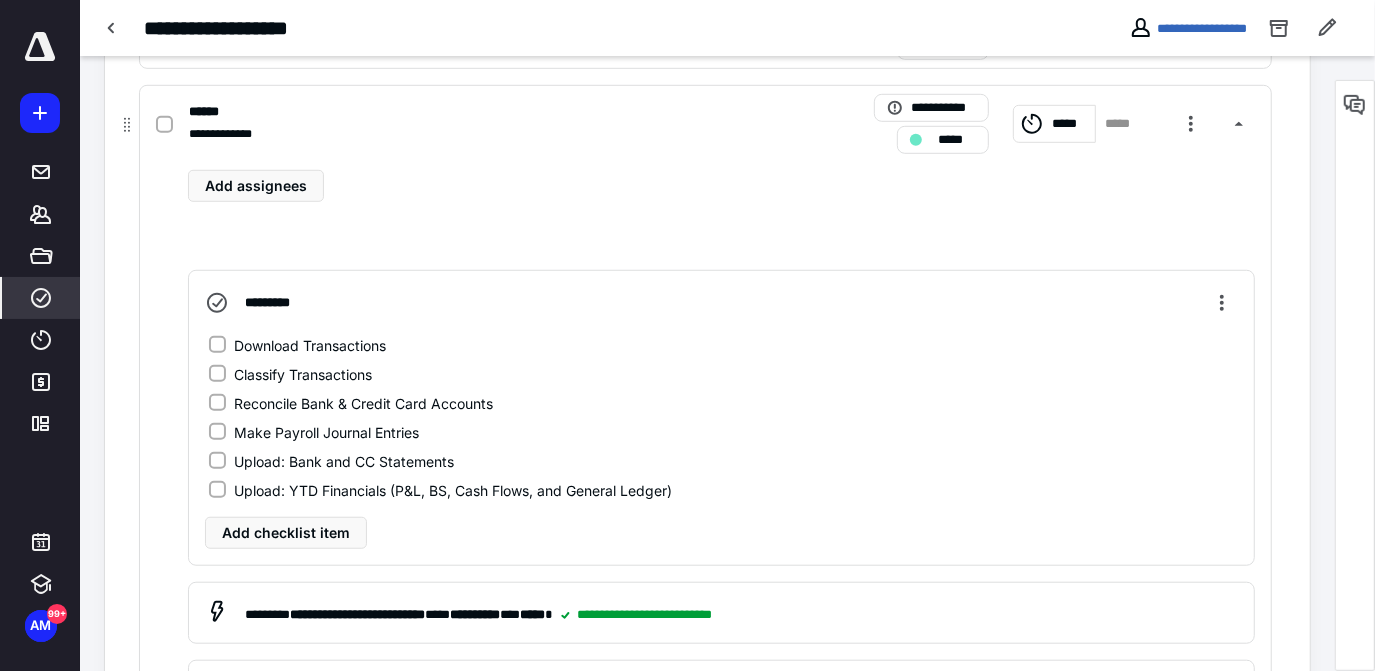 scroll, scrollTop: 845, scrollLeft: 0, axis: vertical 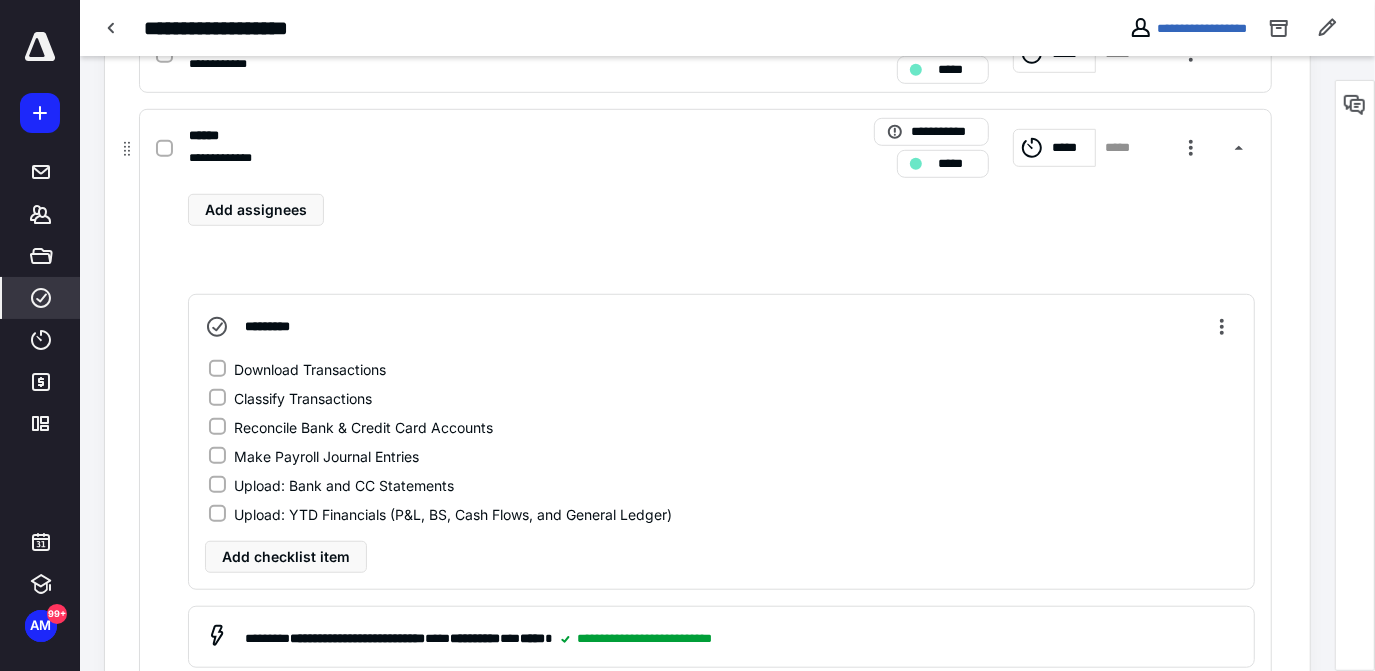 click on "Download Transactions" at bounding box center [310, 369] 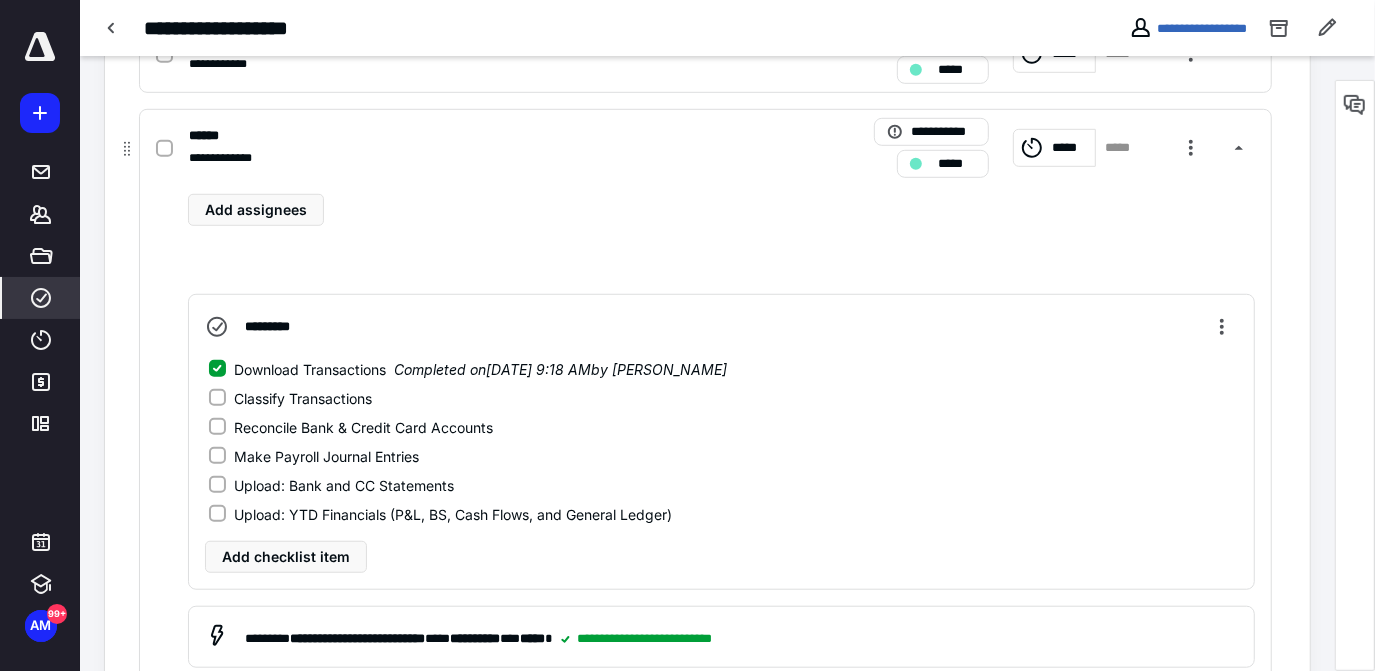 click on "Classify Transactions" at bounding box center (303, 398) 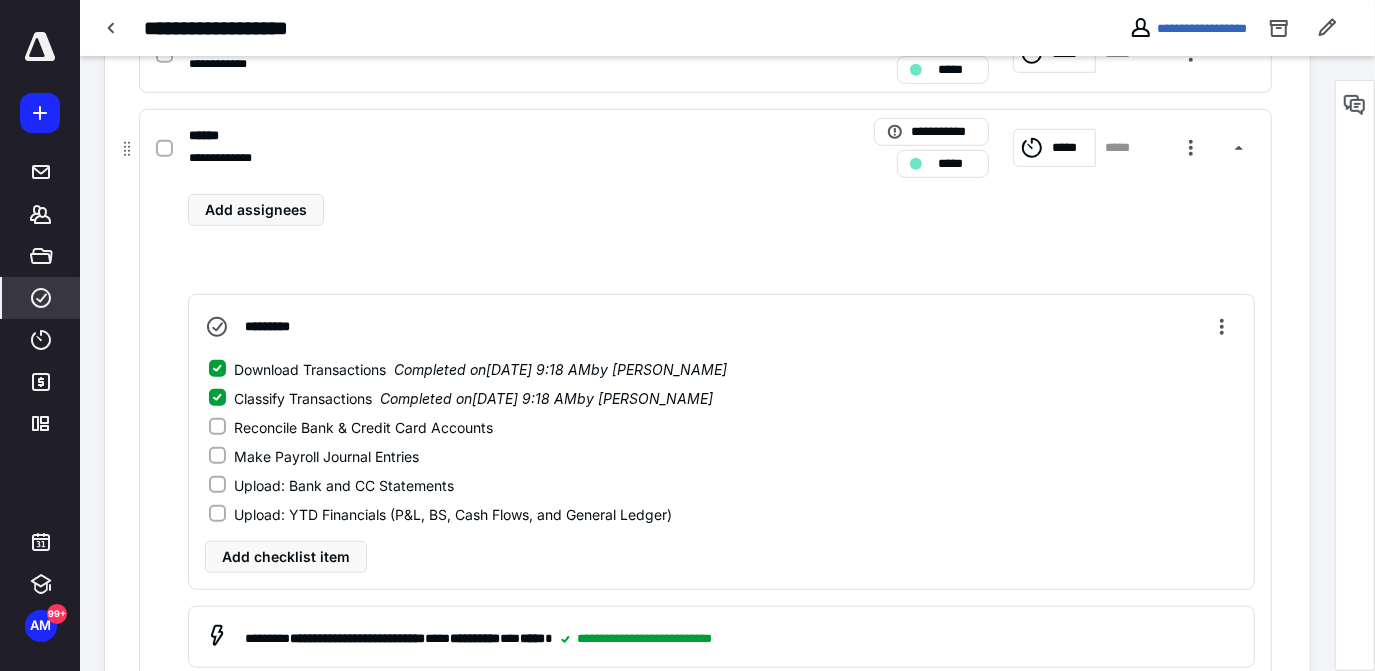 click on "Reconcile Bank & Credit Card Accounts" at bounding box center [363, 427] 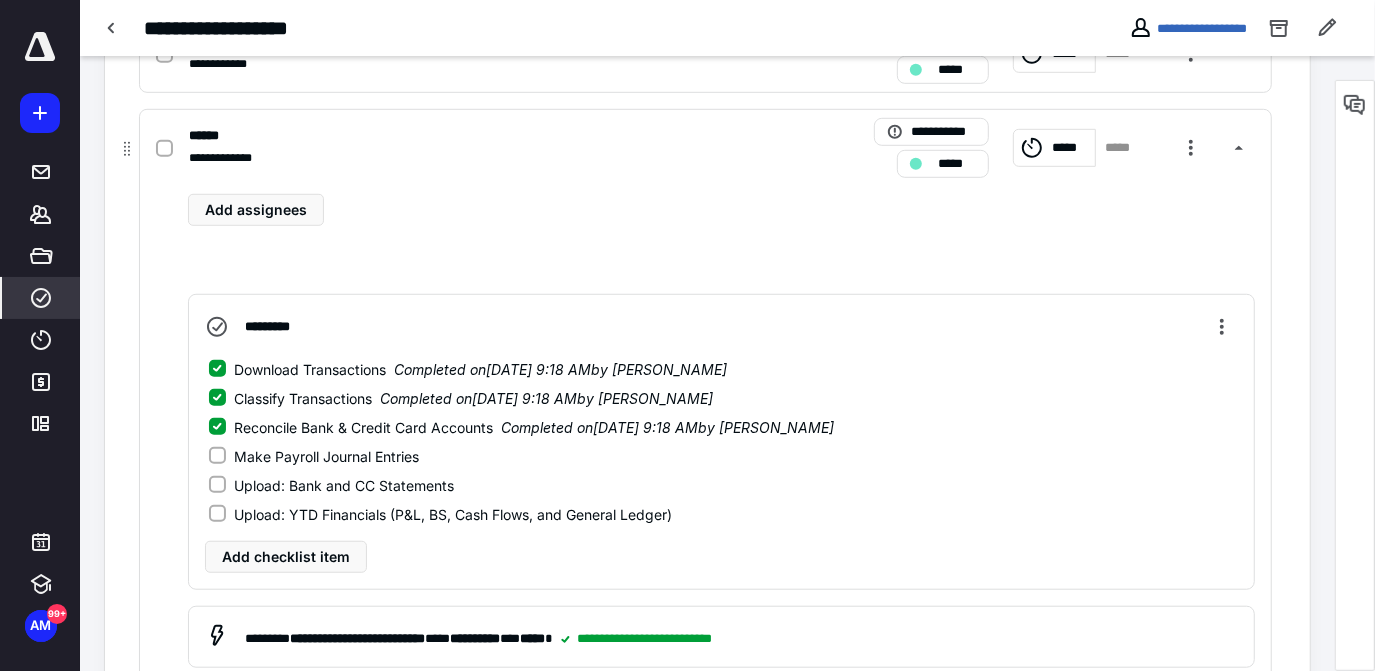 click on "Upload: Bank and CC Statements" at bounding box center (344, 485) 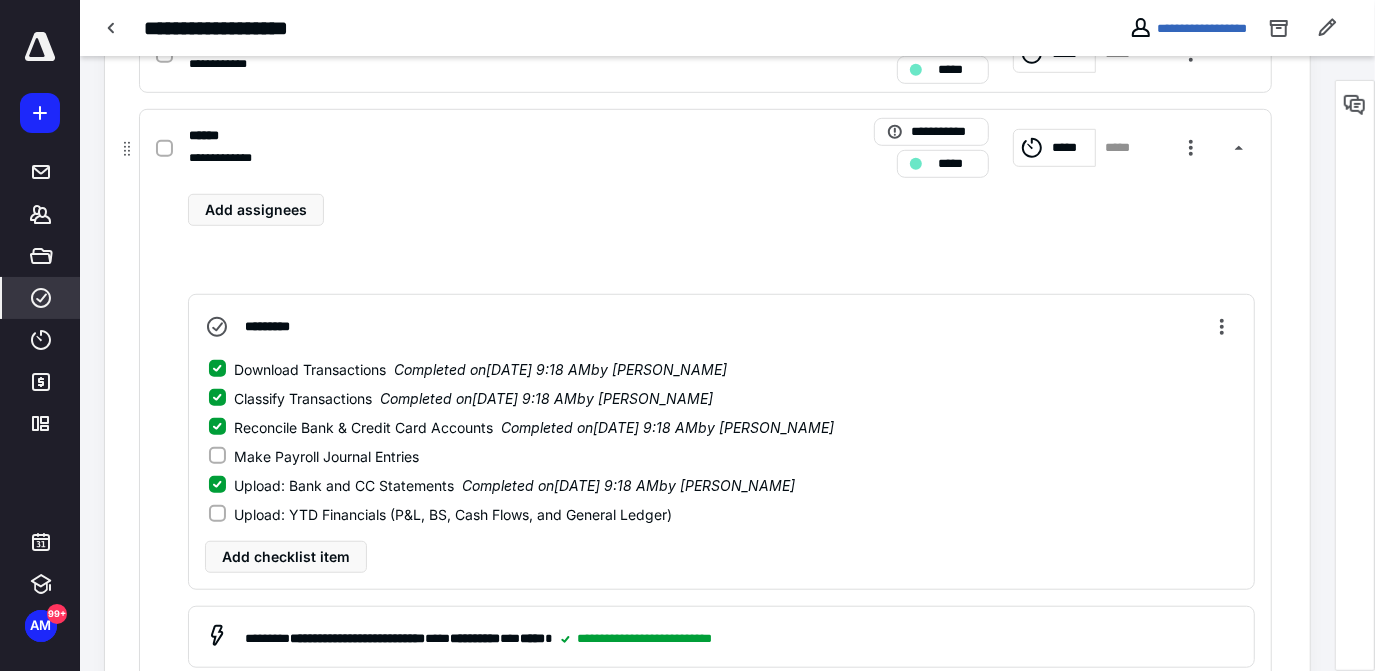 click on "Upload: YTD Financials (P&L, BS, Cash Flows, and General Ledger)" at bounding box center [453, 514] 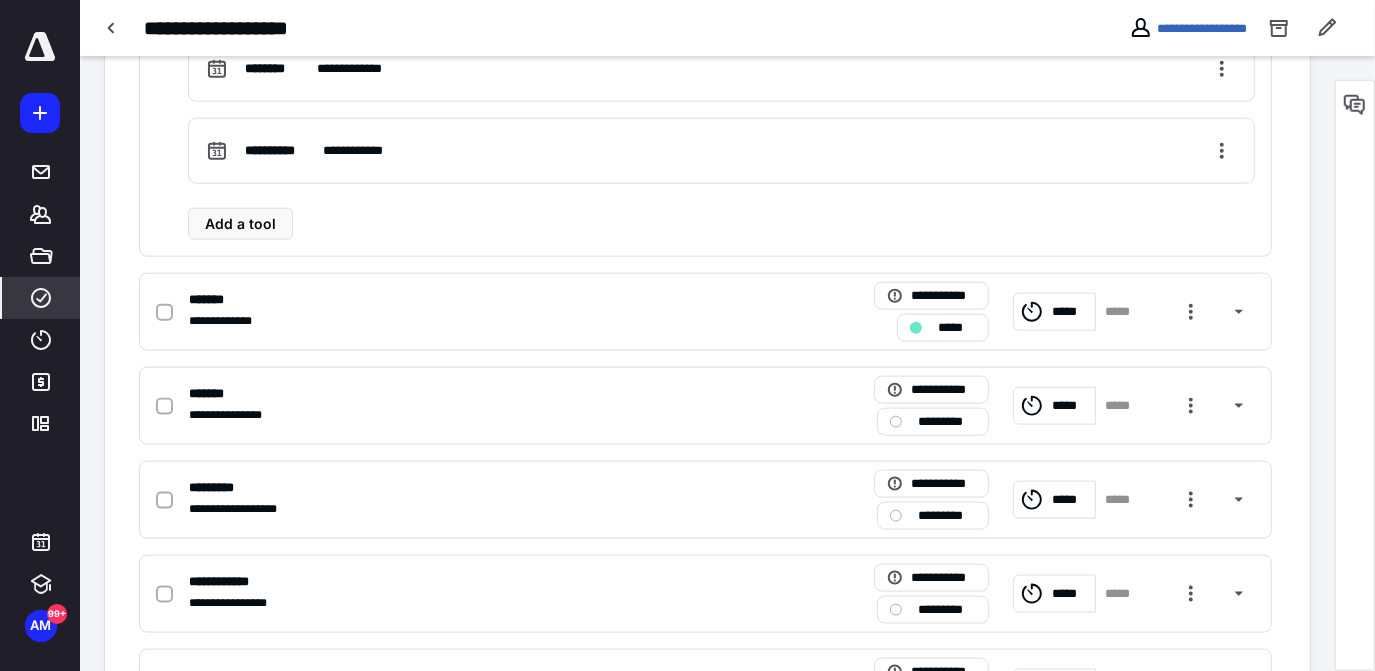 scroll, scrollTop: 1533, scrollLeft: 0, axis: vertical 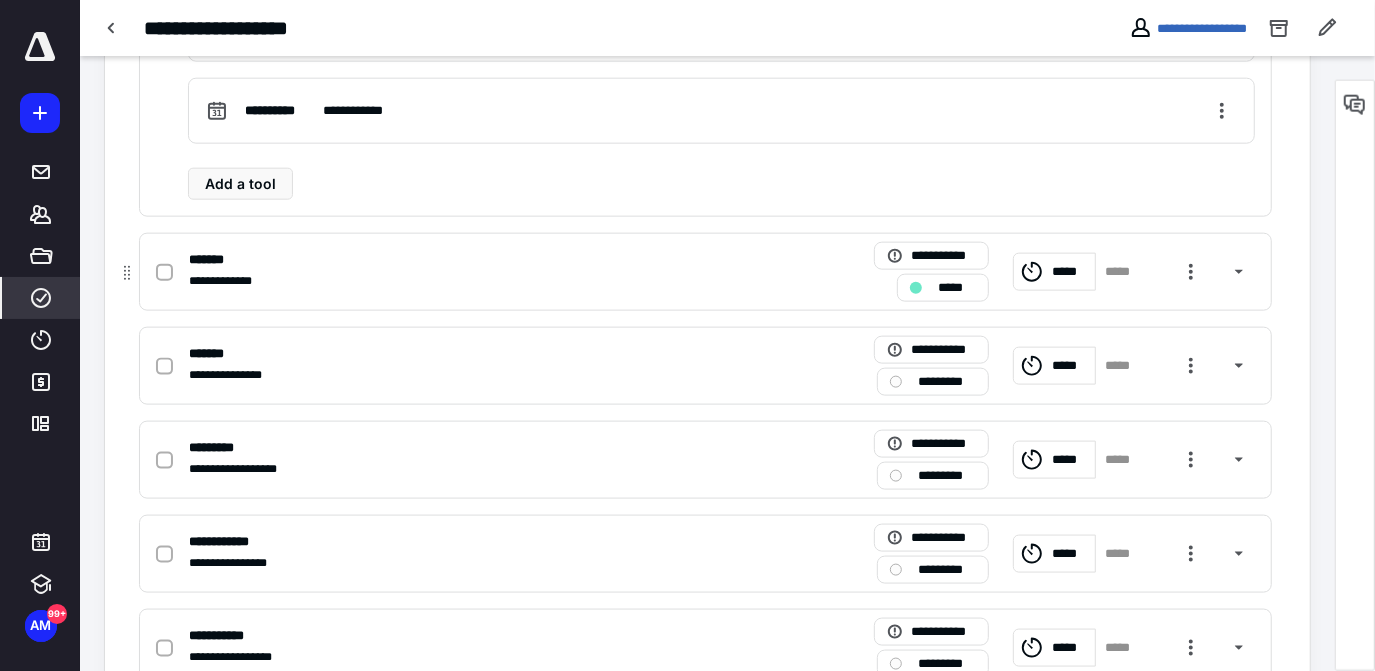 click on "*******" at bounding box center (212, 260) 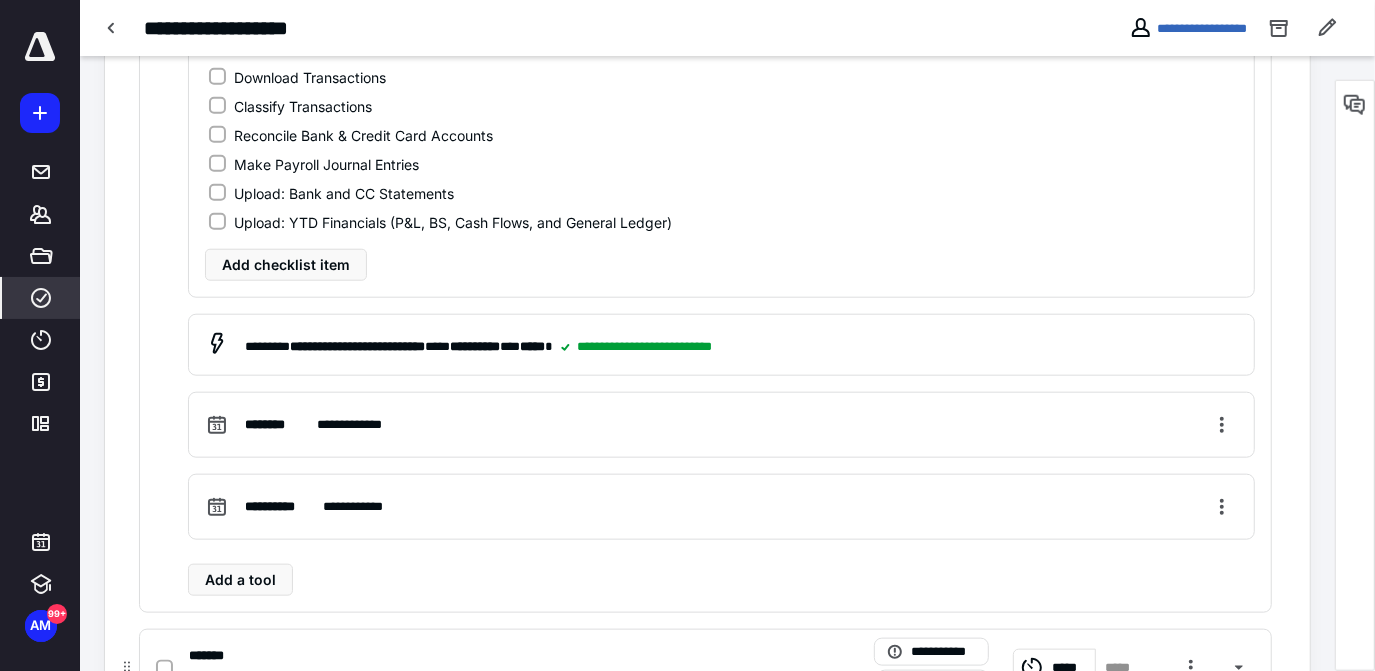 scroll, scrollTop: 1111, scrollLeft: 0, axis: vertical 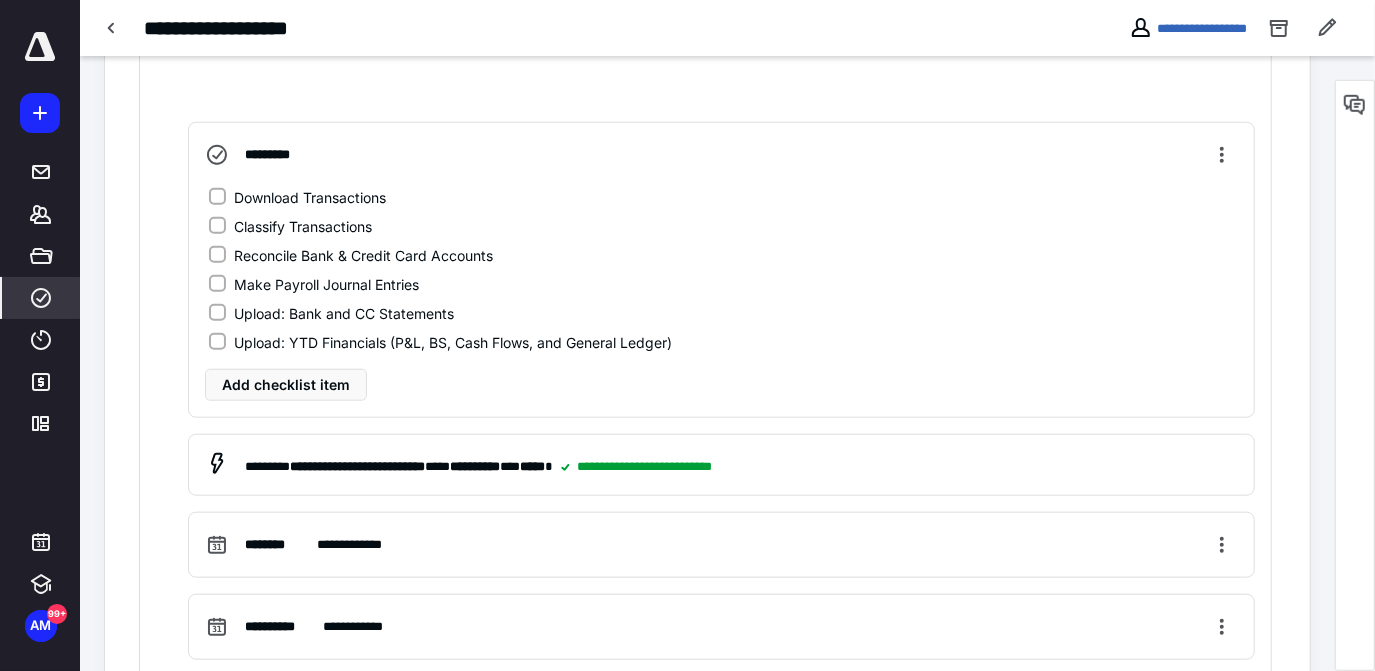 click on "Download Transactions" at bounding box center [310, 197] 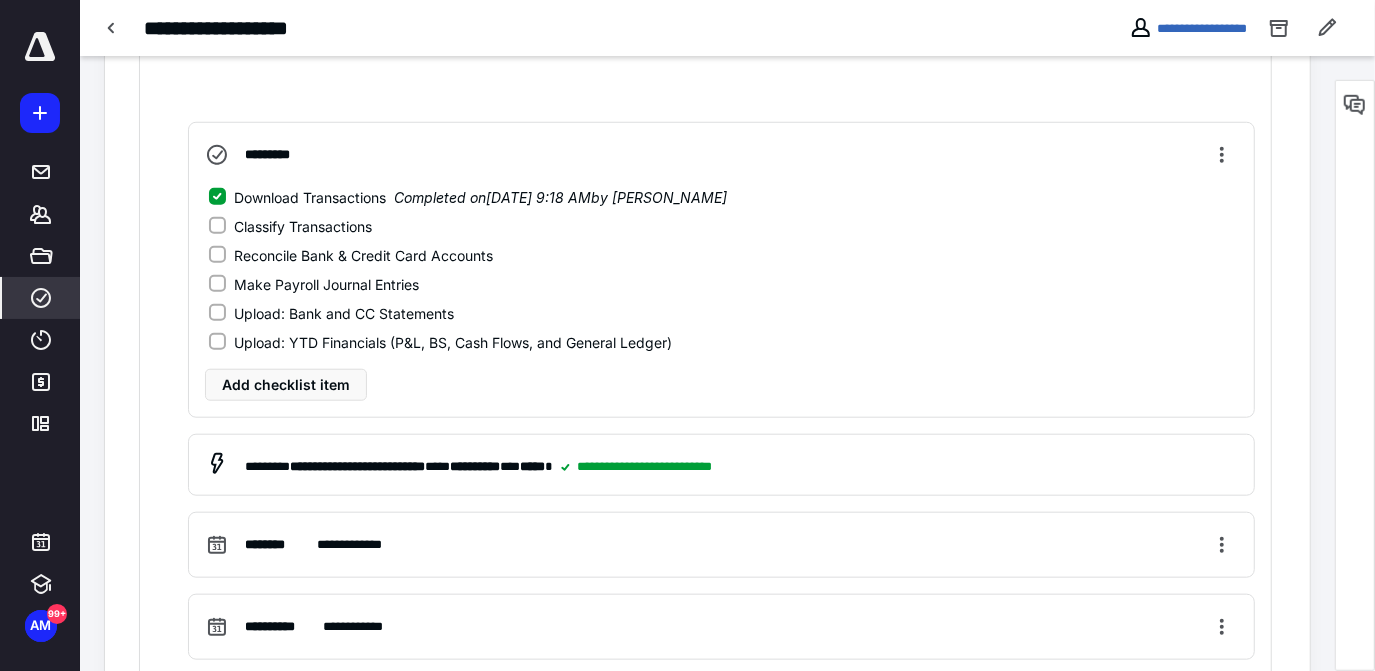 click on "Classify Transactions" at bounding box center [303, 226] 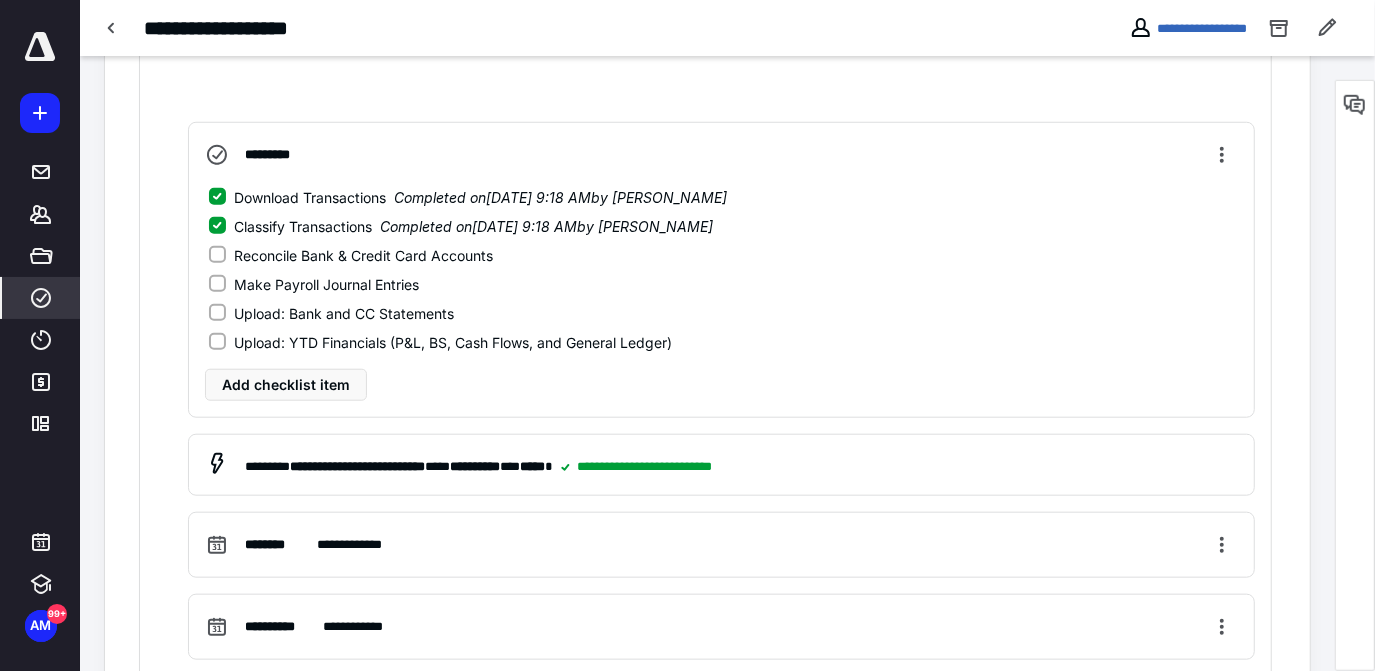 click on "Reconcile Bank & Credit Card Accounts" at bounding box center (363, 255) 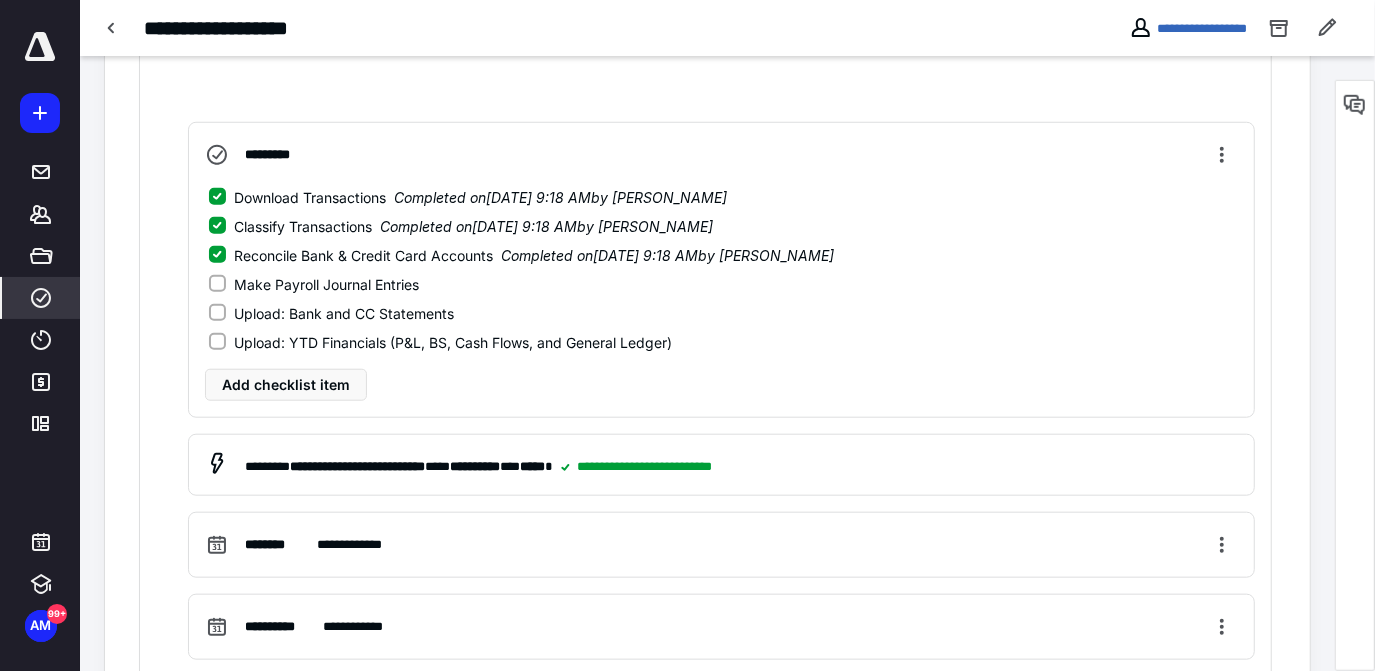 click on "Upload: Bank and CC Statements" at bounding box center (344, 313) 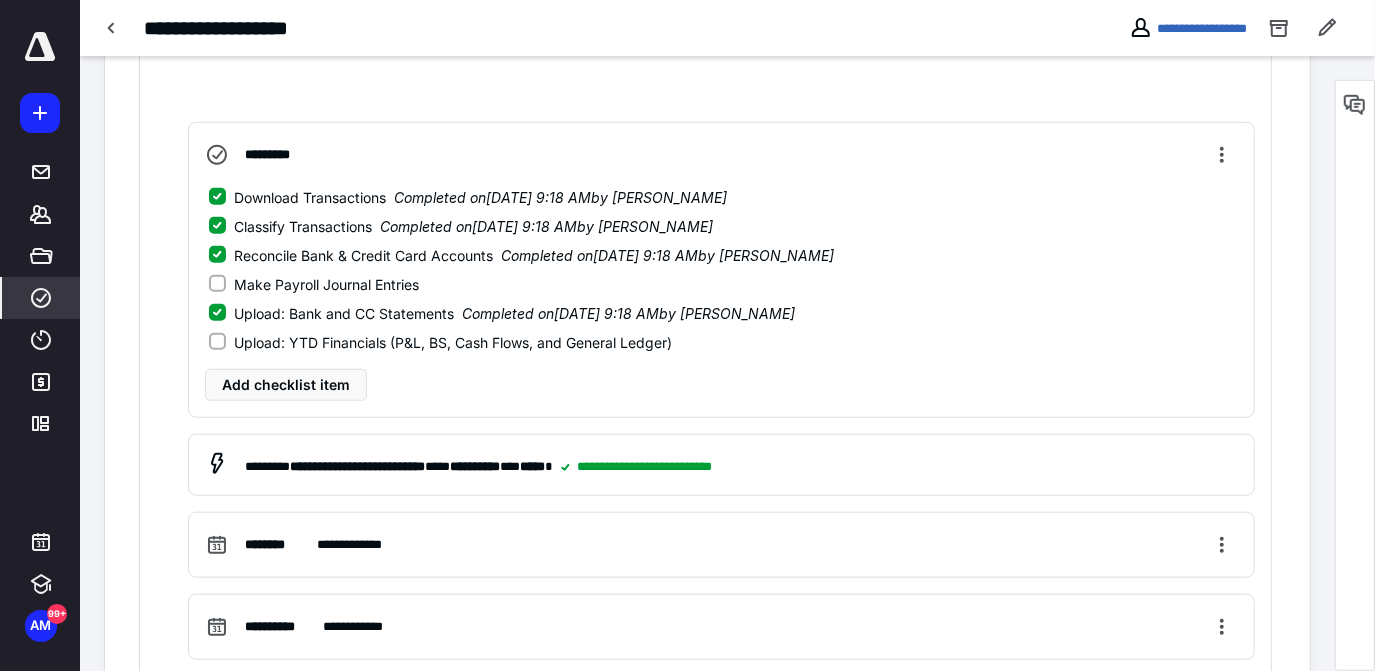 click on "Upload: YTD Financials (P&L, BS, Cash Flows, and General Ledger)" at bounding box center [453, 342] 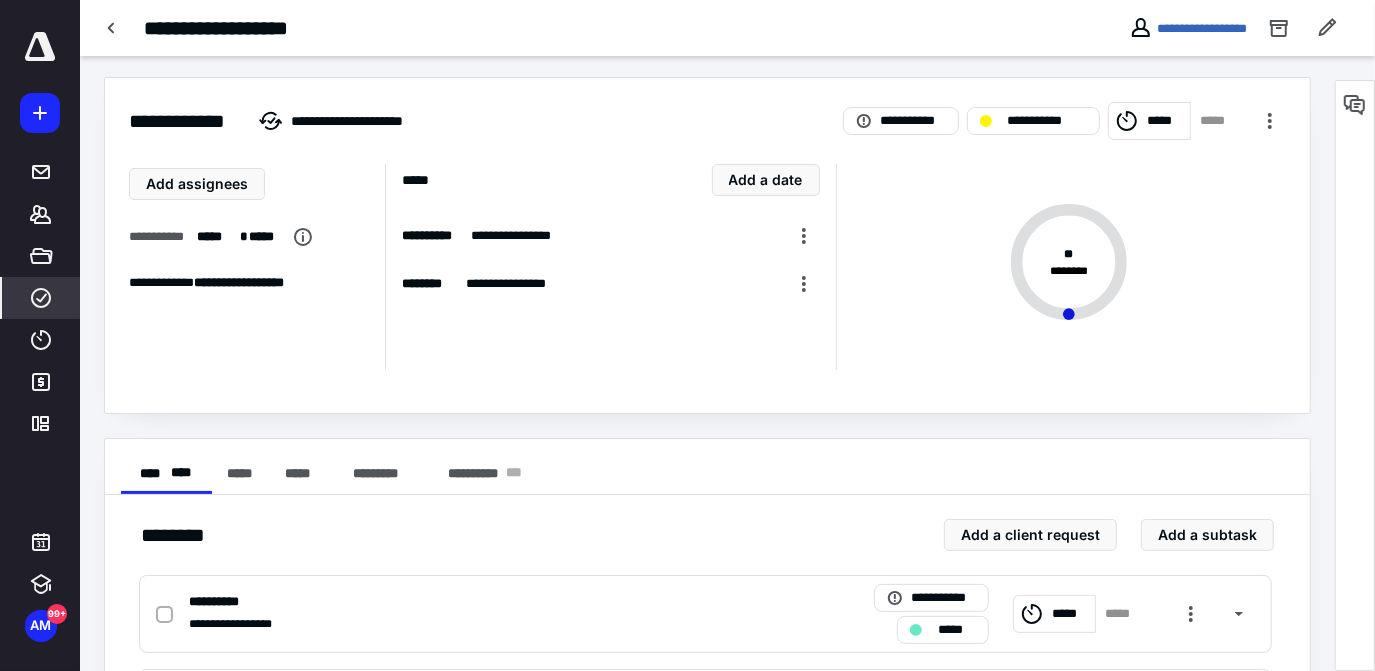 scroll, scrollTop: 0, scrollLeft: 0, axis: both 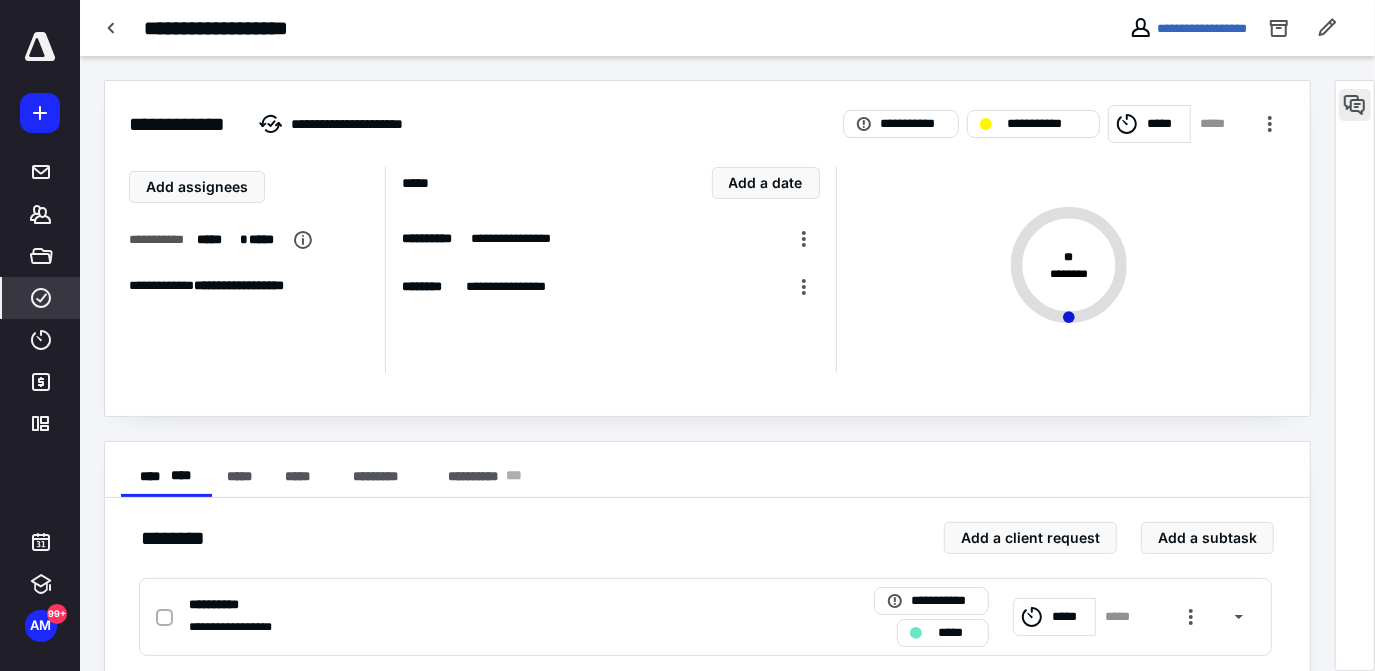 click at bounding box center (1355, 105) 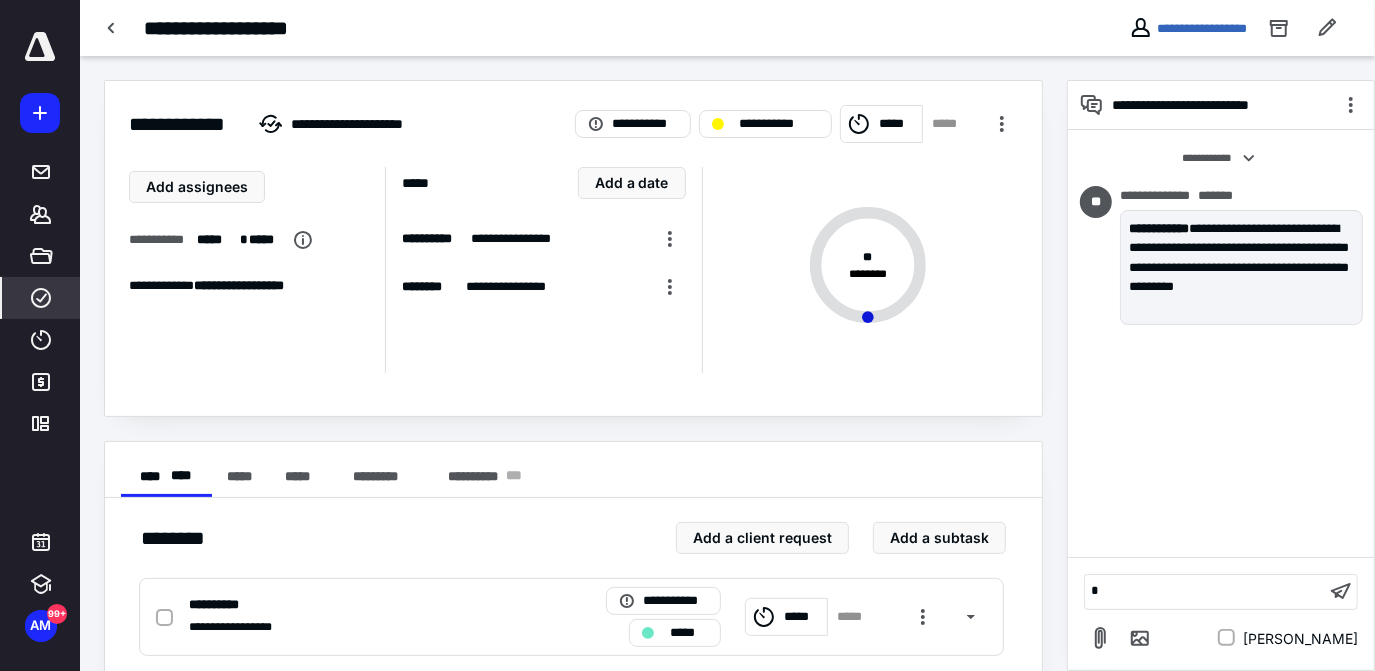 type 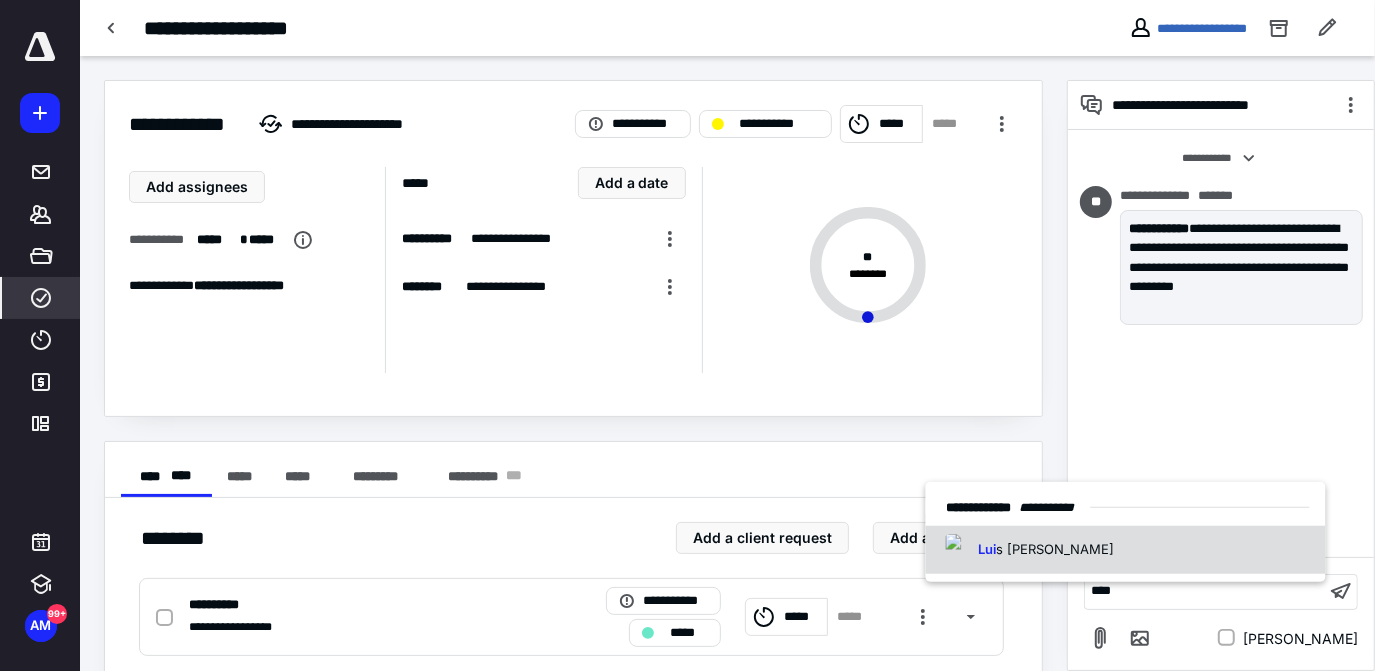 click on "[PERSON_NAME] s [PERSON_NAME]" at bounding box center [1126, 550] 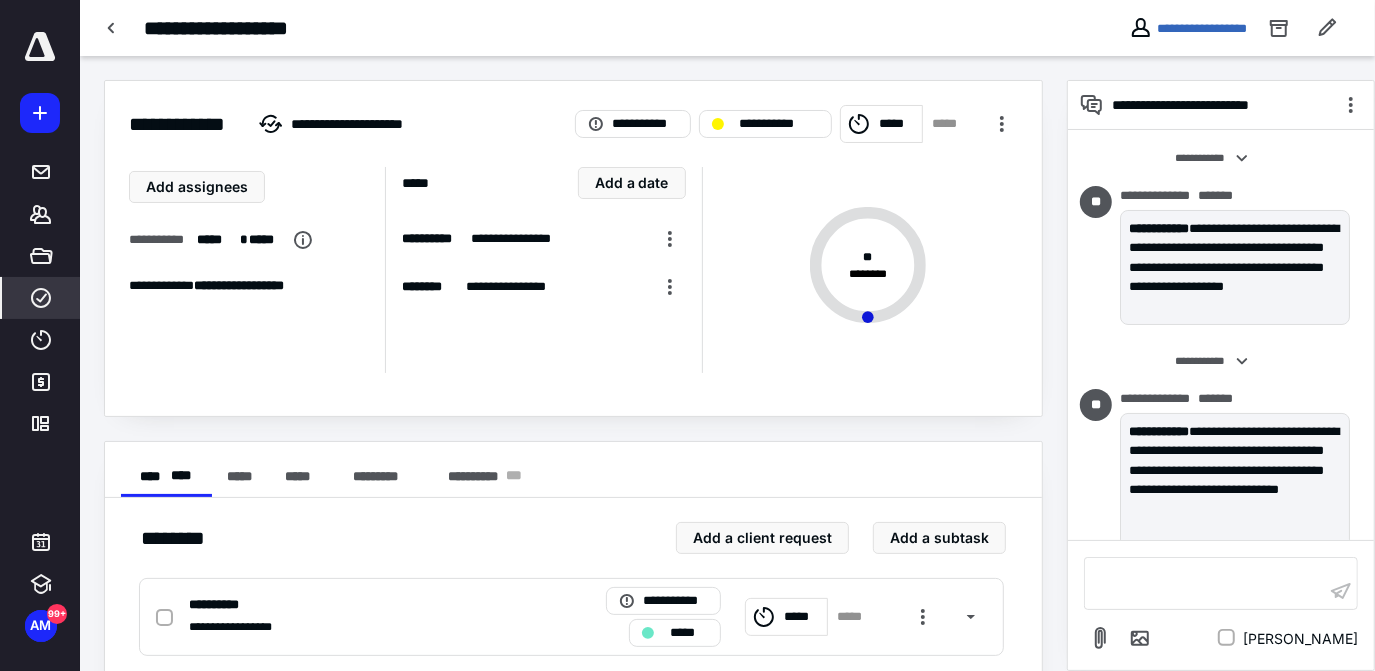 scroll, scrollTop: 24, scrollLeft: 0, axis: vertical 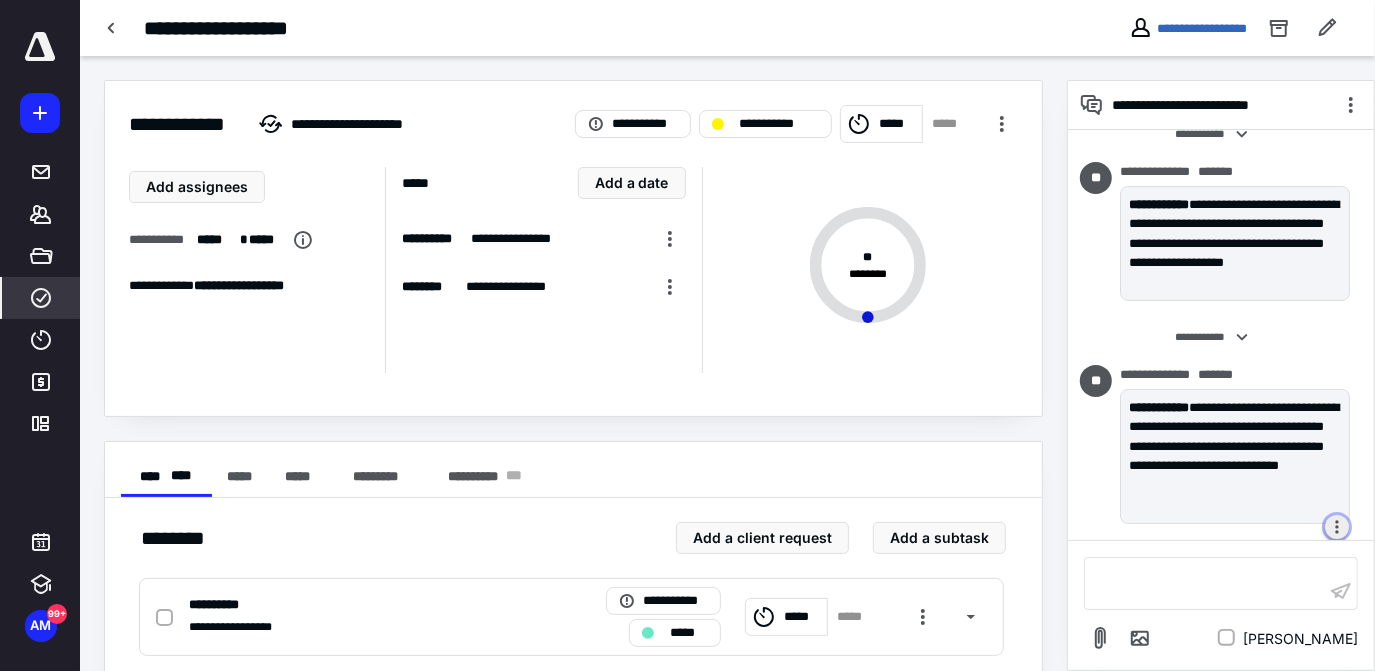 click at bounding box center (1337, 527) 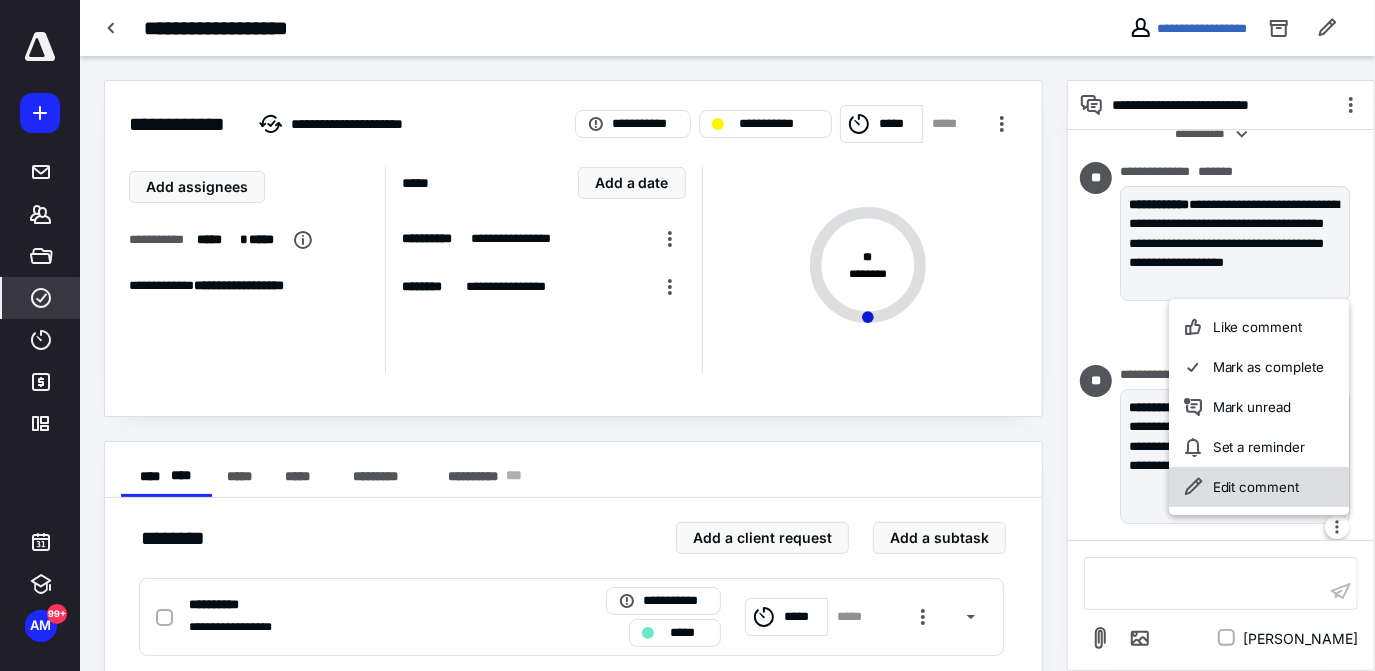 click on "Edit comment" at bounding box center [1259, 487] 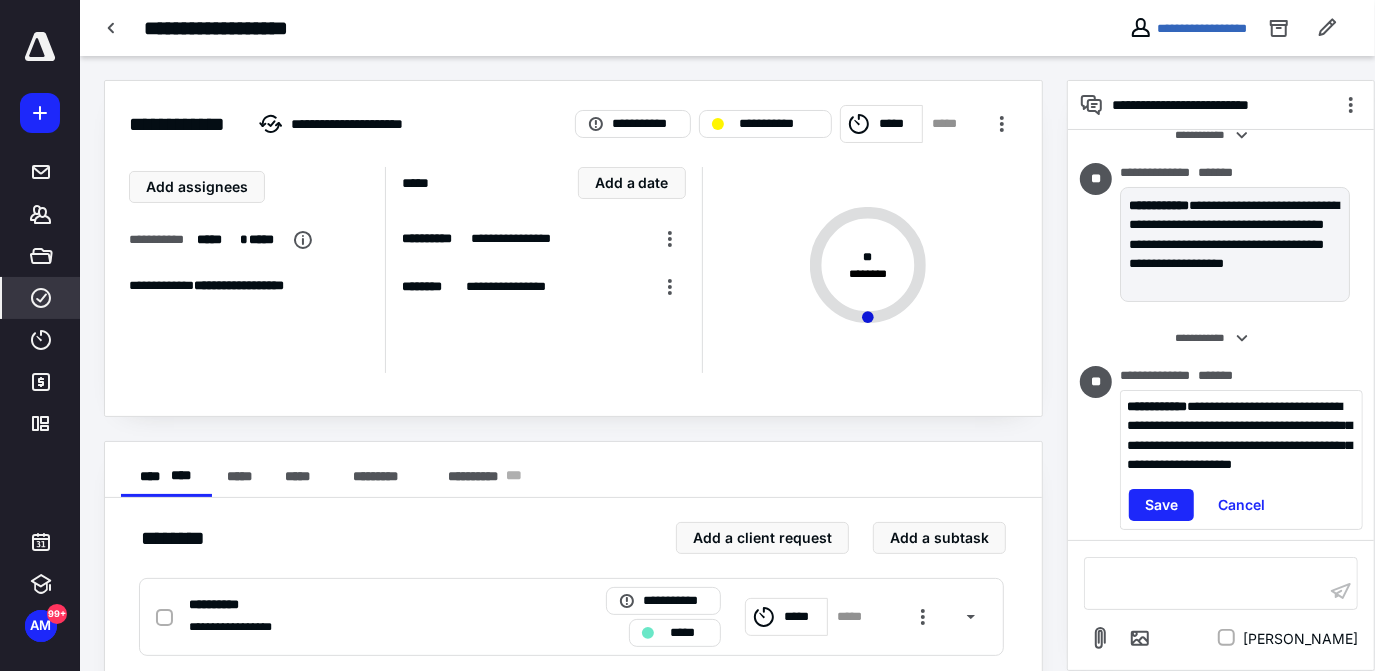 click on "**********" at bounding box center [1239, 436] 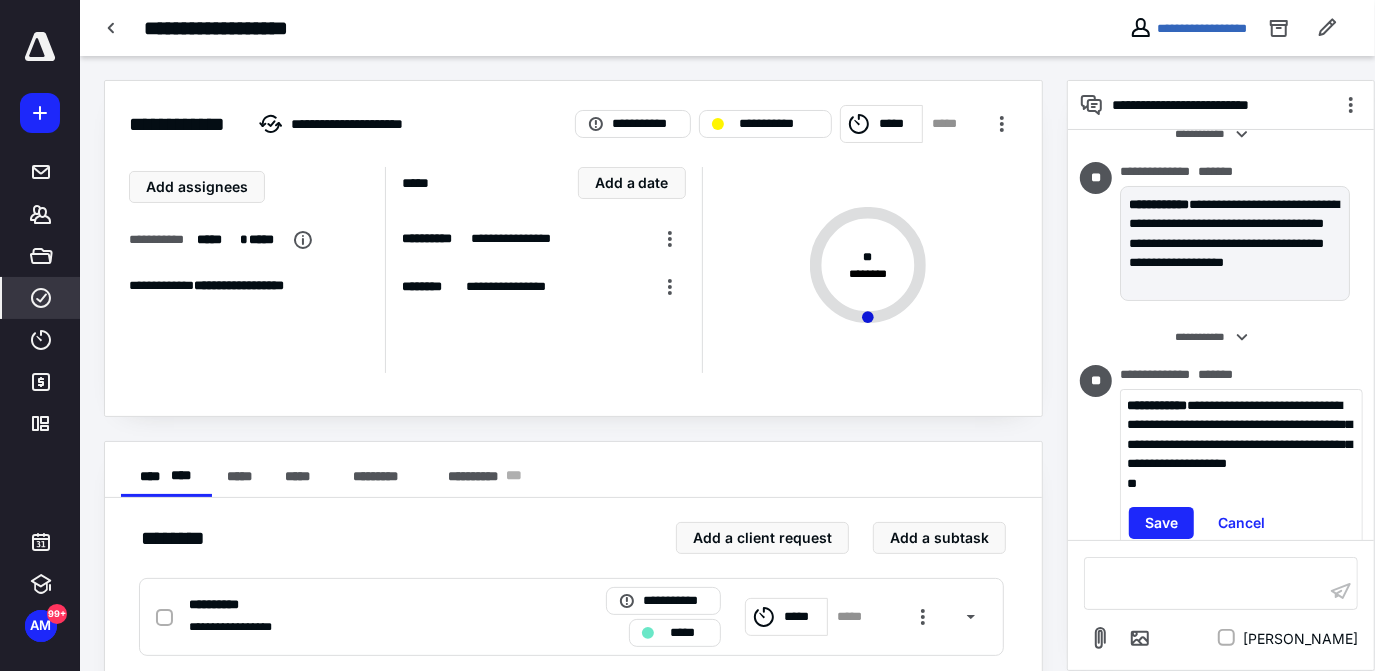 type 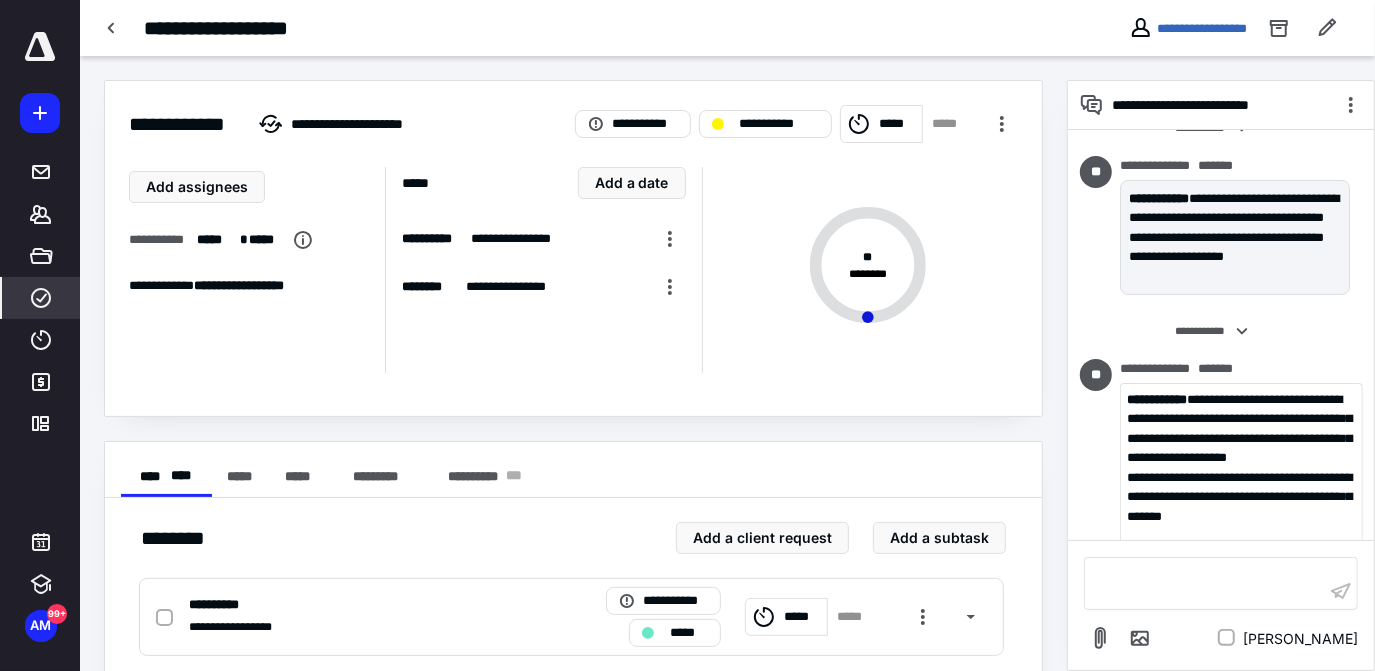 scroll, scrollTop: 50, scrollLeft: 0, axis: vertical 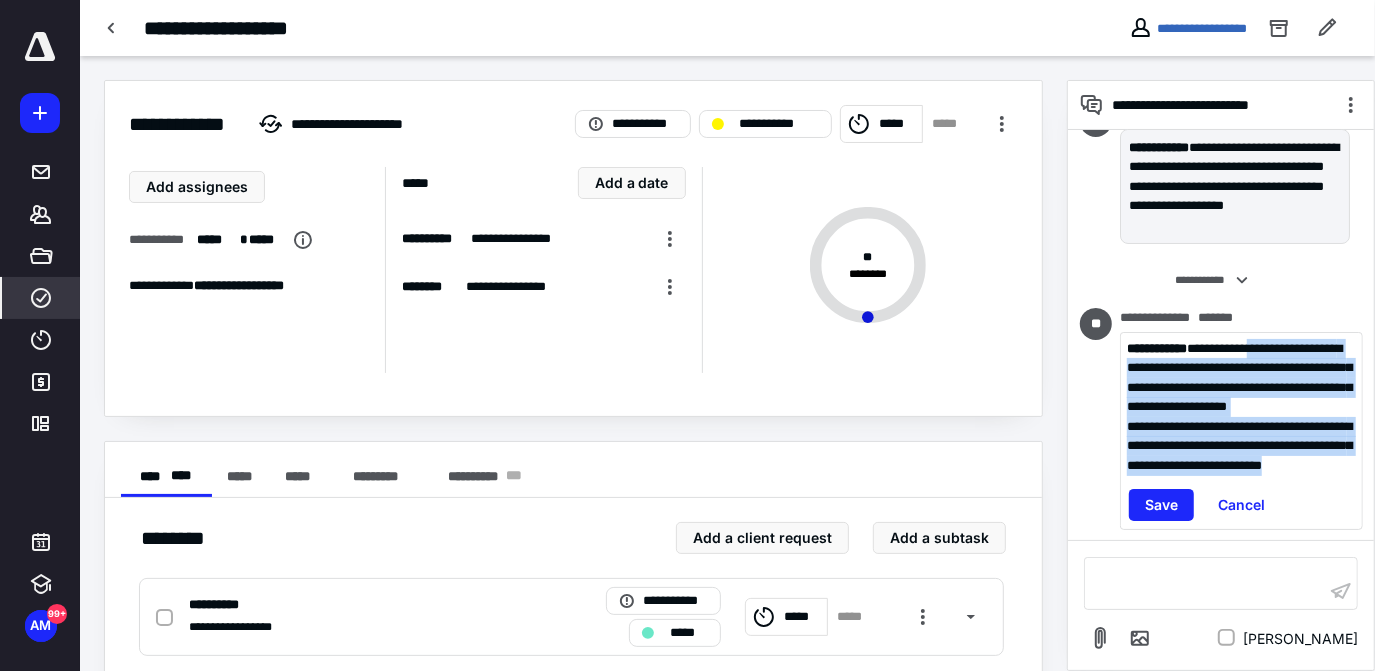 drag, startPoint x: 1275, startPoint y: 532, endPoint x: 1120, endPoint y: 328, distance: 256.205 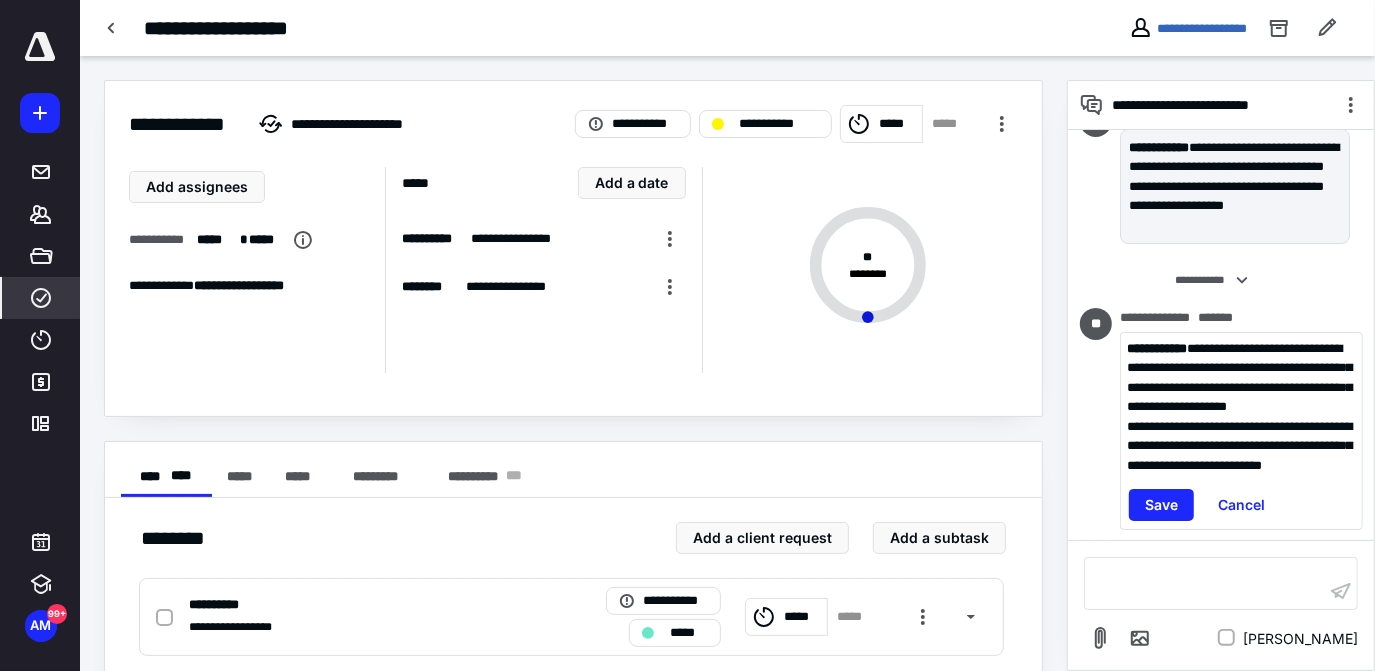 scroll, scrollTop: 0, scrollLeft: 0, axis: both 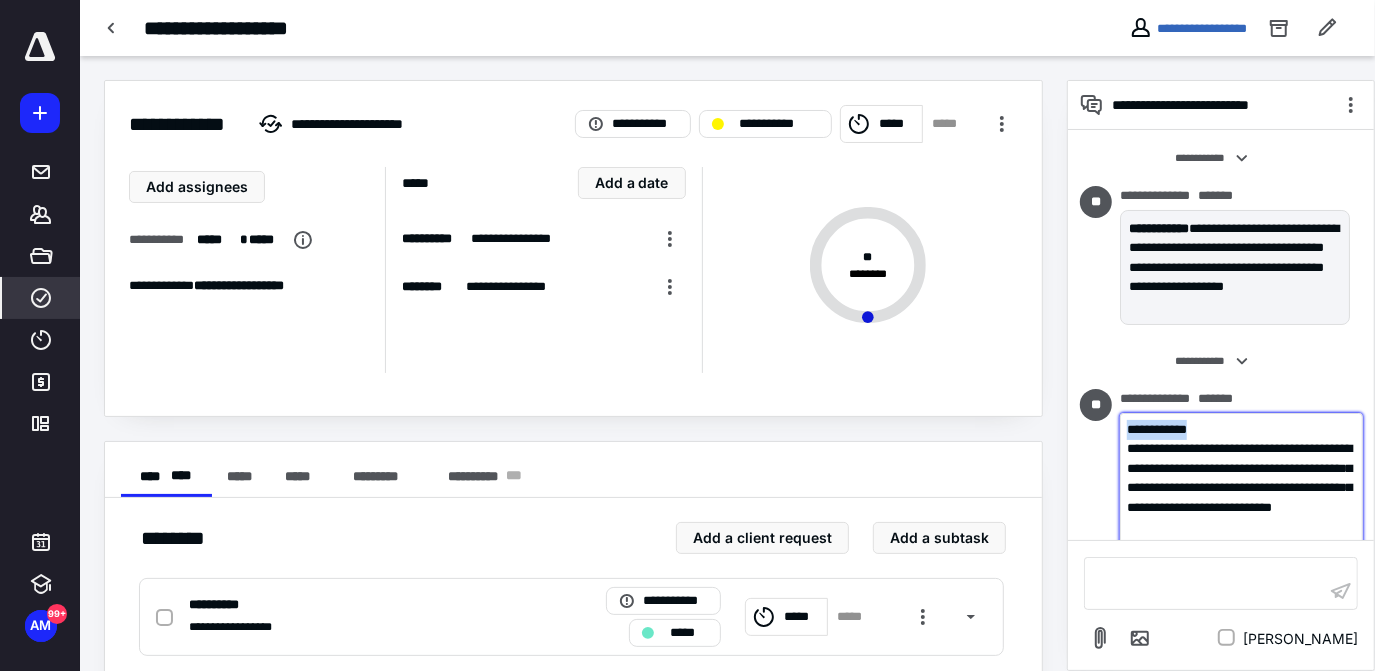 drag, startPoint x: 1216, startPoint y: 433, endPoint x: 1120, endPoint y: 431, distance: 96.02083 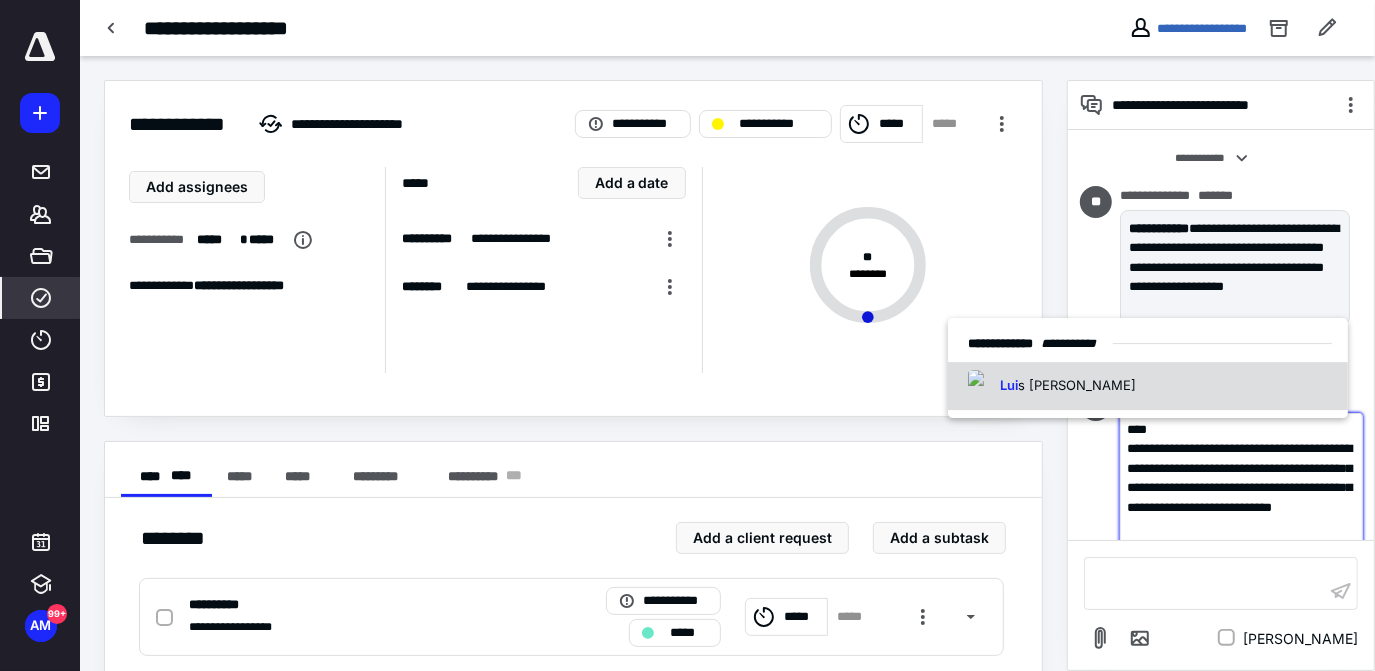 click on "s [PERSON_NAME]" at bounding box center [1077, 386] 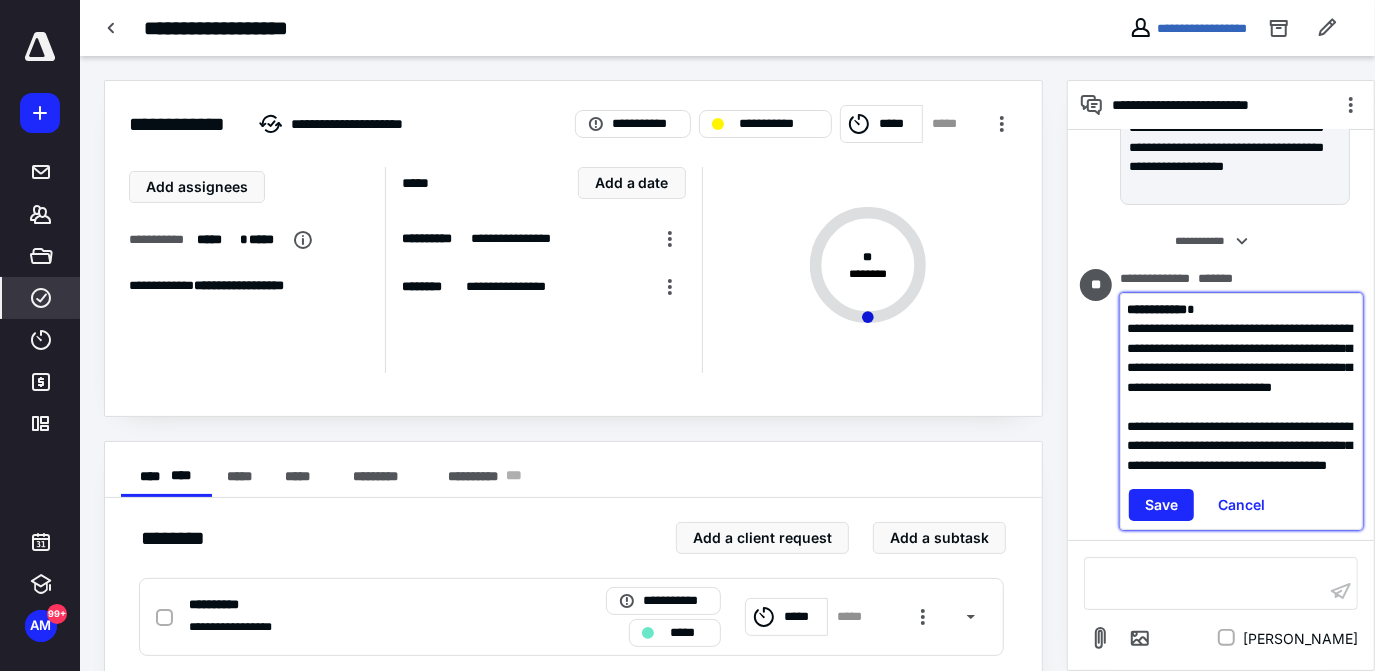 scroll, scrollTop: 177, scrollLeft: 0, axis: vertical 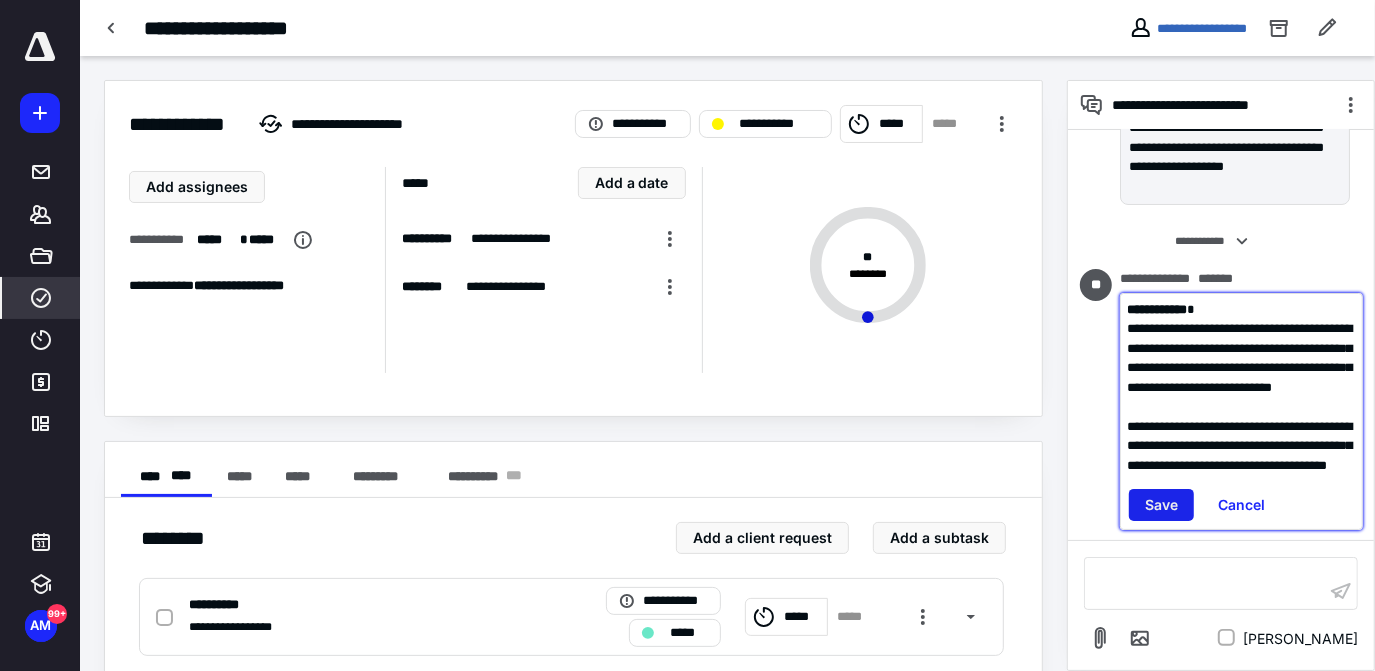 click on "Save" at bounding box center (1161, 505) 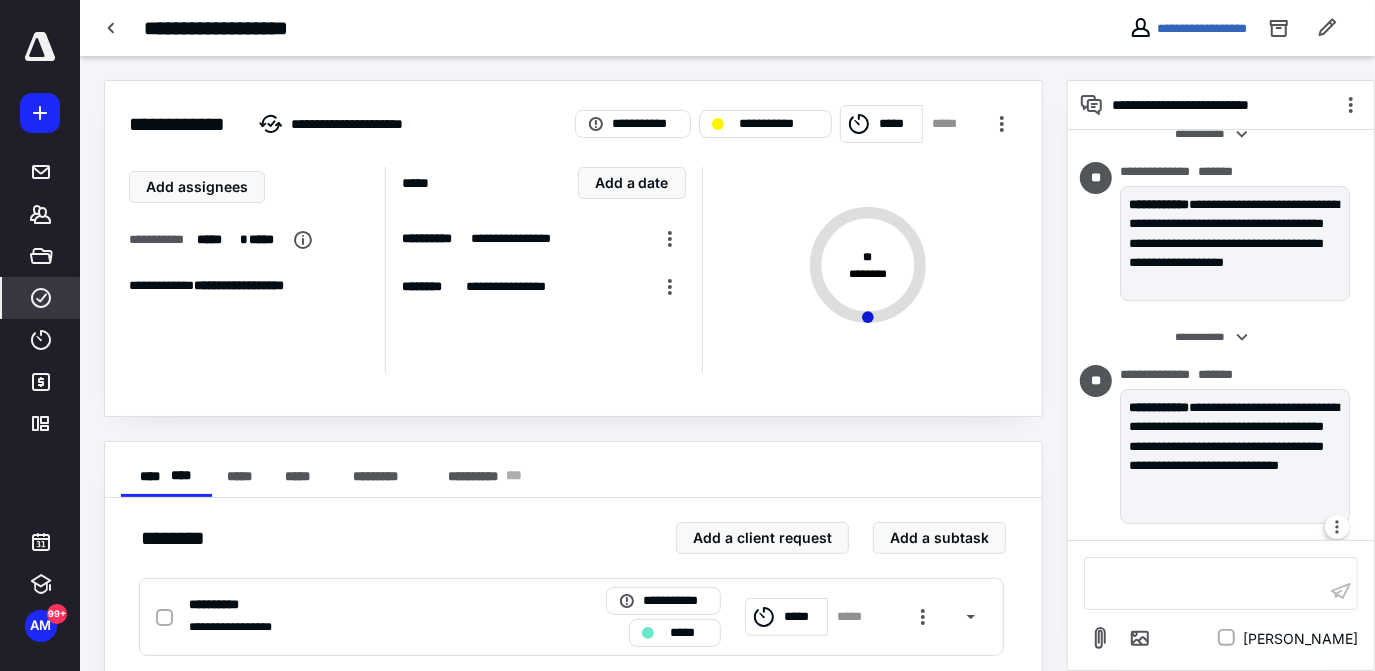 scroll, scrollTop: 122, scrollLeft: 0, axis: vertical 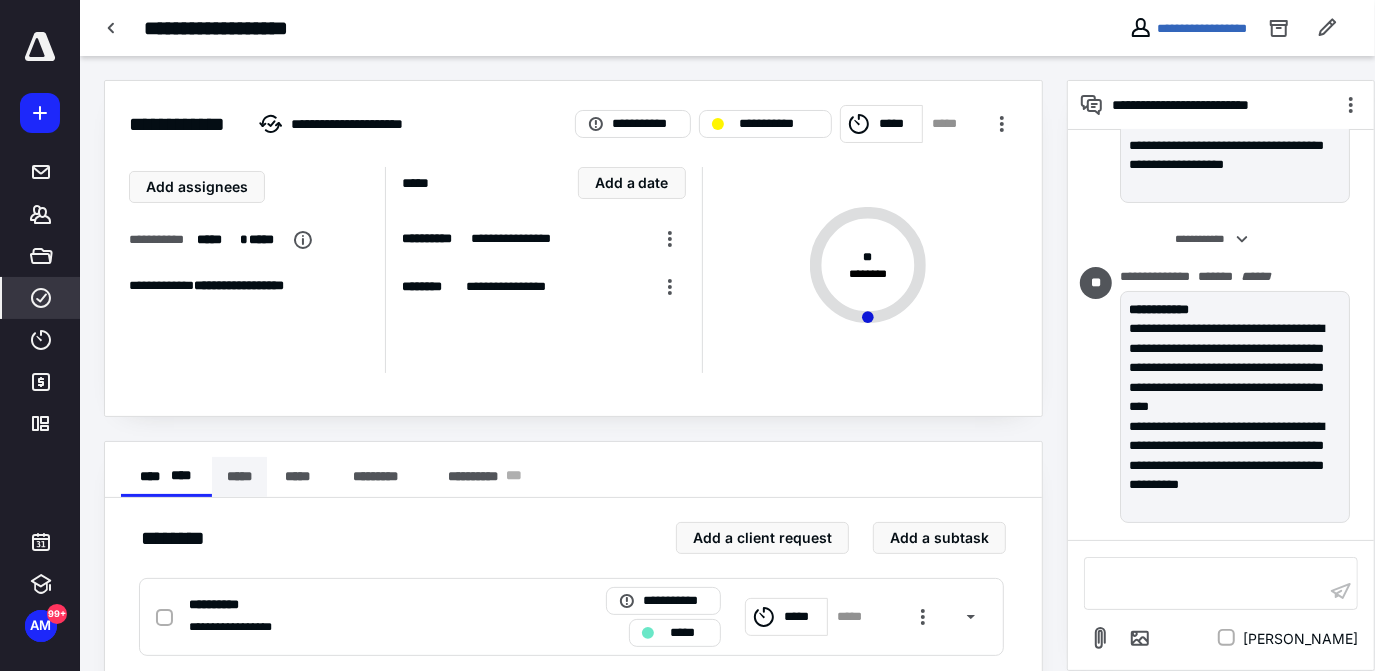 click on "*****" at bounding box center (239, 477) 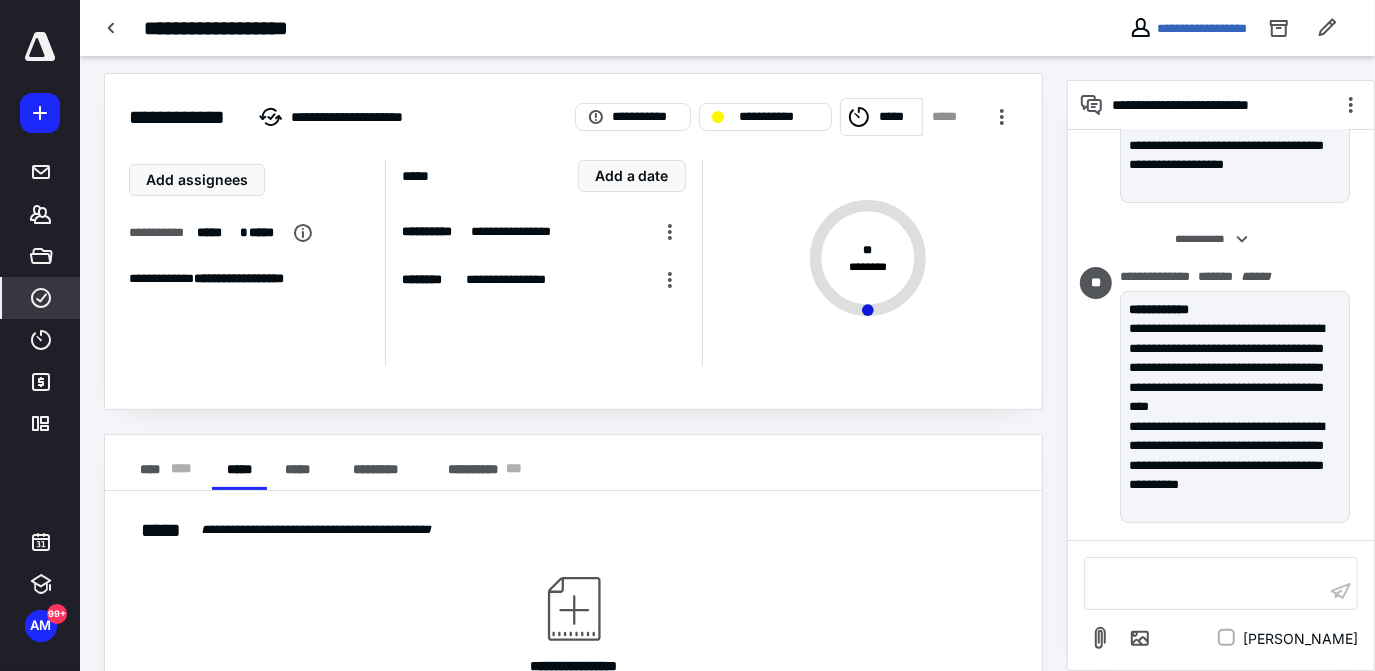 scroll, scrollTop: 0, scrollLeft: 0, axis: both 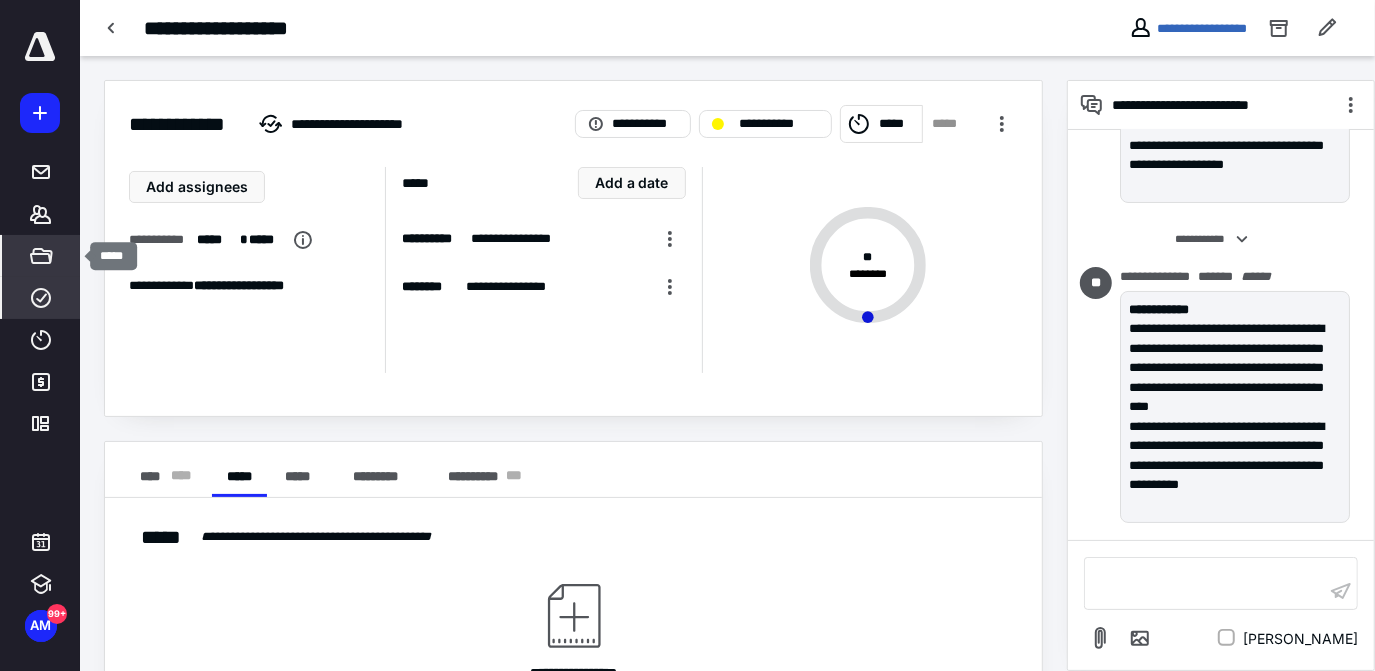 click 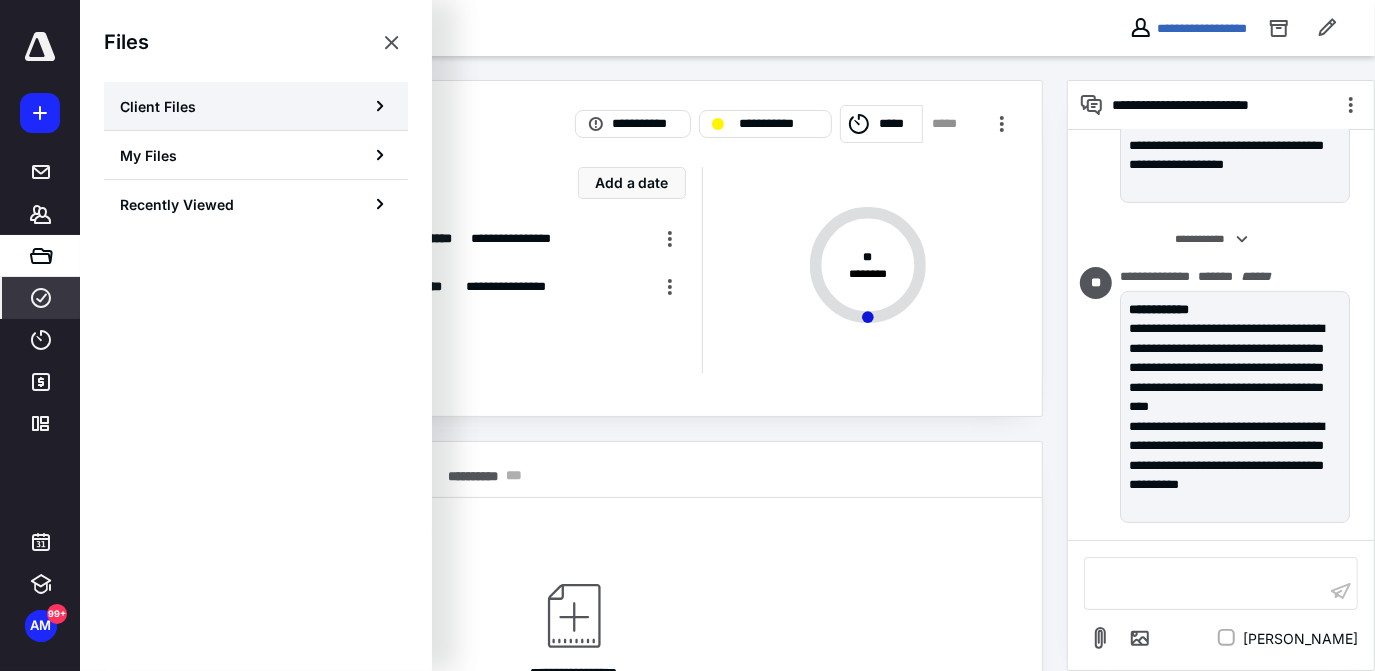 click on "Client Files" at bounding box center (256, 106) 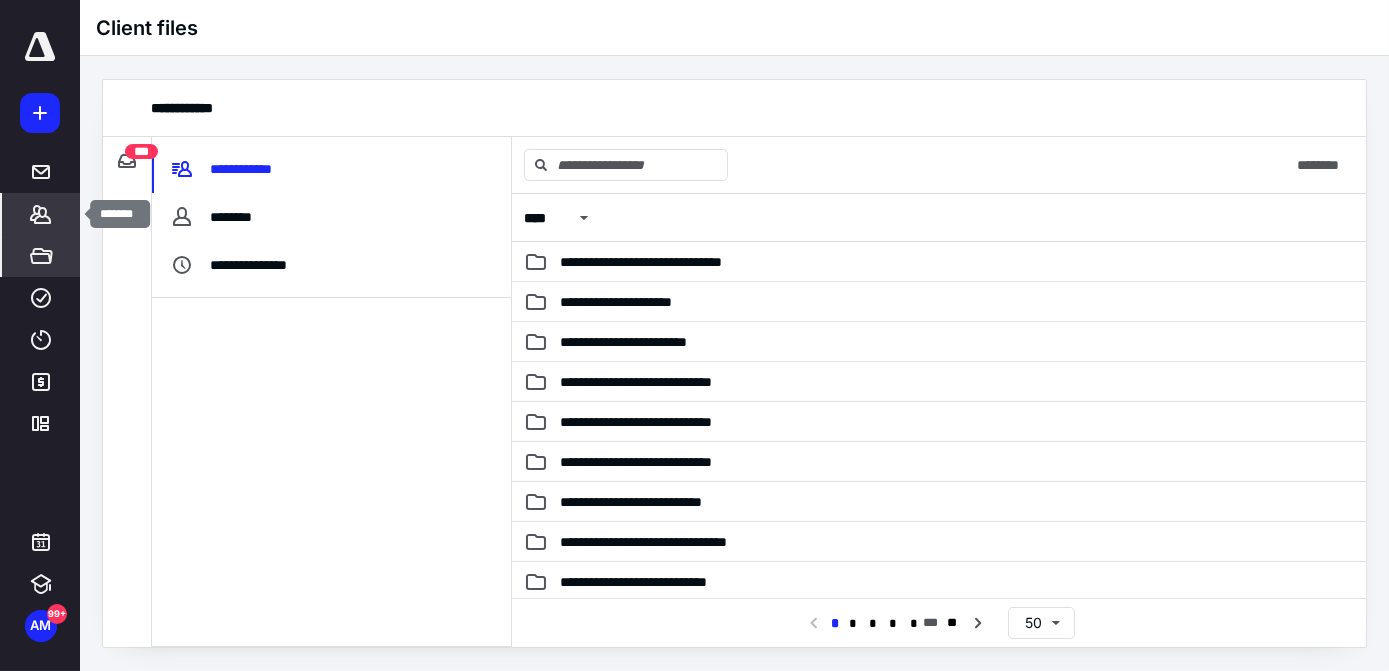 click 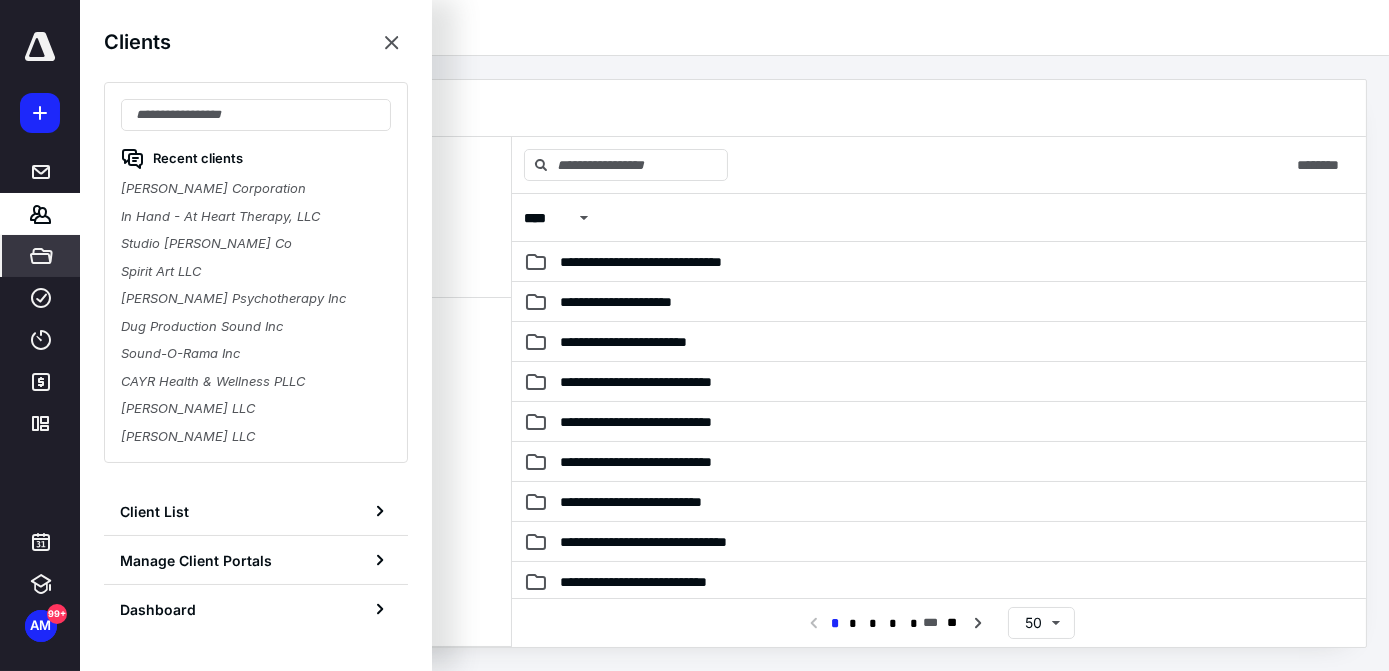 click on "Recent clients [PERSON_NAME] Corporation In Hand - At Heart Therapy, LLC Studio [PERSON_NAME] Co Spirit Art LLC [PERSON_NAME] Psychotherapy Inc Dug Production Sound Inc Sound-O-Rama Inc CAYR Health & Wellness PLLC [PERSON_NAME] LLC [PERSON_NAME] LLC" at bounding box center [256, 272] 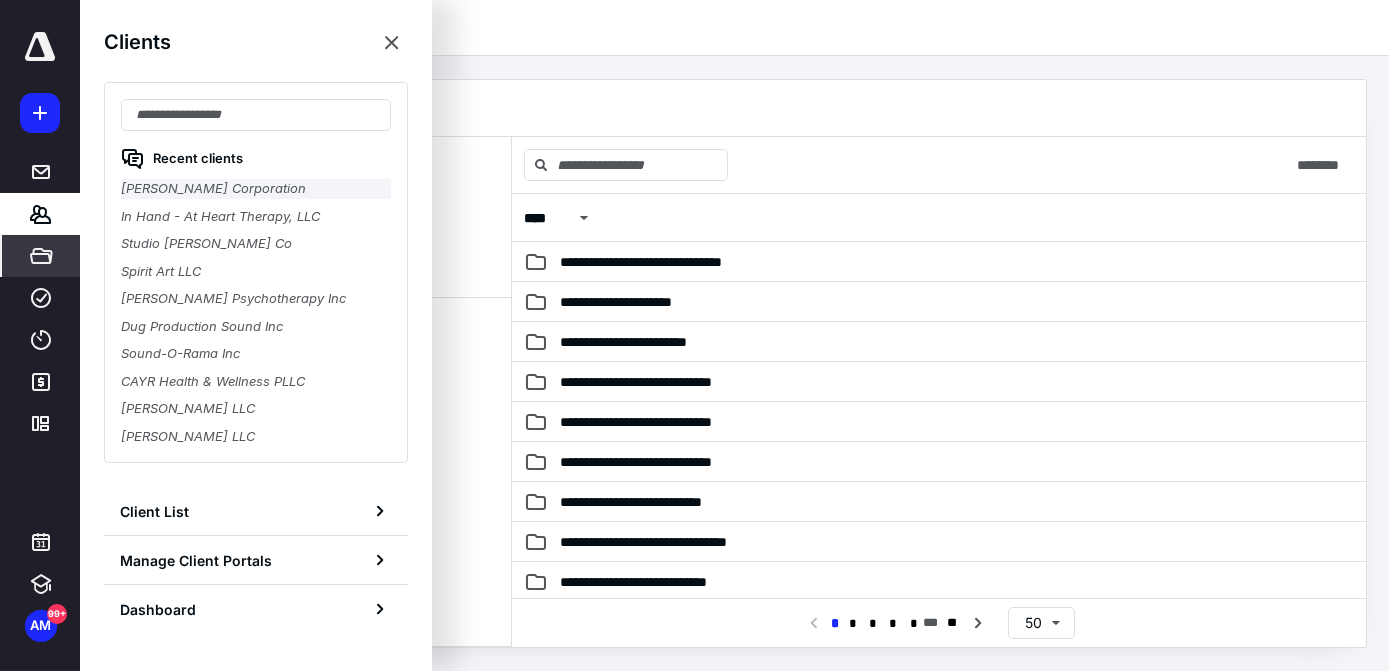 click on "[PERSON_NAME] Corporation" at bounding box center [256, 189] 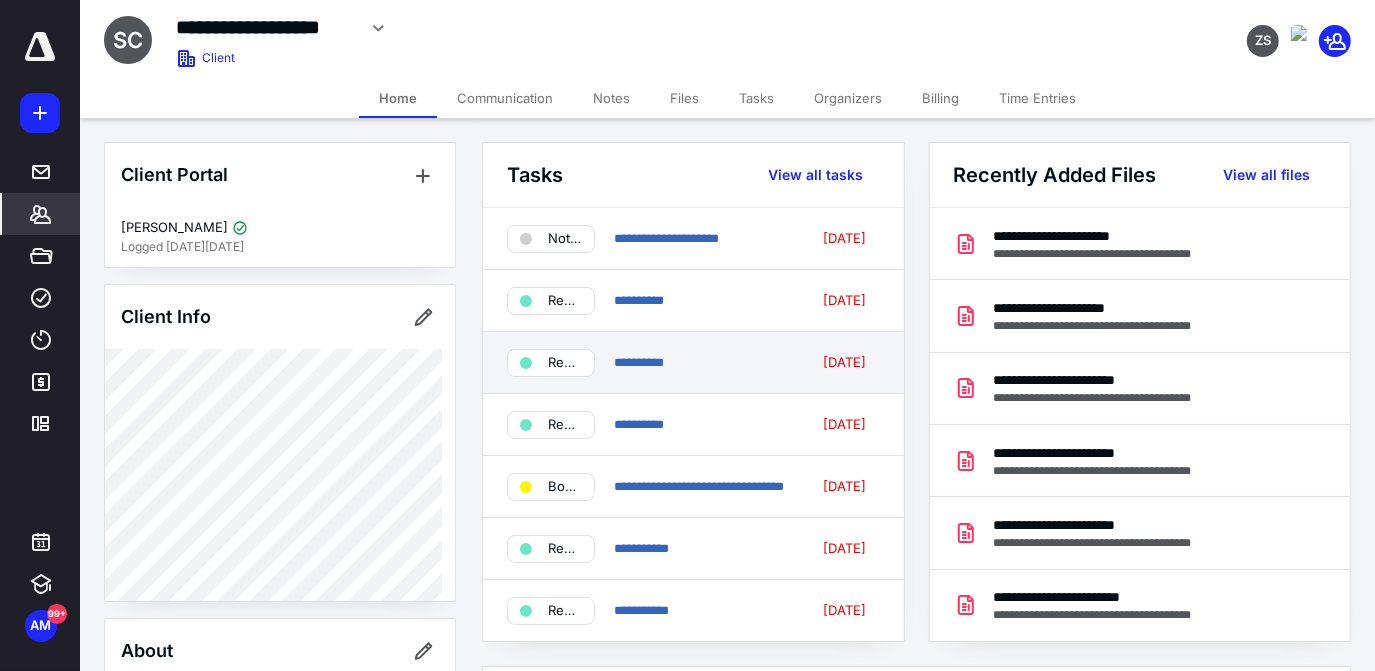 scroll, scrollTop: 0, scrollLeft: 0, axis: both 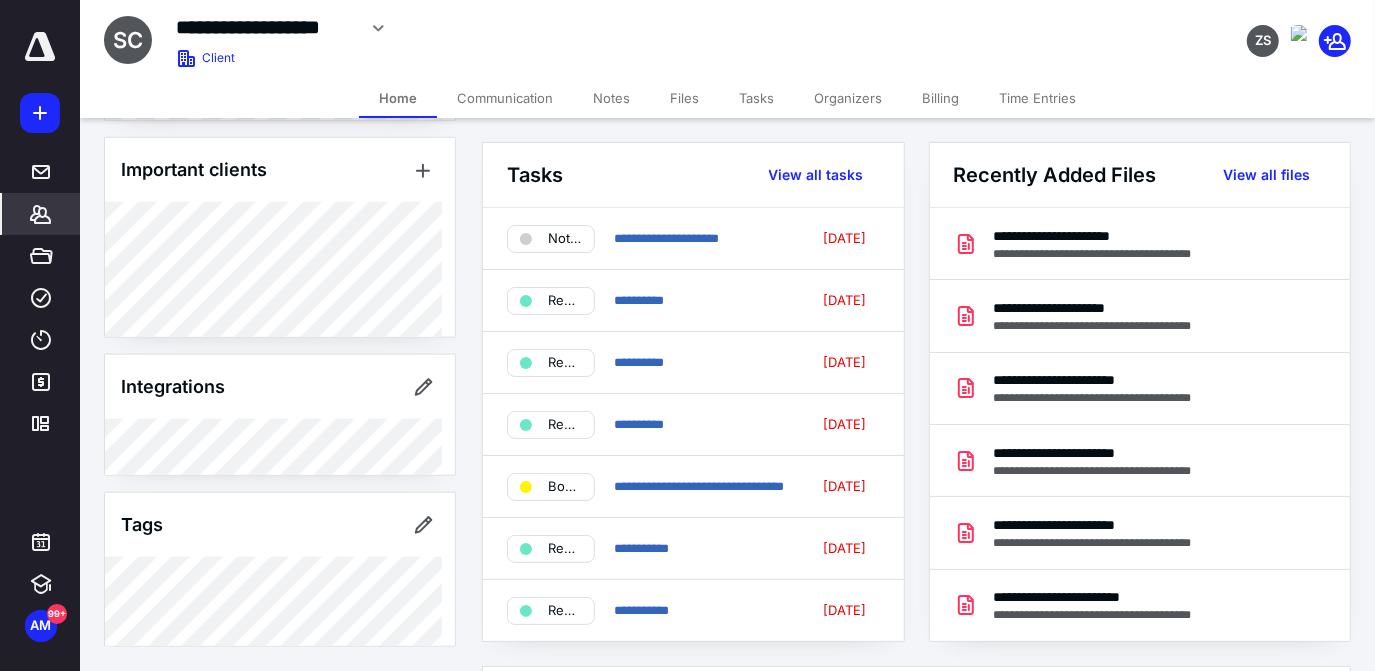 click on "Communication" at bounding box center [505, 98] 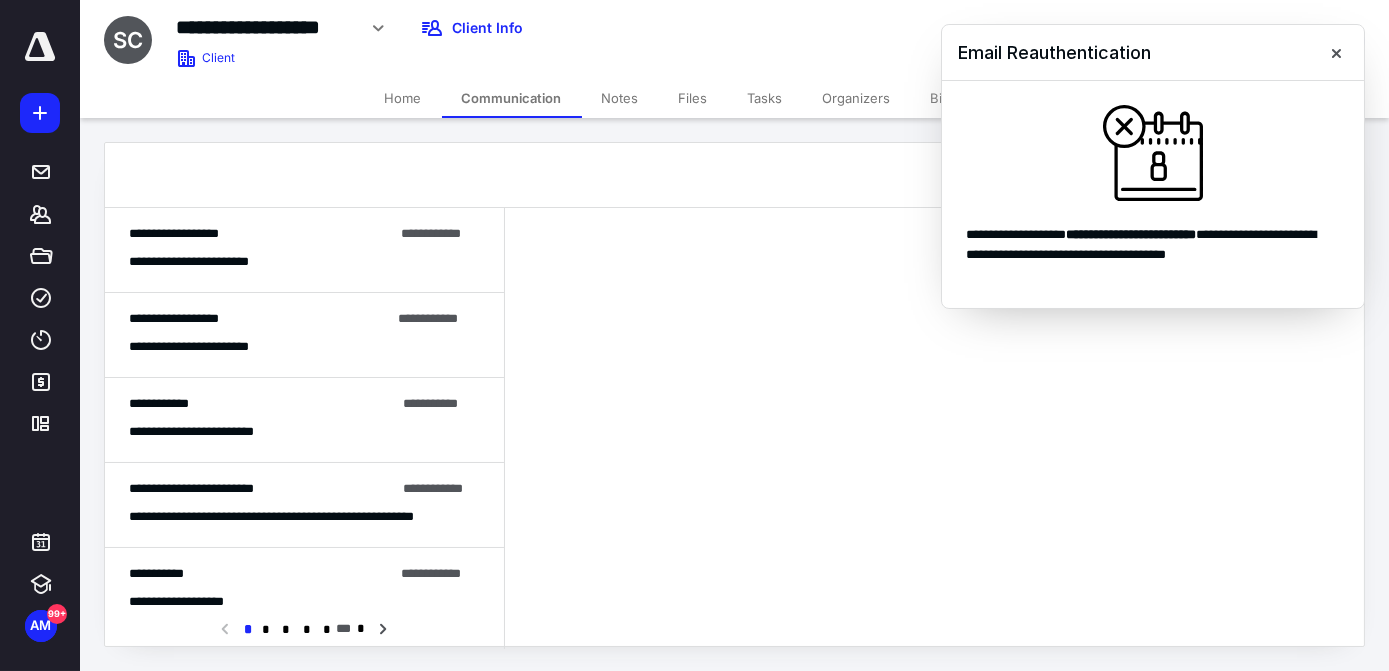 click at bounding box center [934, 428] 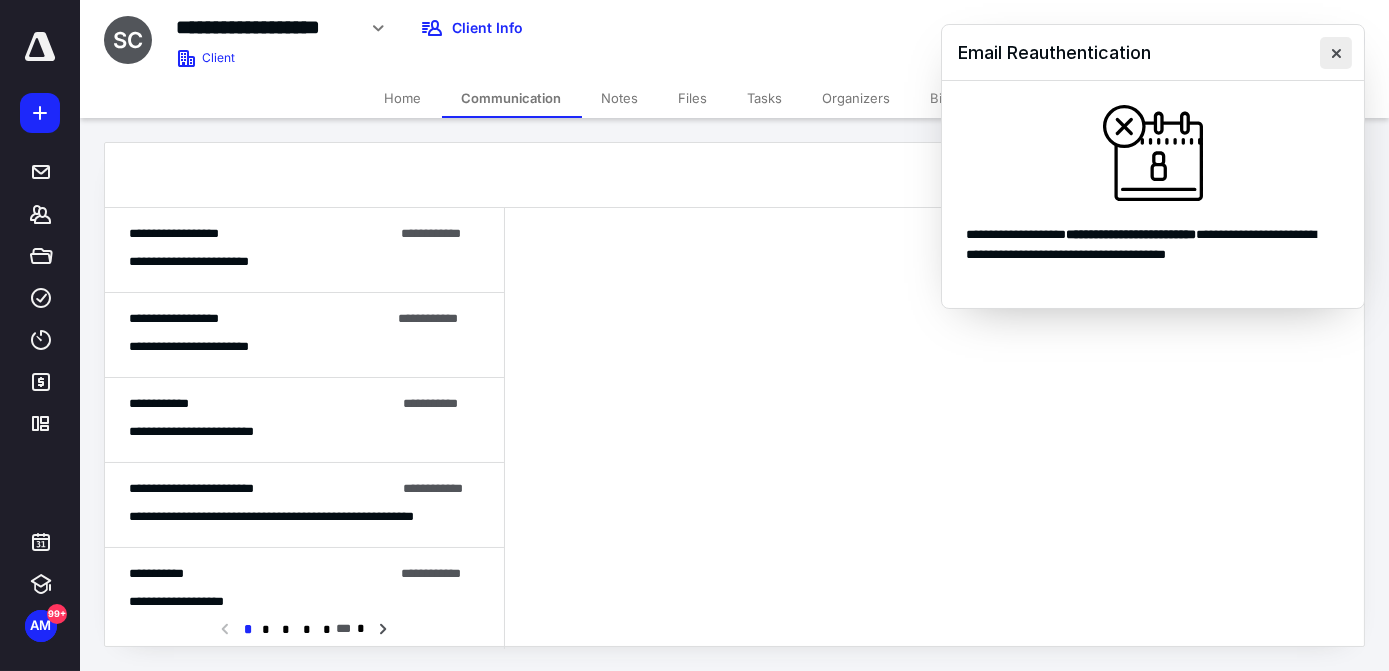 click at bounding box center [1336, 53] 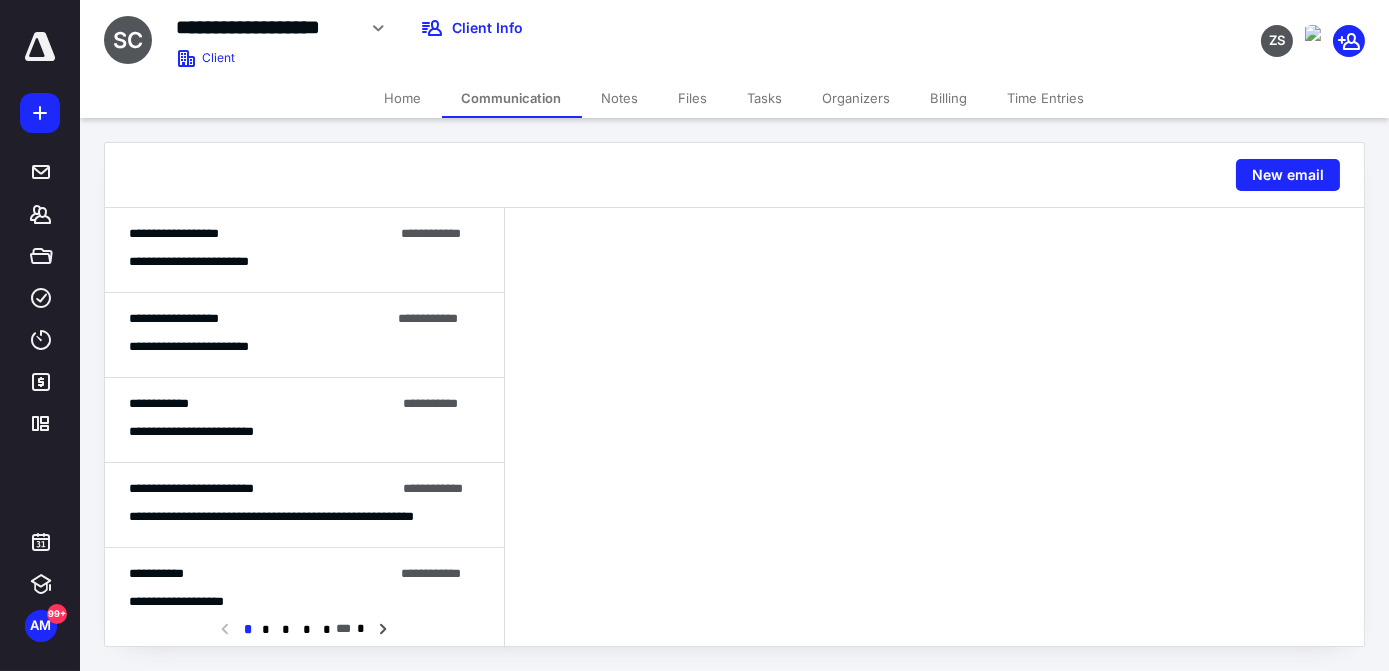 click on "Tasks" at bounding box center [765, 98] 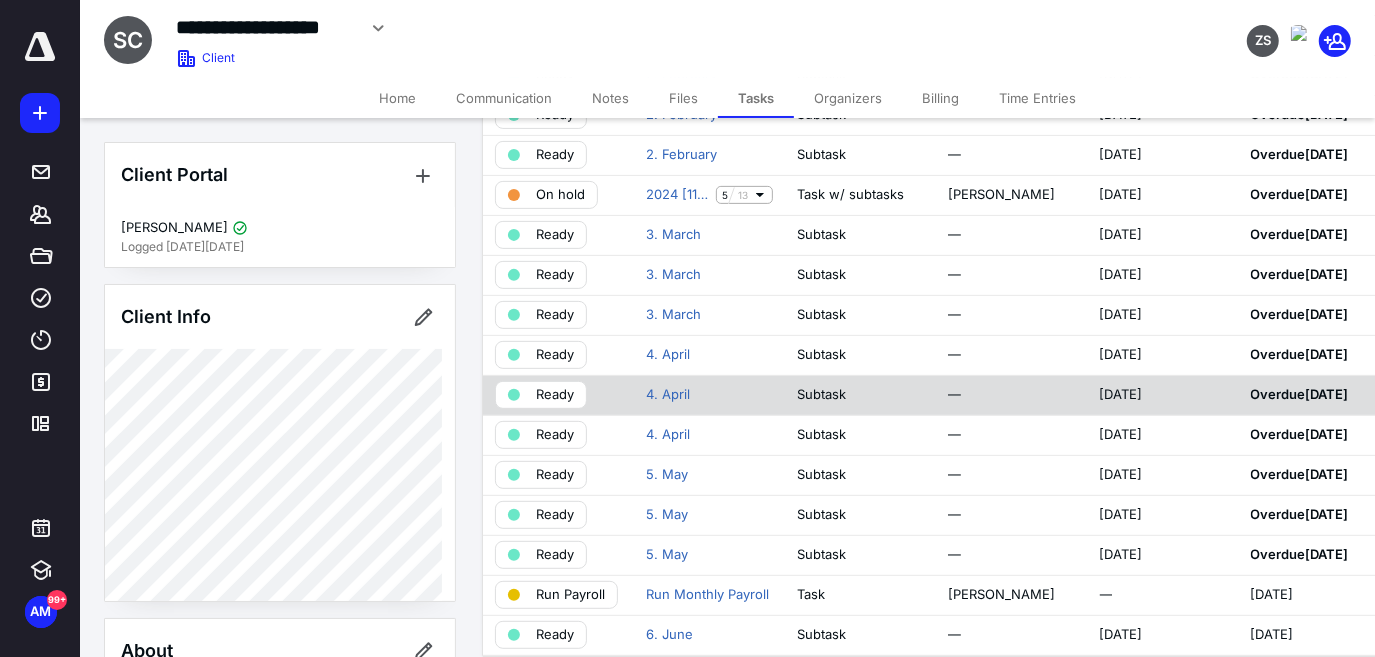 scroll, scrollTop: 319, scrollLeft: 0, axis: vertical 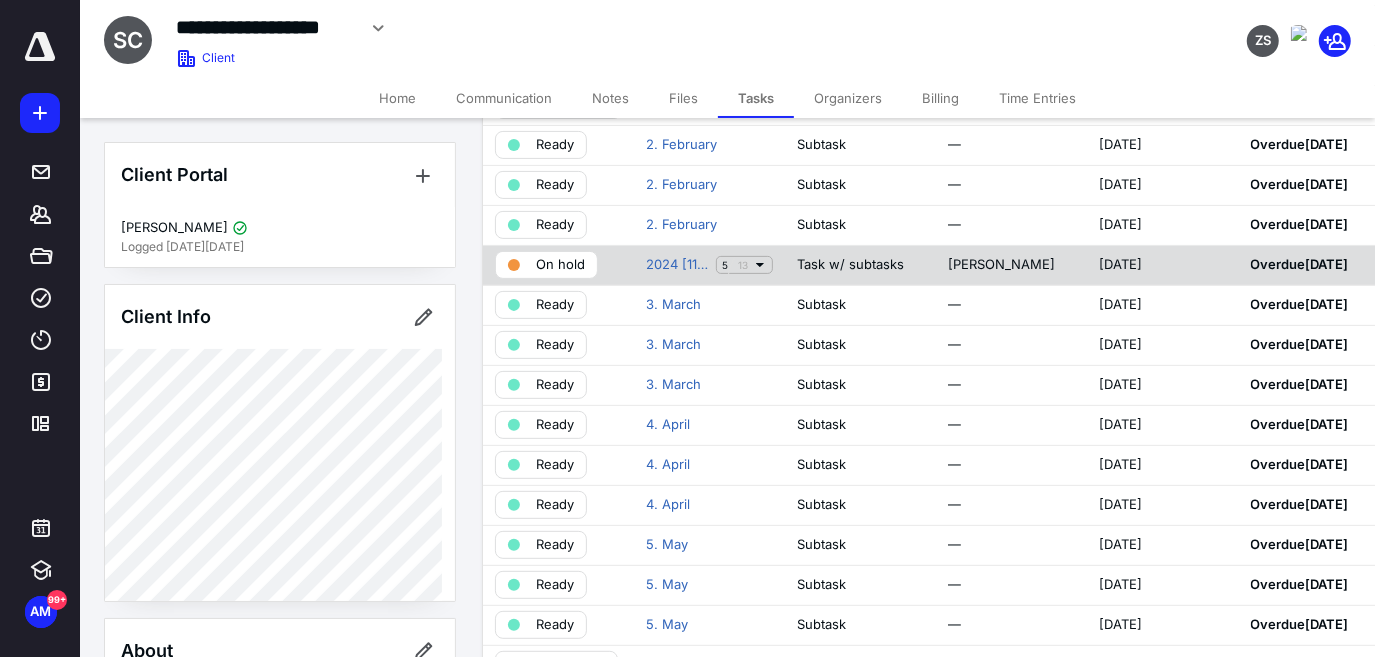 click on "[DATE]" at bounding box center [1163, 265] 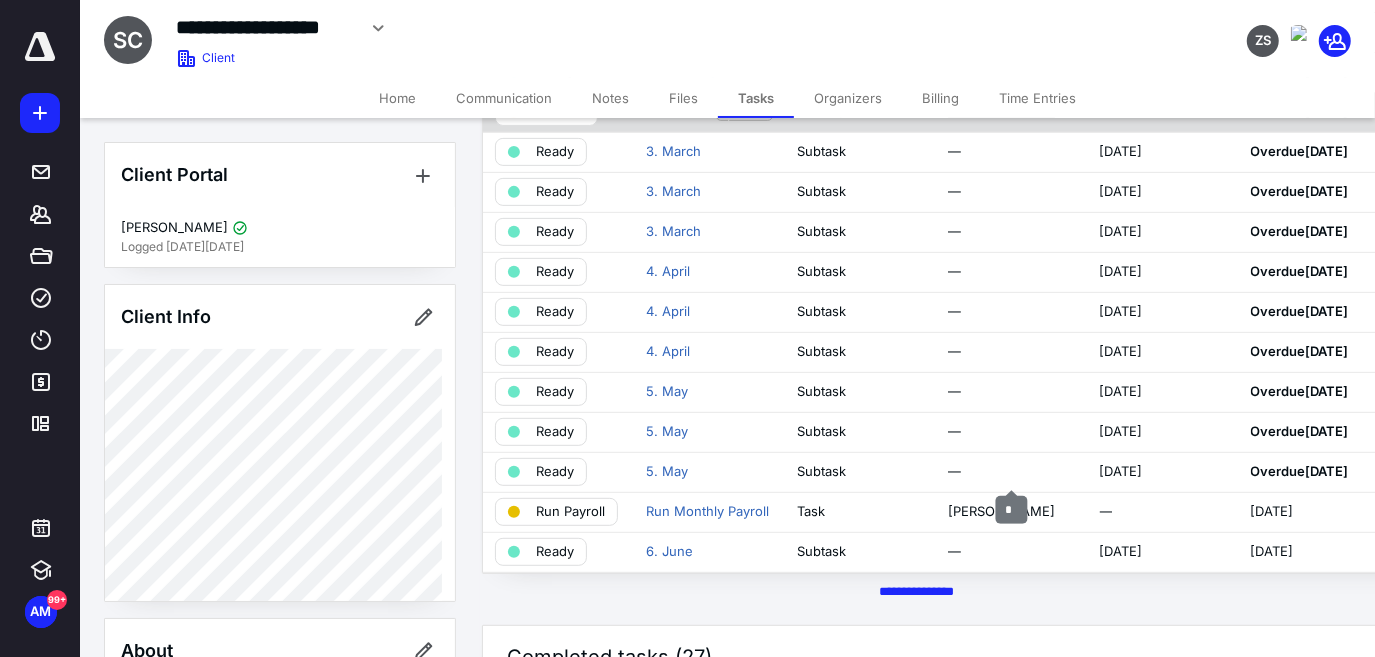 scroll, scrollTop: 547, scrollLeft: 0, axis: vertical 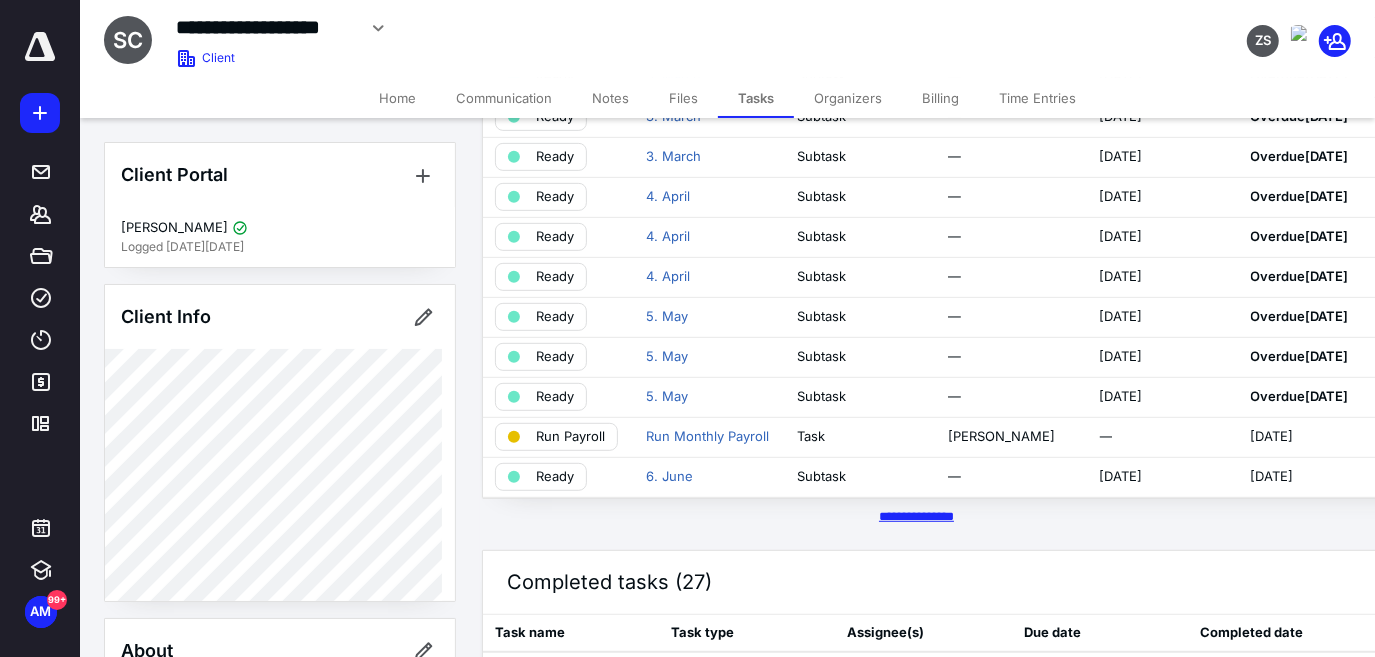 click on "********* *****" at bounding box center (916, 516) 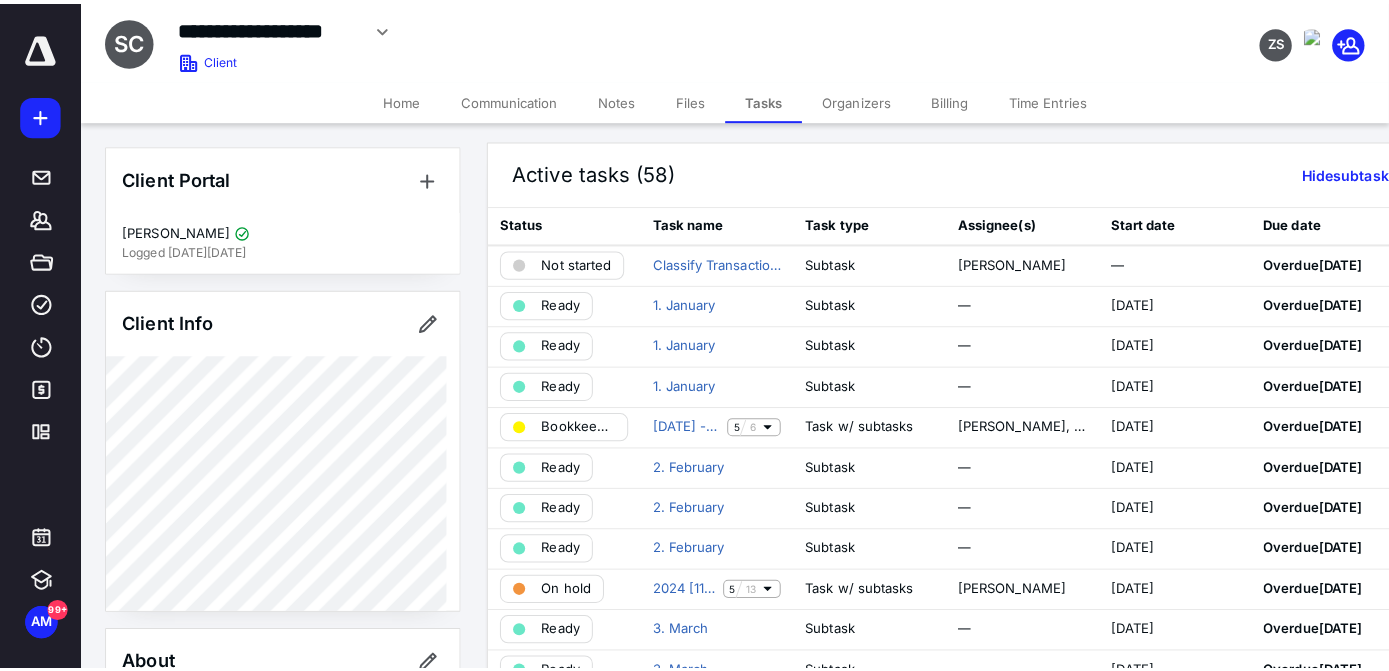scroll, scrollTop: 0, scrollLeft: 0, axis: both 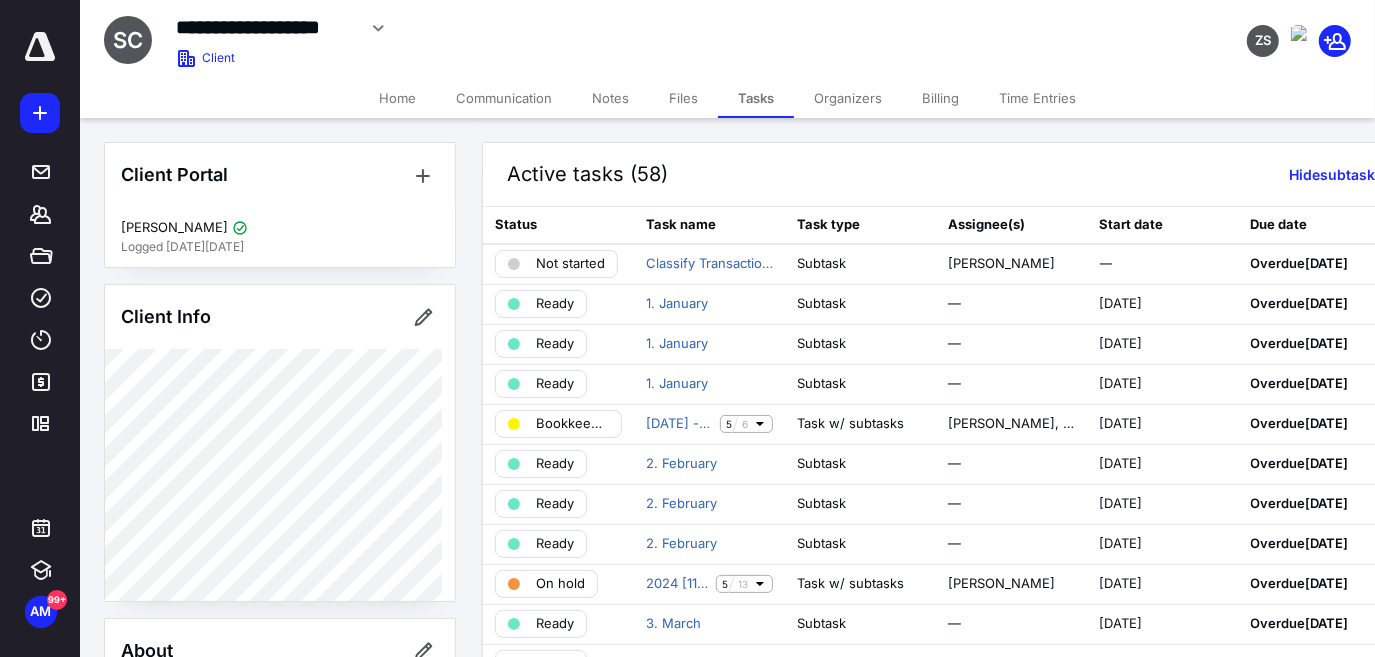 click on "Files" at bounding box center [683, 98] 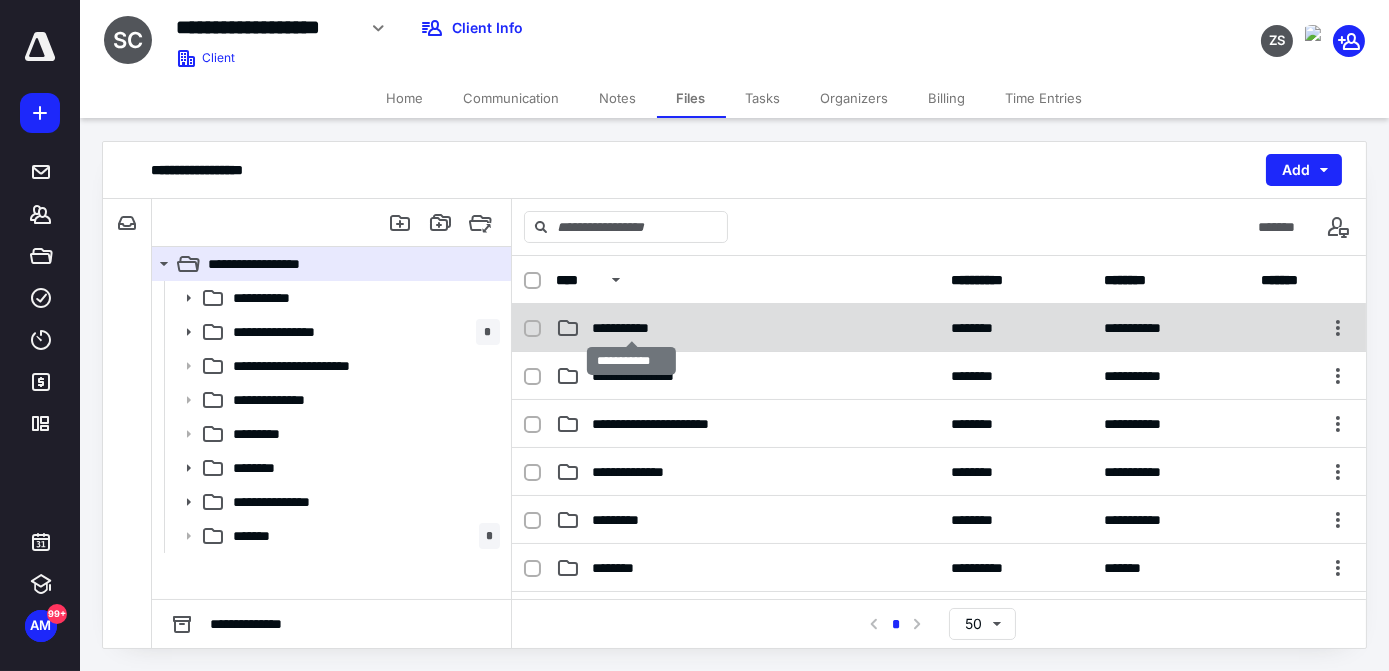 click on "**********" at bounding box center [632, 328] 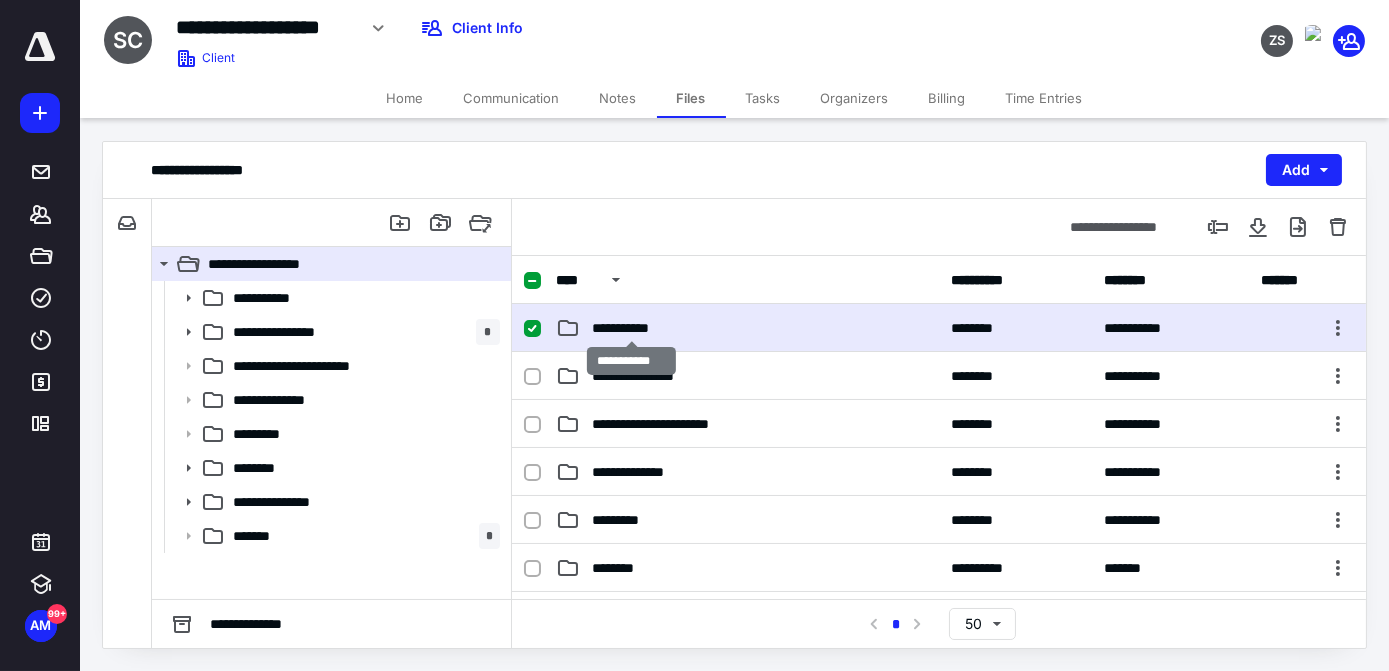 click on "**********" at bounding box center (632, 328) 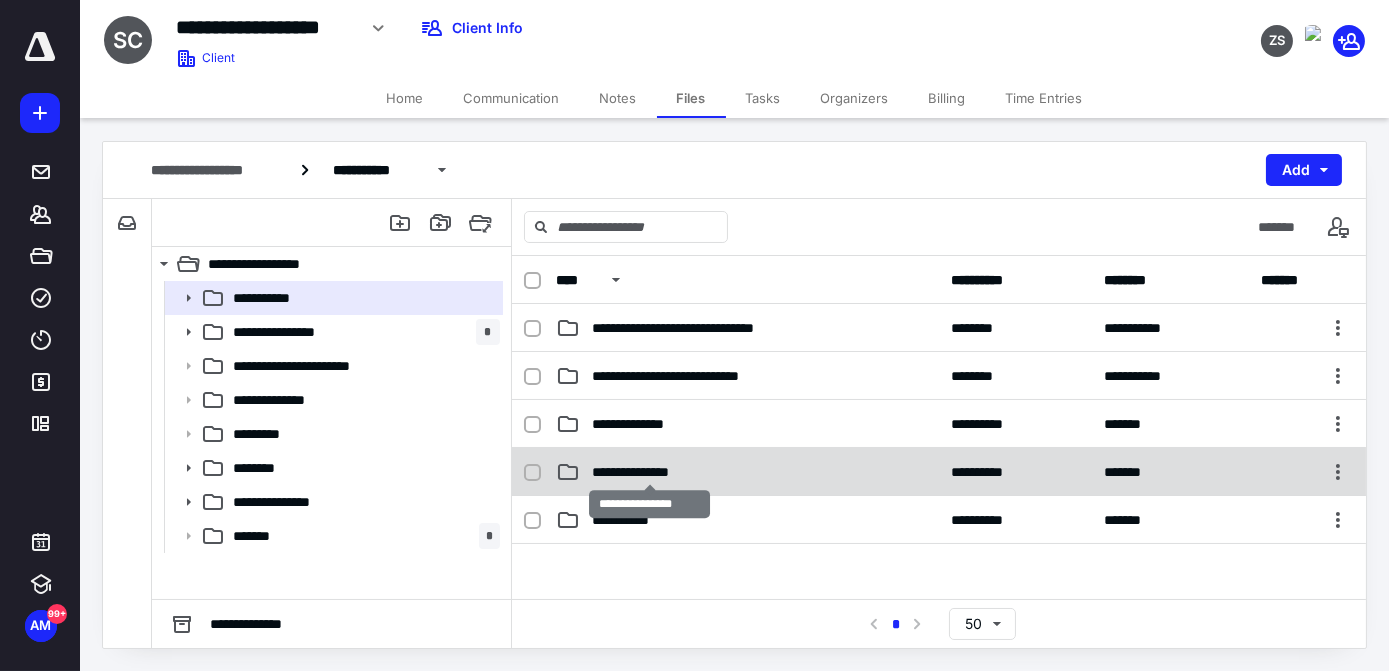 click on "**********" at bounding box center [650, 472] 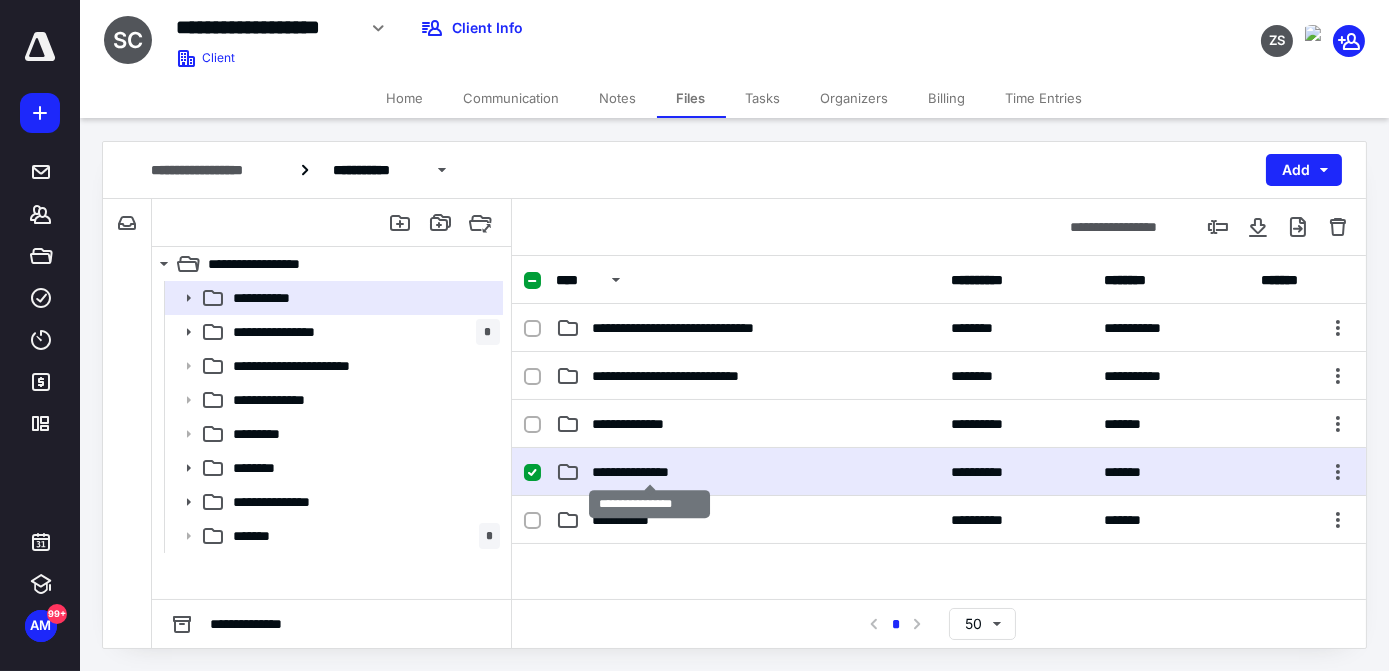 click on "**********" at bounding box center (650, 472) 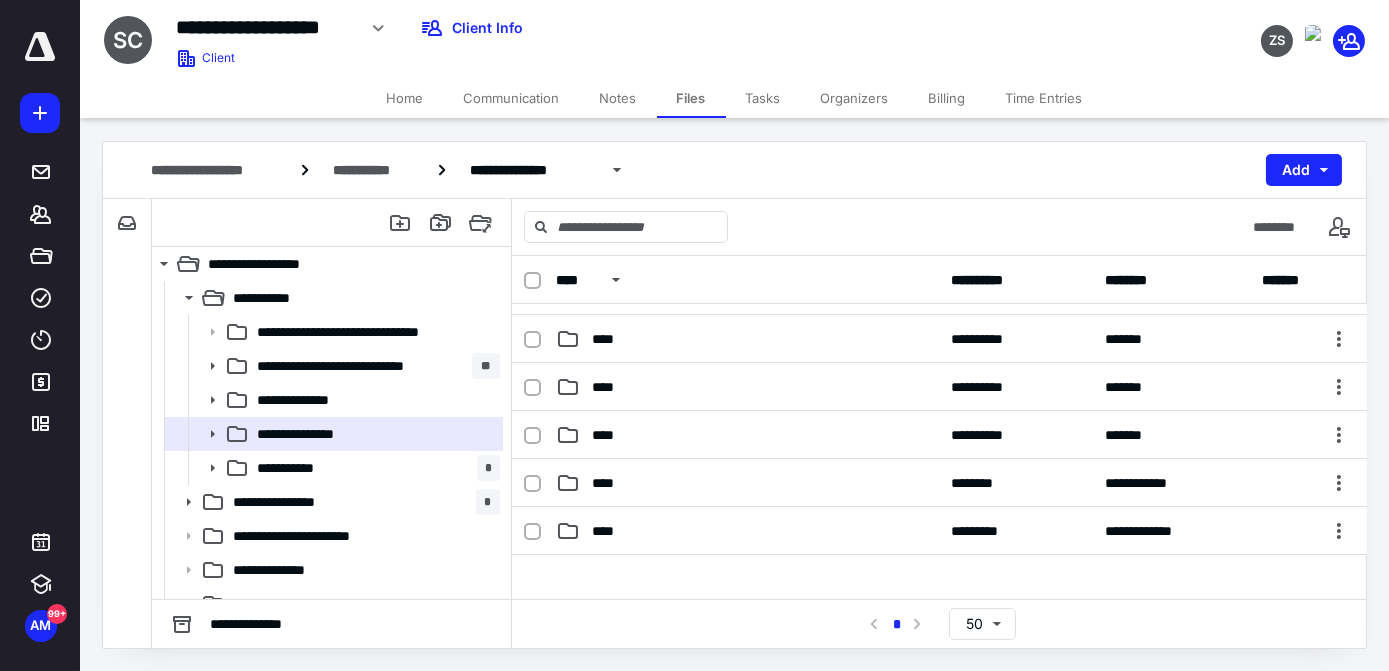 scroll, scrollTop: 302, scrollLeft: 0, axis: vertical 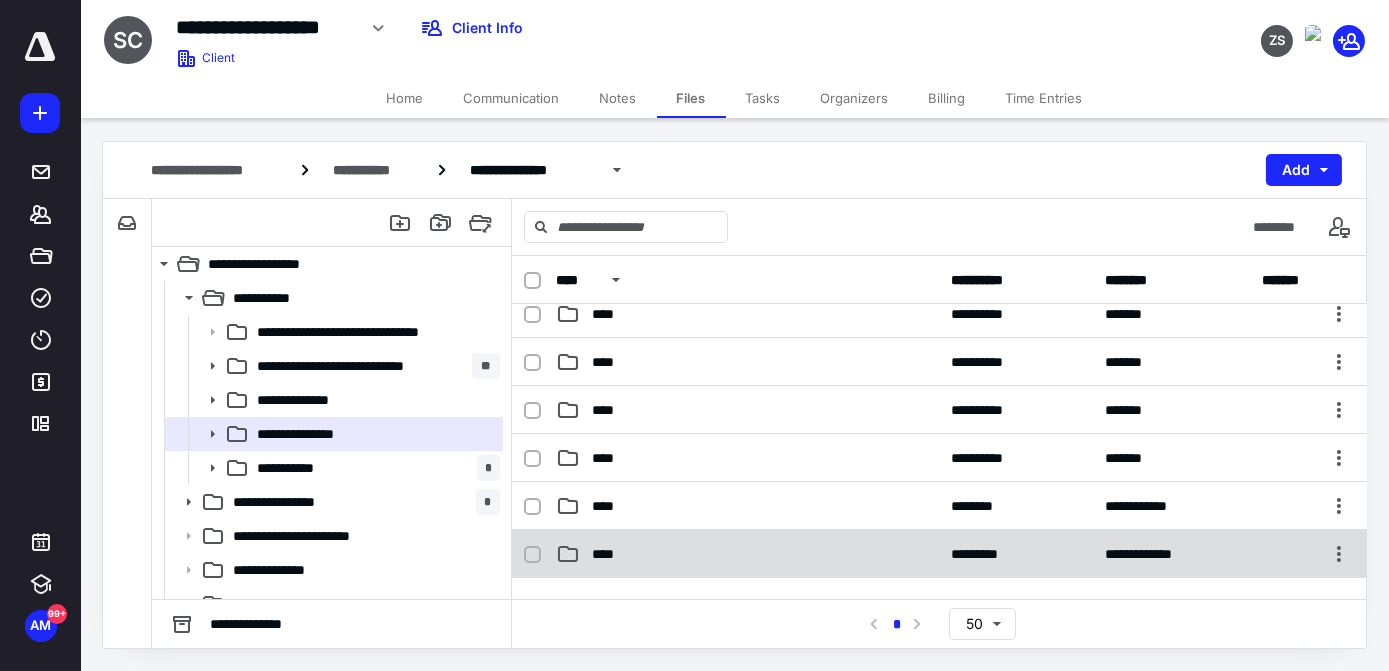 click on "****" at bounding box center [747, 554] 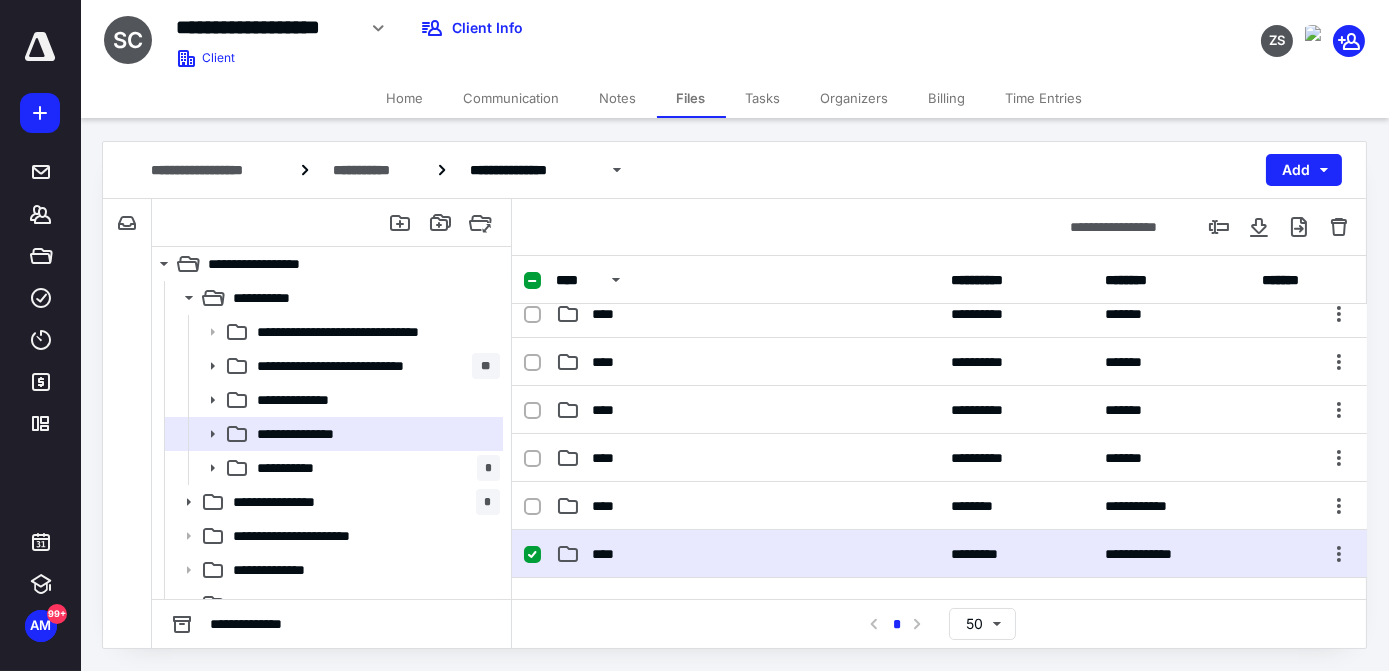 click on "****" at bounding box center (747, 554) 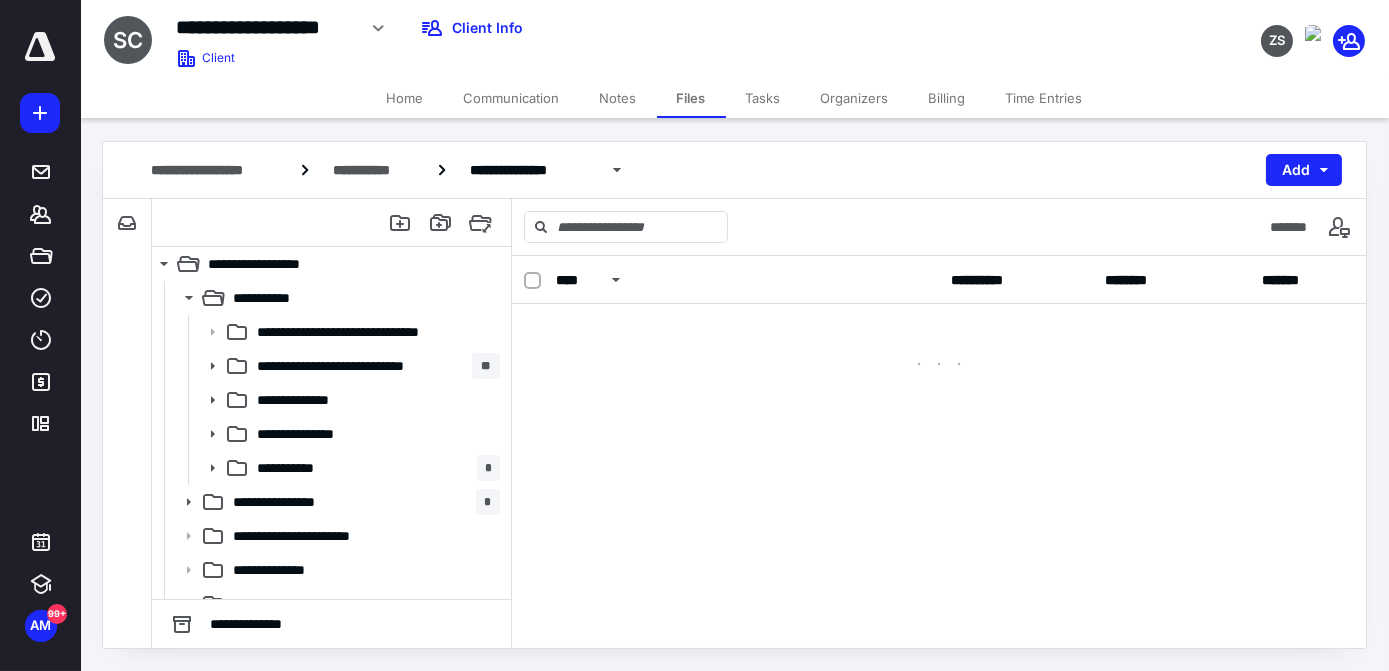 scroll, scrollTop: 0, scrollLeft: 0, axis: both 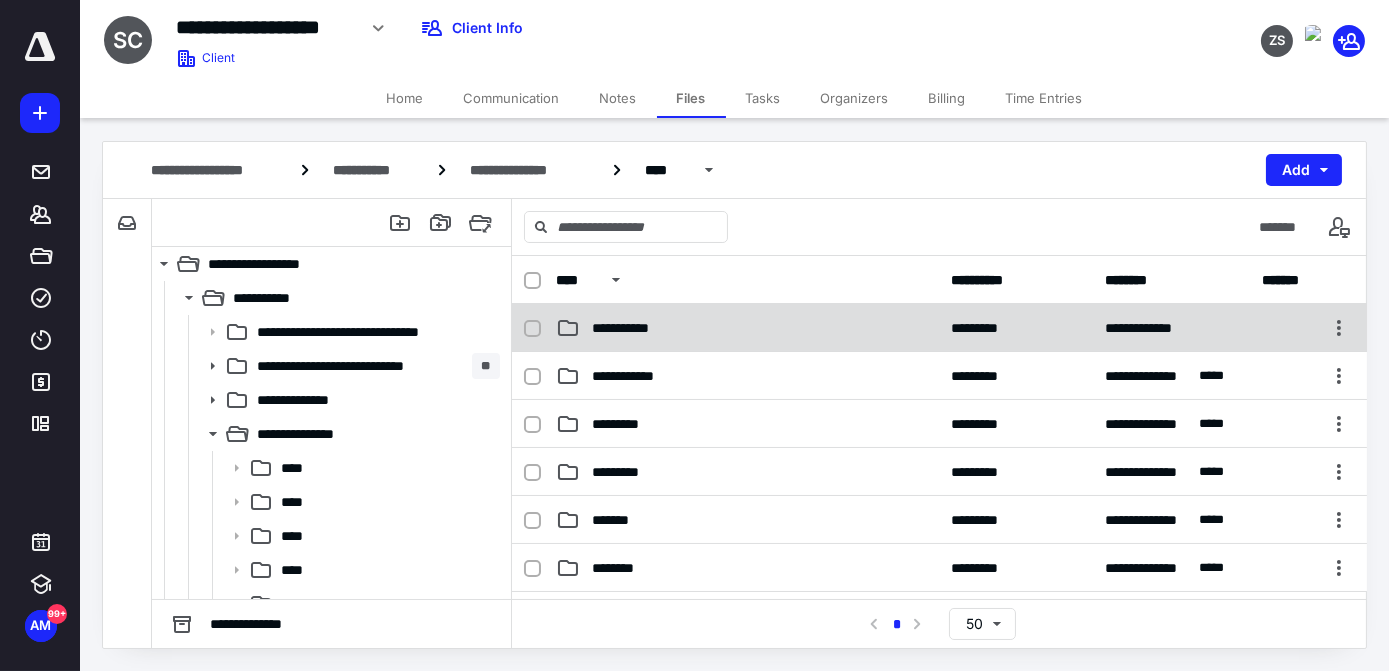 click on "**********" at bounding box center (747, 328) 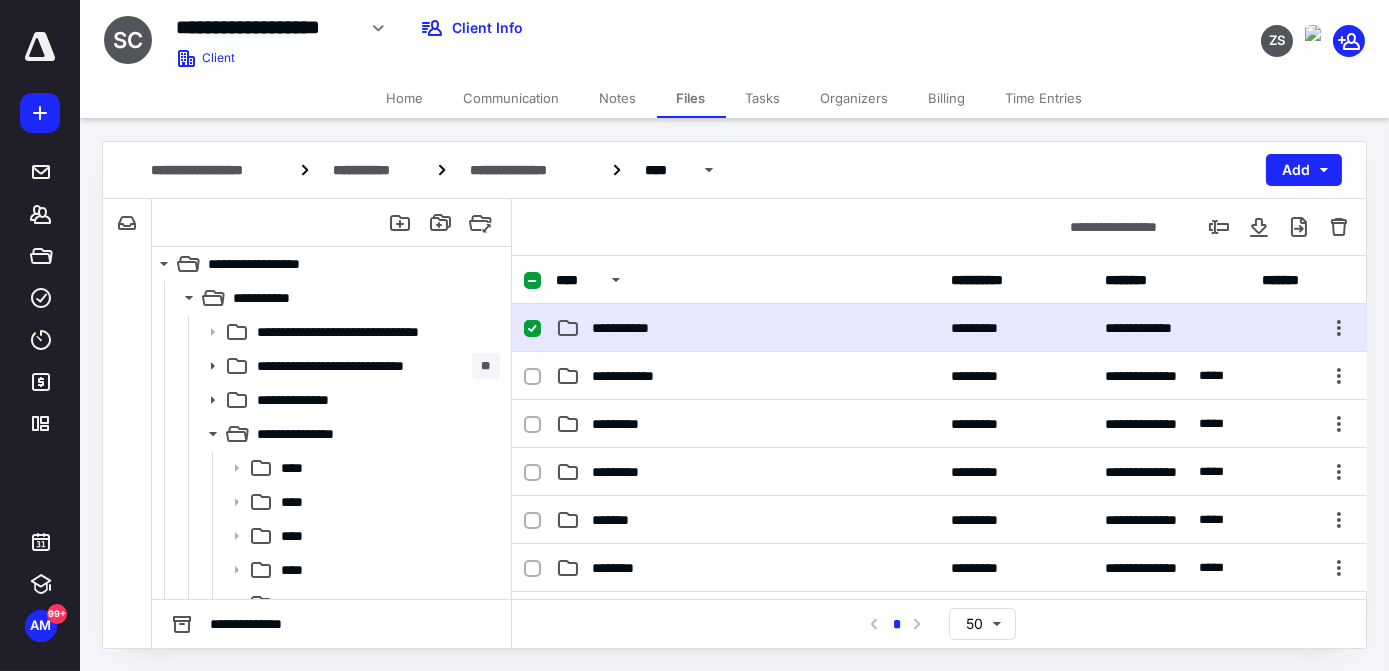 click on "**********" at bounding box center (747, 328) 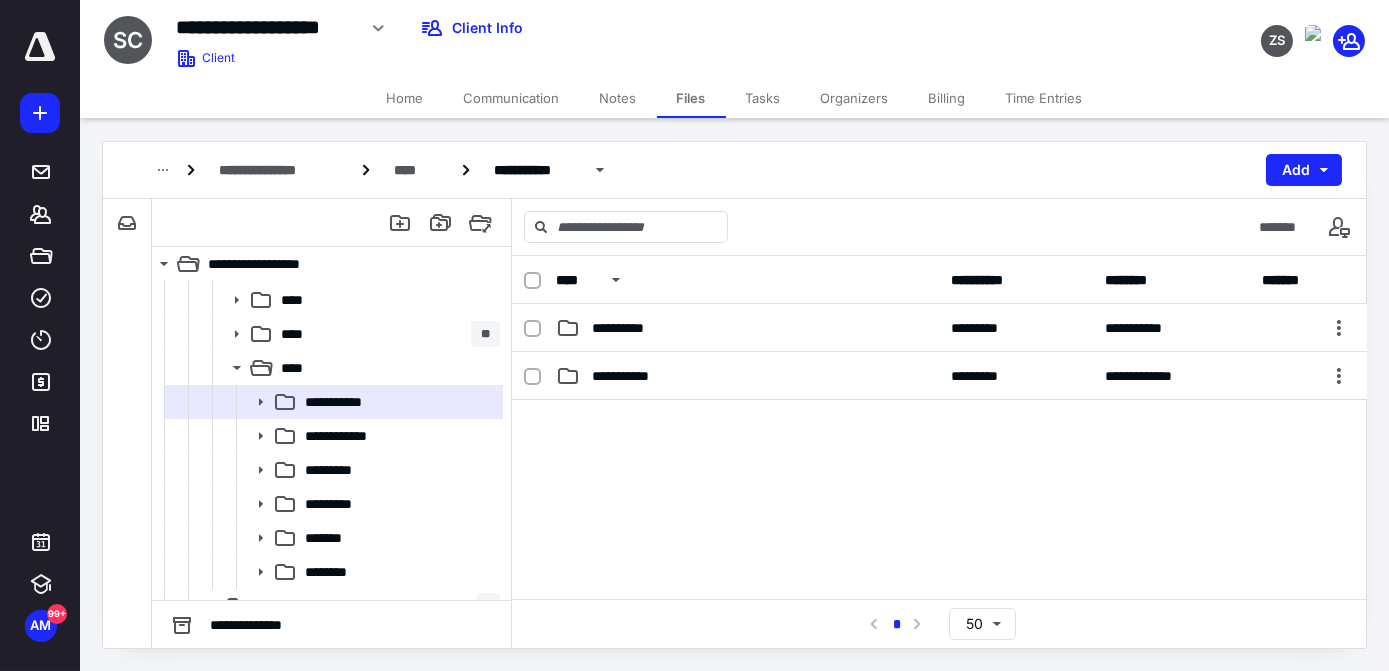 scroll, scrollTop: 440, scrollLeft: 0, axis: vertical 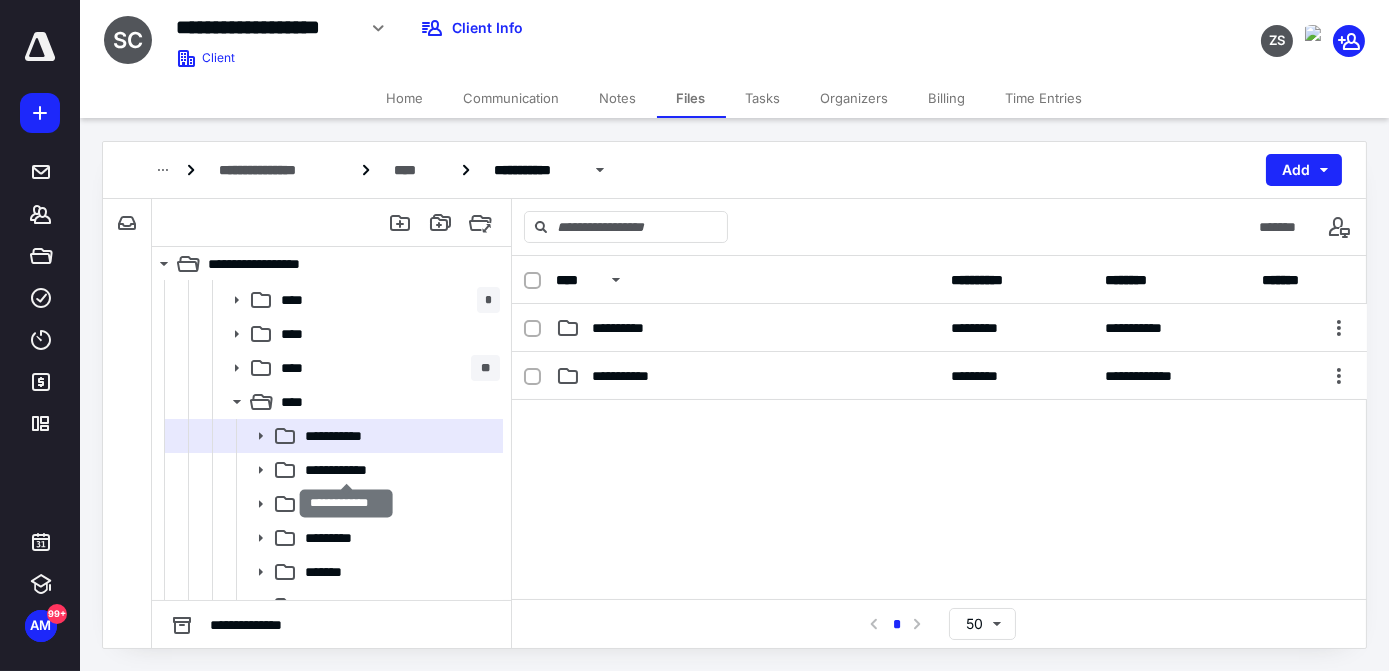 click on "**********" at bounding box center (347, 470) 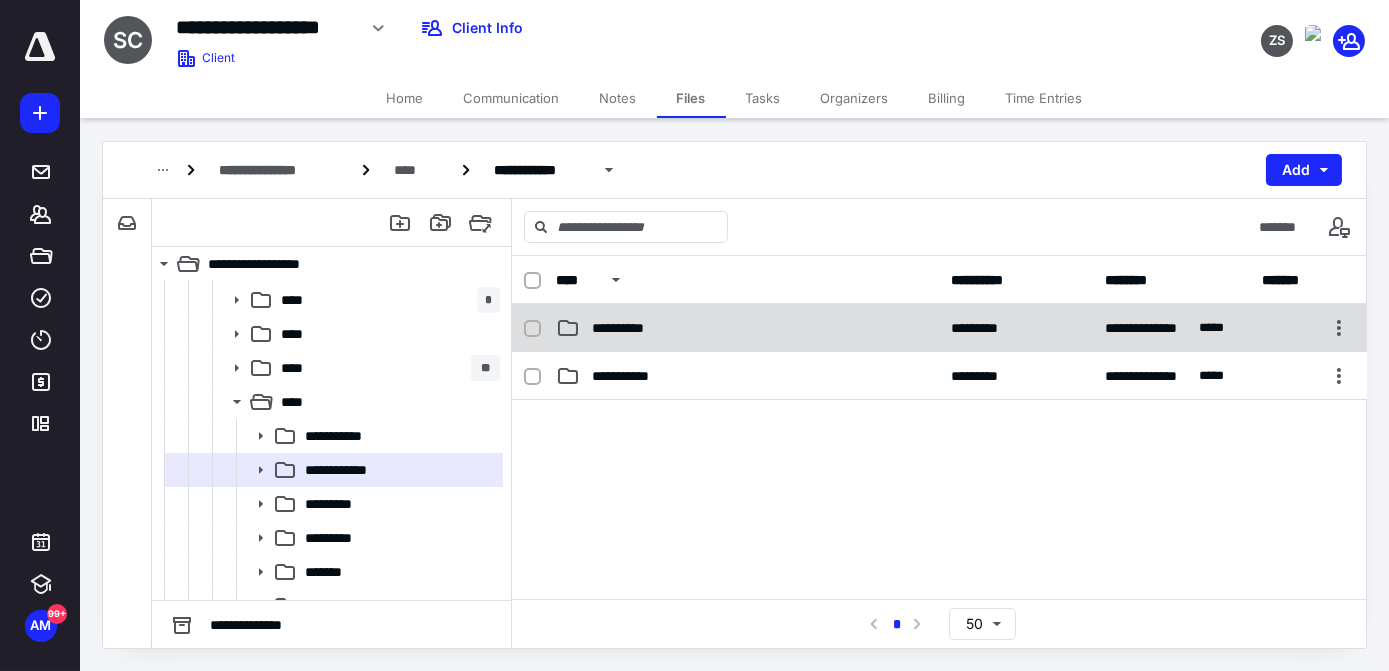 click on "**********" at bounding box center (747, 328) 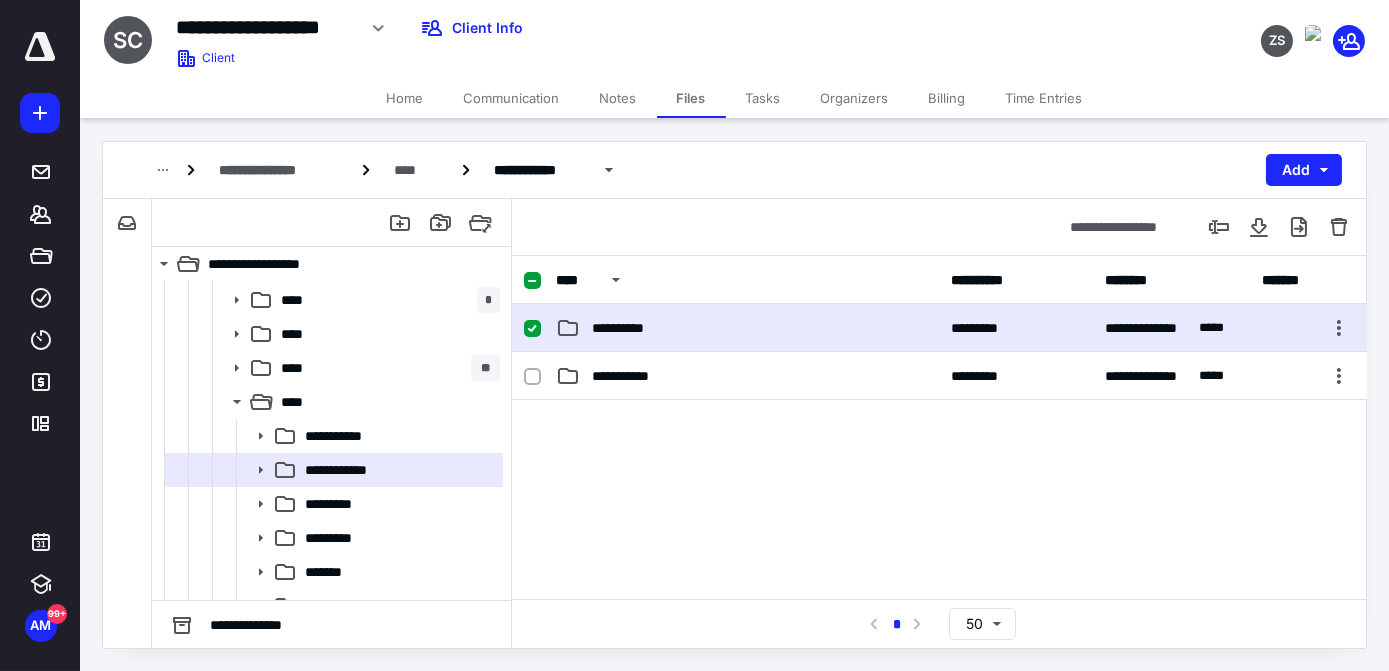 click on "**********" at bounding box center (747, 328) 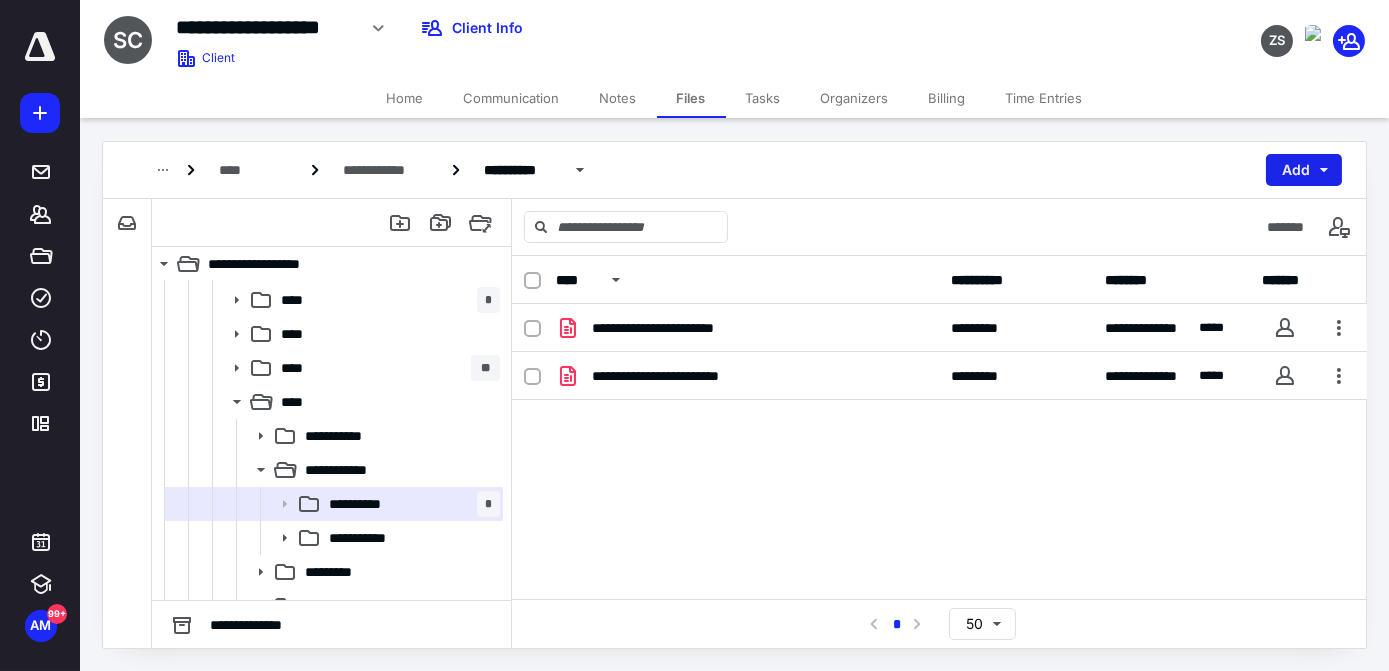click on "Add" at bounding box center (1304, 170) 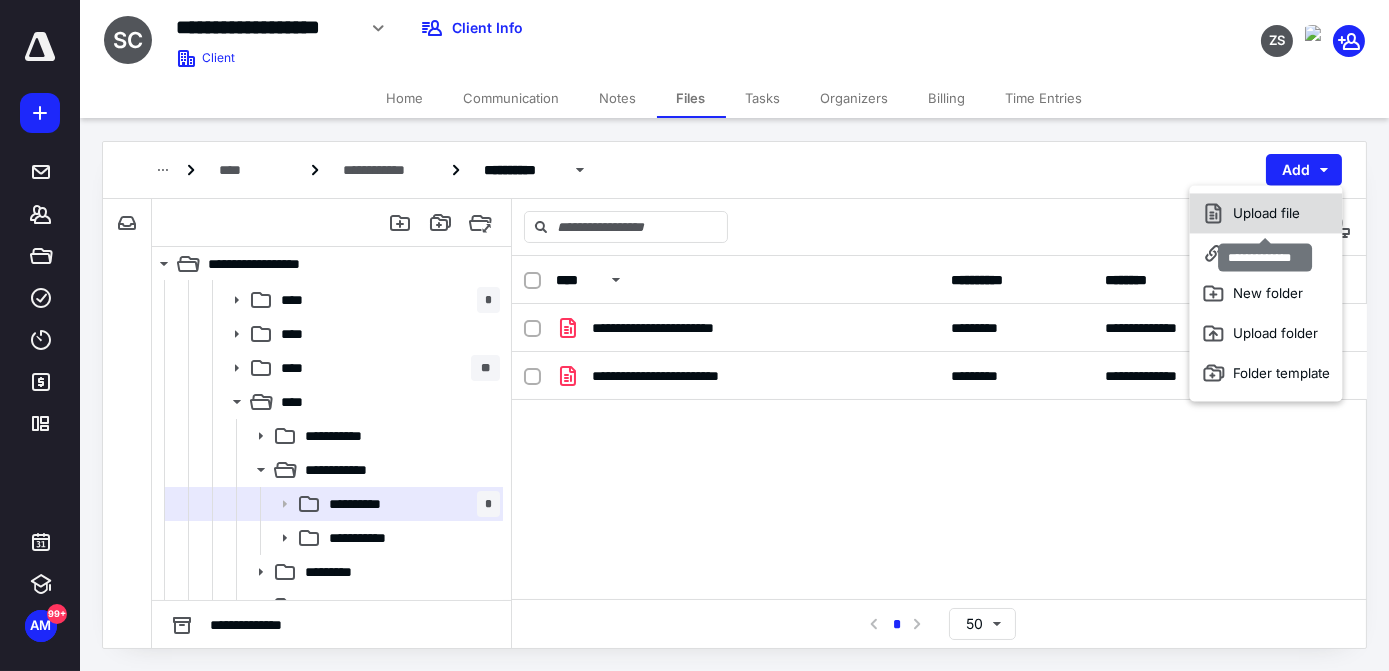 click on "Upload file" at bounding box center (1266, 213) 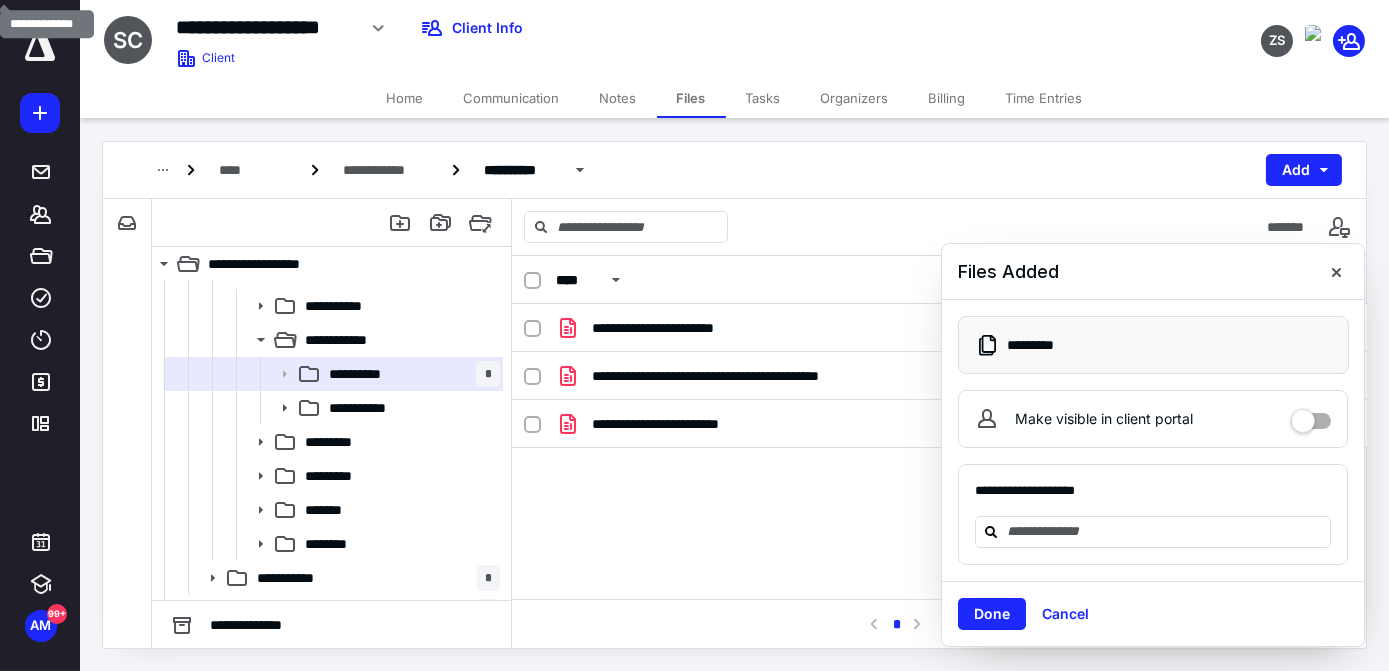 scroll, scrollTop: 592, scrollLeft: 0, axis: vertical 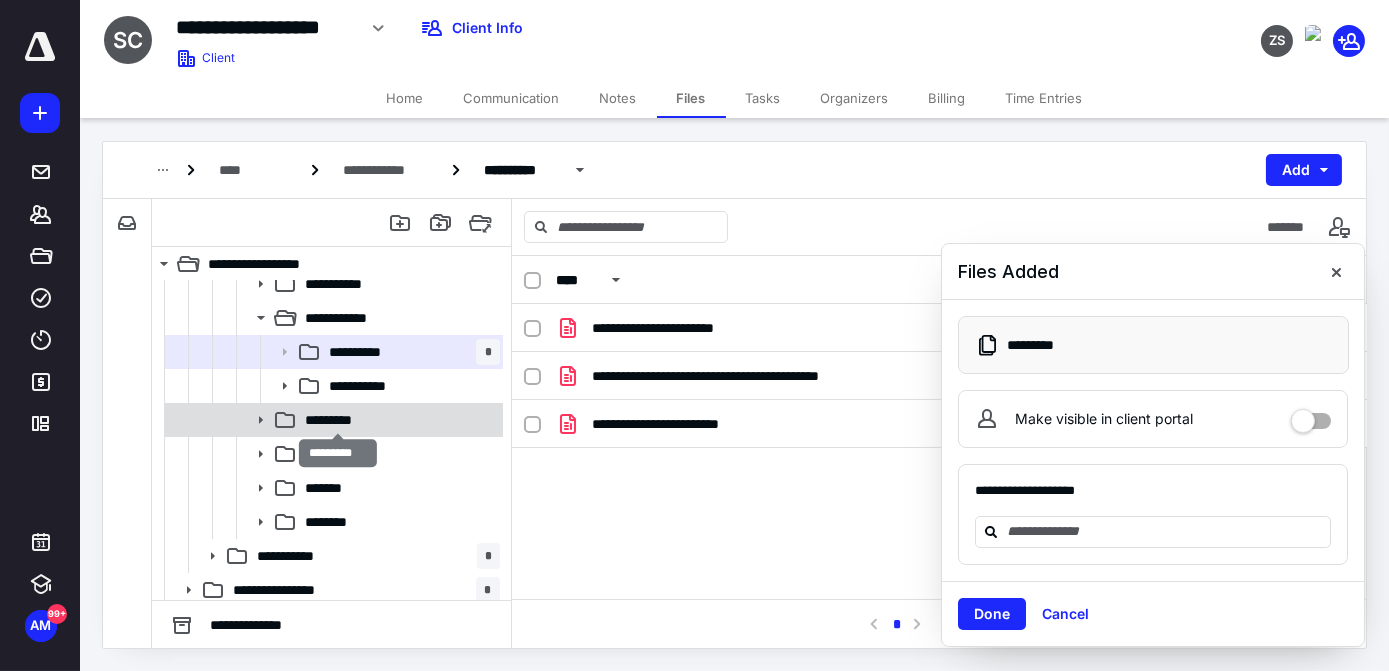 click on "*********" at bounding box center (338, 420) 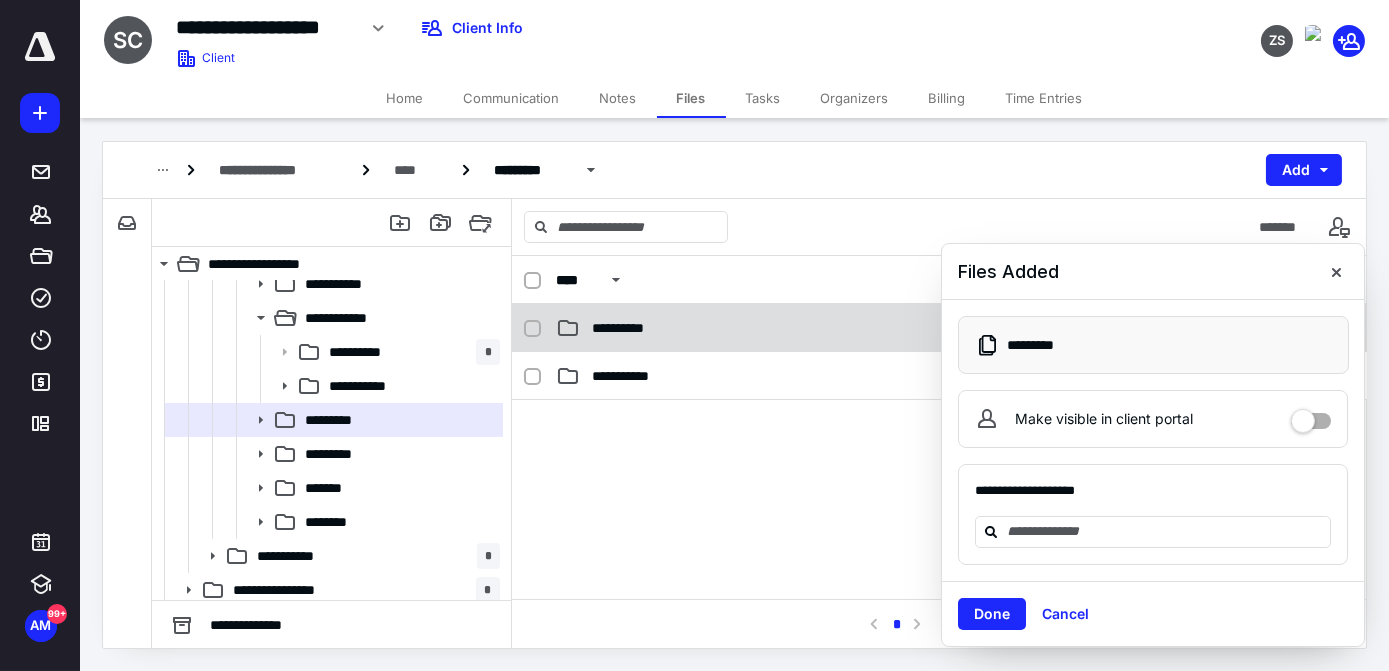 click on "**********" at bounding box center (747, 328) 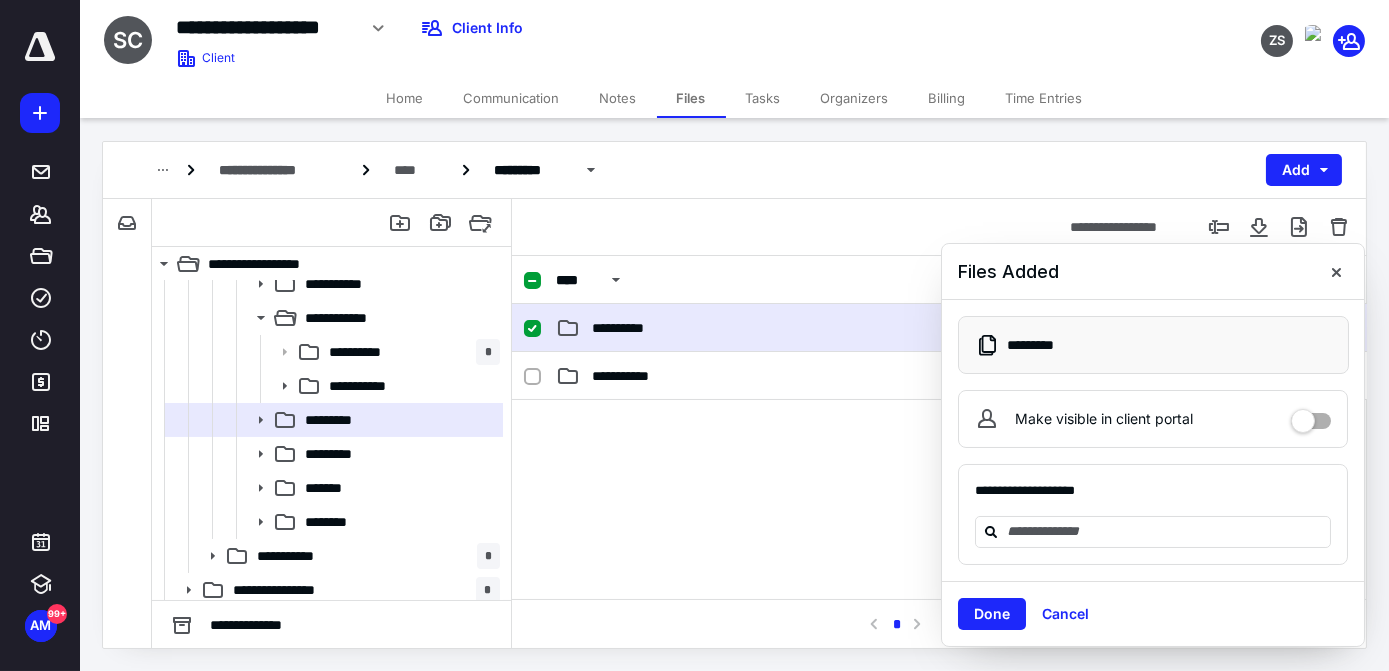 click on "**********" at bounding box center [747, 328] 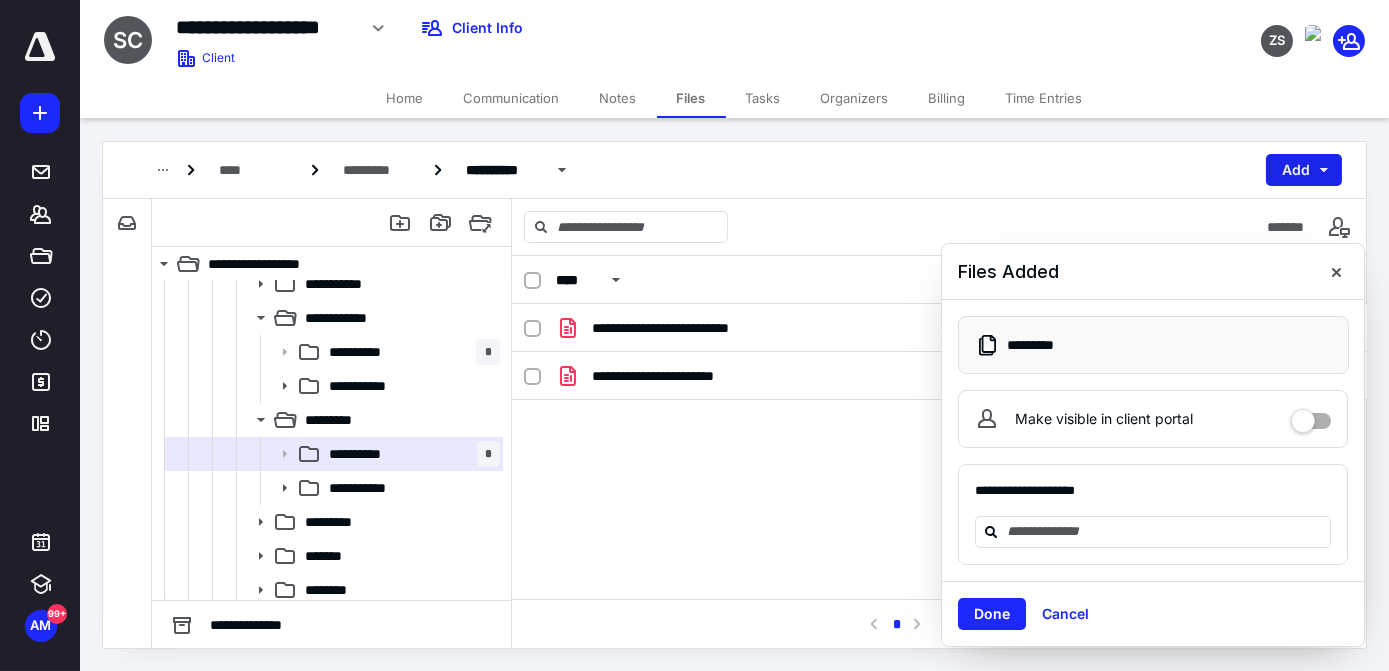 click on "Add" at bounding box center [1304, 170] 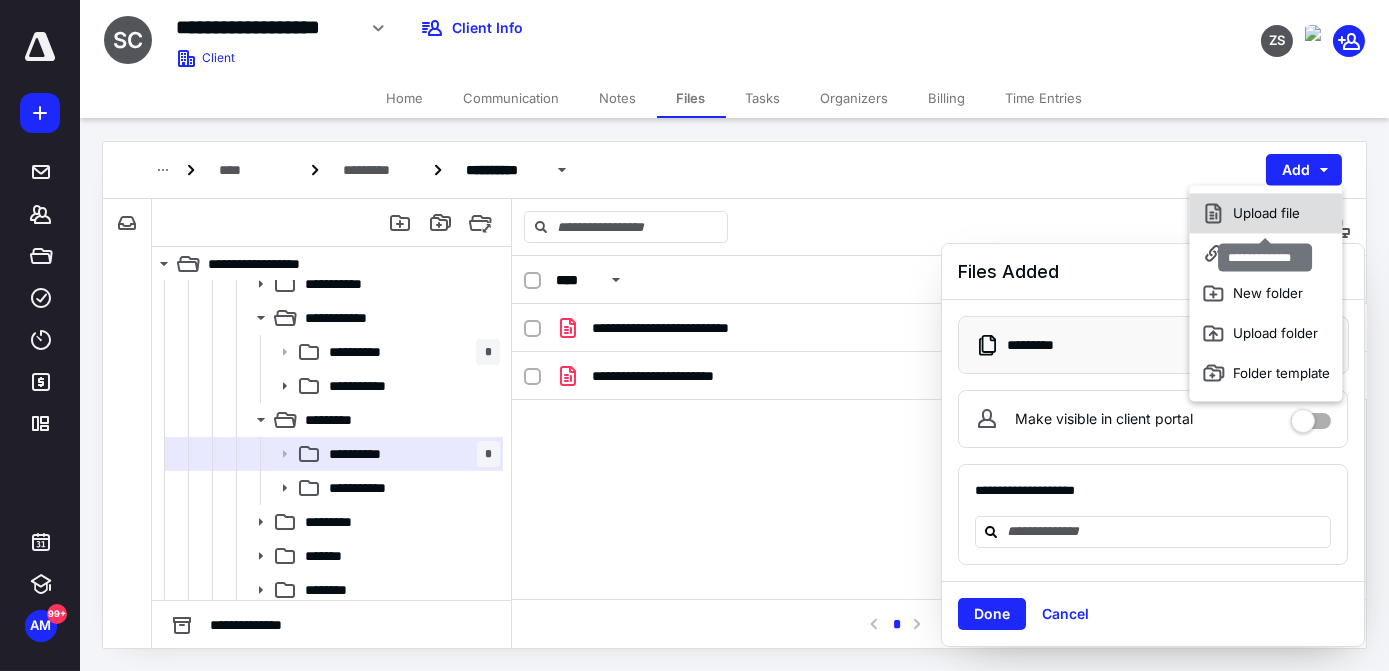 click on "Upload file" at bounding box center (1266, 213) 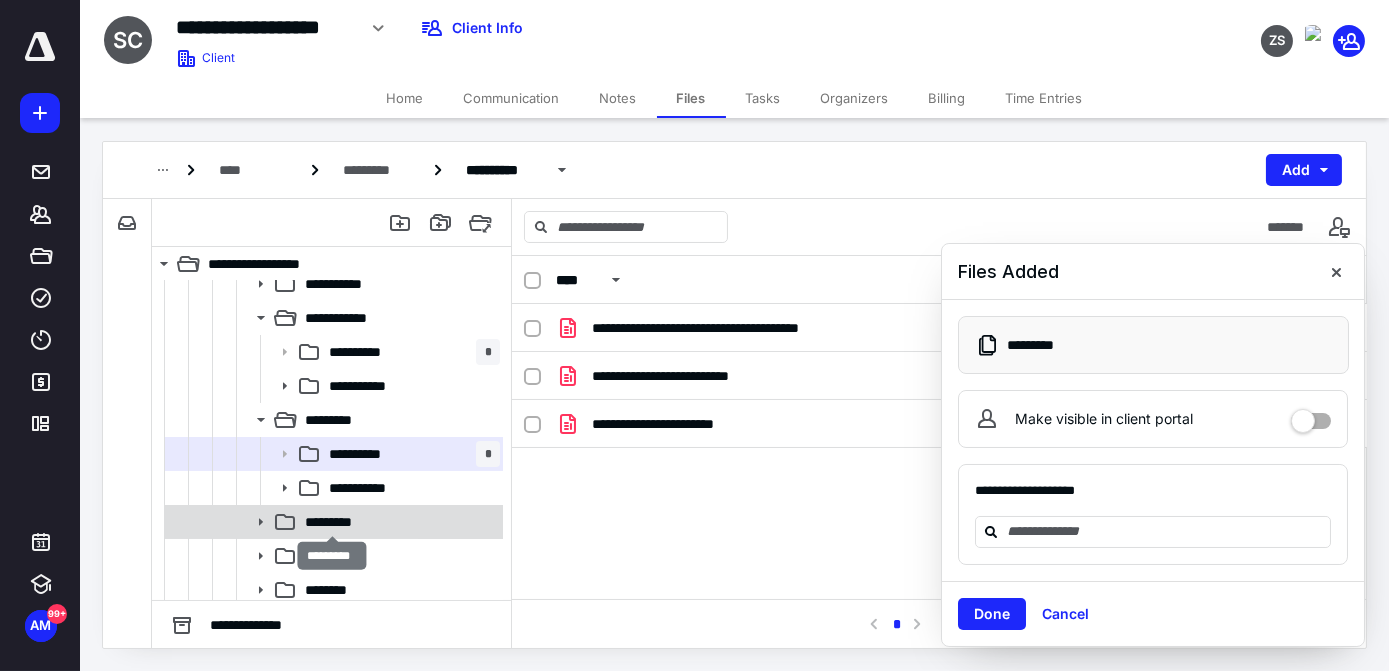 click on "*********" at bounding box center (333, 522) 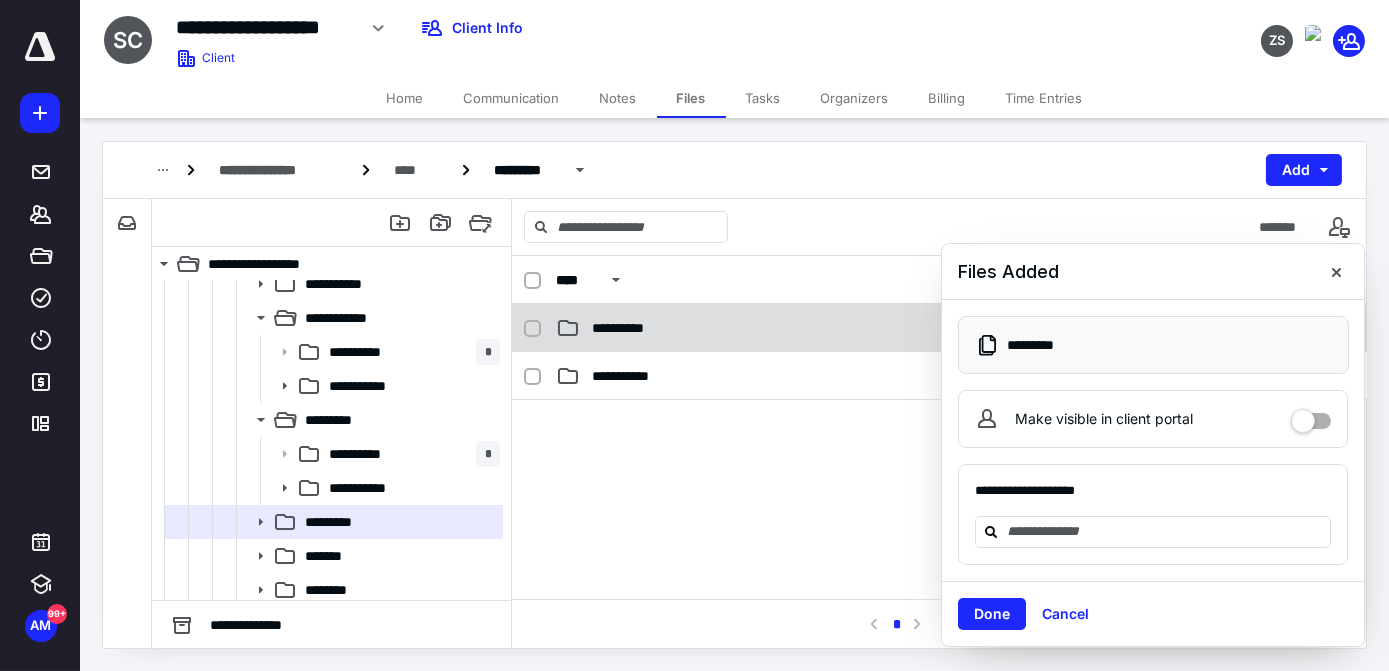 click on "**********" at bounding box center [747, 328] 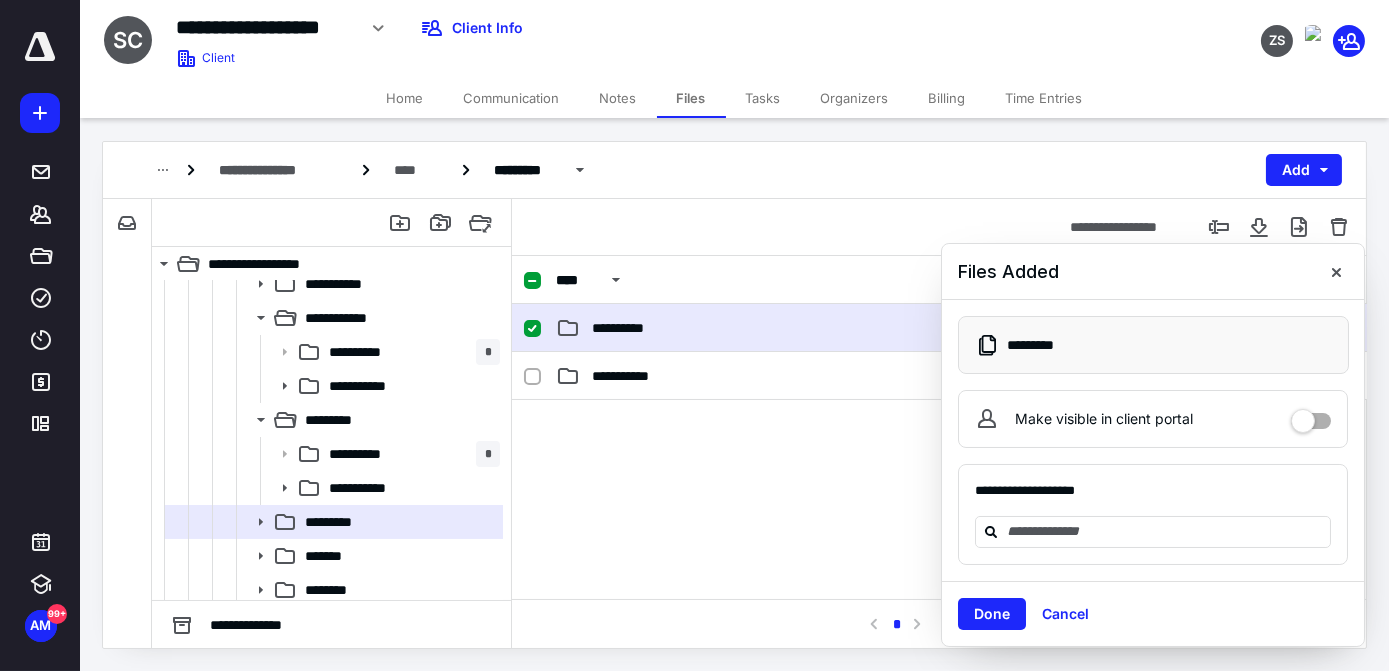 click on "**********" at bounding box center [747, 328] 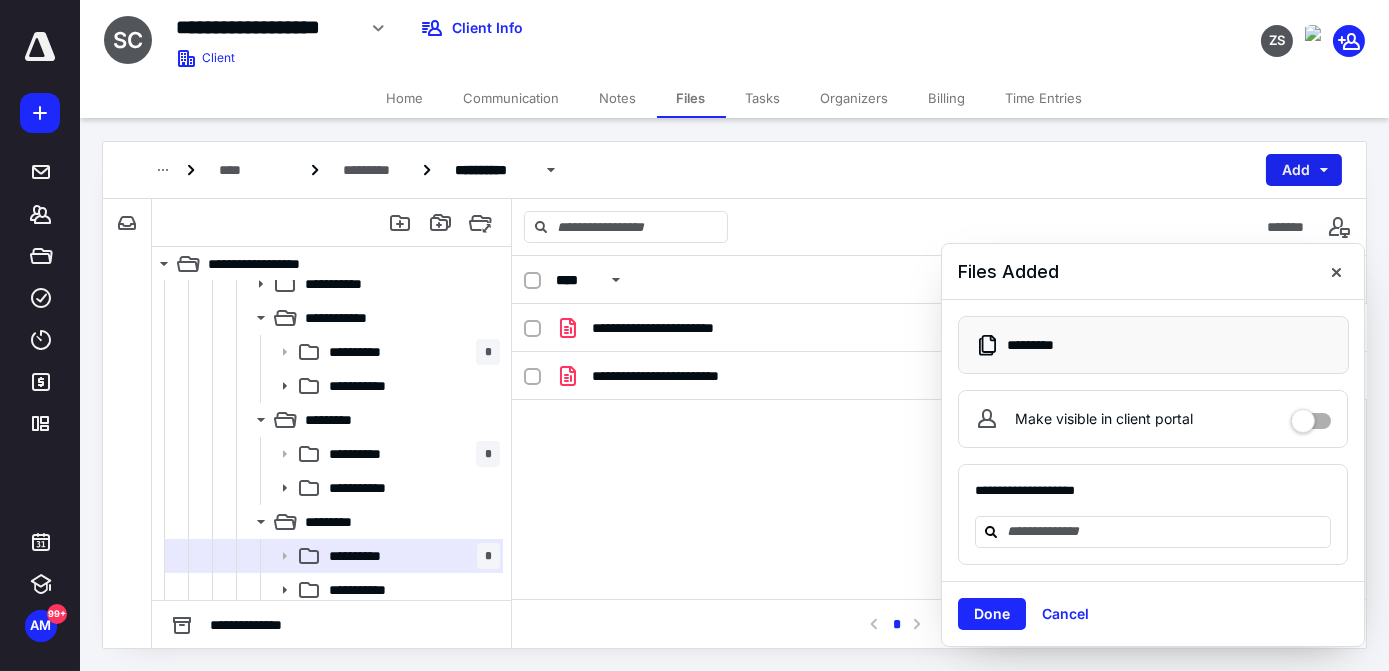 click on "Add" at bounding box center [1304, 170] 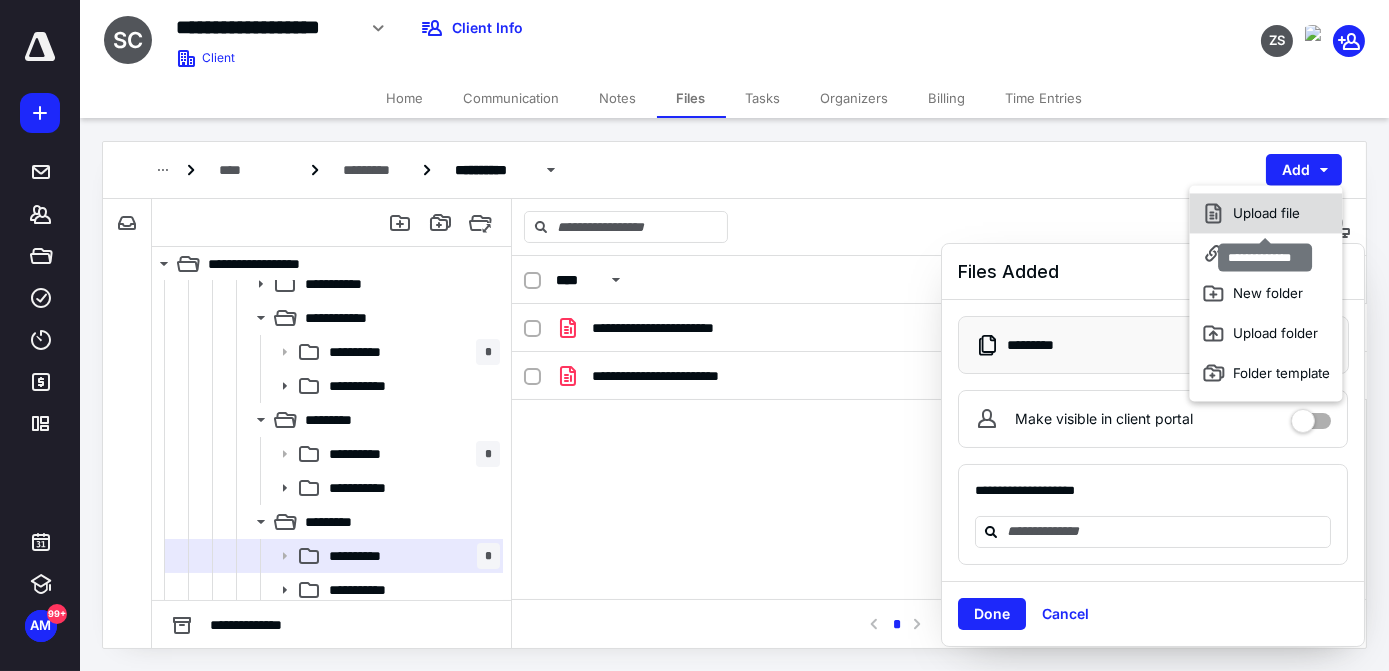 click on "Upload file" at bounding box center (1266, 213) 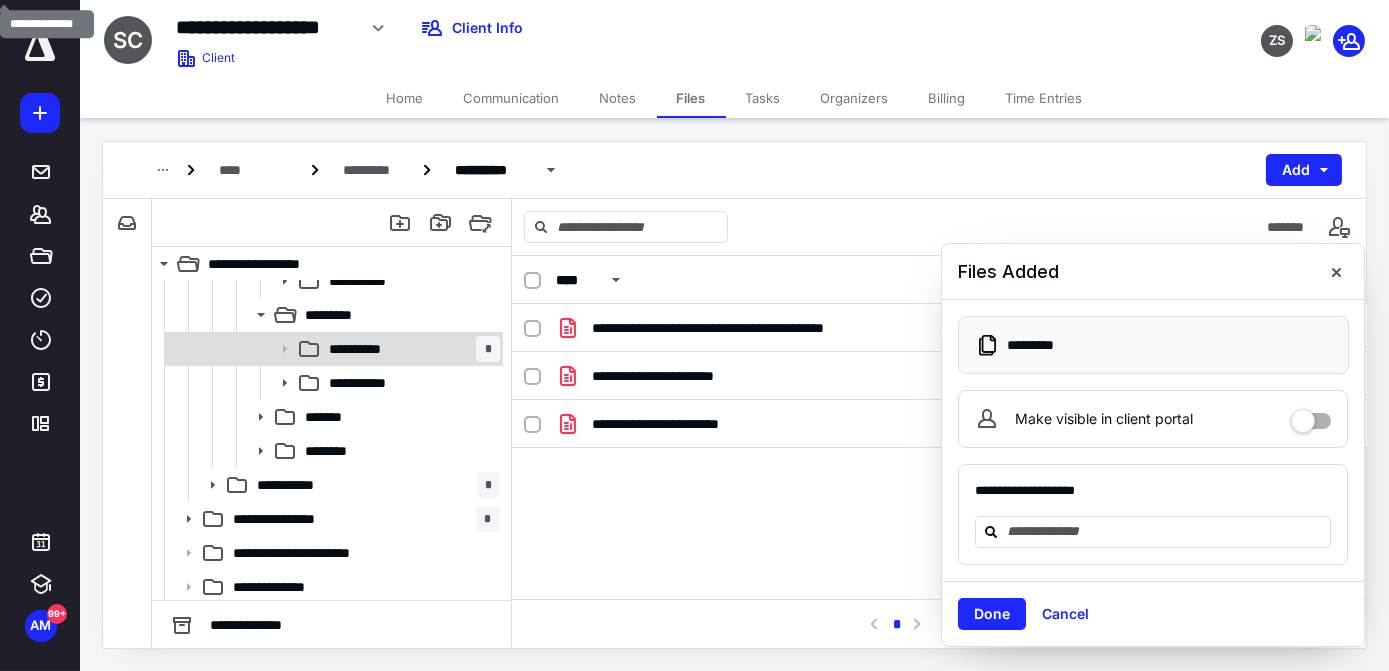 scroll, scrollTop: 831, scrollLeft: 0, axis: vertical 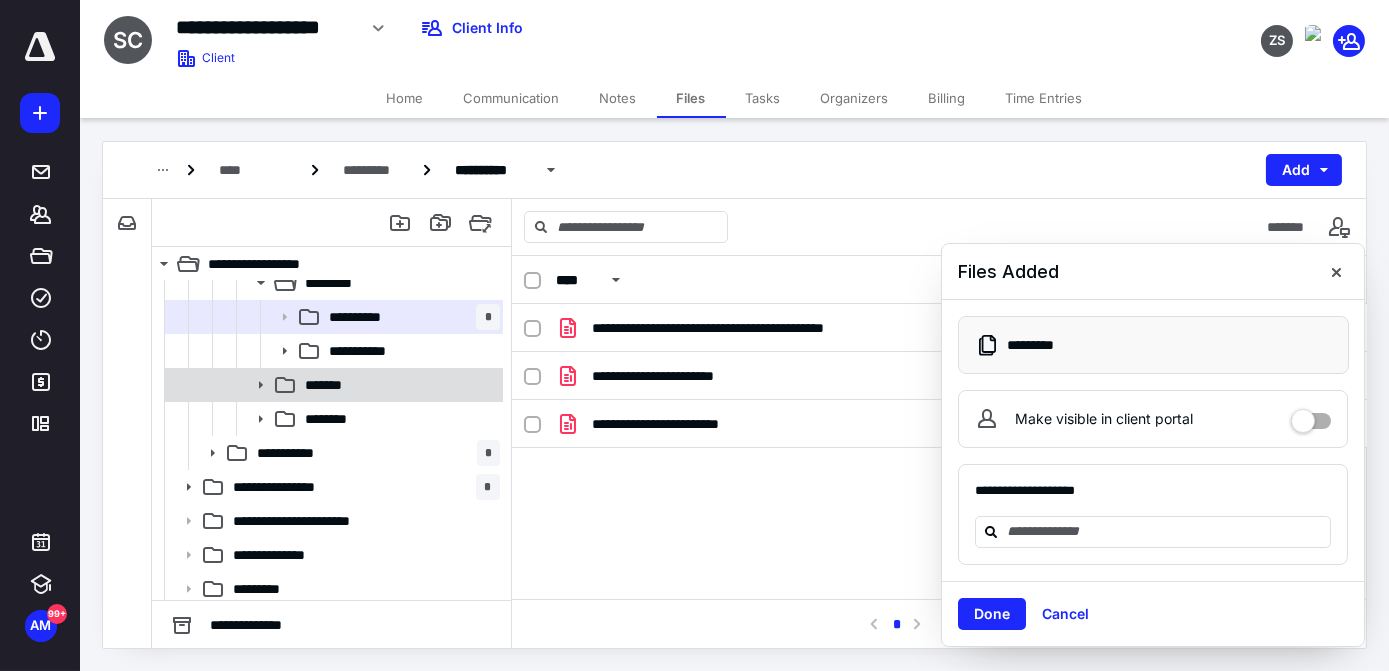 click on "*******" at bounding box center (398, 385) 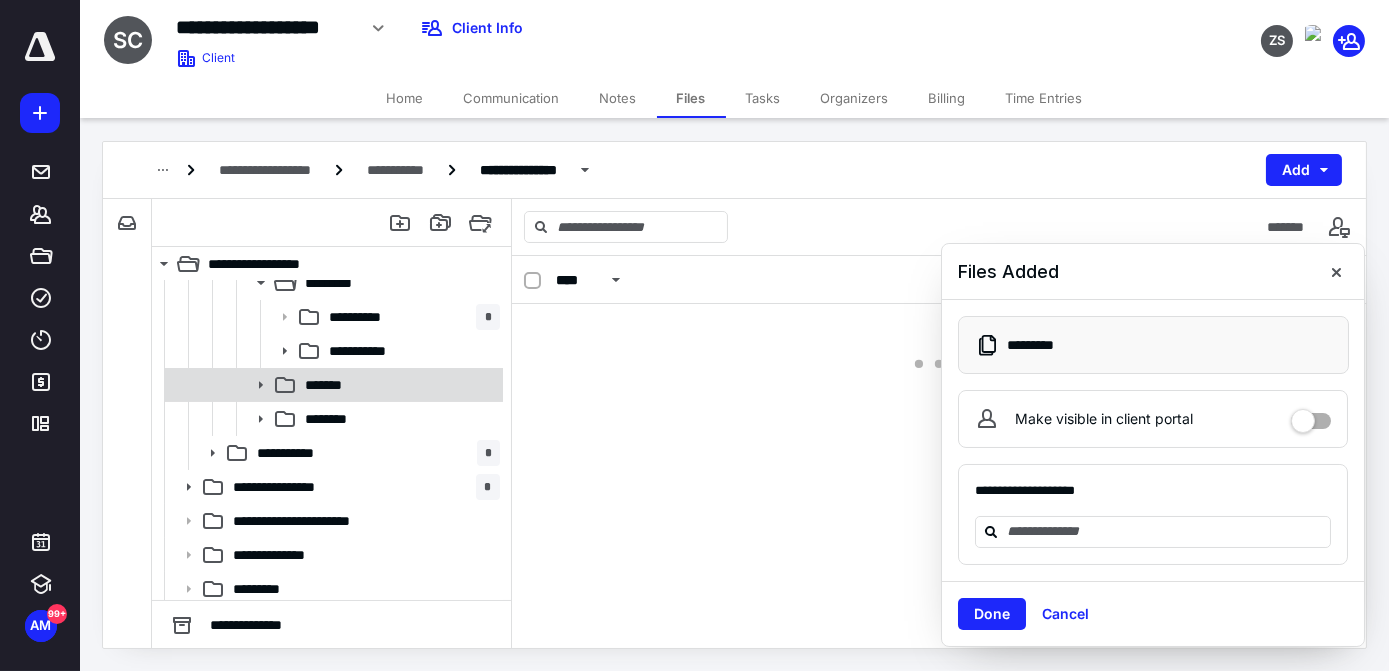 click on "*******" at bounding box center (398, 385) 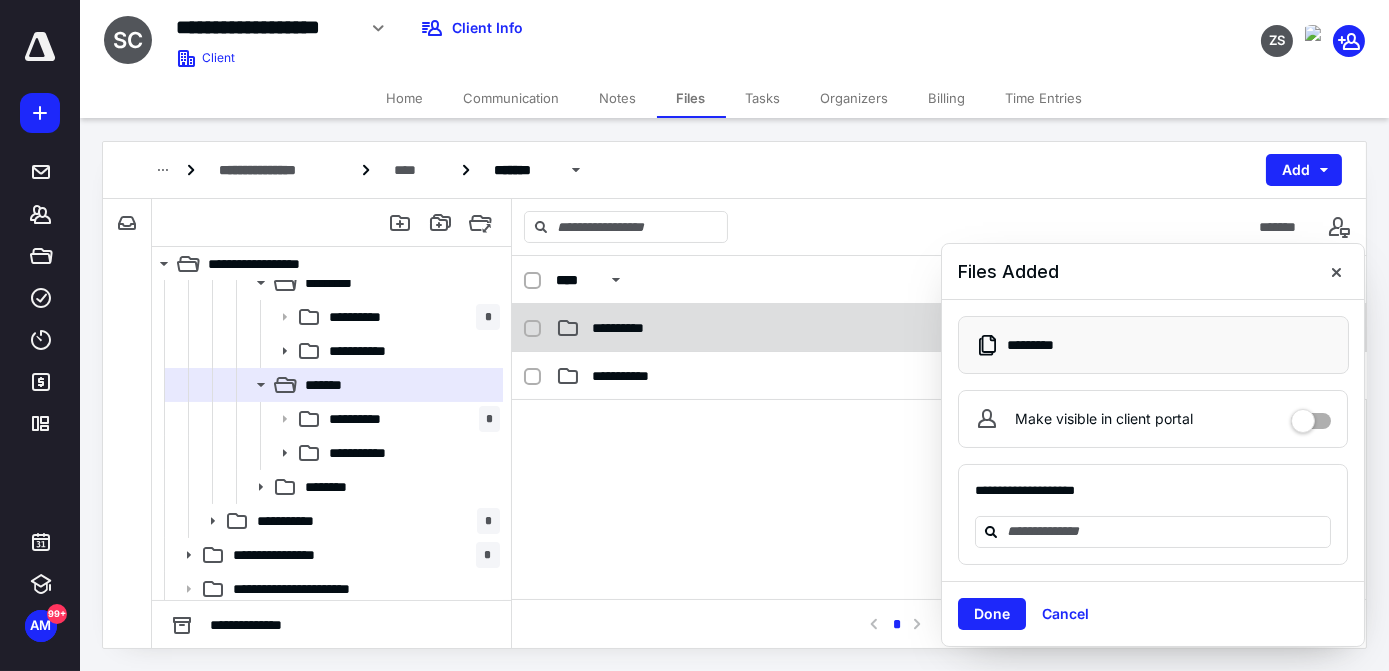click on "**********" at bounding box center [625, 328] 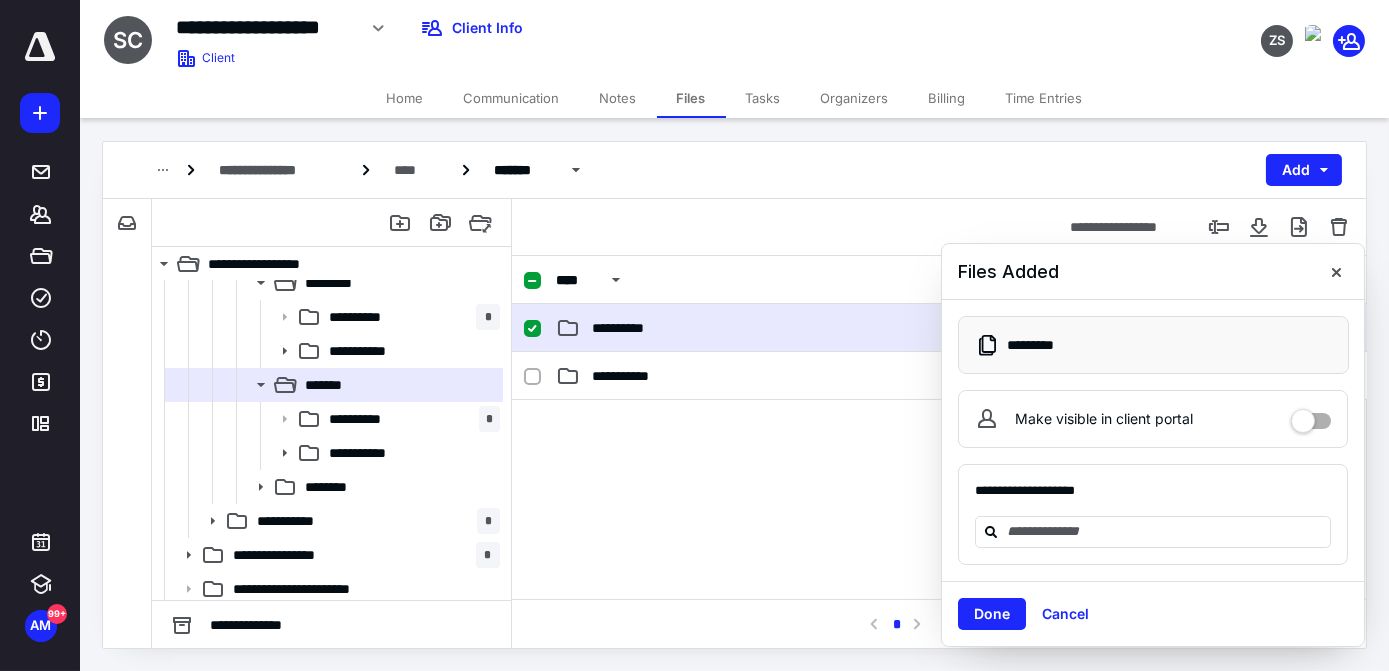 click on "**********" at bounding box center (625, 328) 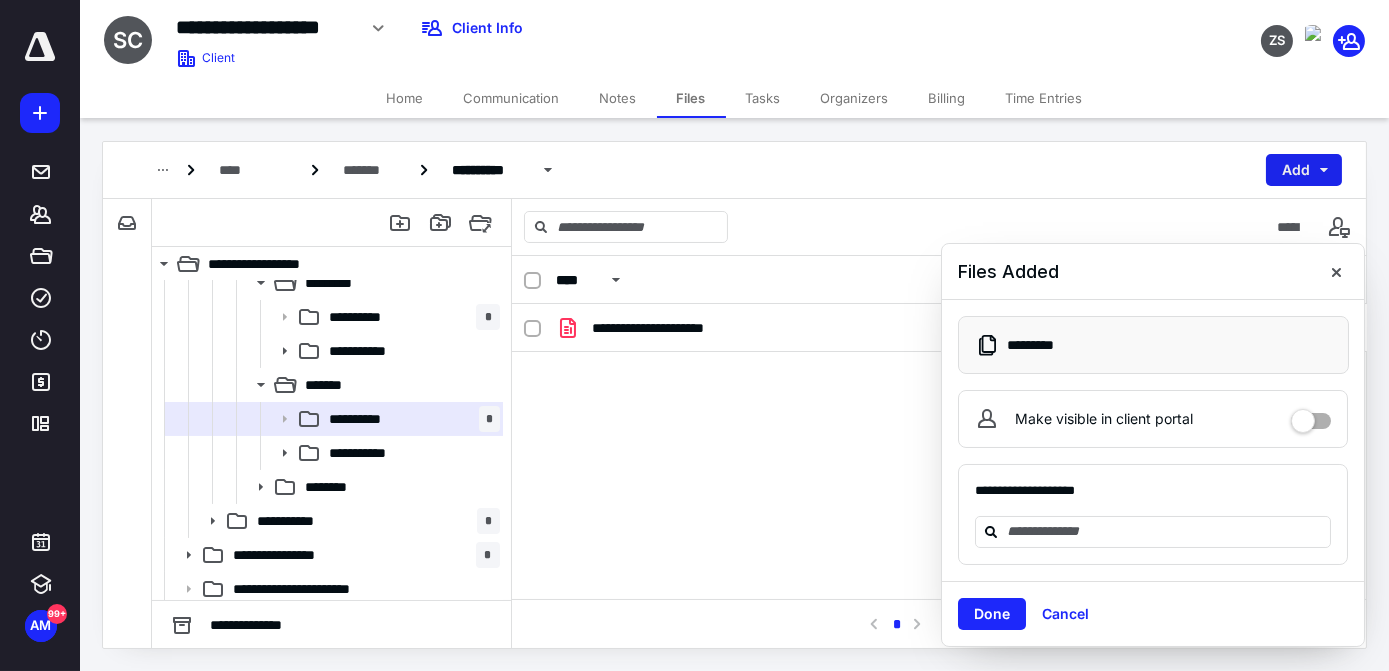 click on "Add" at bounding box center (1304, 170) 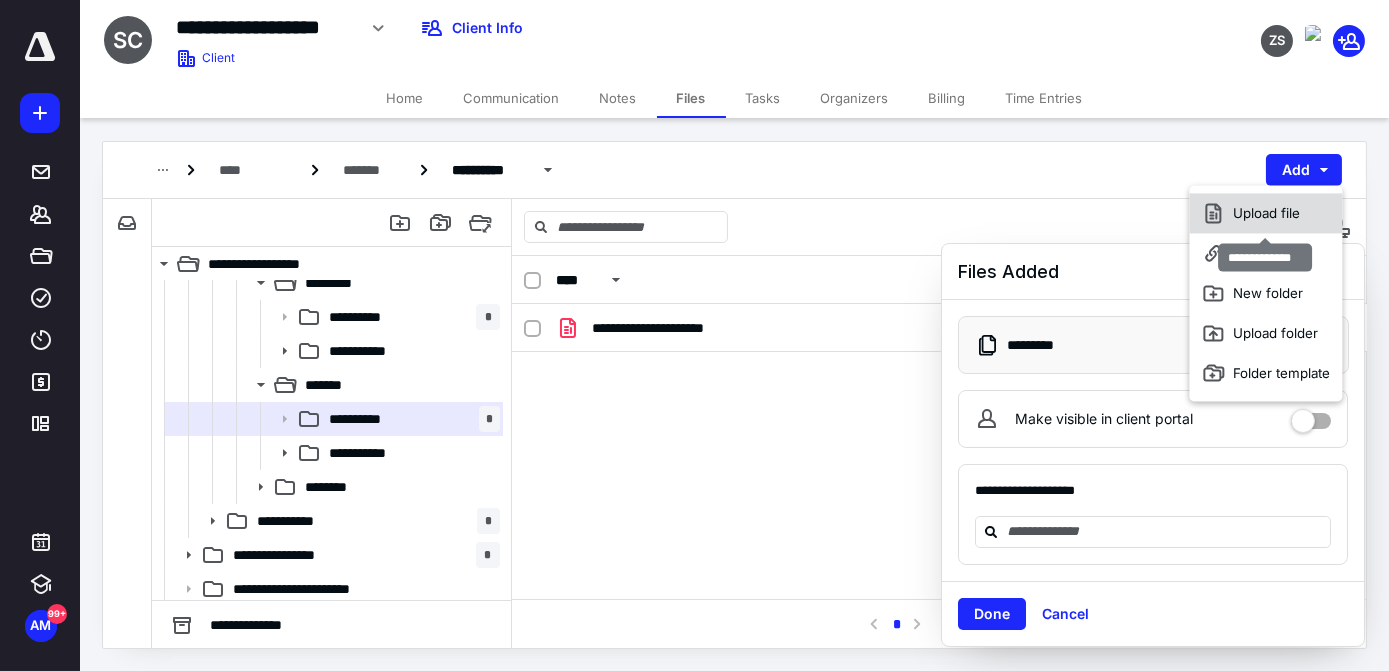 click on "Upload file" at bounding box center (1266, 213) 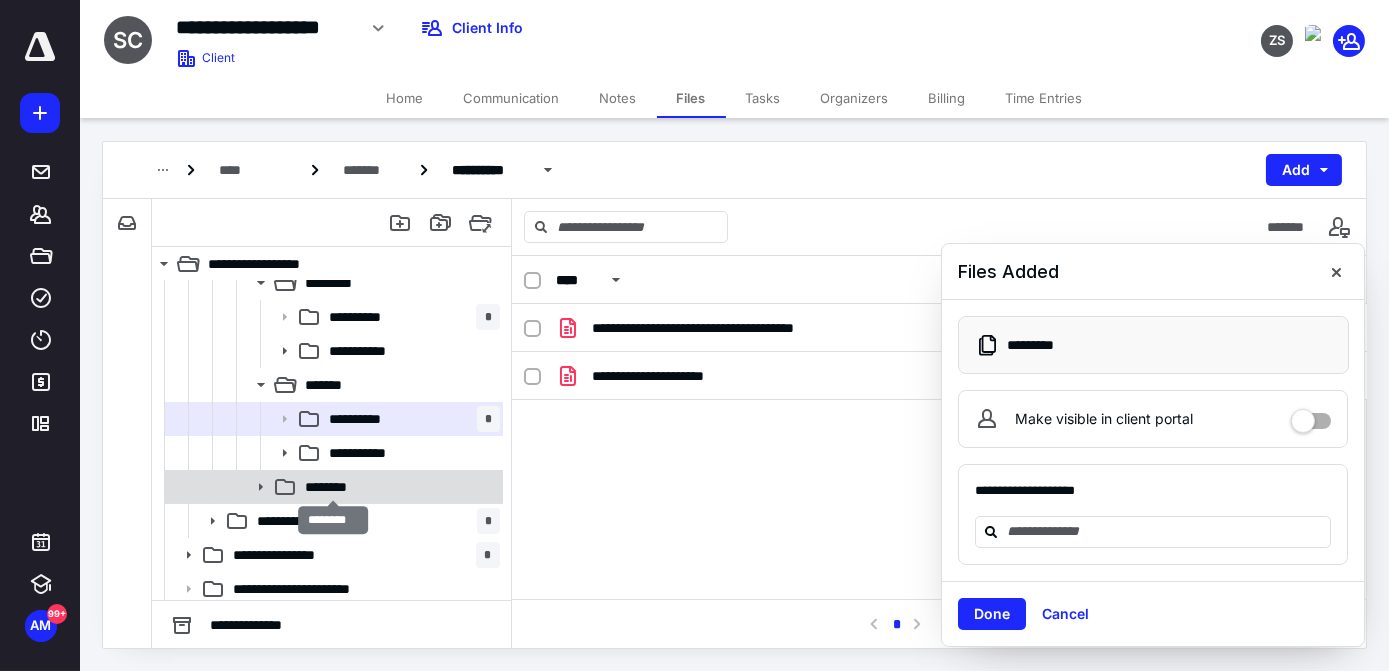 click on "********" at bounding box center (334, 487) 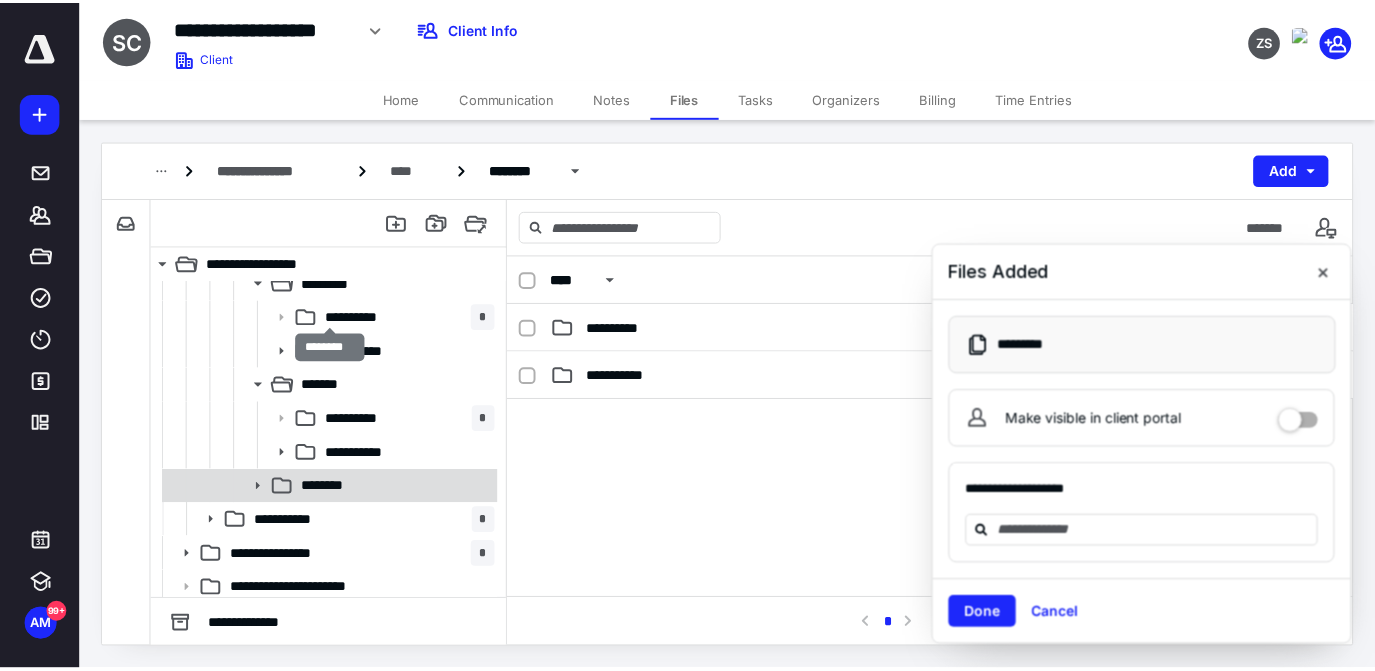 scroll, scrollTop: 1006, scrollLeft: 0, axis: vertical 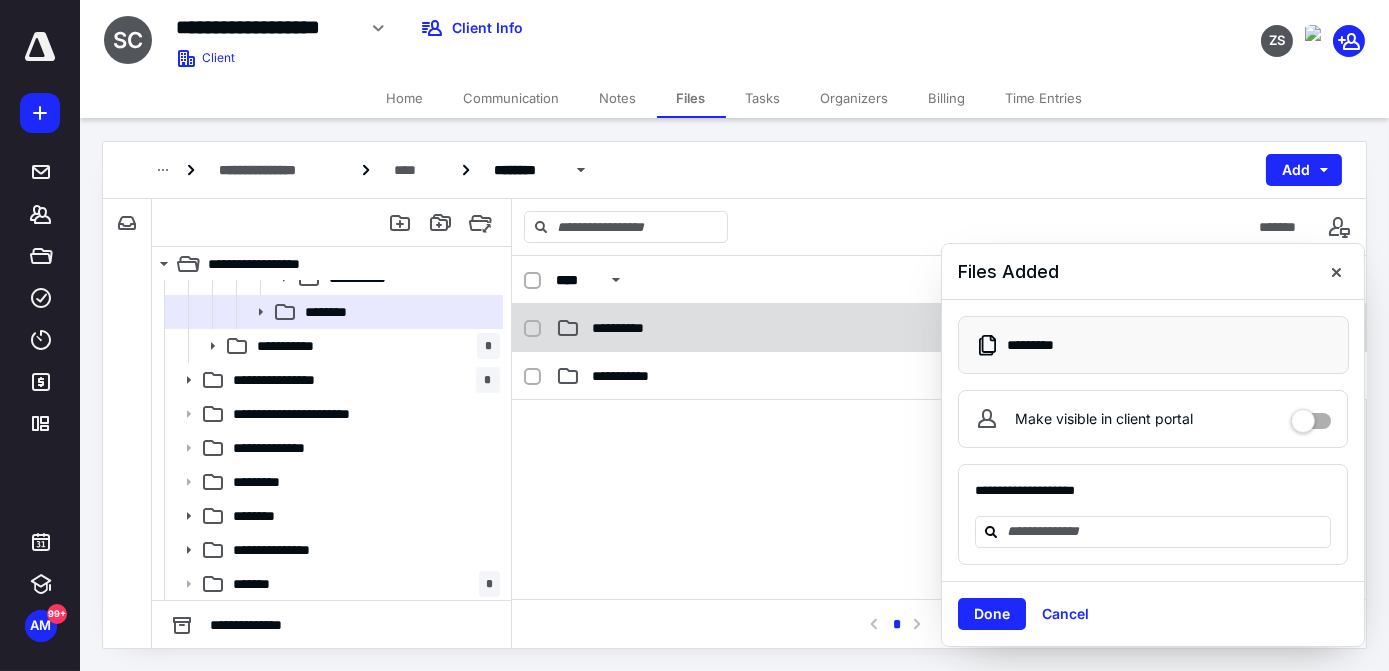 click on "**********" at bounding box center (747, 328) 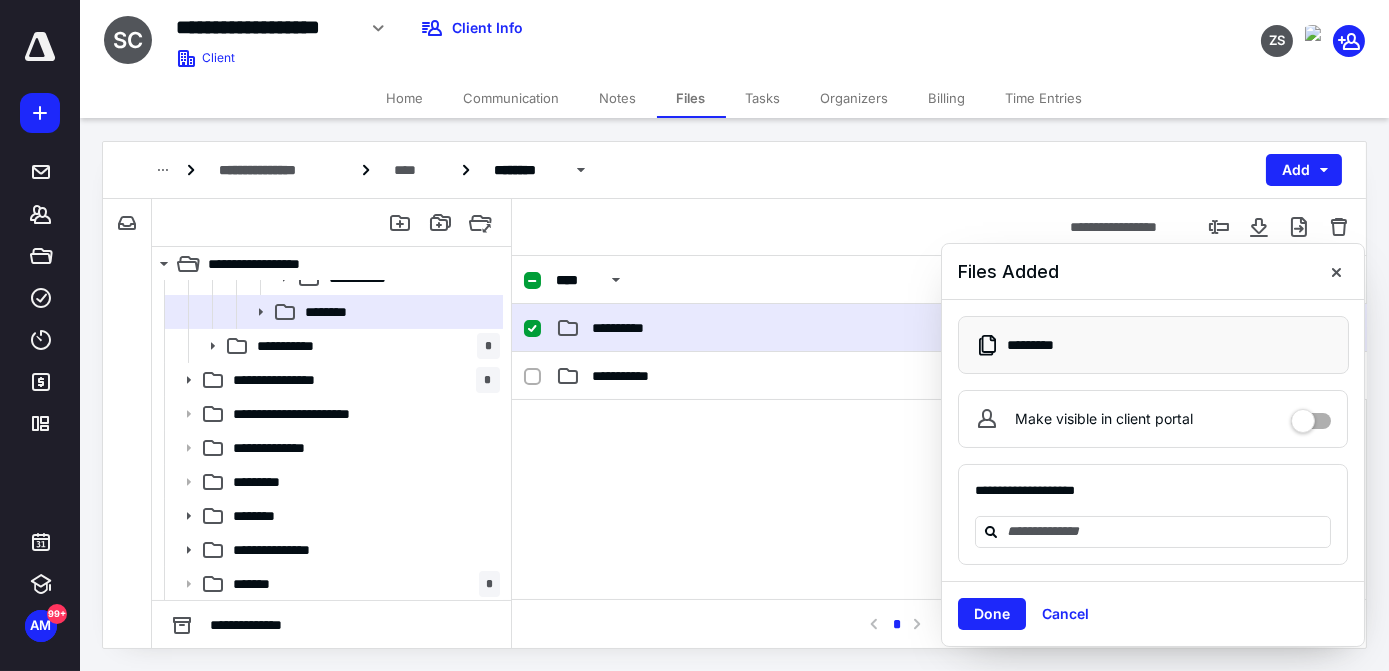 click on "**********" at bounding box center (747, 328) 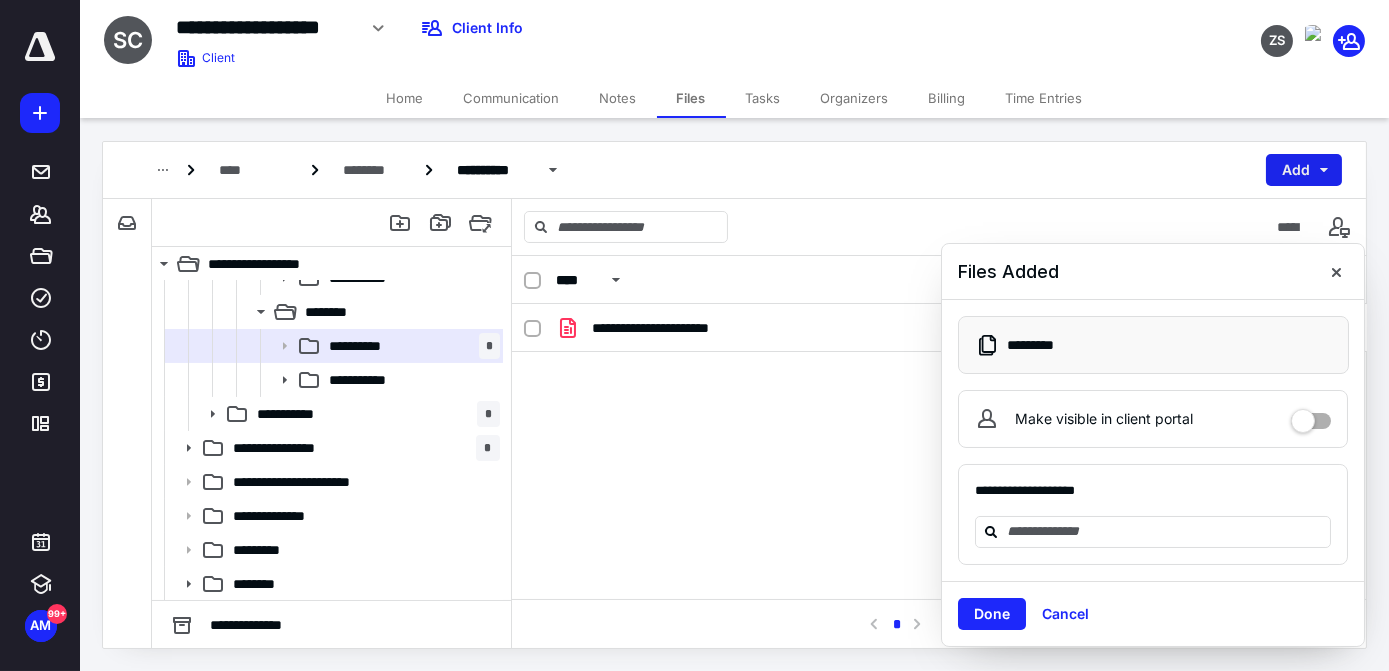 click on "Add" at bounding box center (1304, 170) 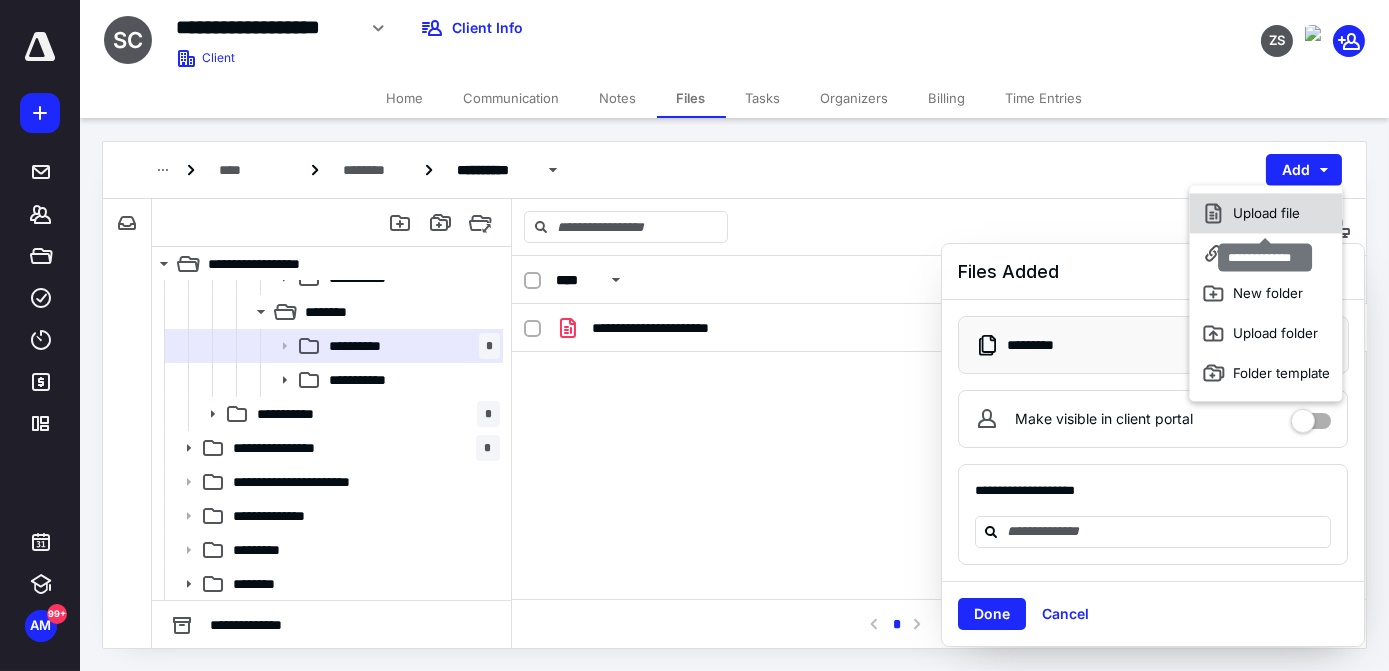 click on "Upload file" at bounding box center (1266, 213) 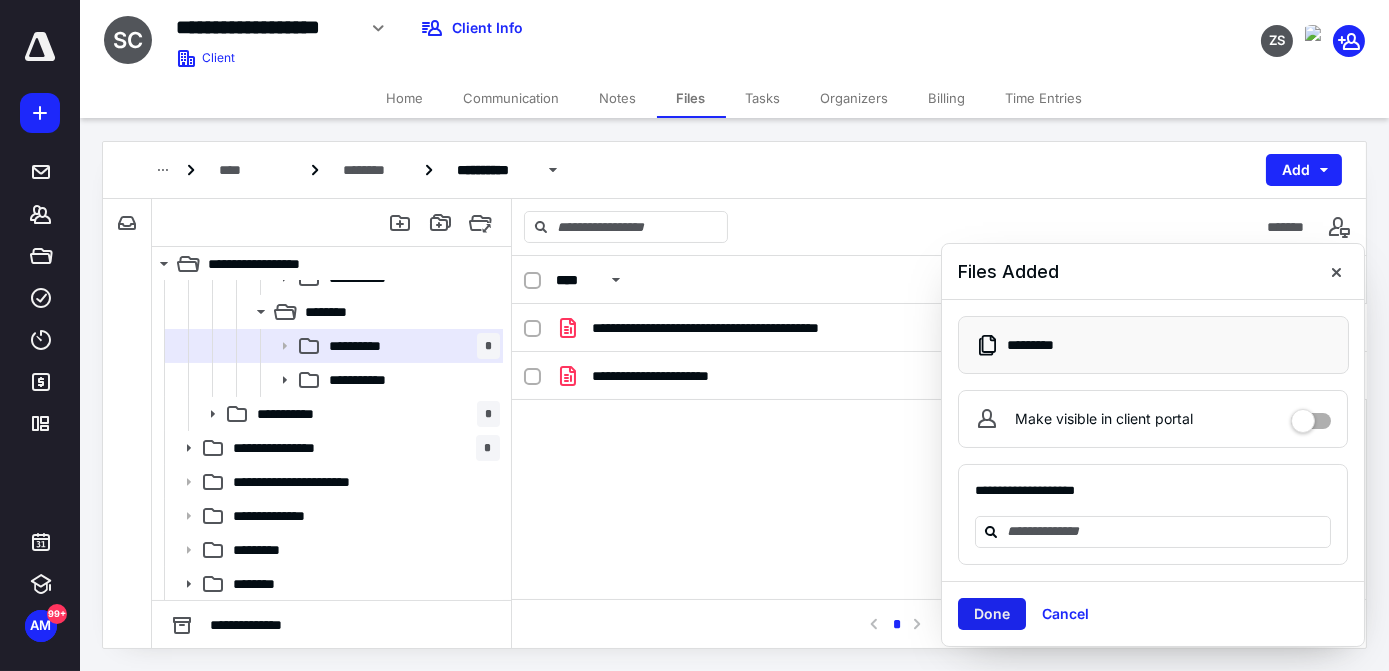 click on "Done" at bounding box center [992, 614] 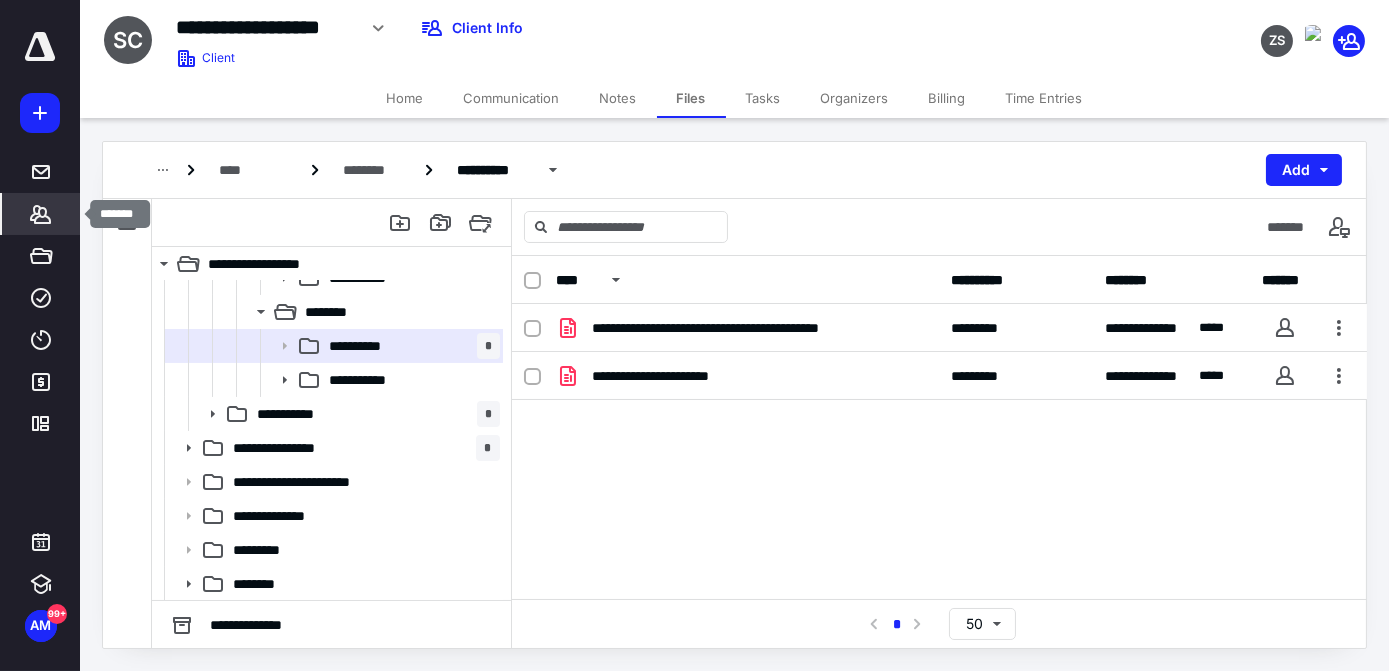 click 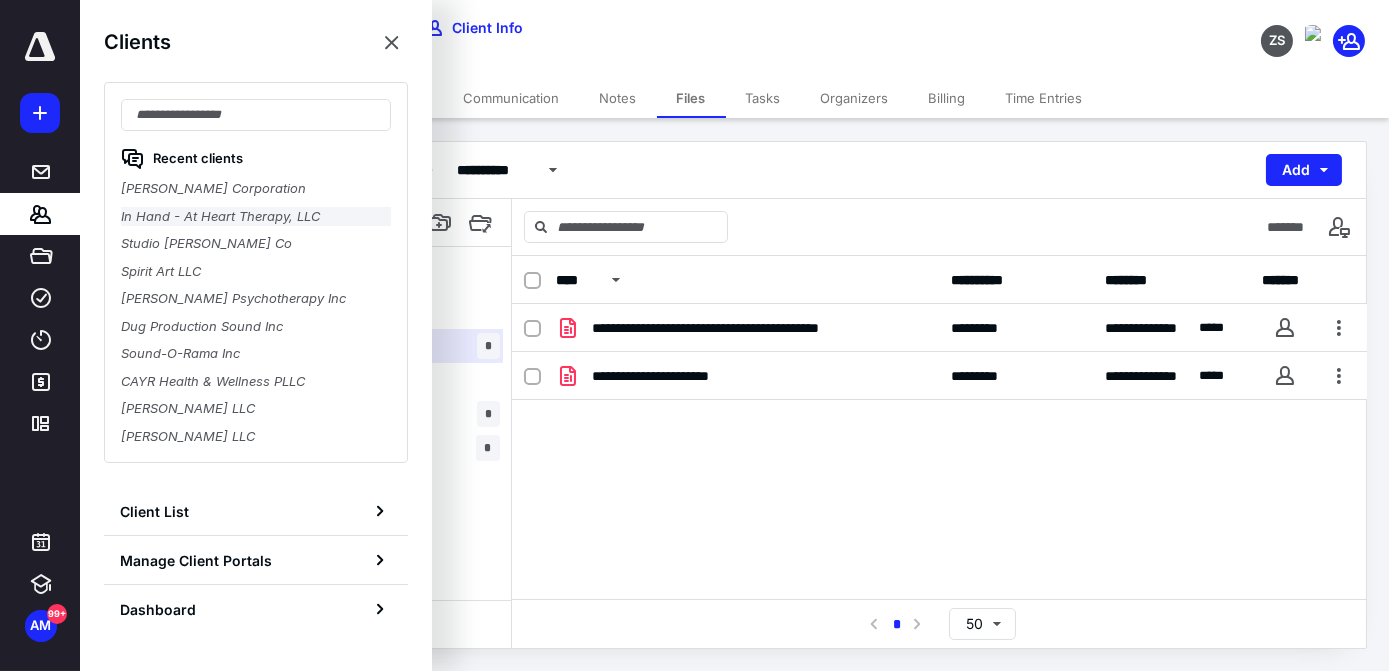 click on "In Hand - At Heart Therapy, LLC" at bounding box center [256, 217] 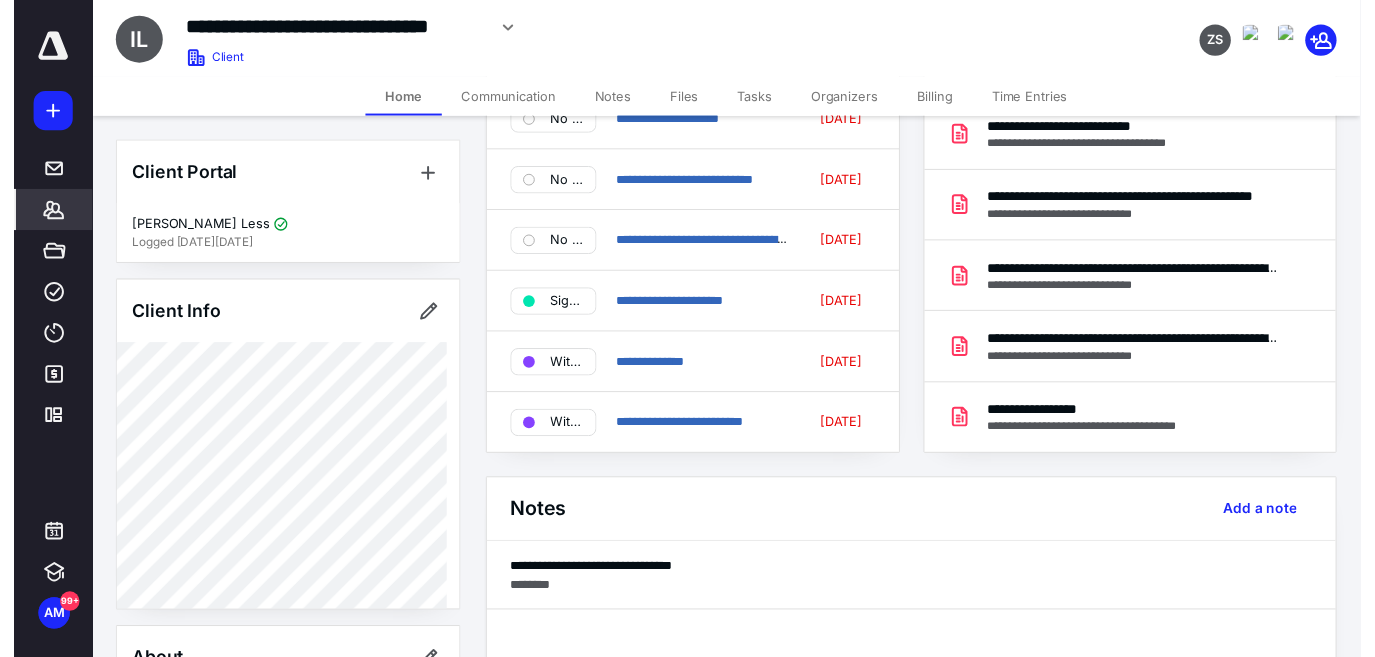 scroll, scrollTop: 0, scrollLeft: 0, axis: both 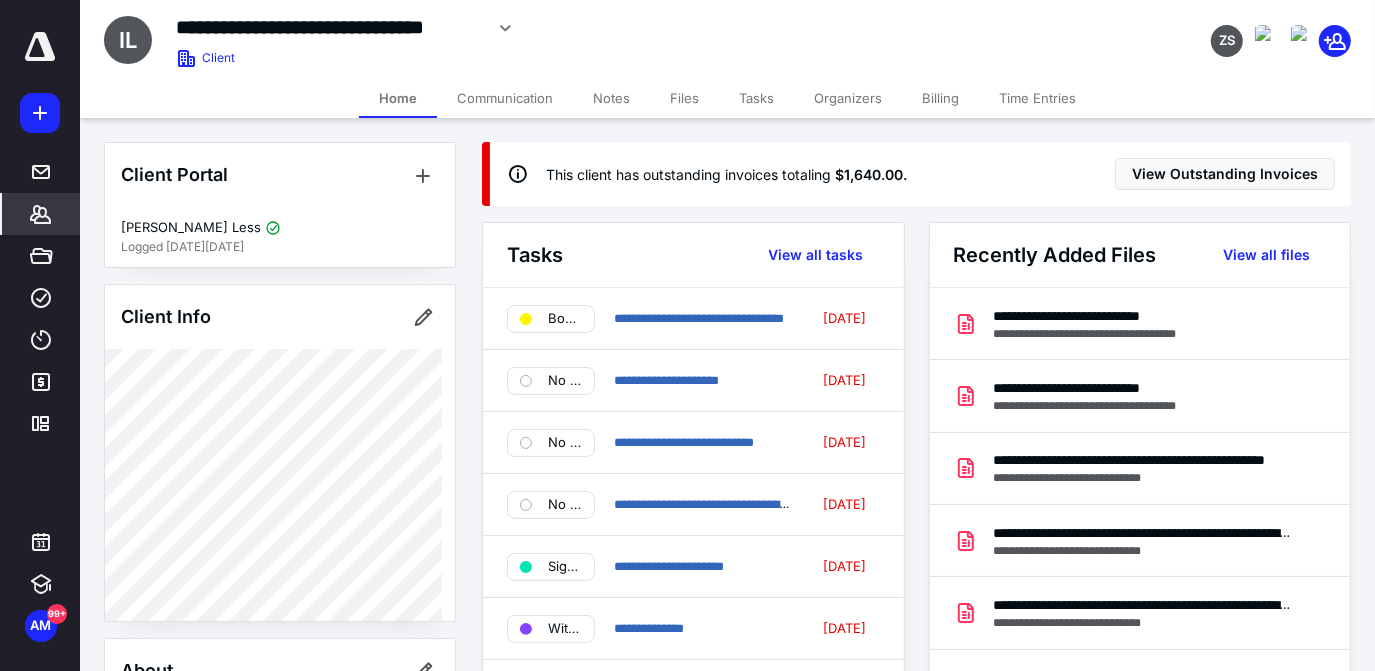 click on "Tasks" at bounding box center (756, 98) 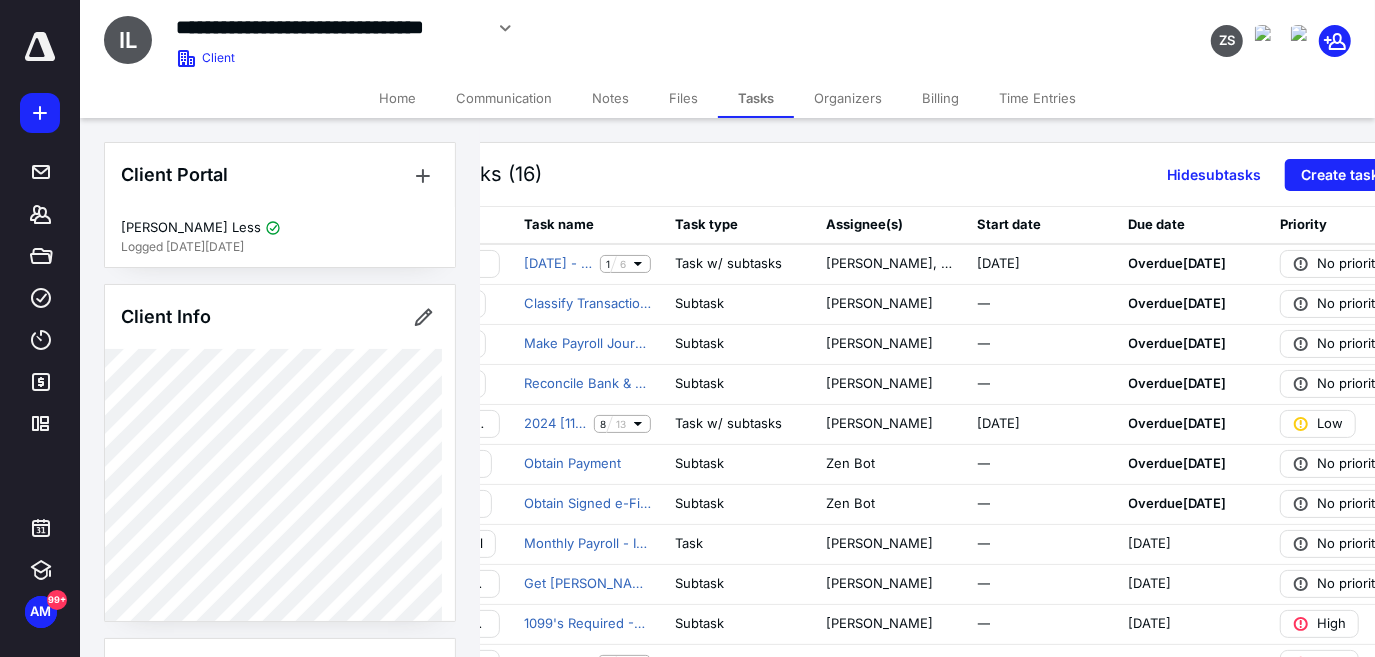 scroll, scrollTop: 0, scrollLeft: 166, axis: horizontal 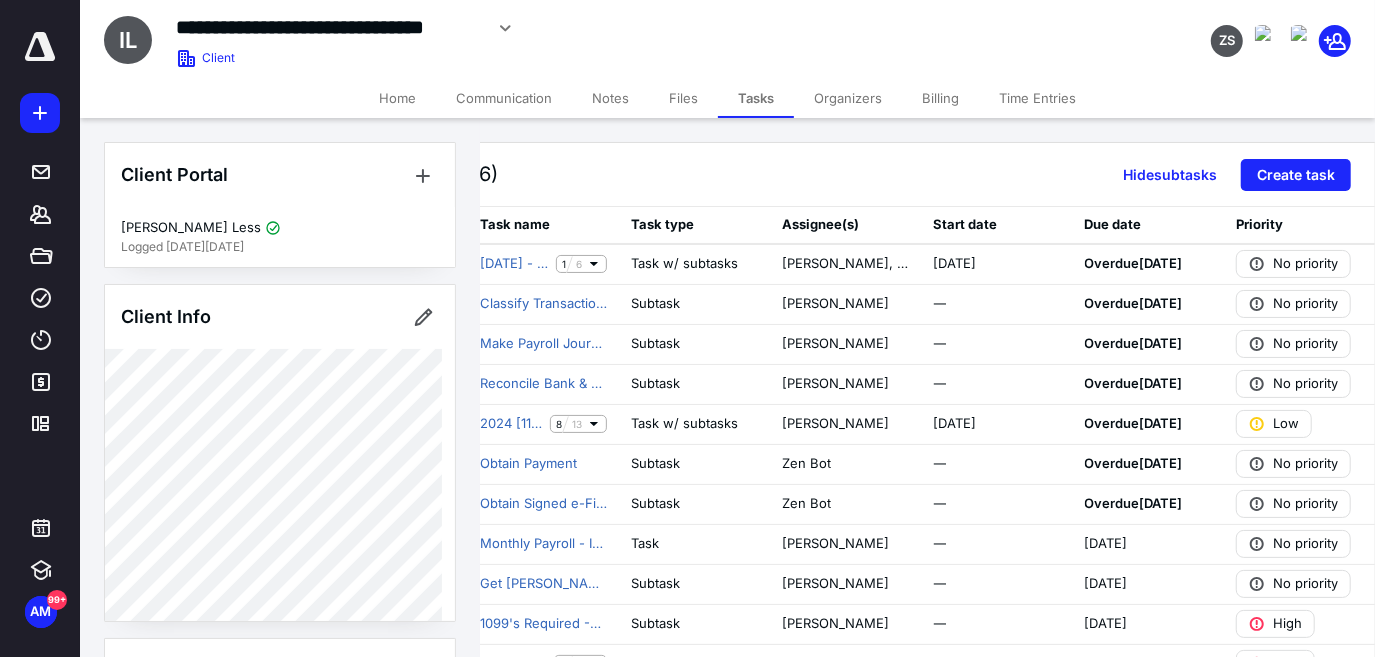 click on "Files" at bounding box center [683, 98] 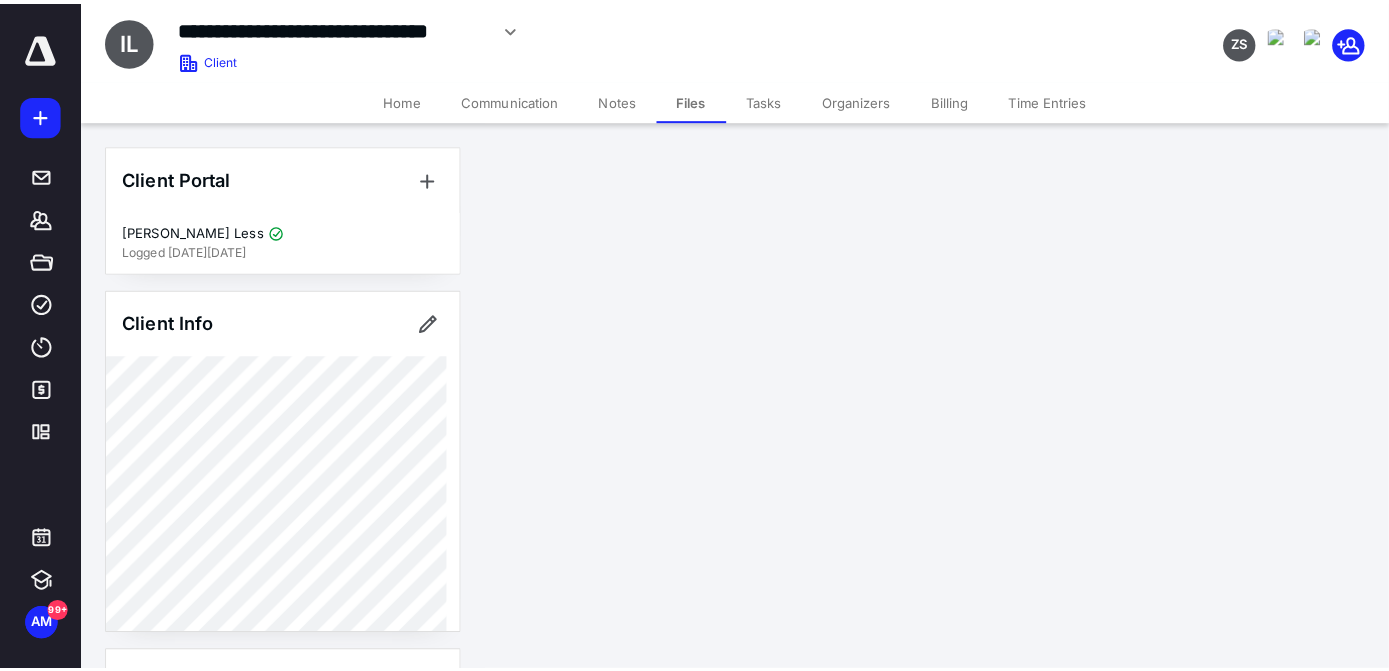 scroll, scrollTop: 0, scrollLeft: 0, axis: both 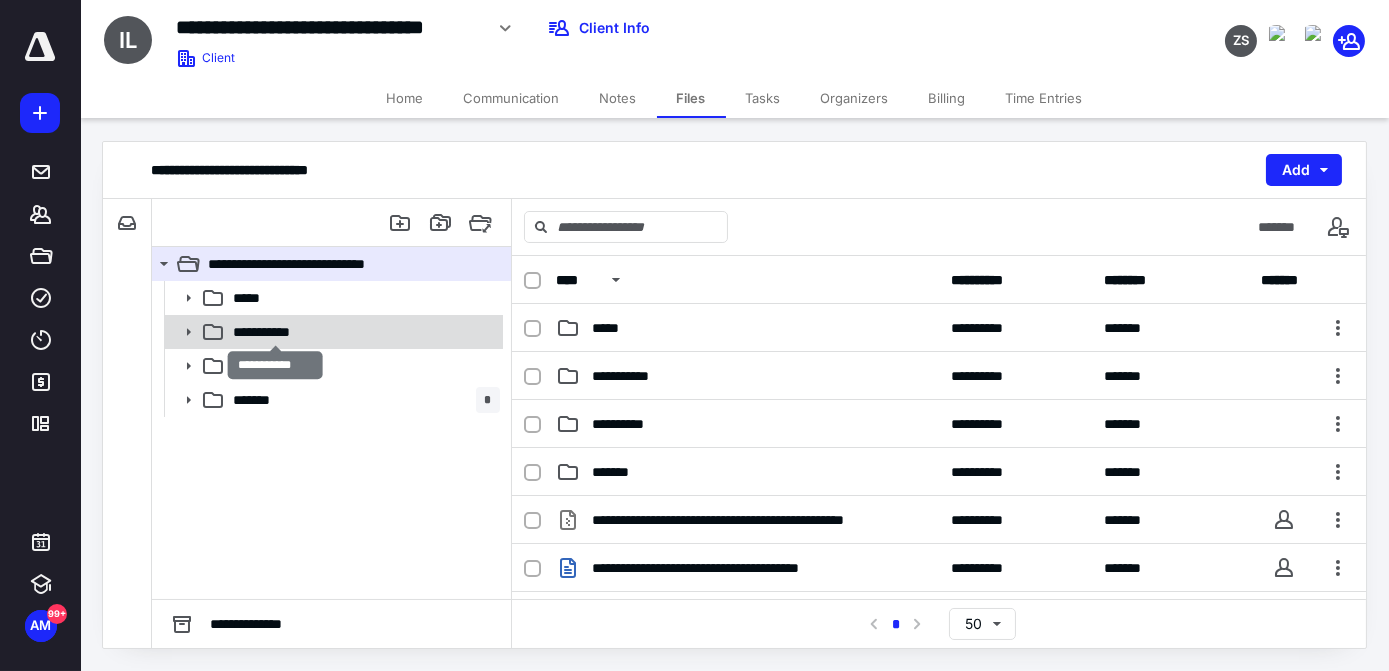 click on "**********" at bounding box center [276, 332] 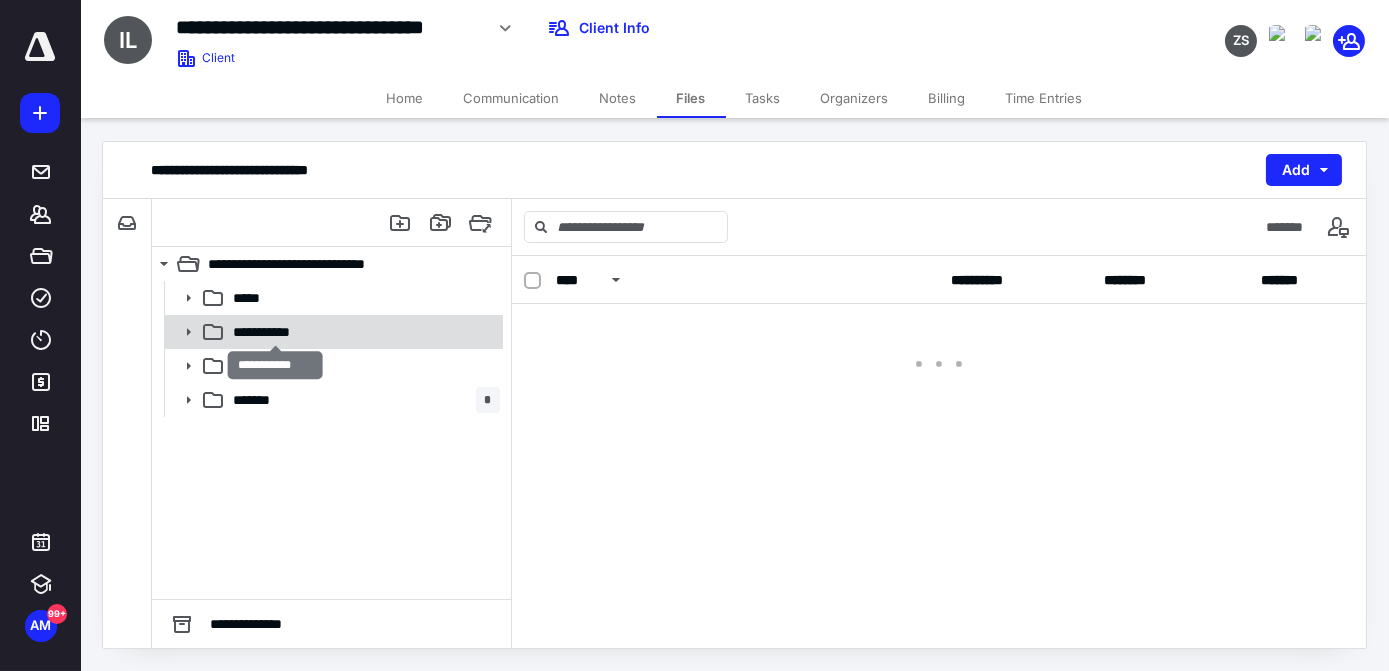 click on "**********" at bounding box center [276, 332] 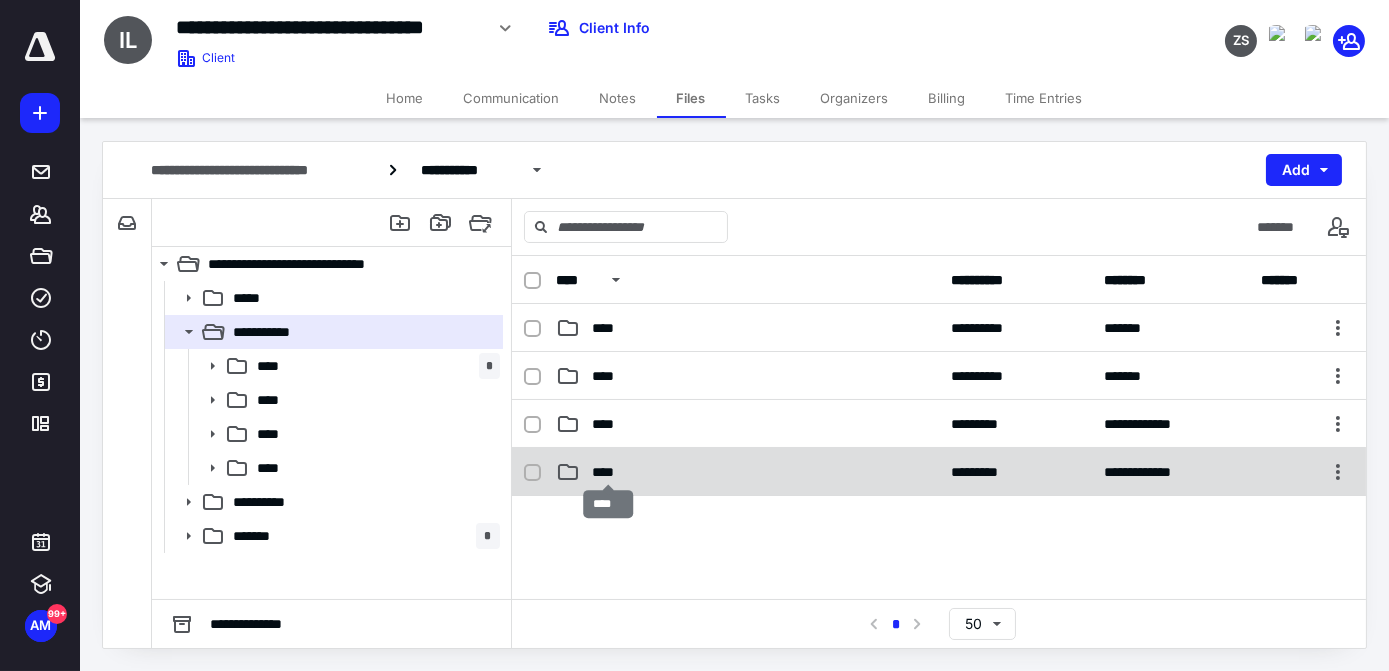 click on "****" at bounding box center (609, 472) 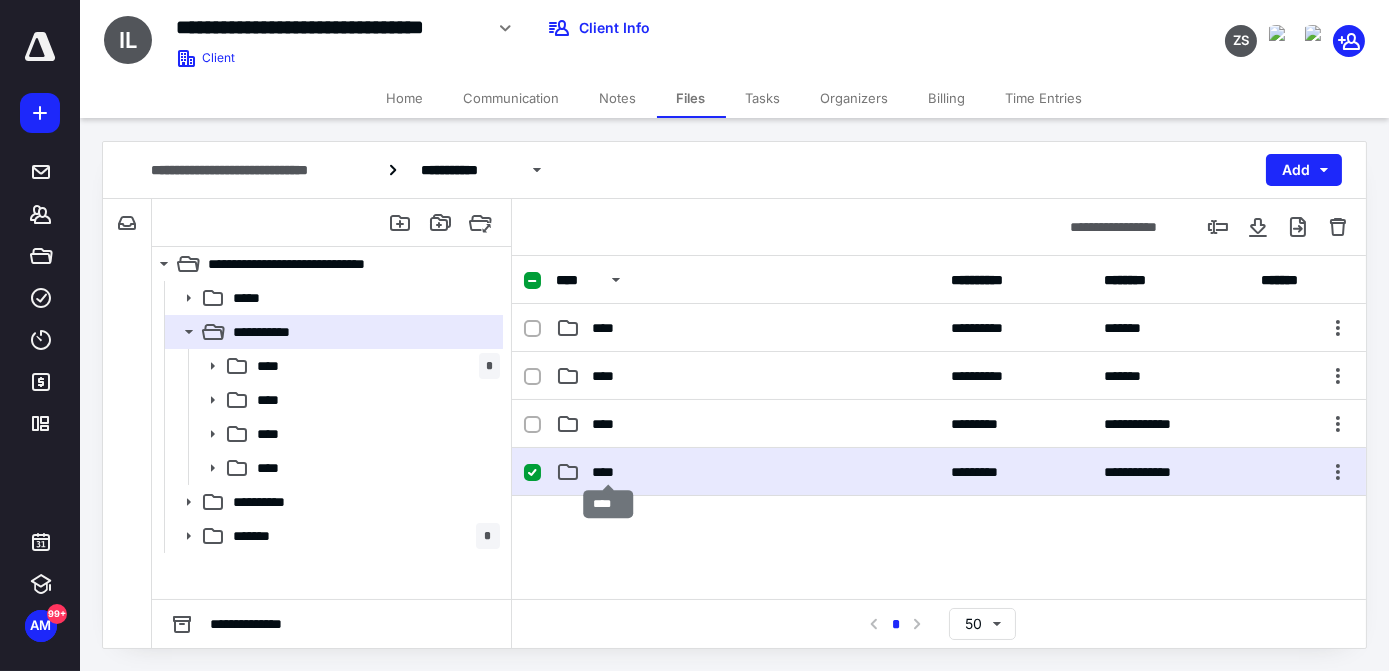 click on "****" at bounding box center (609, 472) 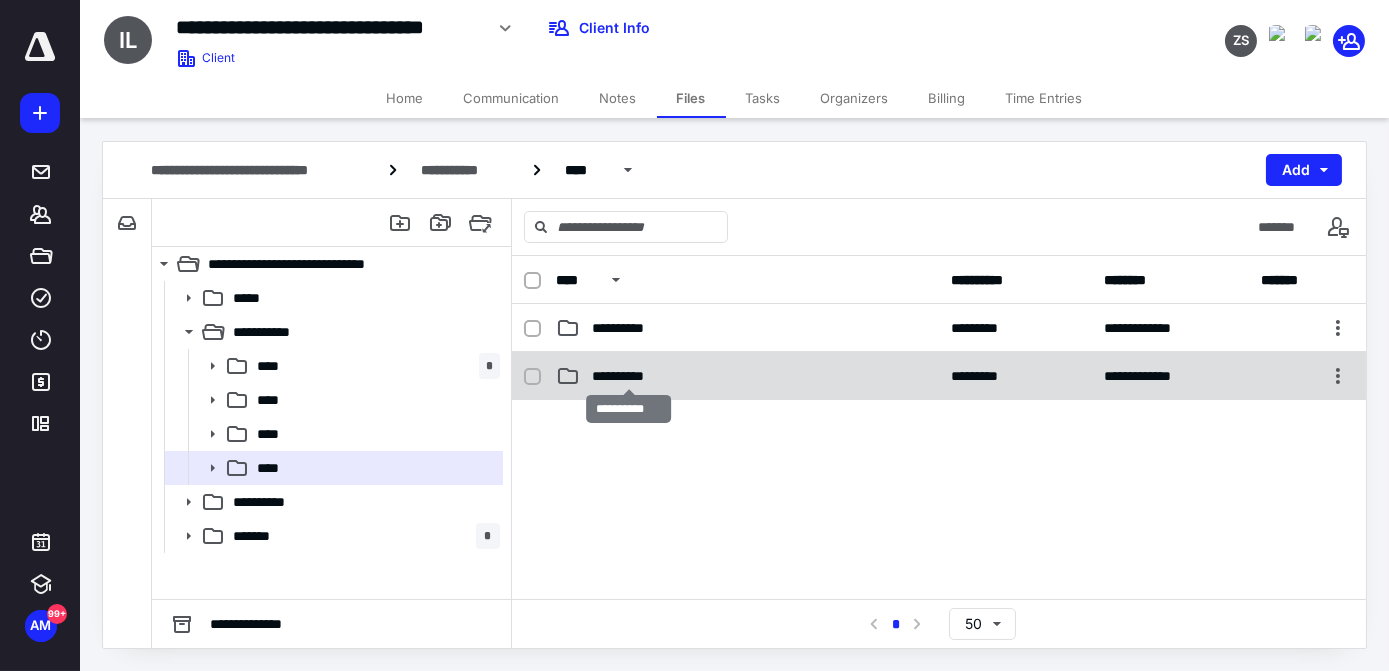 click on "**********" at bounding box center [629, 376] 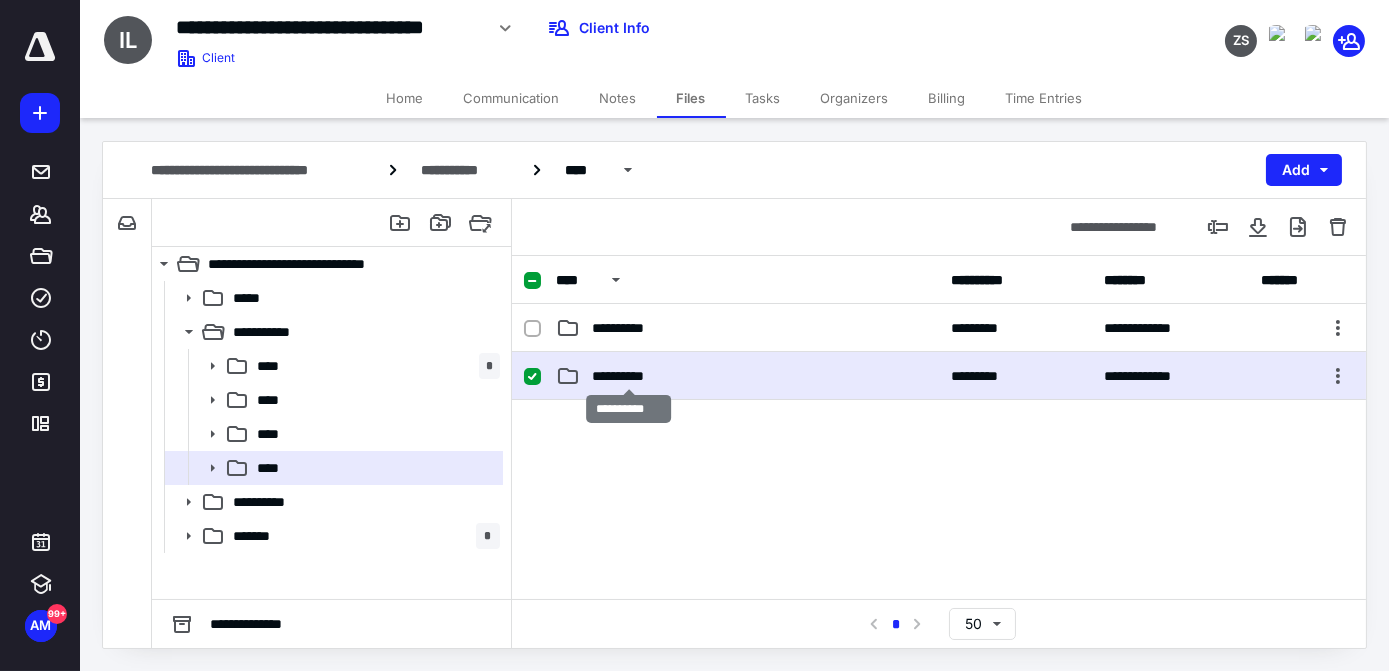 click on "**********" at bounding box center (629, 376) 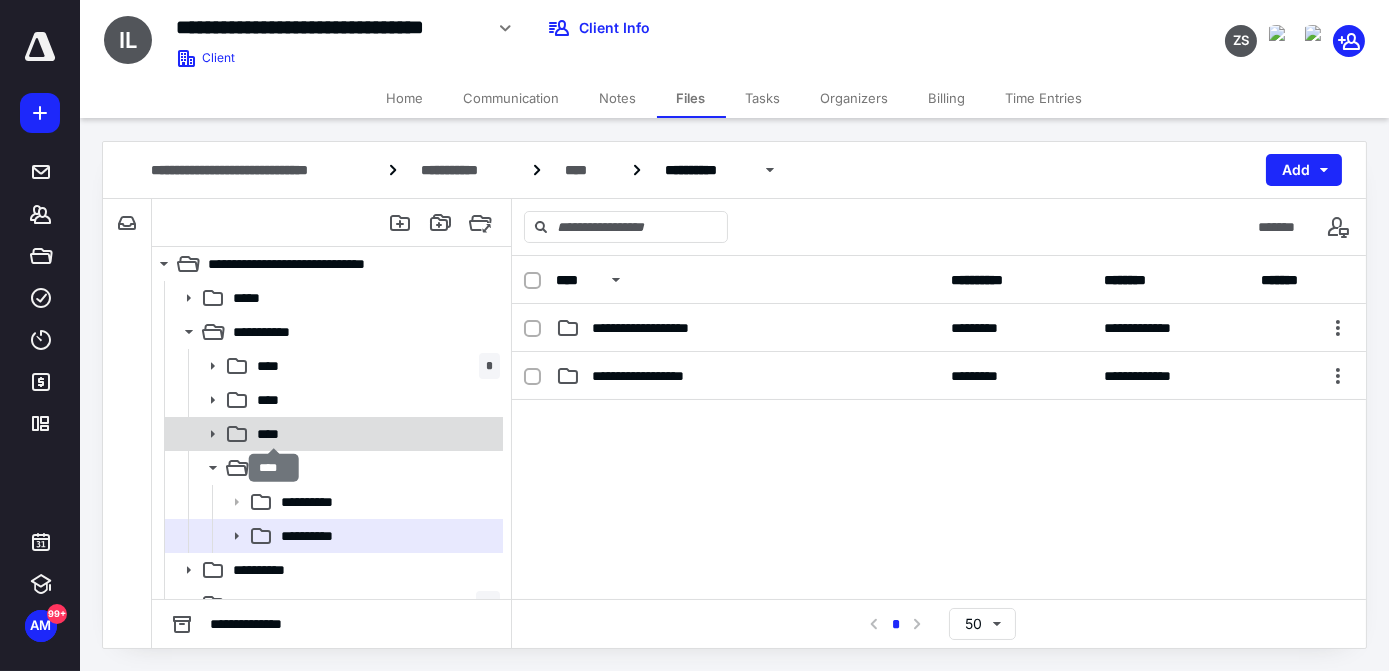 click on "****" at bounding box center [274, 434] 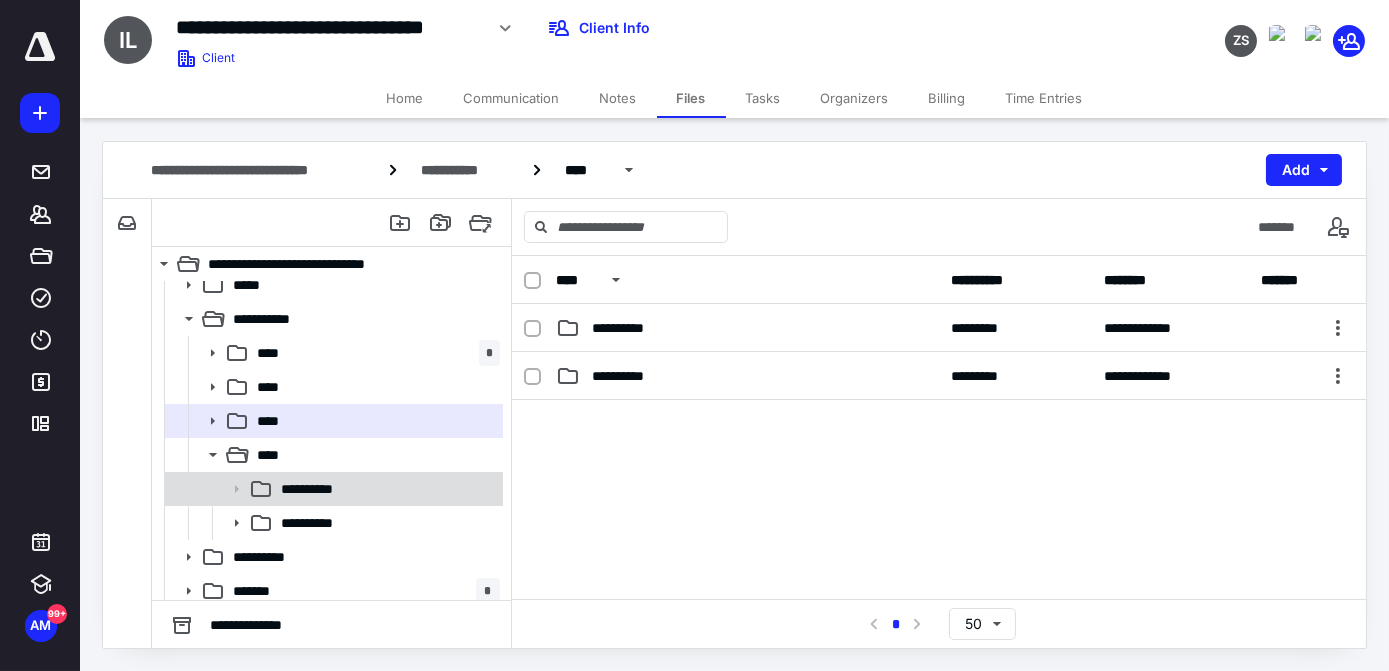 scroll, scrollTop: 20, scrollLeft: 0, axis: vertical 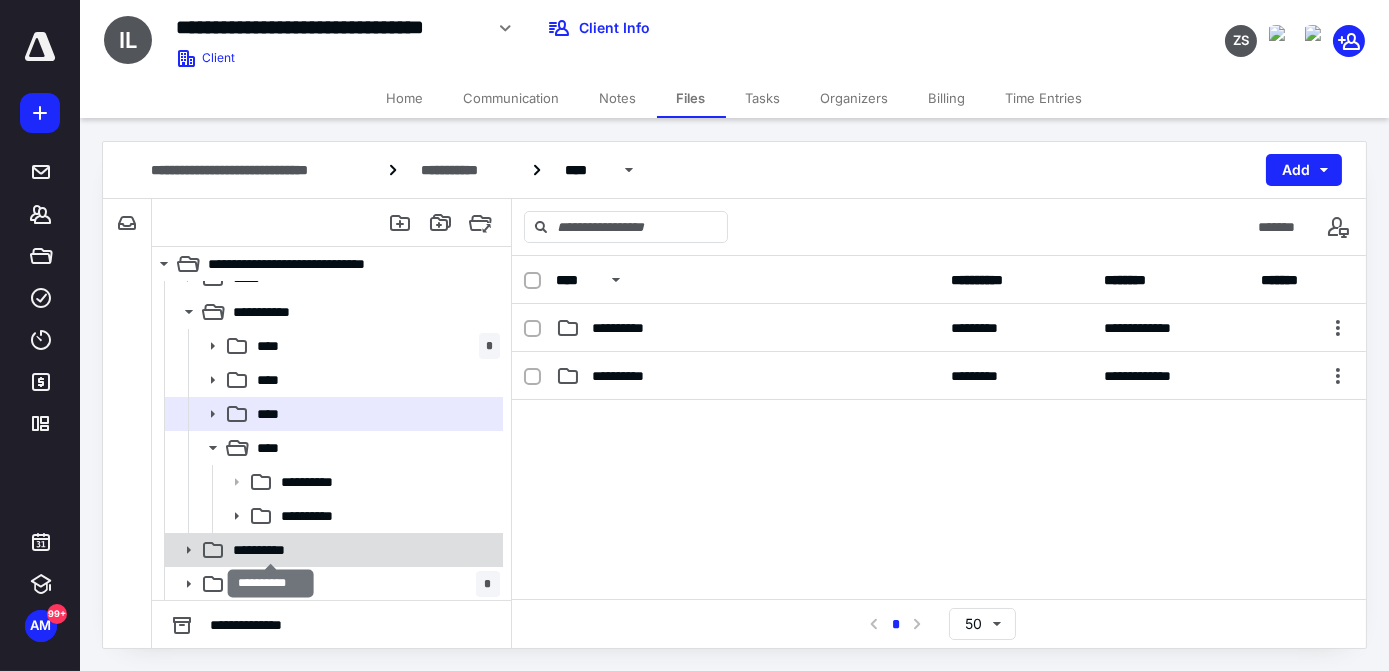 click on "**********" at bounding box center [271, 550] 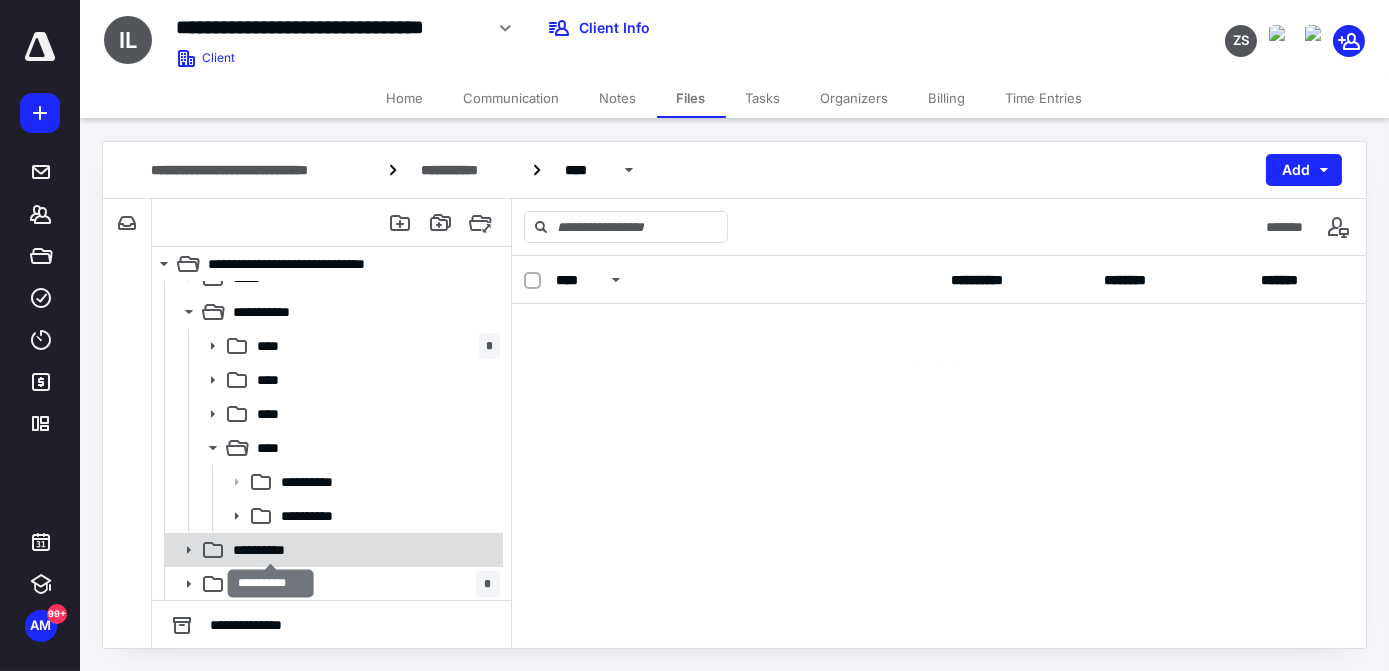 click on "**********" at bounding box center [271, 550] 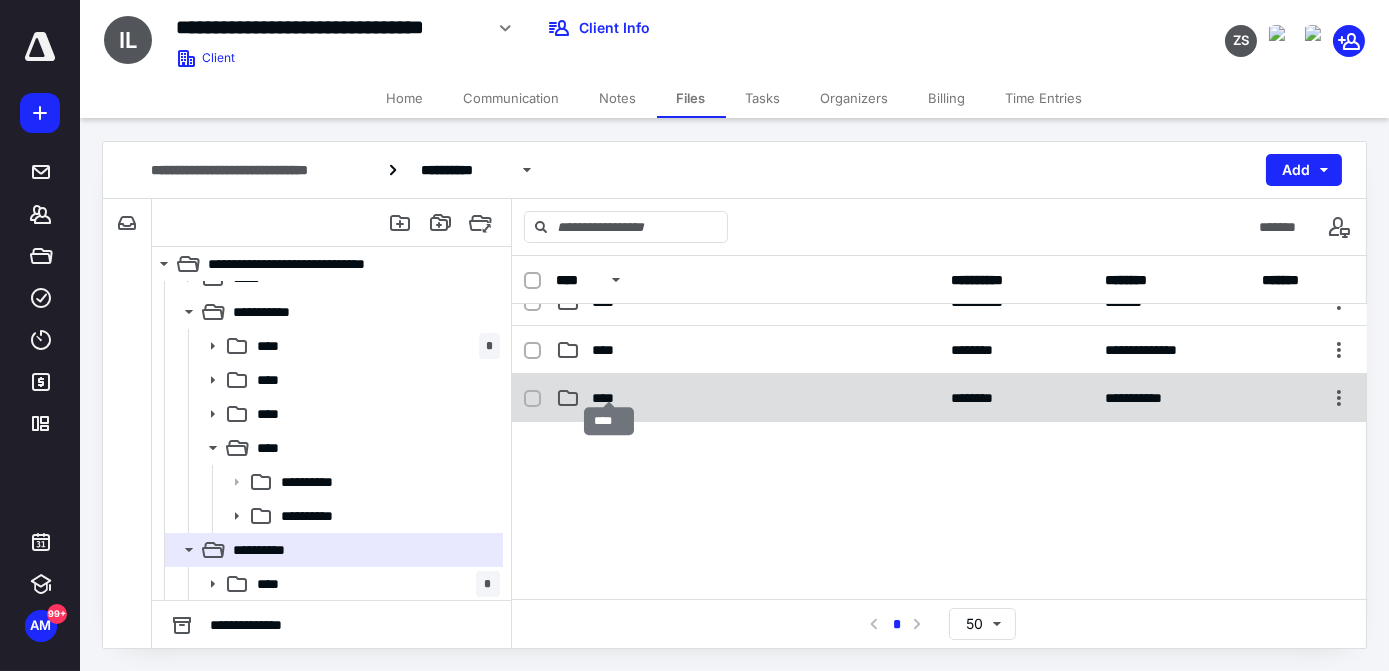 scroll, scrollTop: 189, scrollLeft: 0, axis: vertical 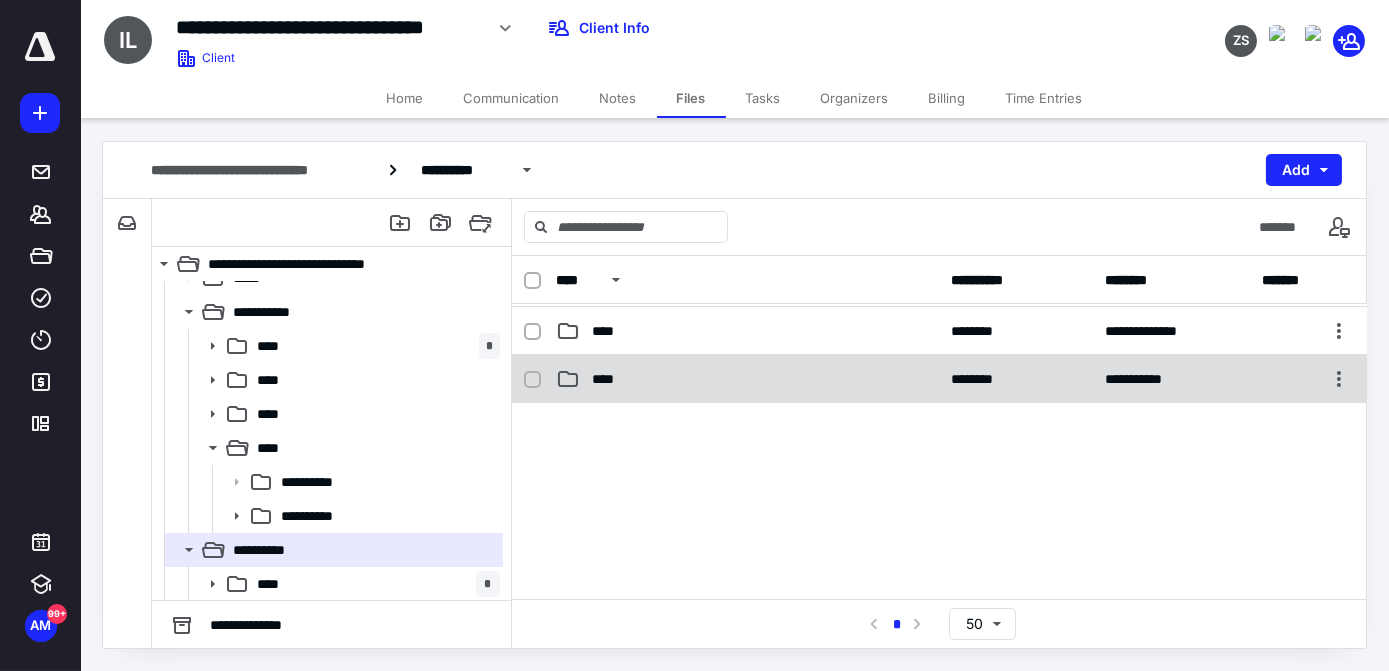 click on "****" at bounding box center (747, 379) 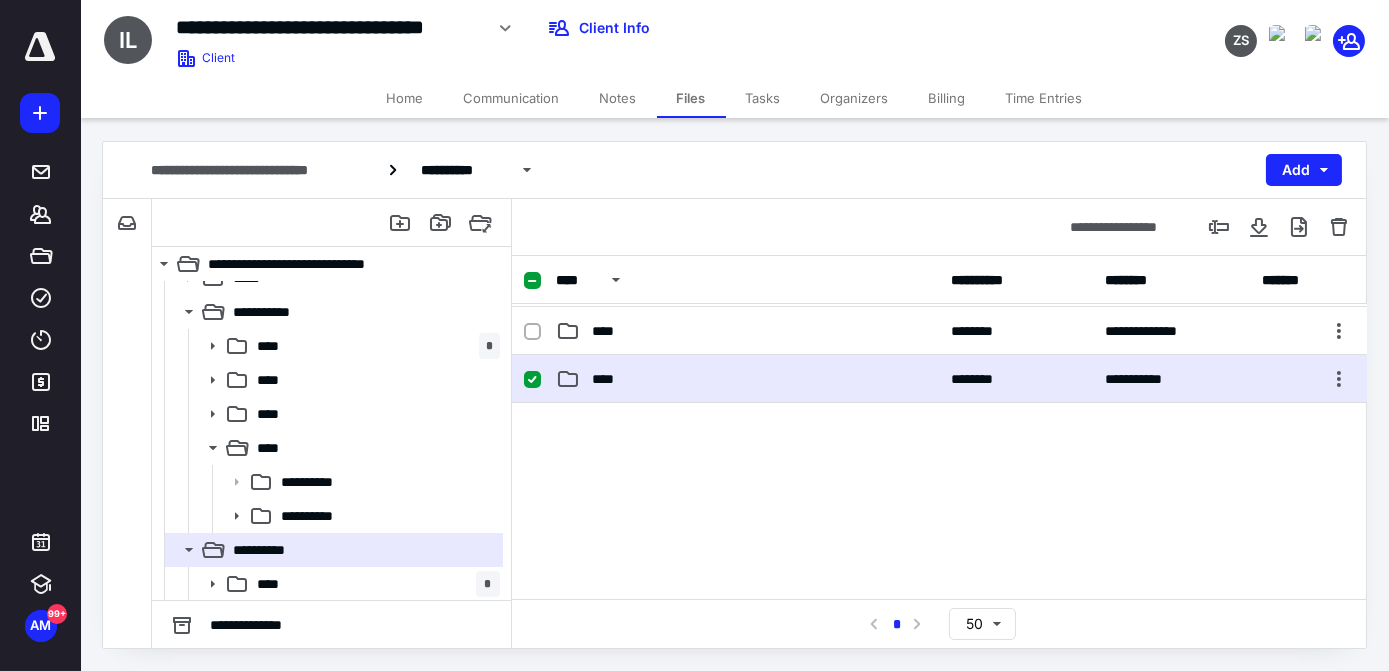 click on "****" at bounding box center (747, 379) 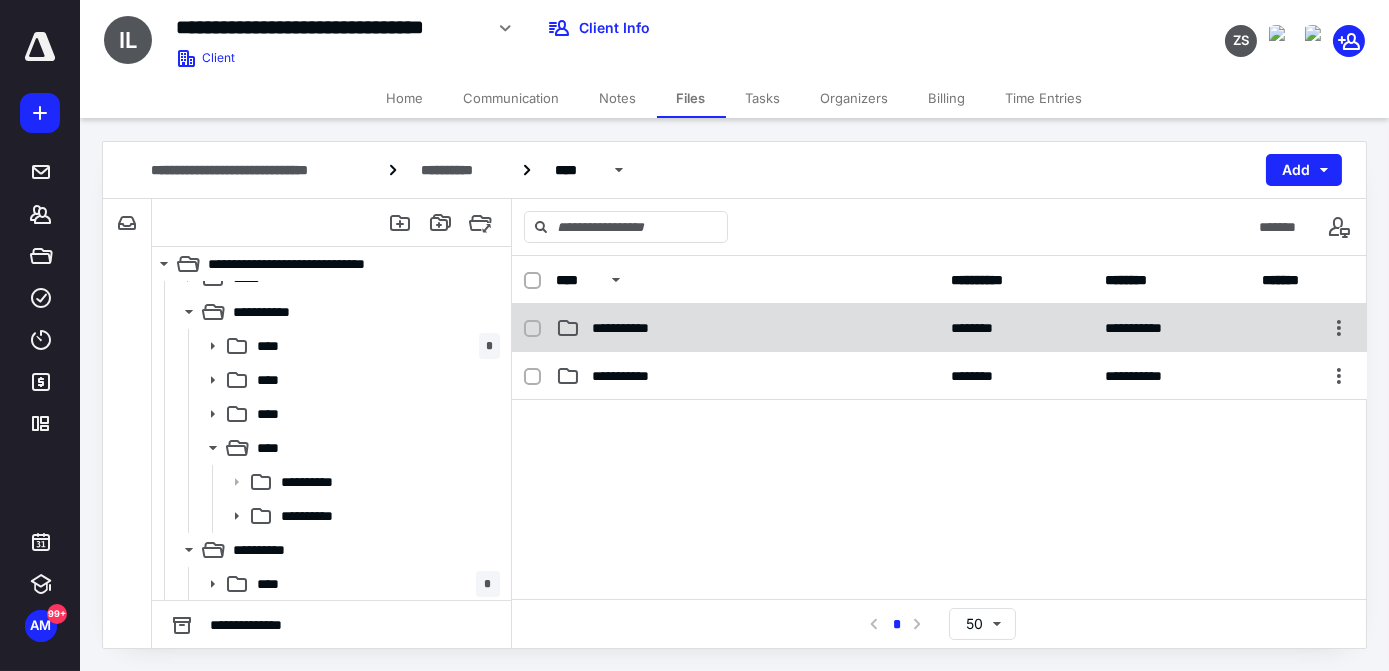 click on "**********" at bounding box center [634, 328] 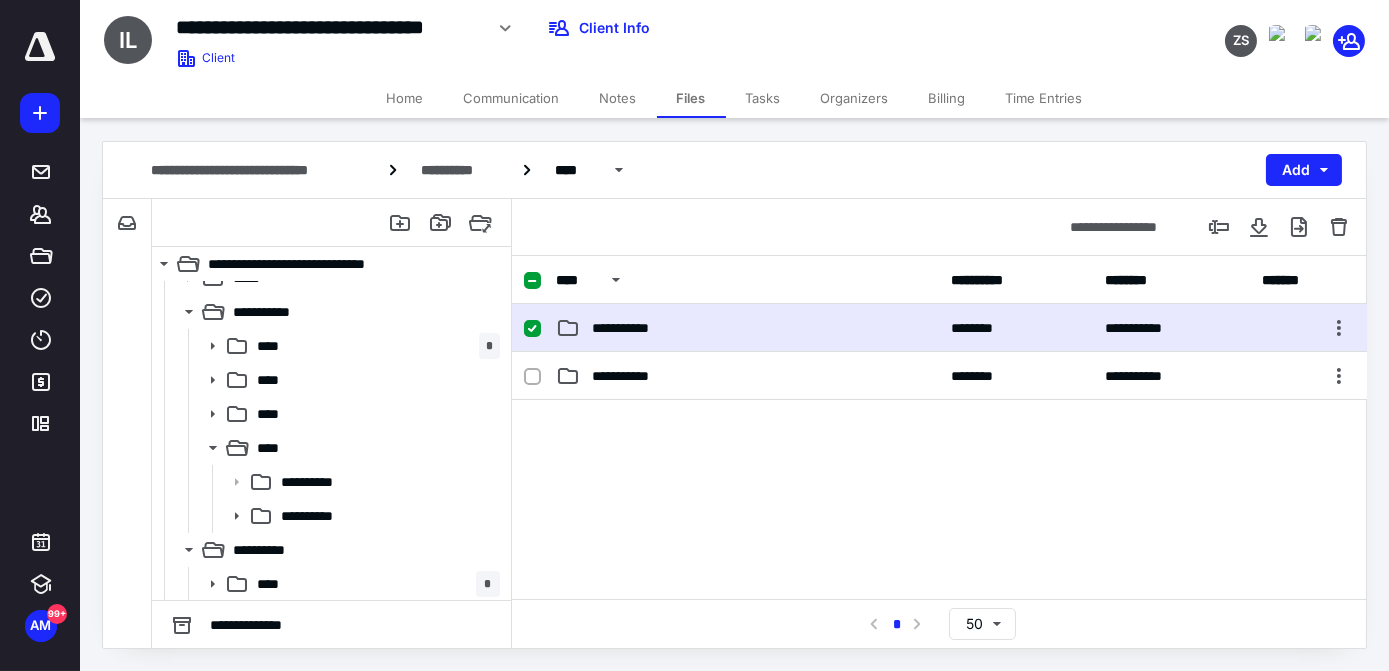 click on "**********" at bounding box center [634, 328] 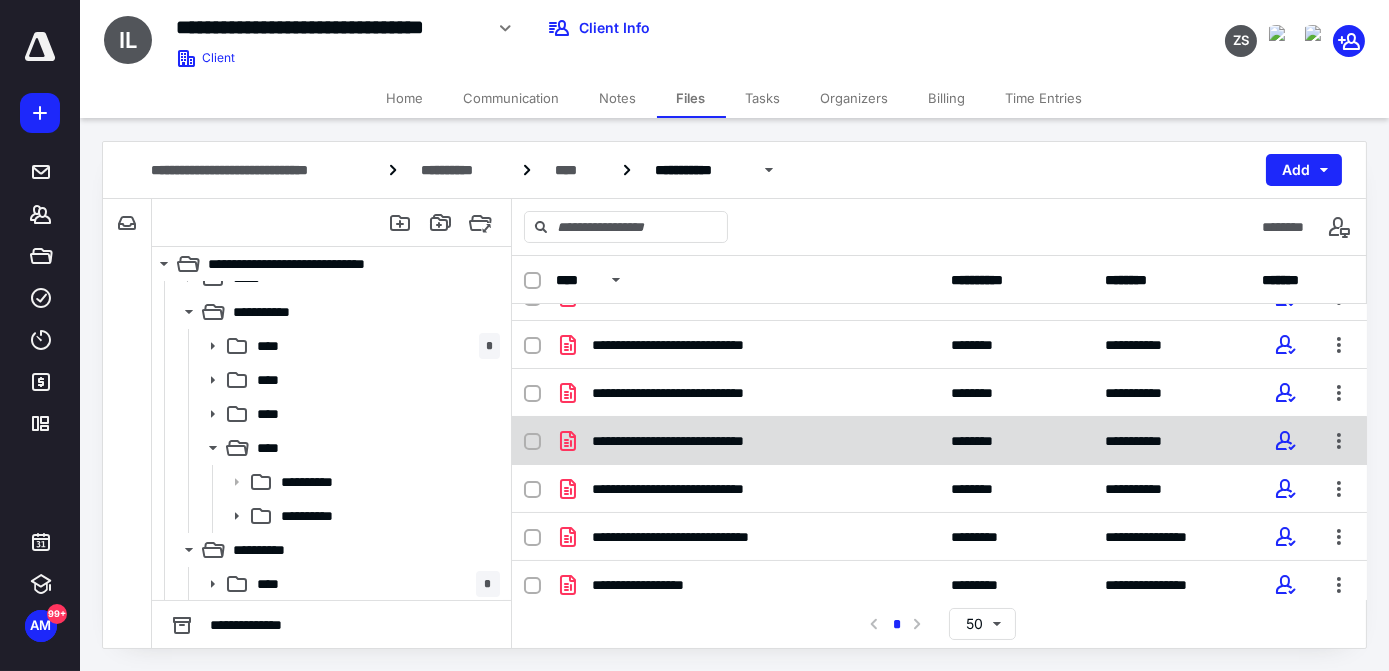 scroll, scrollTop: 514, scrollLeft: 0, axis: vertical 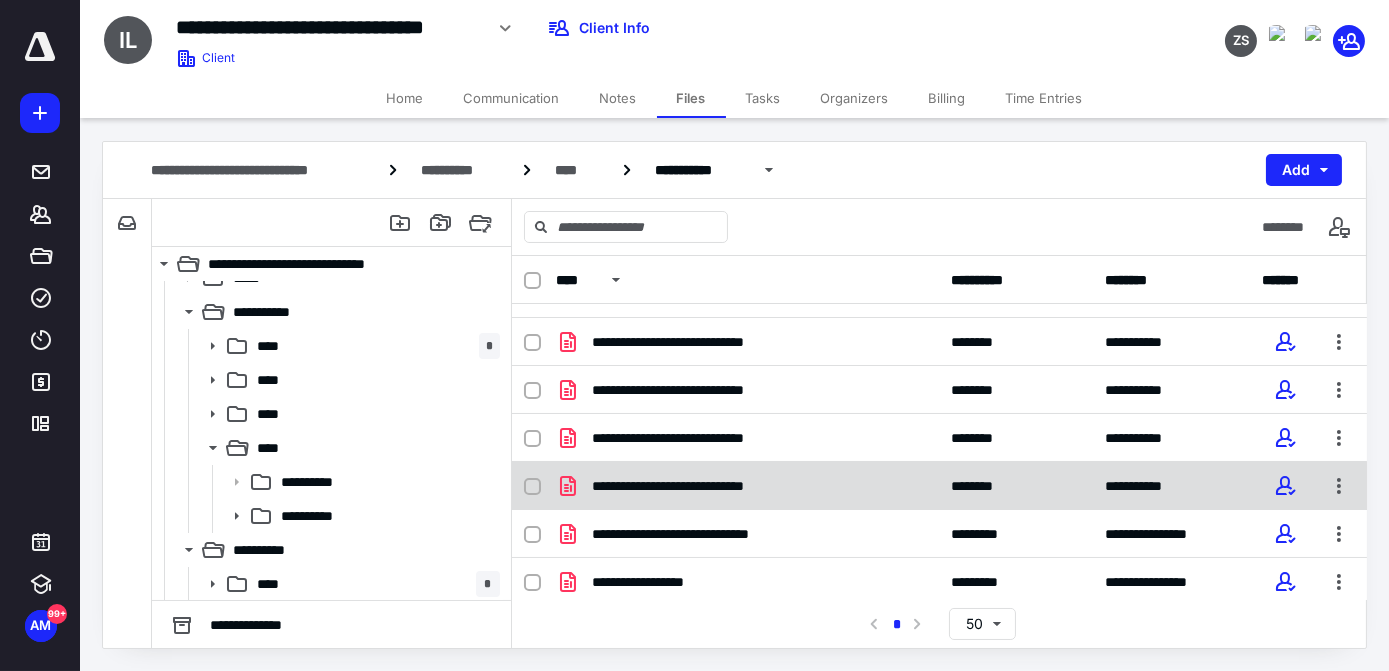 click on "**********" at bounding box center (939, 486) 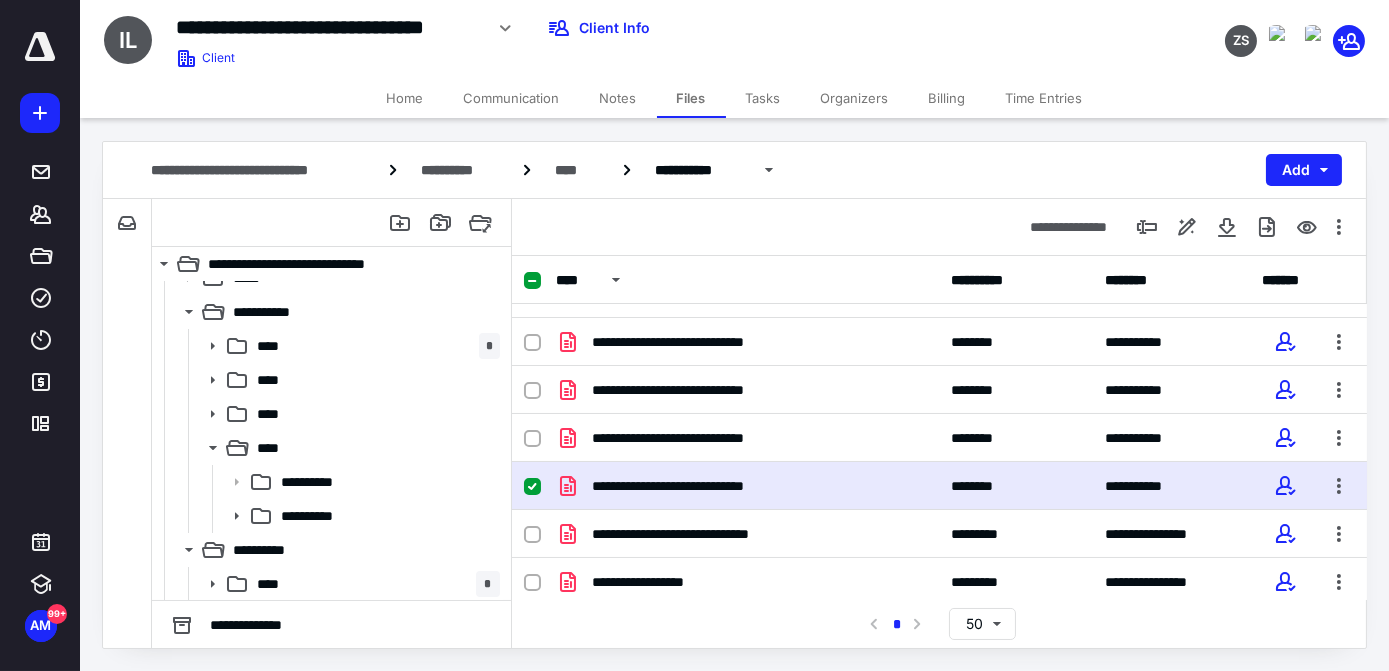 click on "**********" at bounding box center (939, 486) 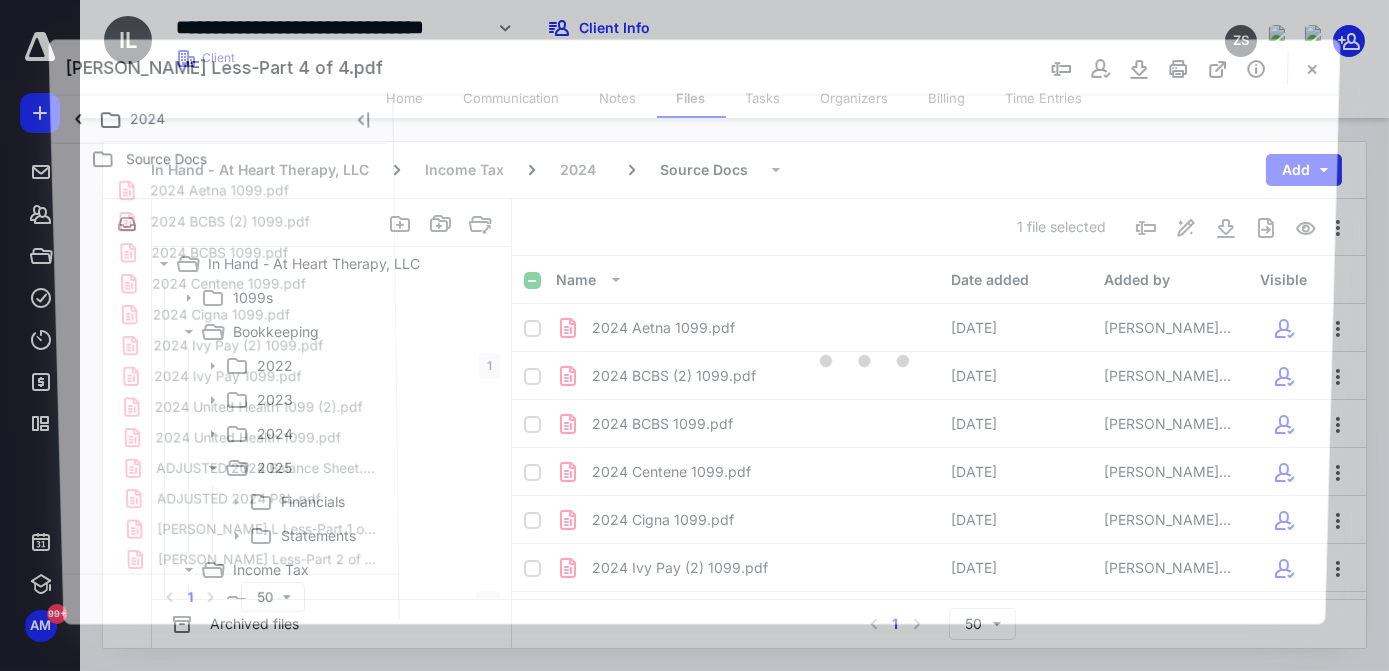 scroll, scrollTop: 20, scrollLeft: 0, axis: vertical 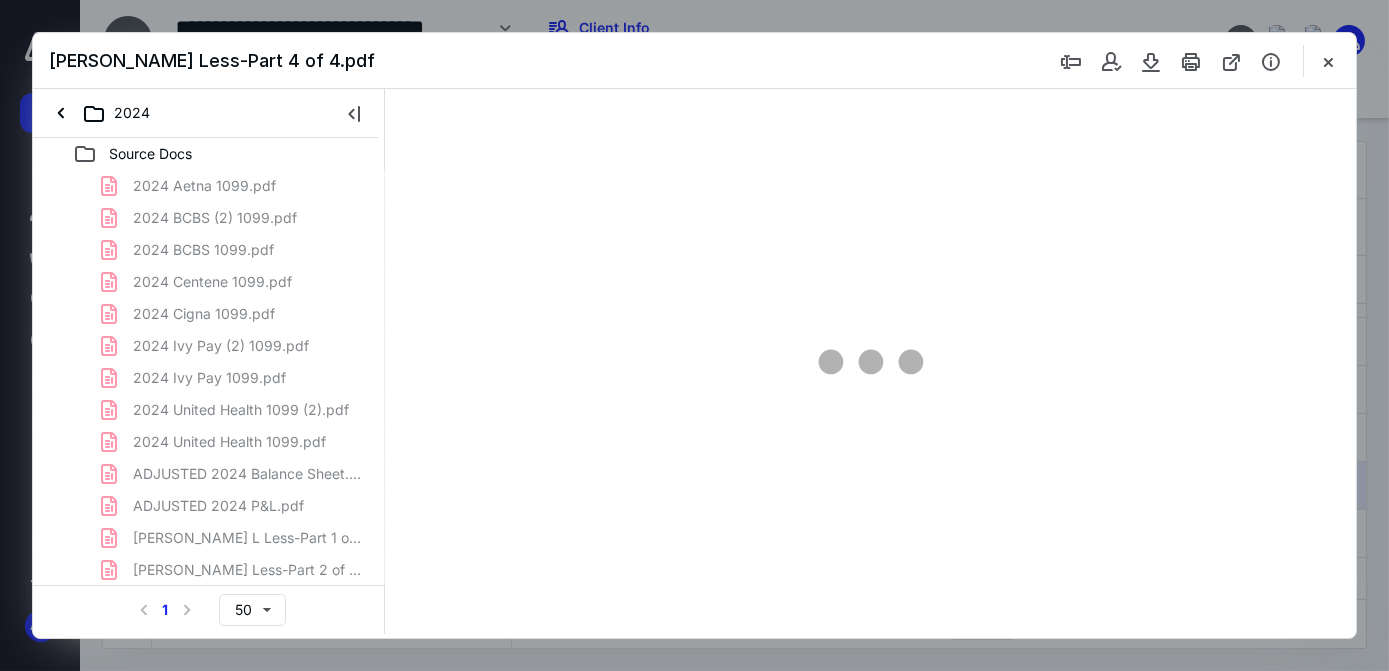 click at bounding box center [870, 361] 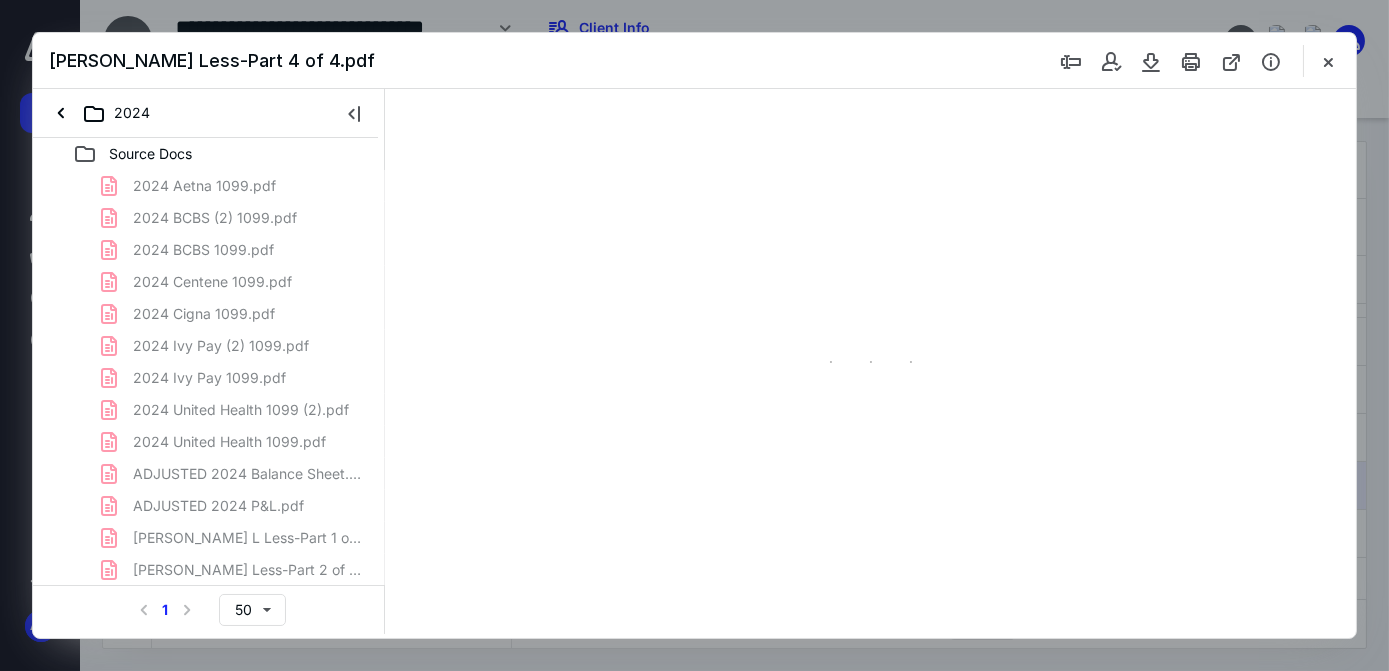 click at bounding box center (870, 361) 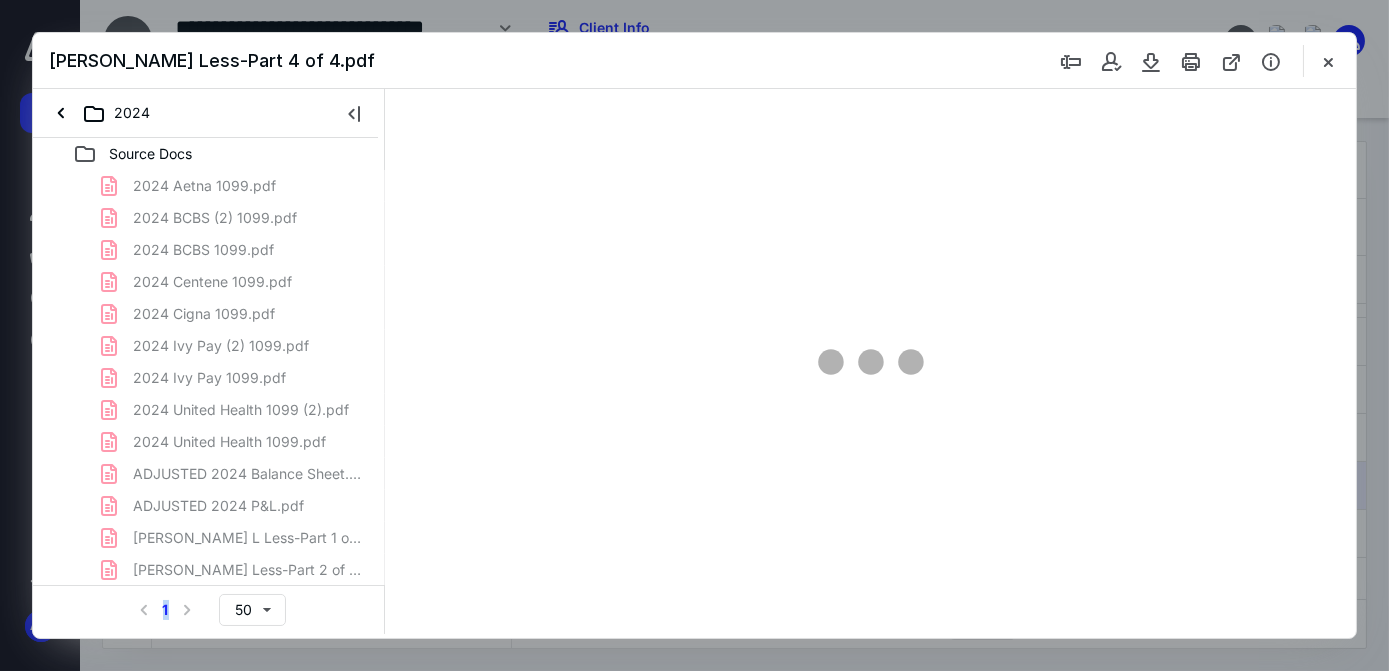 scroll, scrollTop: 0, scrollLeft: 0, axis: both 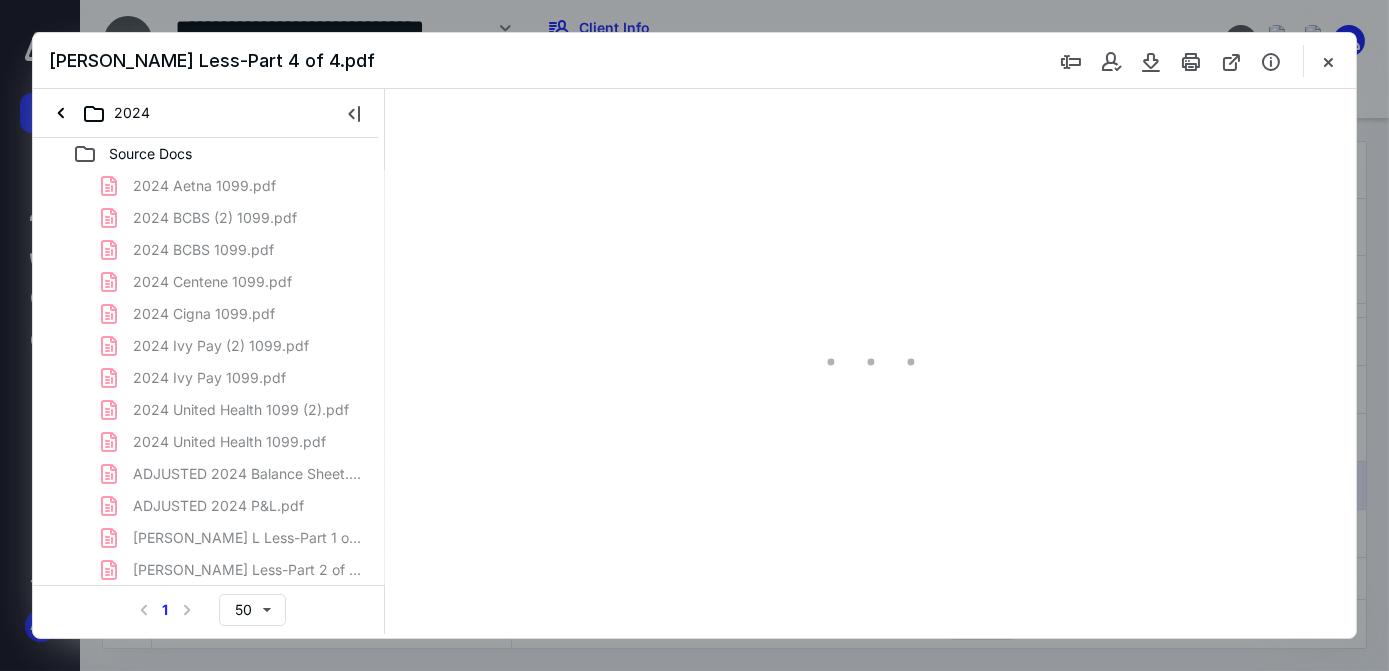 drag, startPoint x: 834, startPoint y: 467, endPoint x: 756, endPoint y: 270, distance: 211.87968 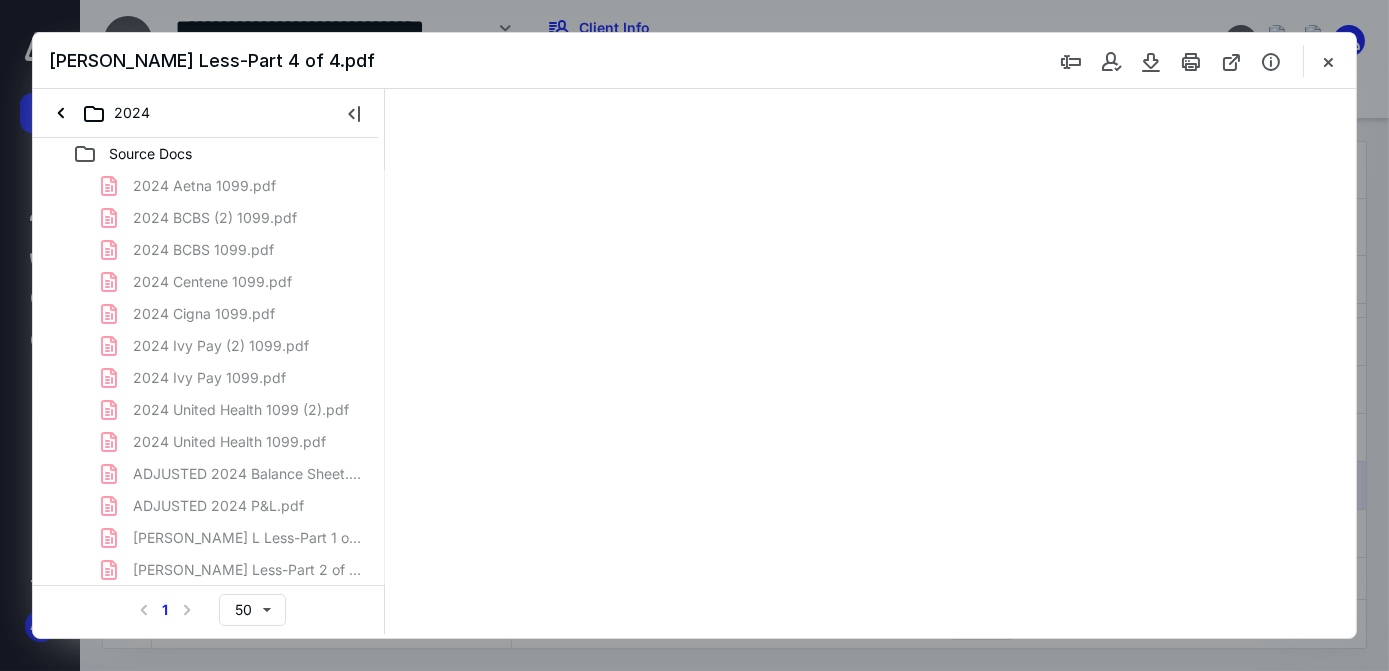 click at bounding box center [870, 361] 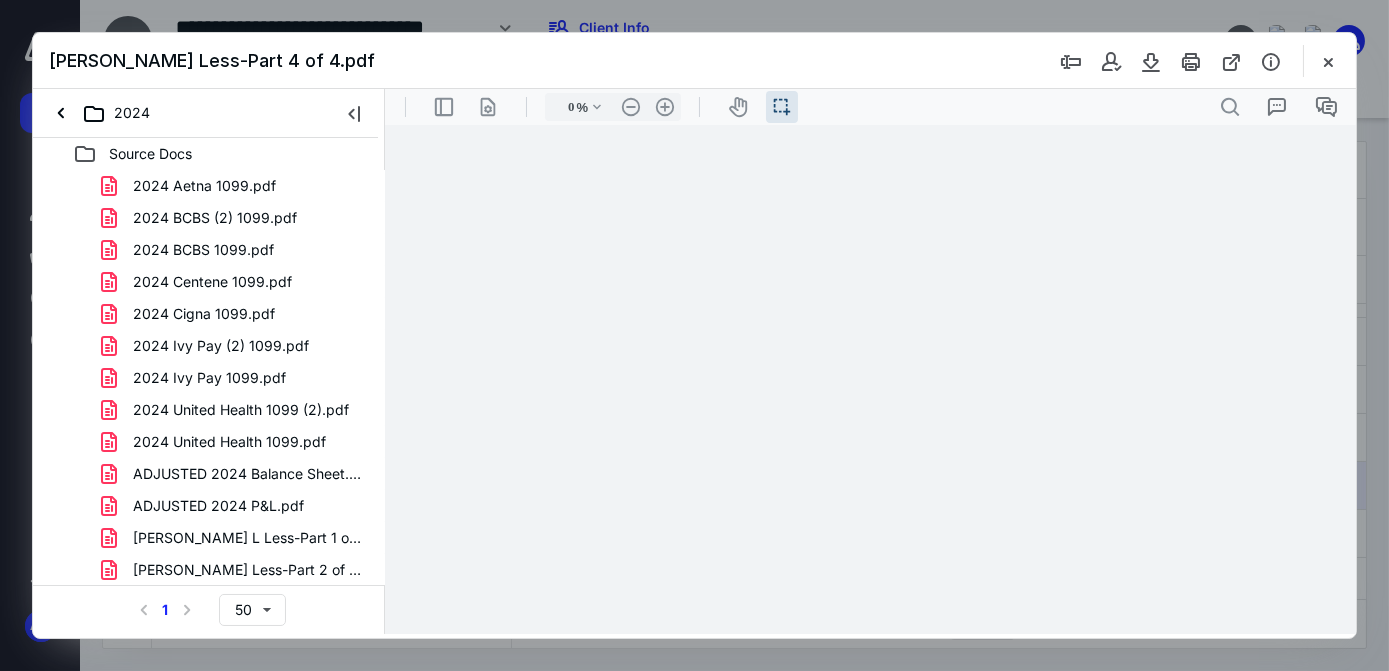 type on "64" 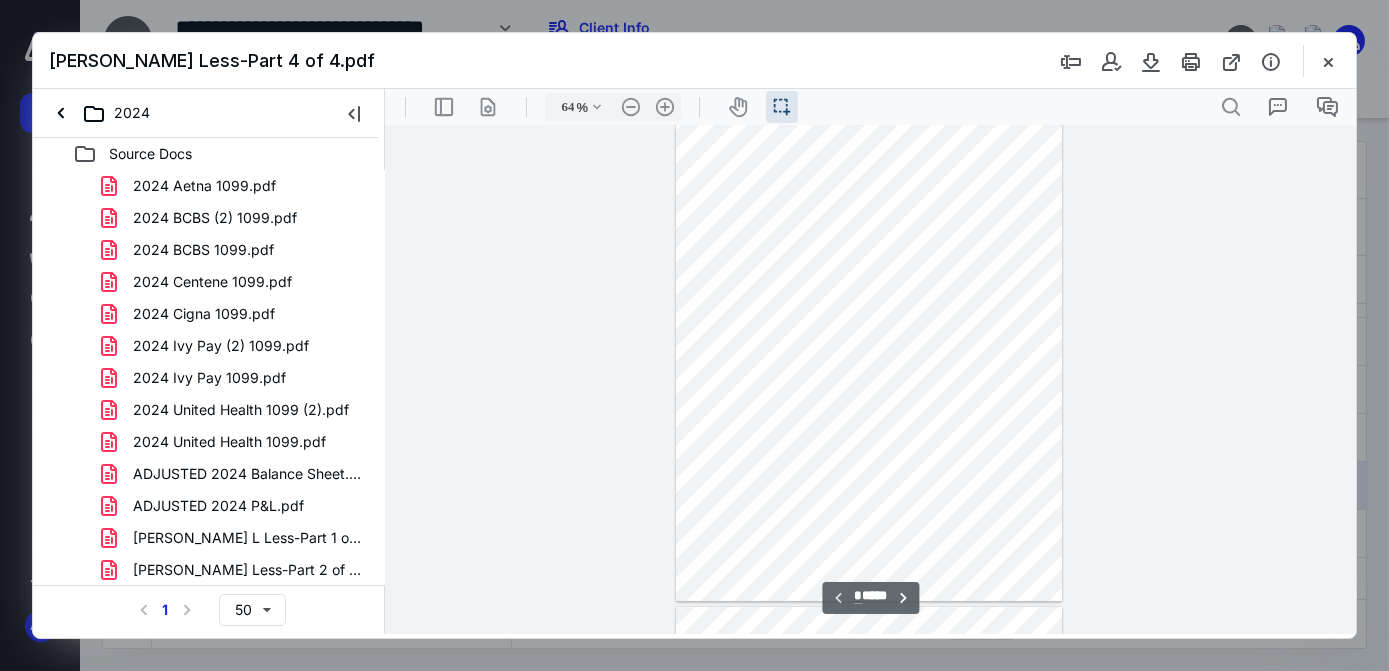 scroll, scrollTop: 30, scrollLeft: 0, axis: vertical 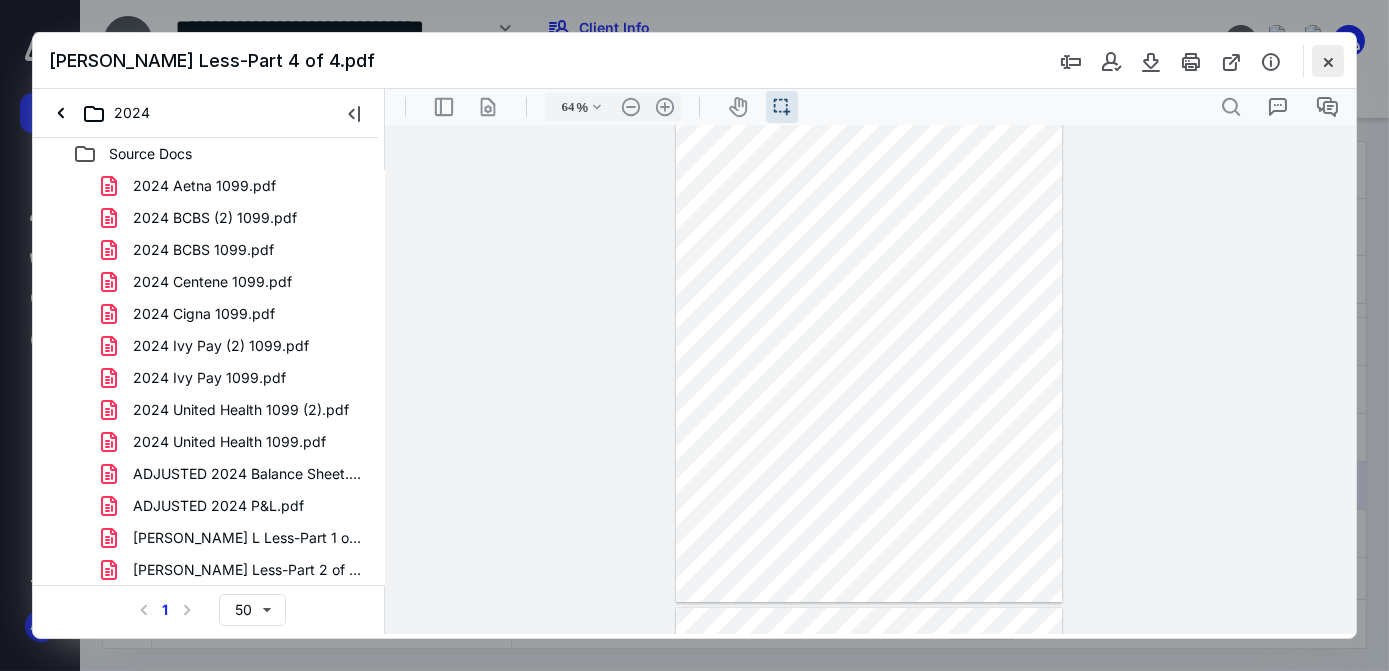 click at bounding box center [1328, 61] 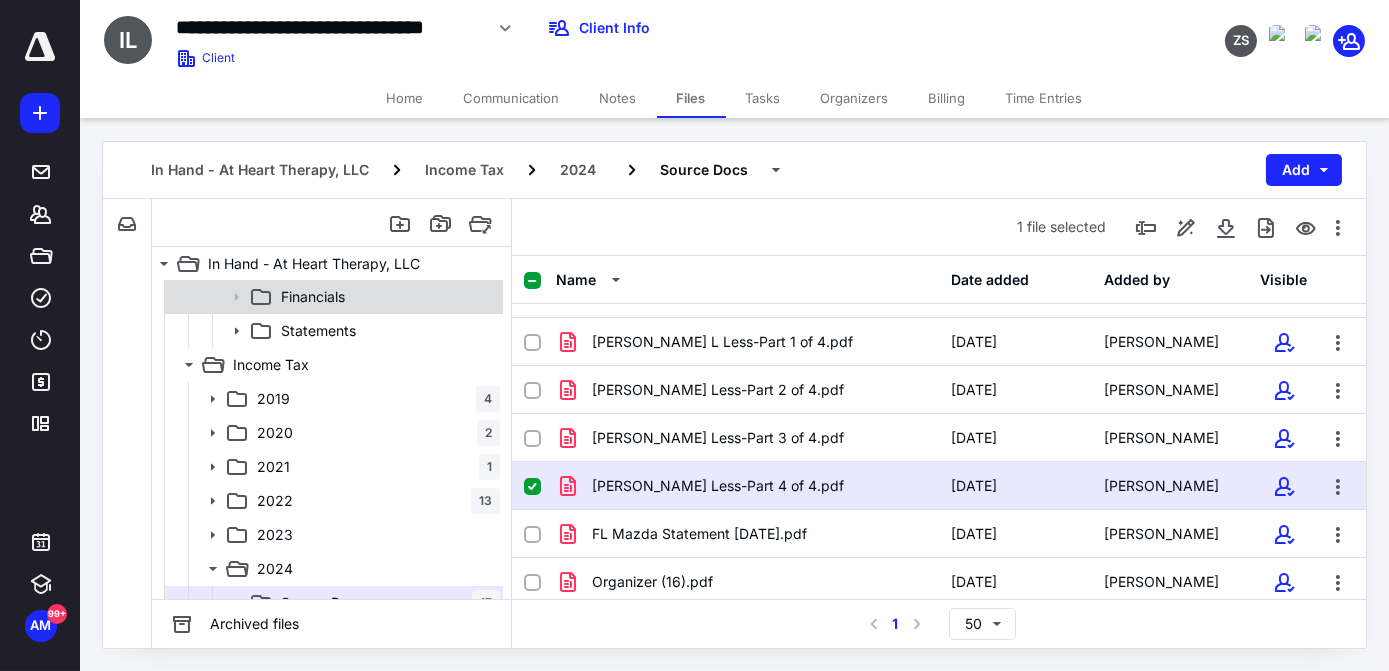 scroll, scrollTop: 292, scrollLeft: 0, axis: vertical 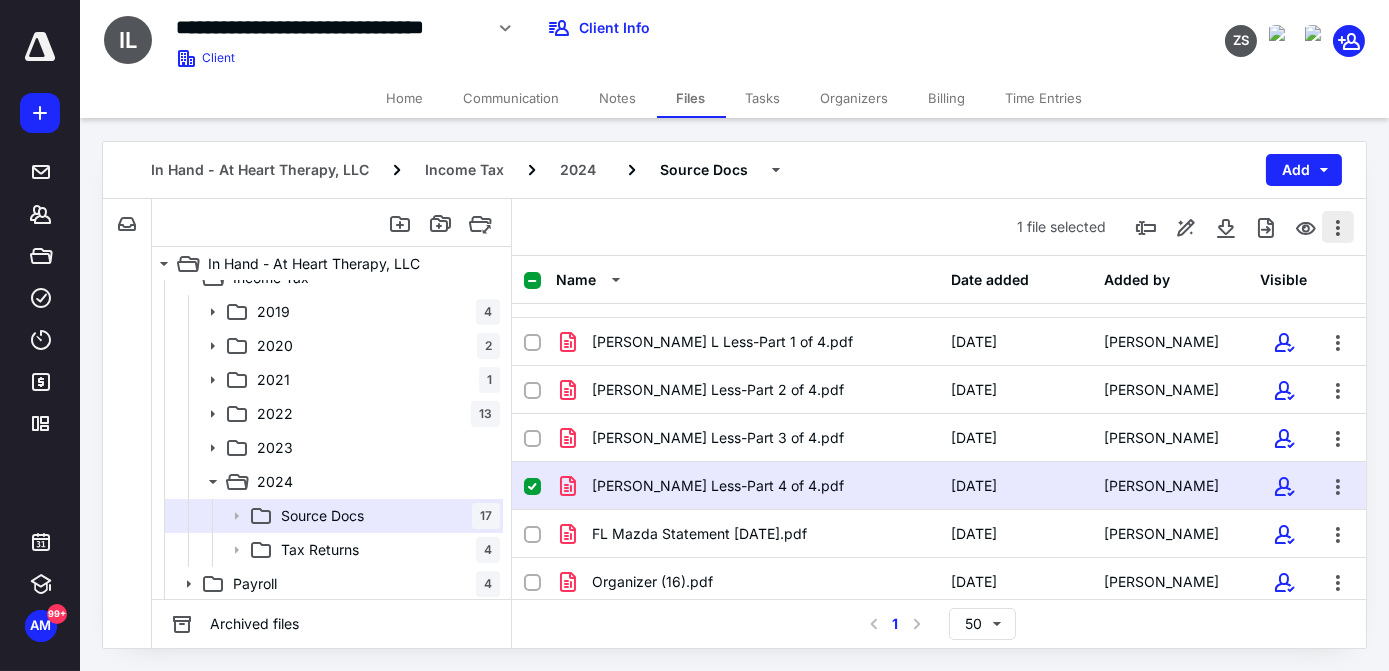 click at bounding box center [1338, 227] 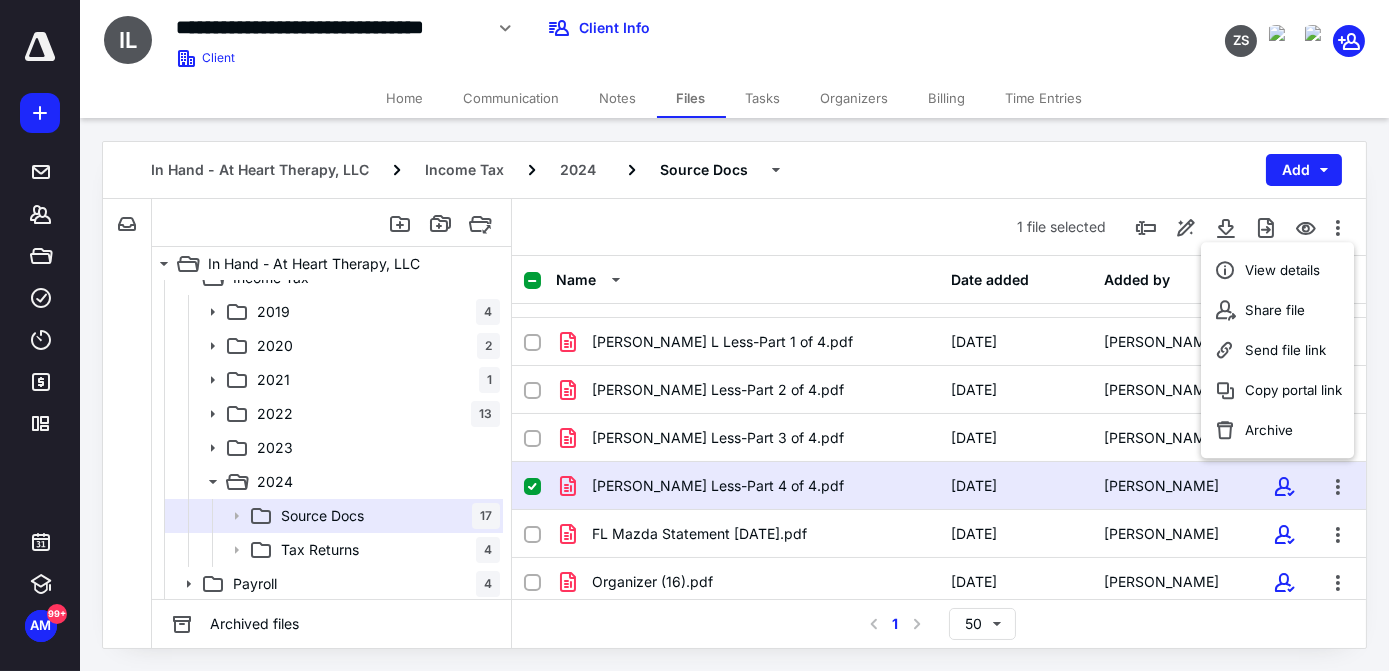 click on "In Hand - At Heart Therapy, LLC Income Tax 2024 Source Docs   Add" at bounding box center [734, 170] 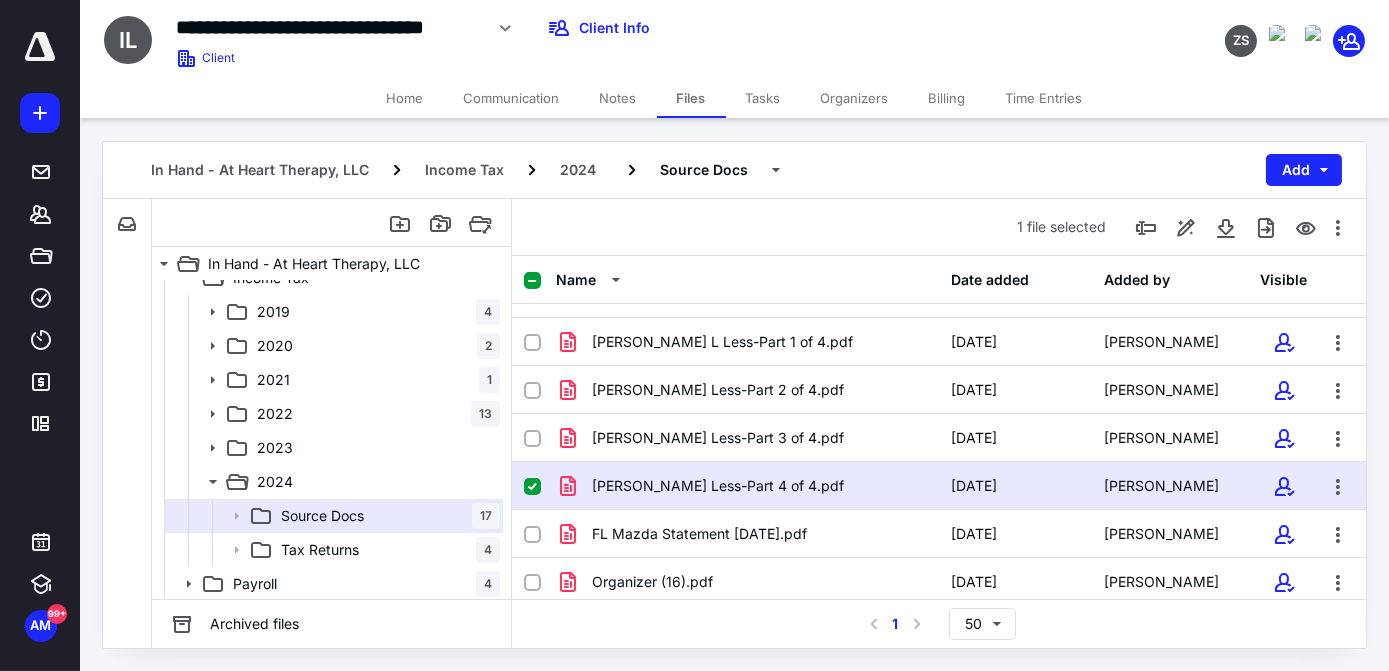 click on "Communication" at bounding box center (512, 98) 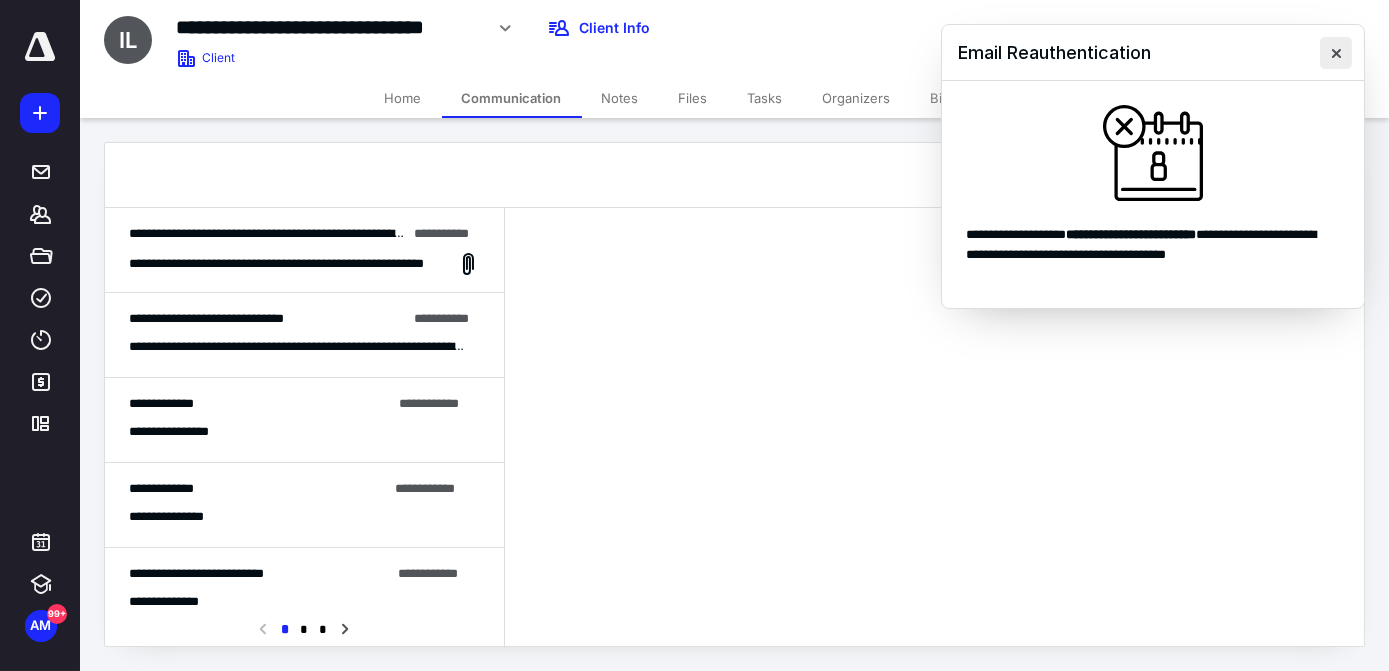 click at bounding box center [1336, 53] 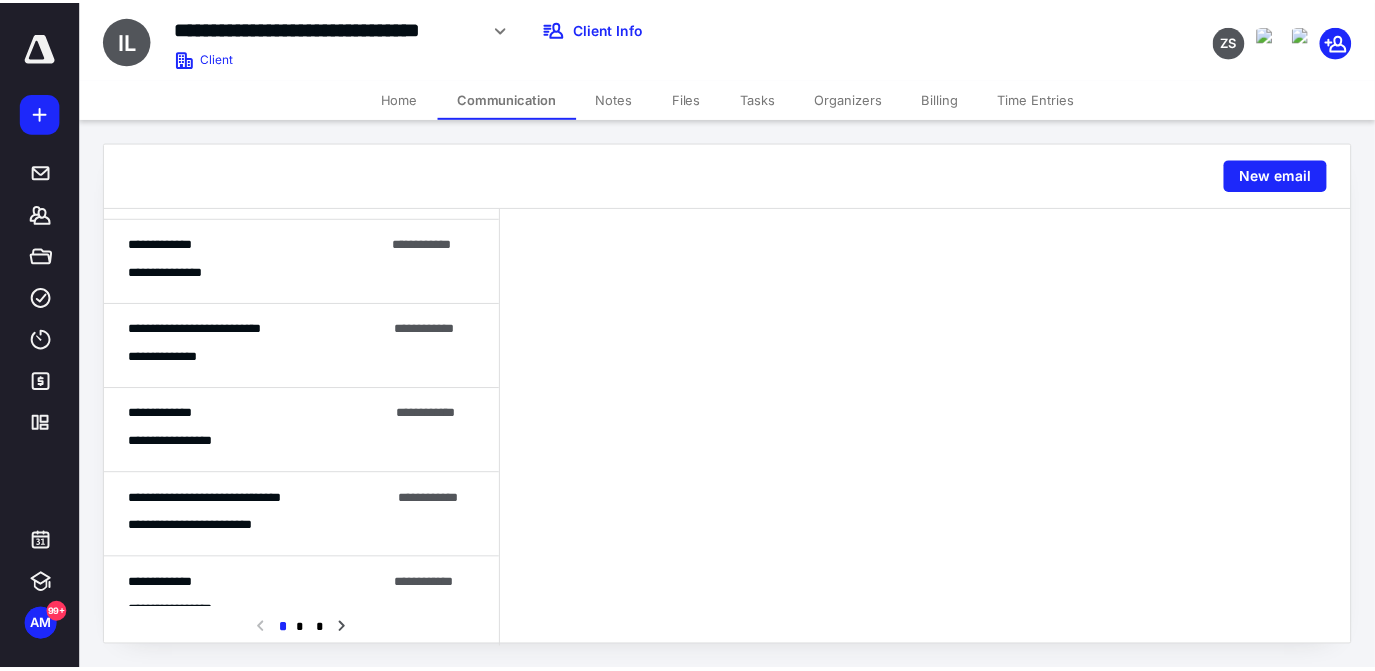 scroll, scrollTop: 0, scrollLeft: 0, axis: both 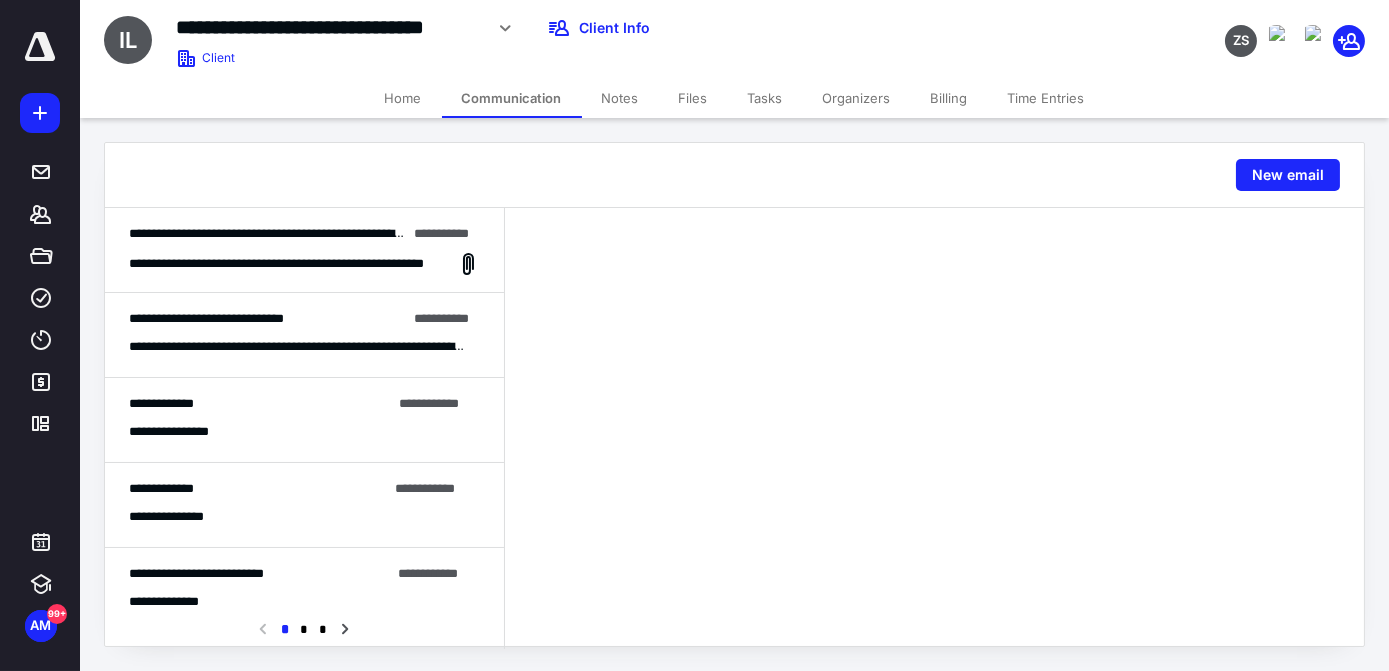 click on "Notes" at bounding box center (620, 98) 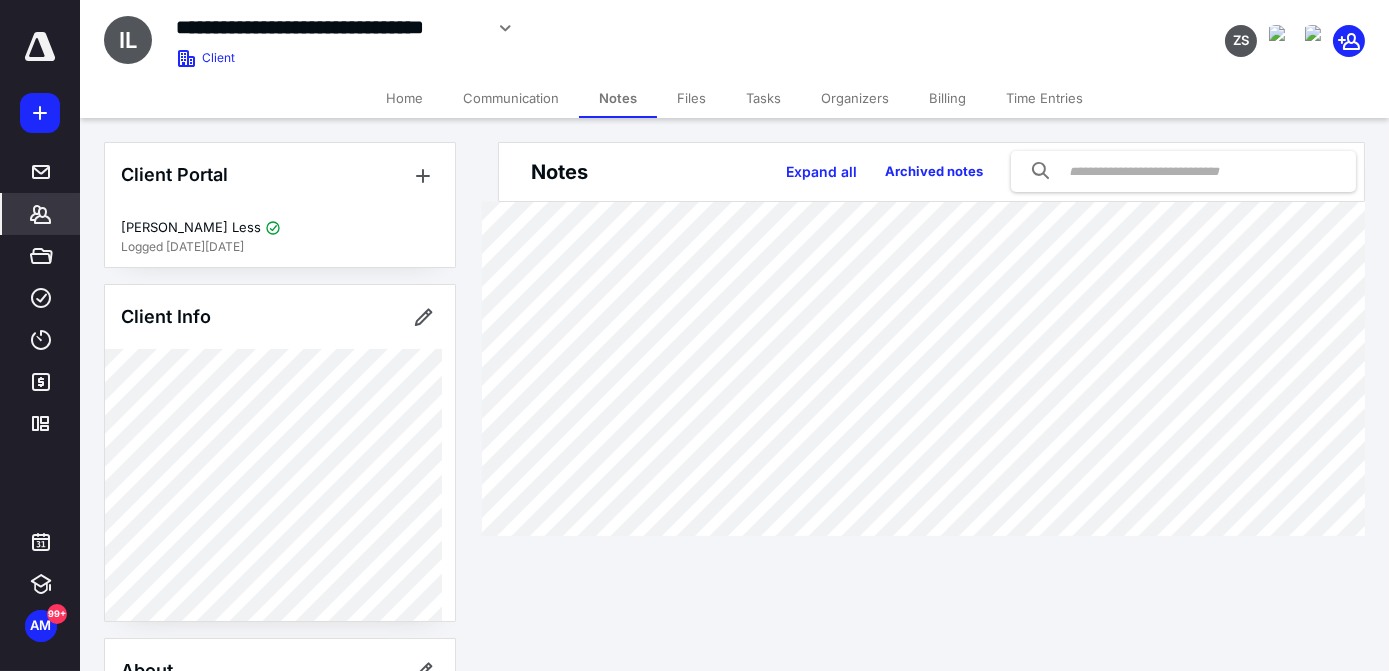 click on "Files" at bounding box center (691, 98) 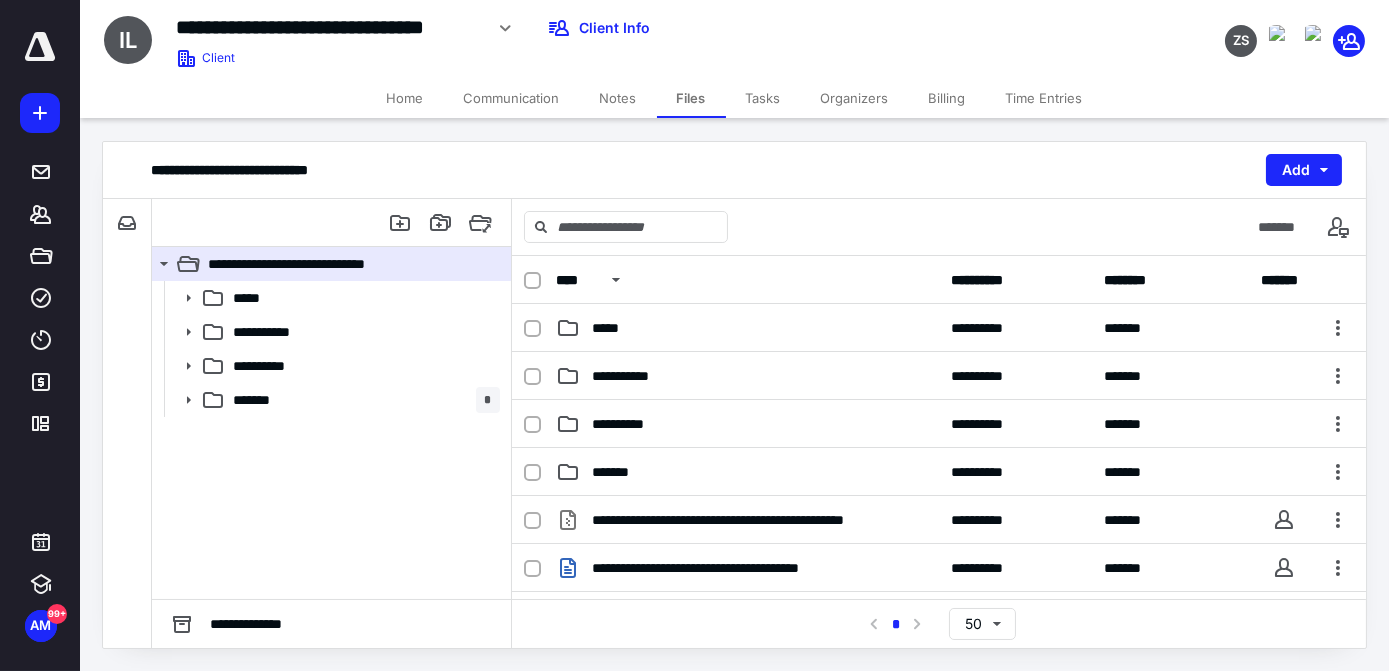 click on "Billing" at bounding box center [947, 98] 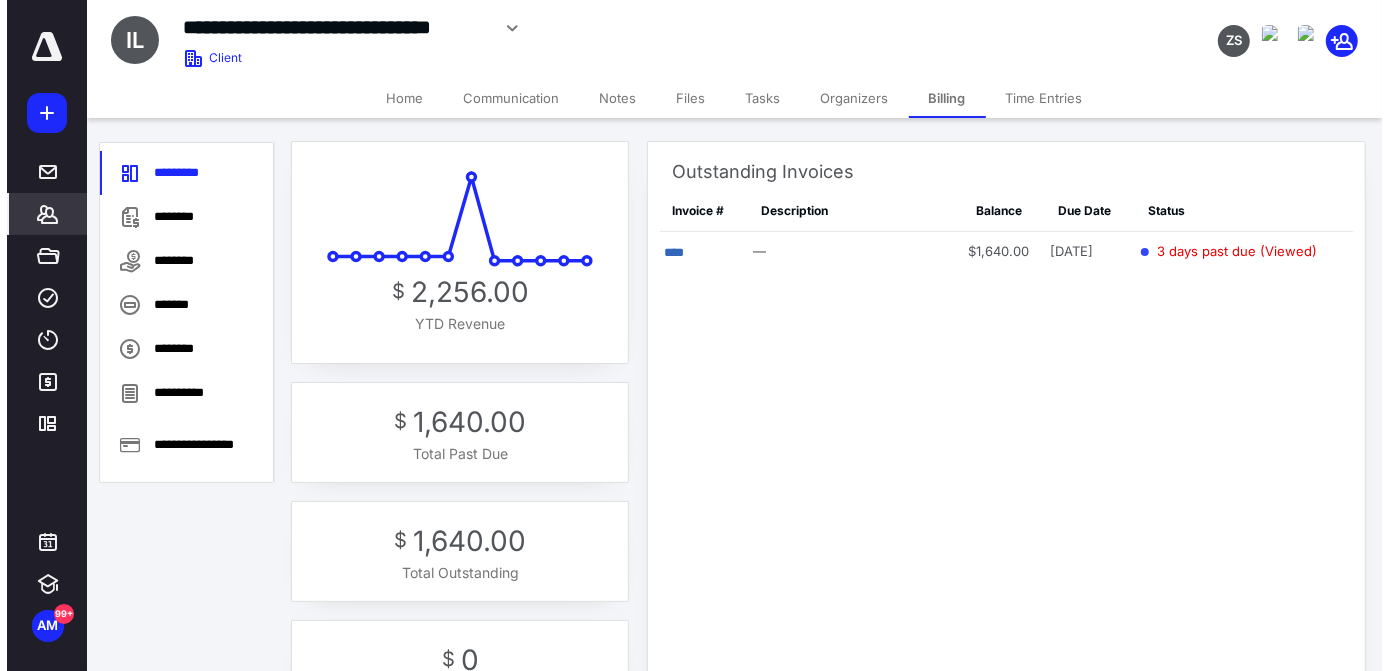 scroll, scrollTop: 0, scrollLeft: 0, axis: both 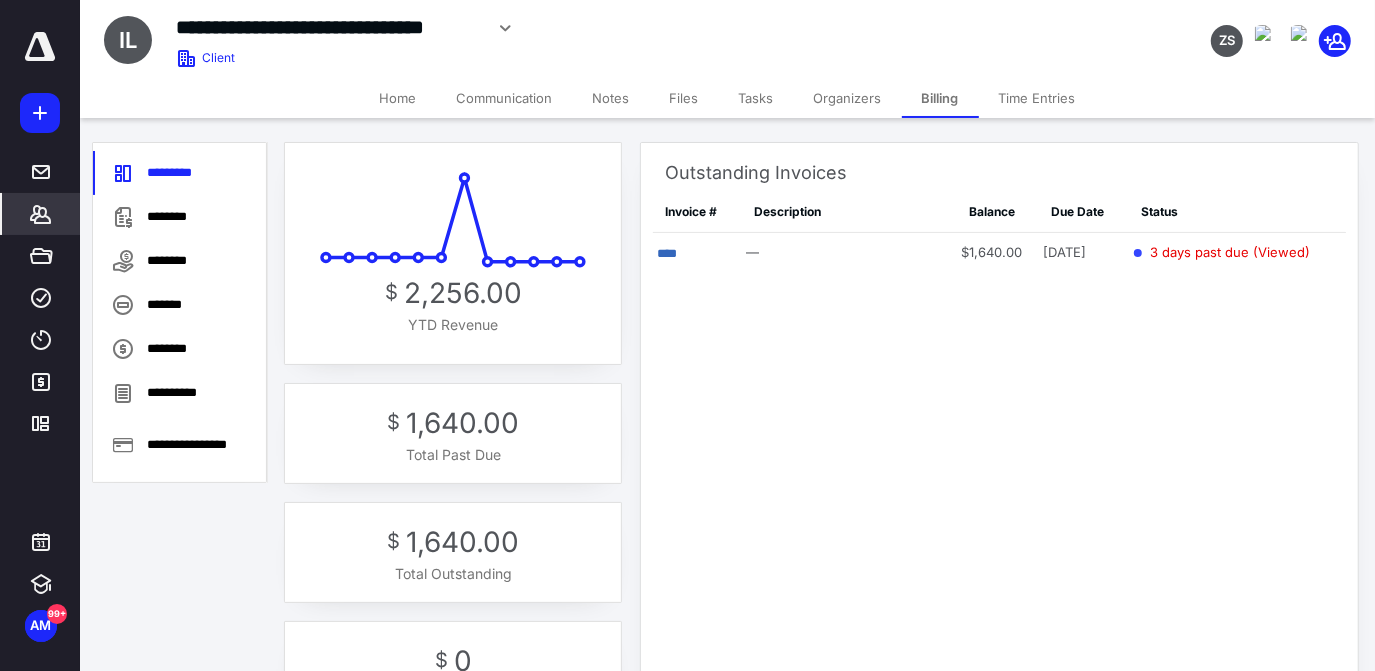 click on "Home" at bounding box center [398, 98] 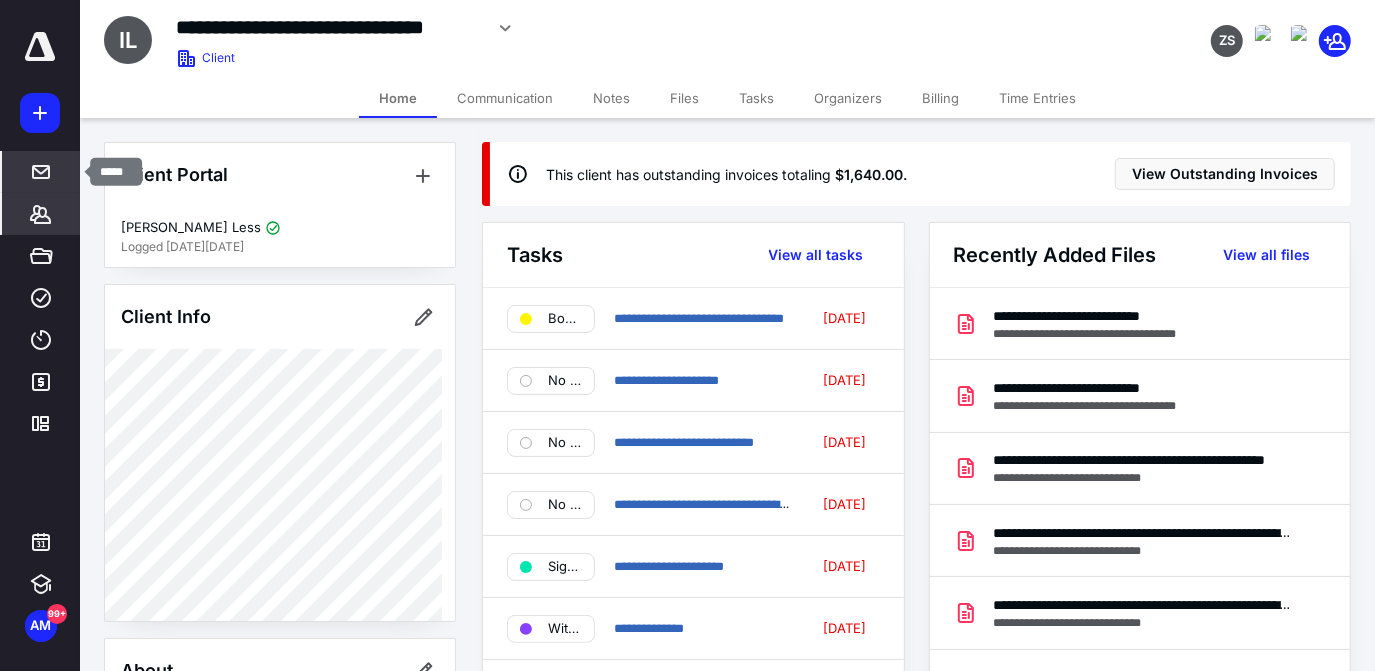 click 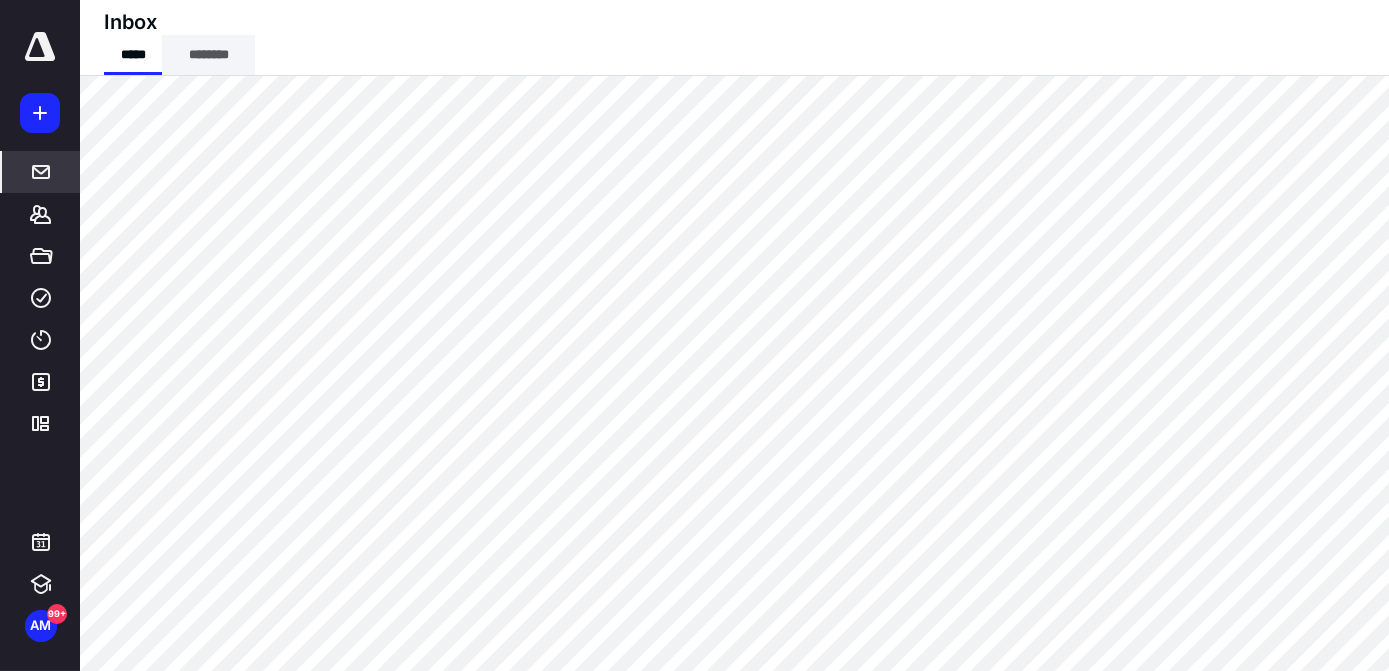click on "********" at bounding box center (208, 55) 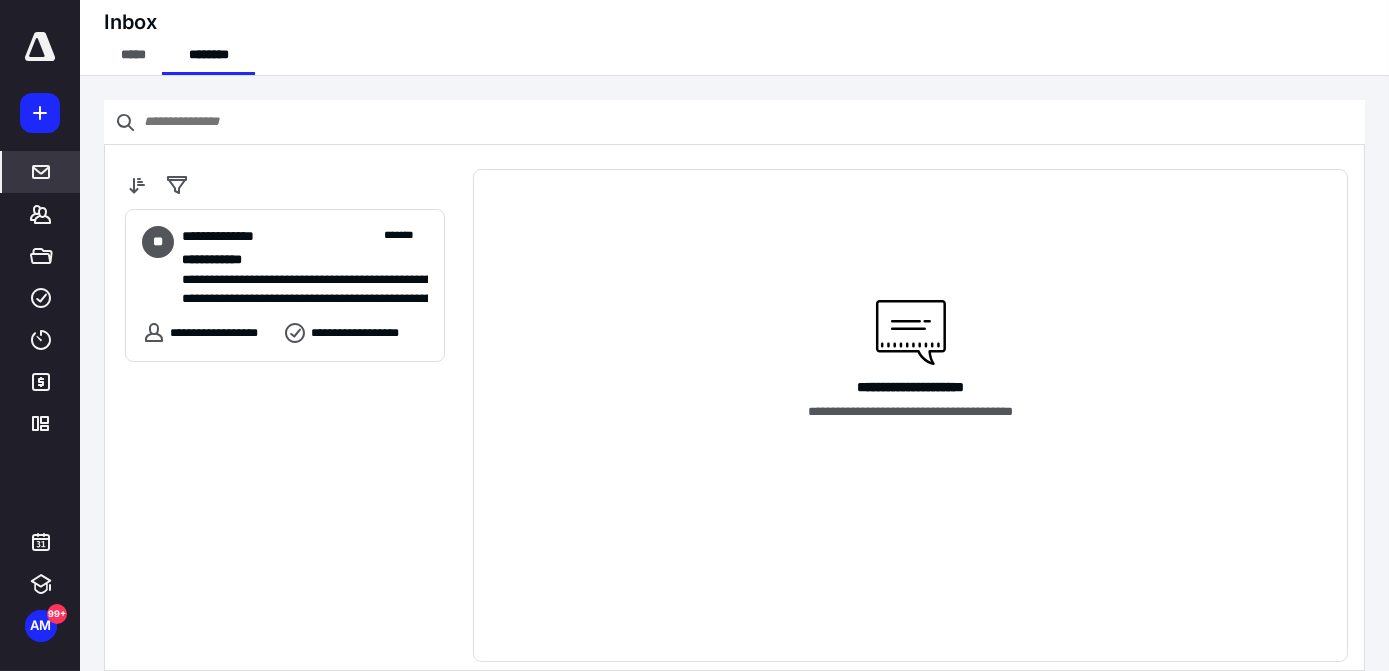 click on "**********" at bounding box center (910, 387) 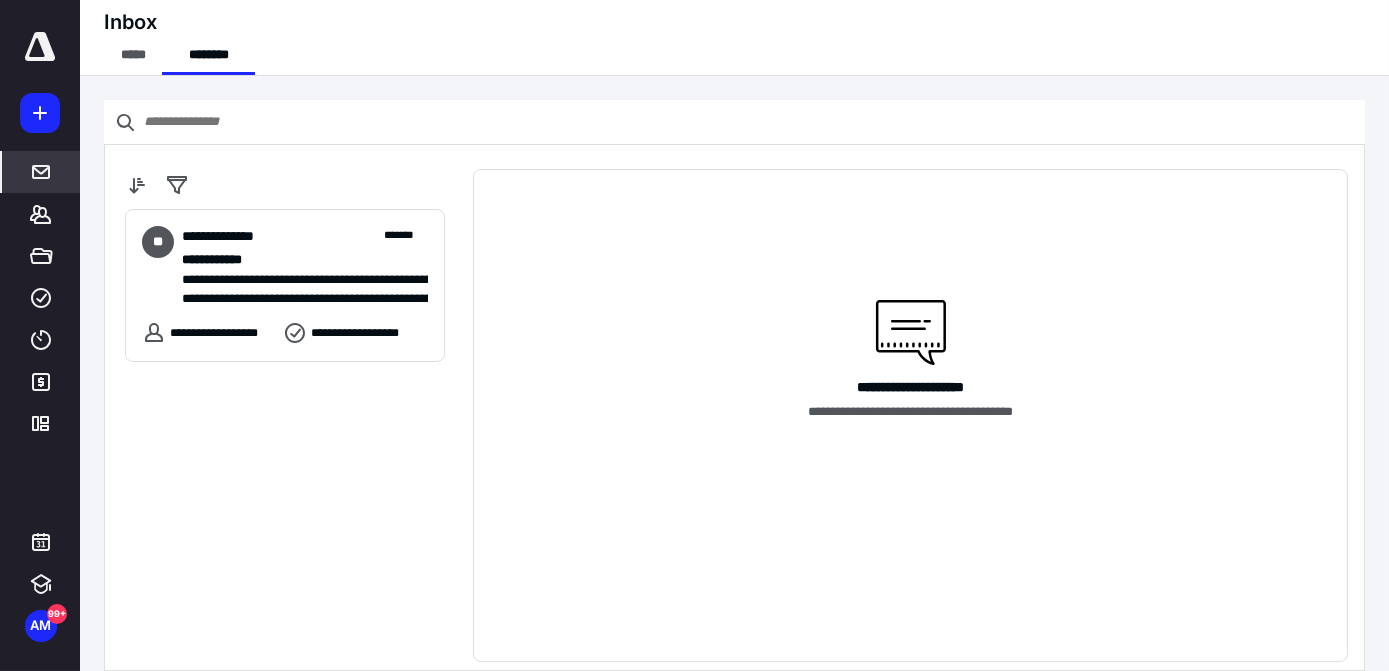 click at bounding box center [911, 330] 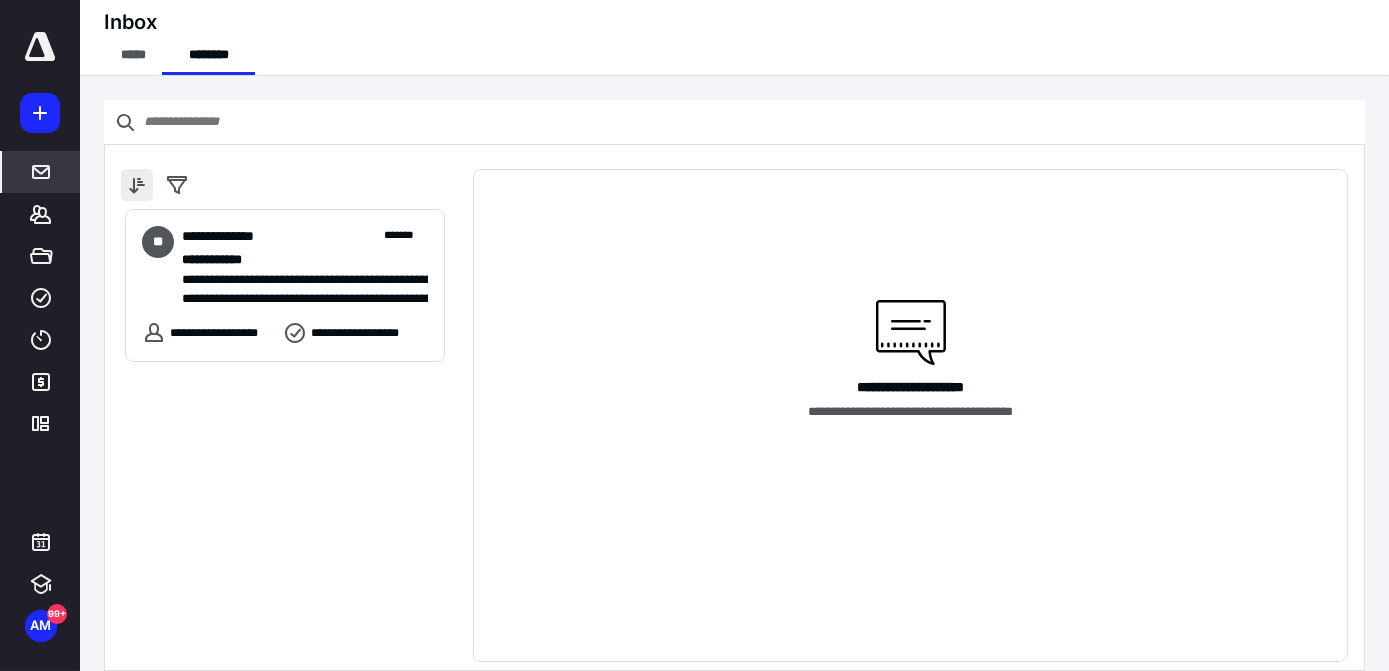 click at bounding box center (137, 185) 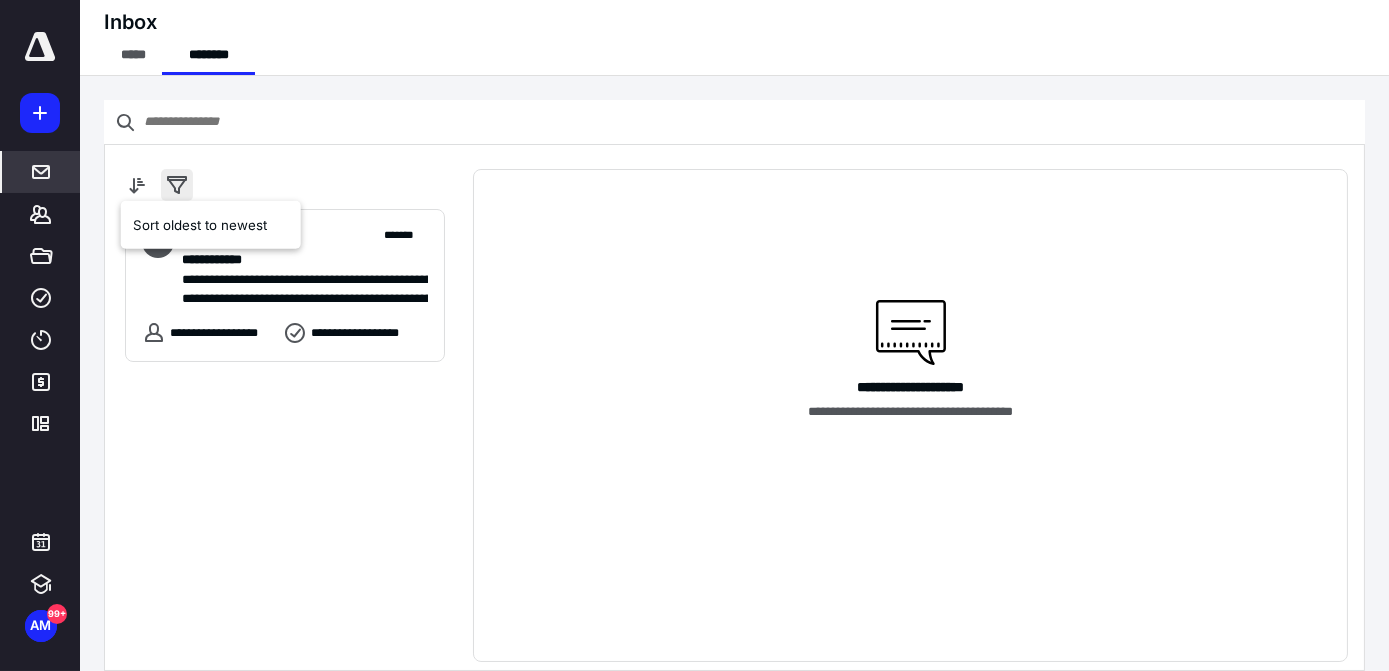click at bounding box center [177, 185] 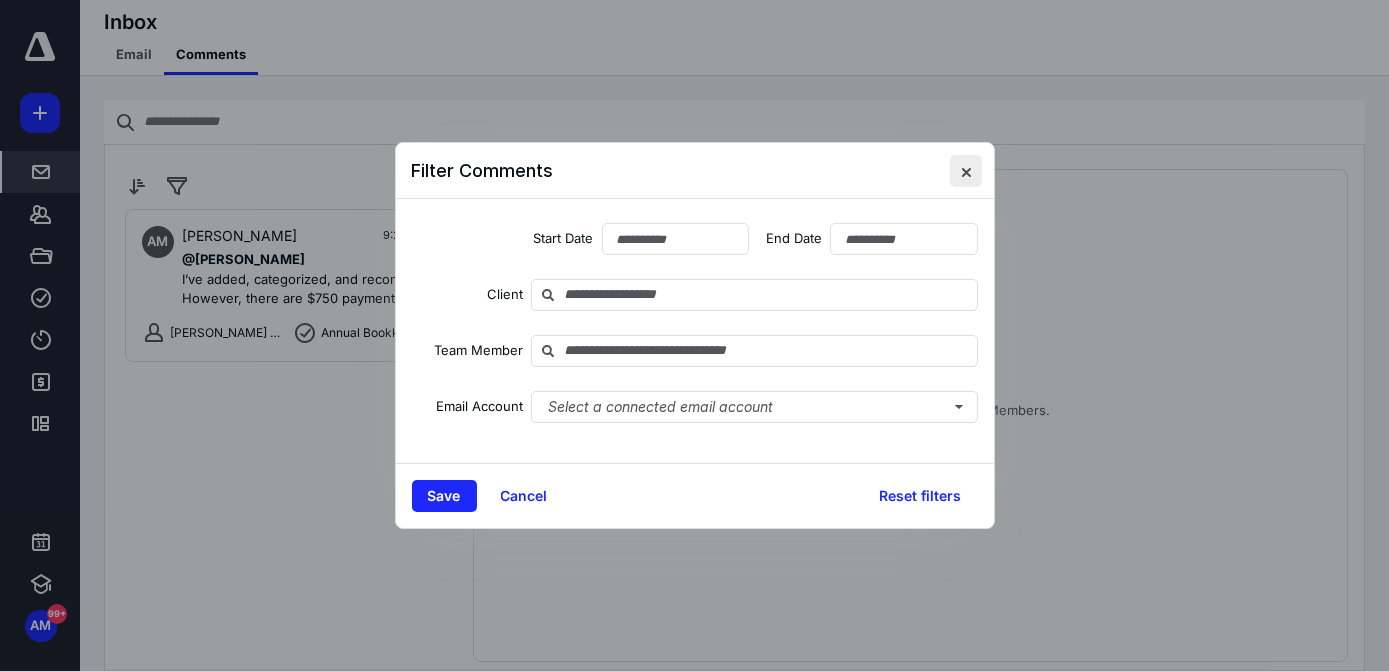 click at bounding box center (966, 171) 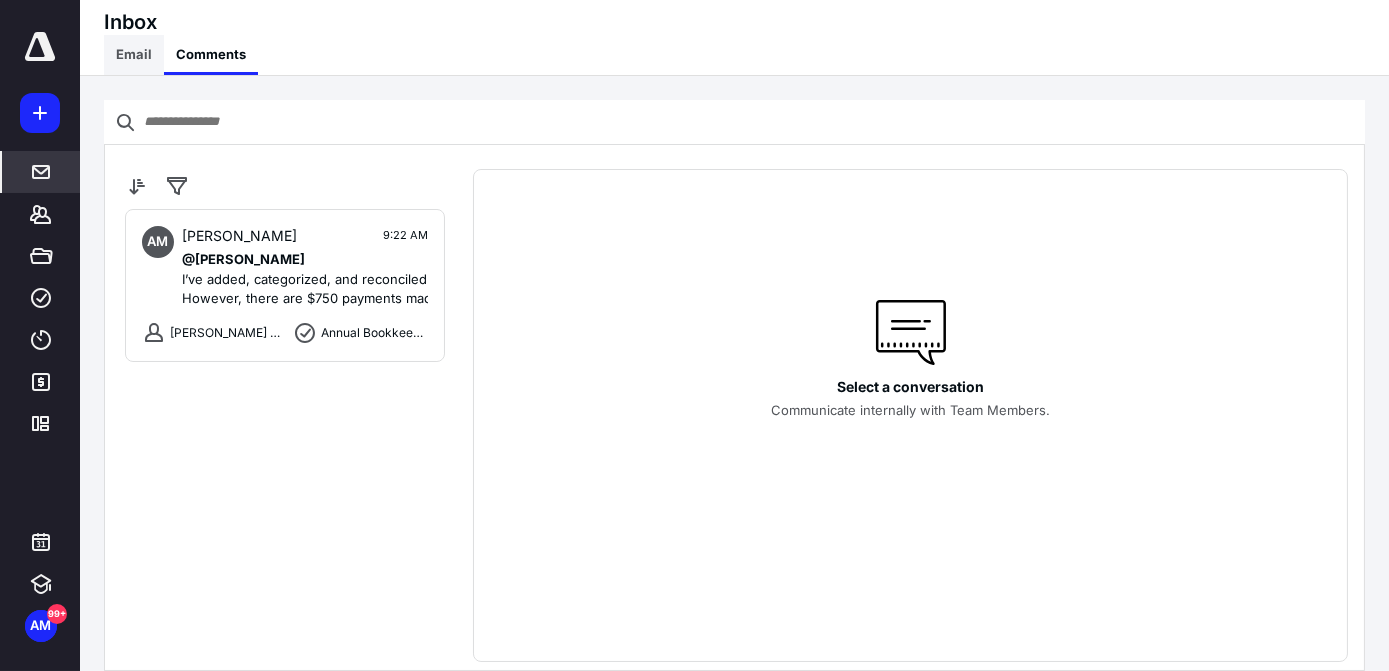 click on "Email" at bounding box center [134, 55] 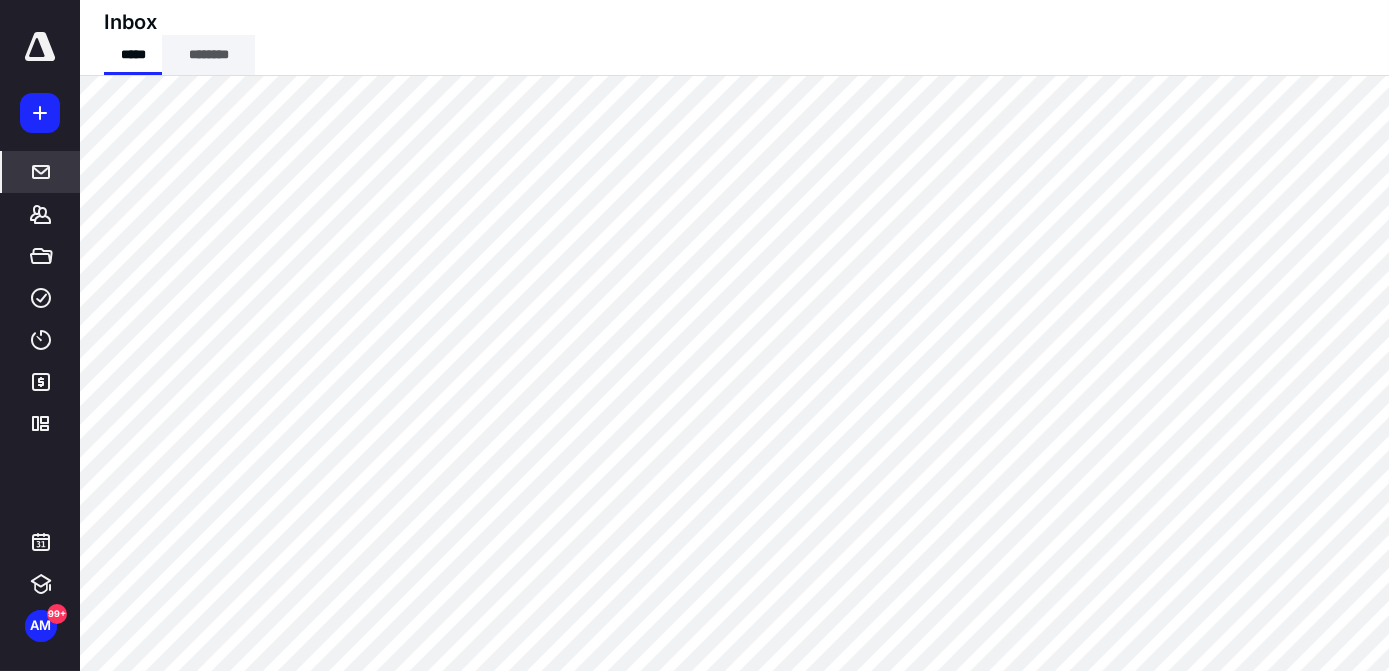 click on "********" at bounding box center [208, 55] 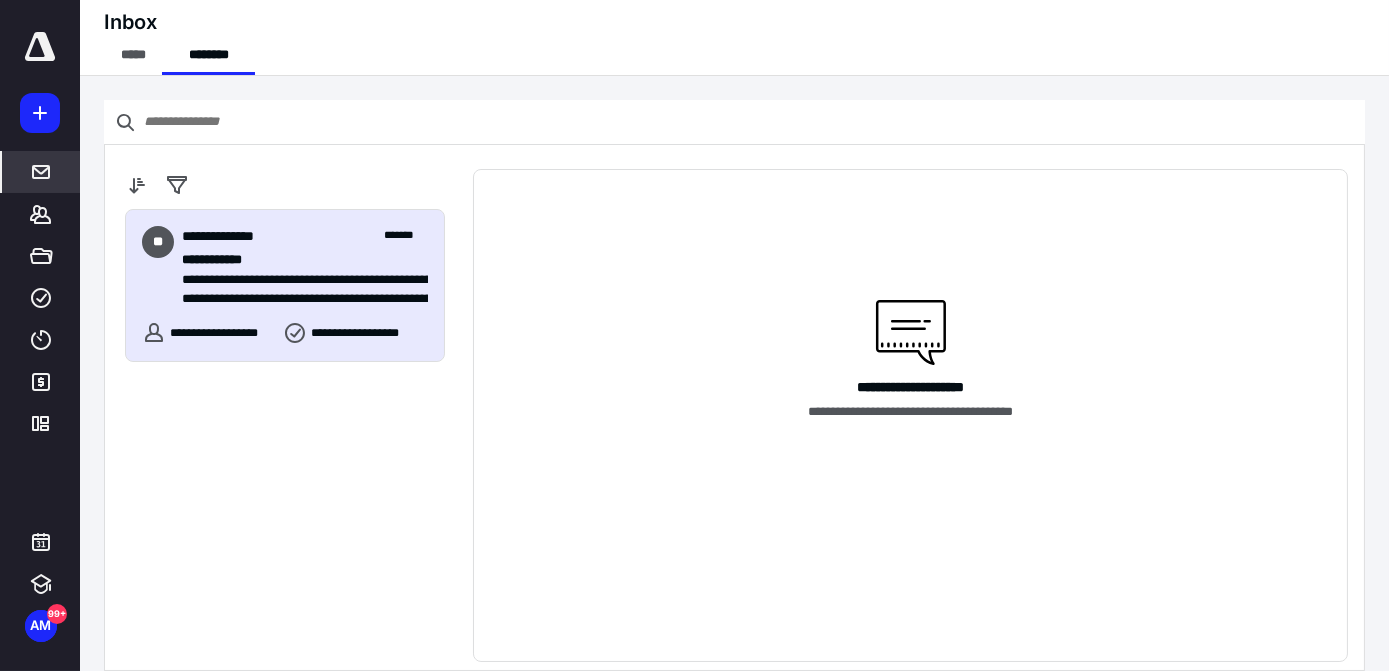 click on "**********" at bounding box center [222, 333] 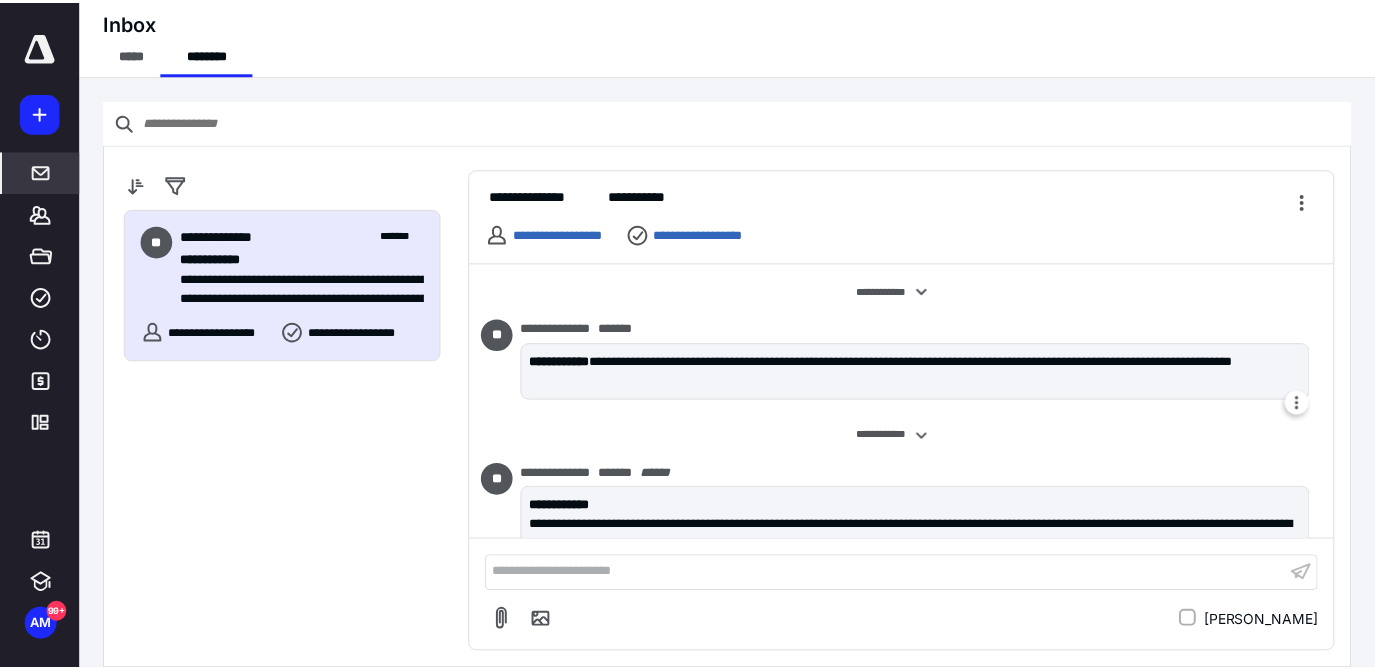 scroll, scrollTop: 80, scrollLeft: 0, axis: vertical 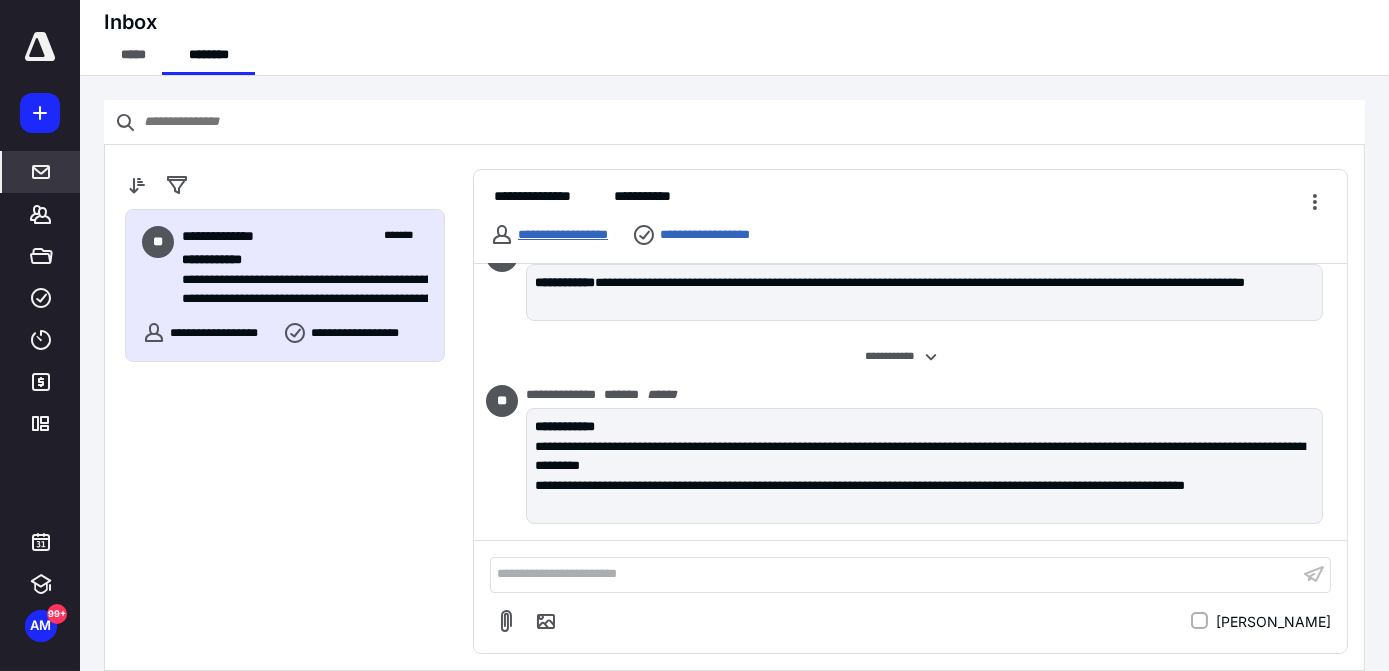 click on "**********" at bounding box center (563, 234) 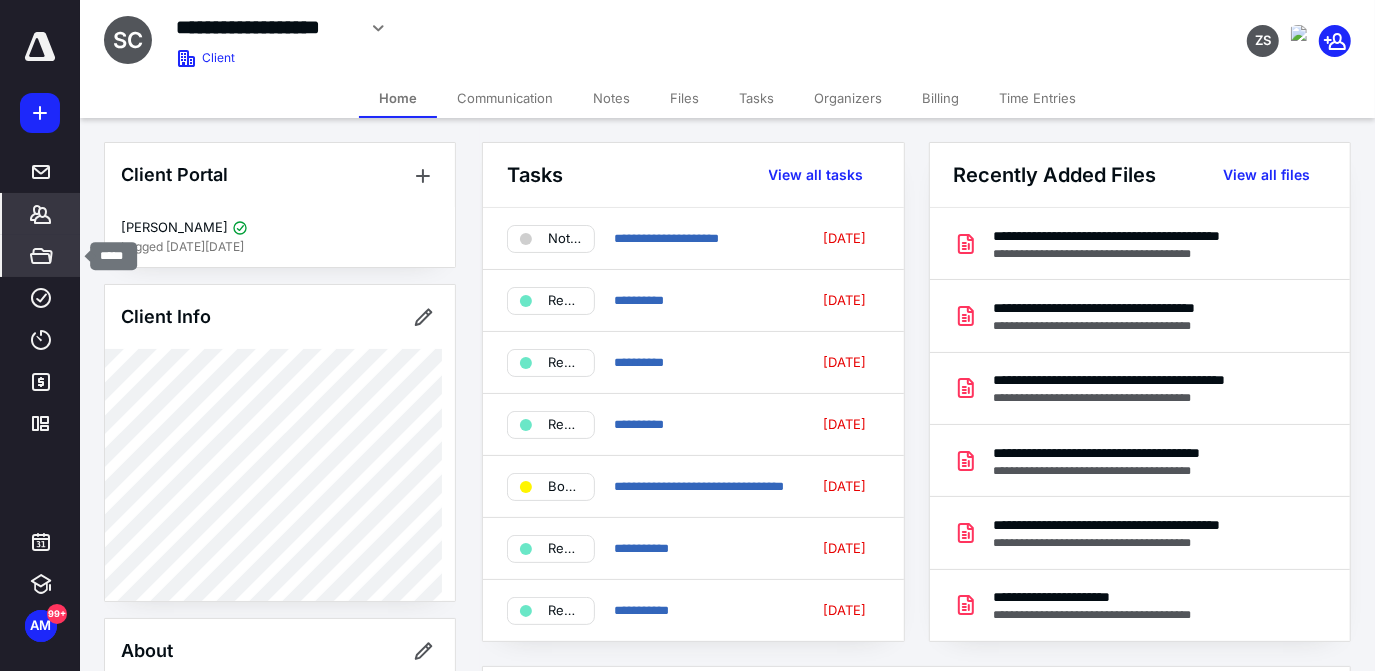 click on "Files" at bounding box center (41, 256) 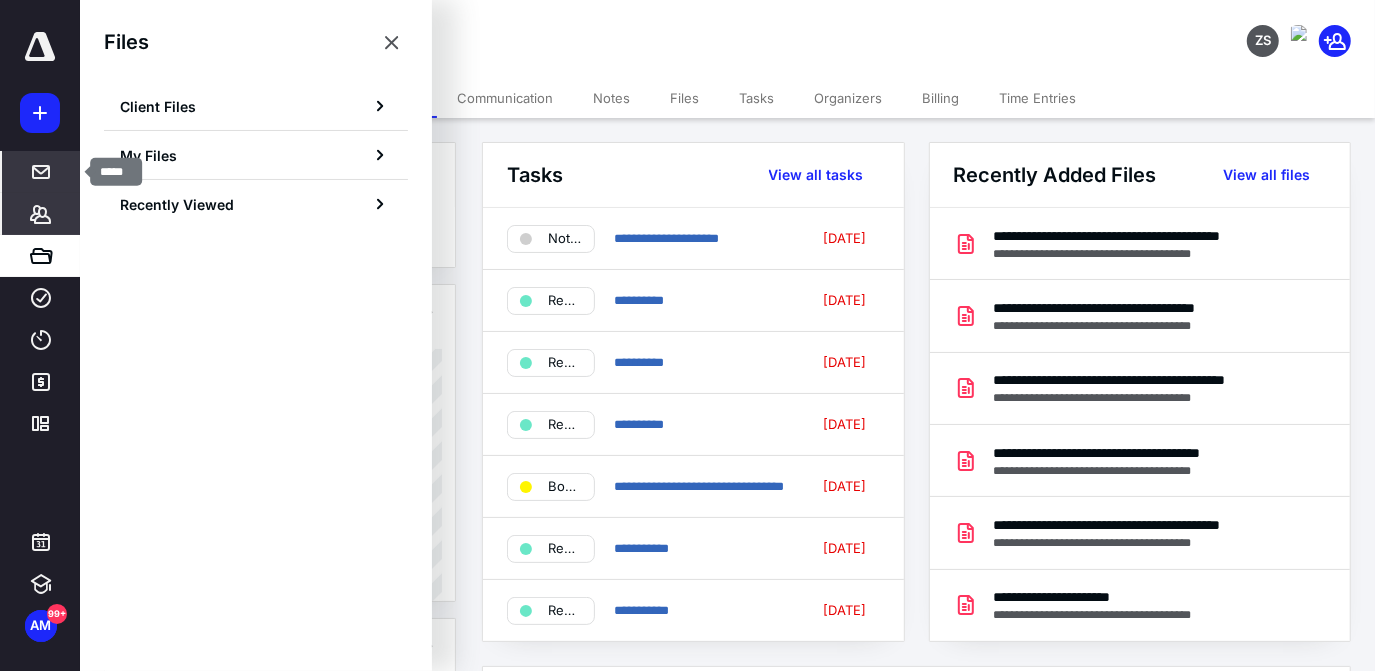 click 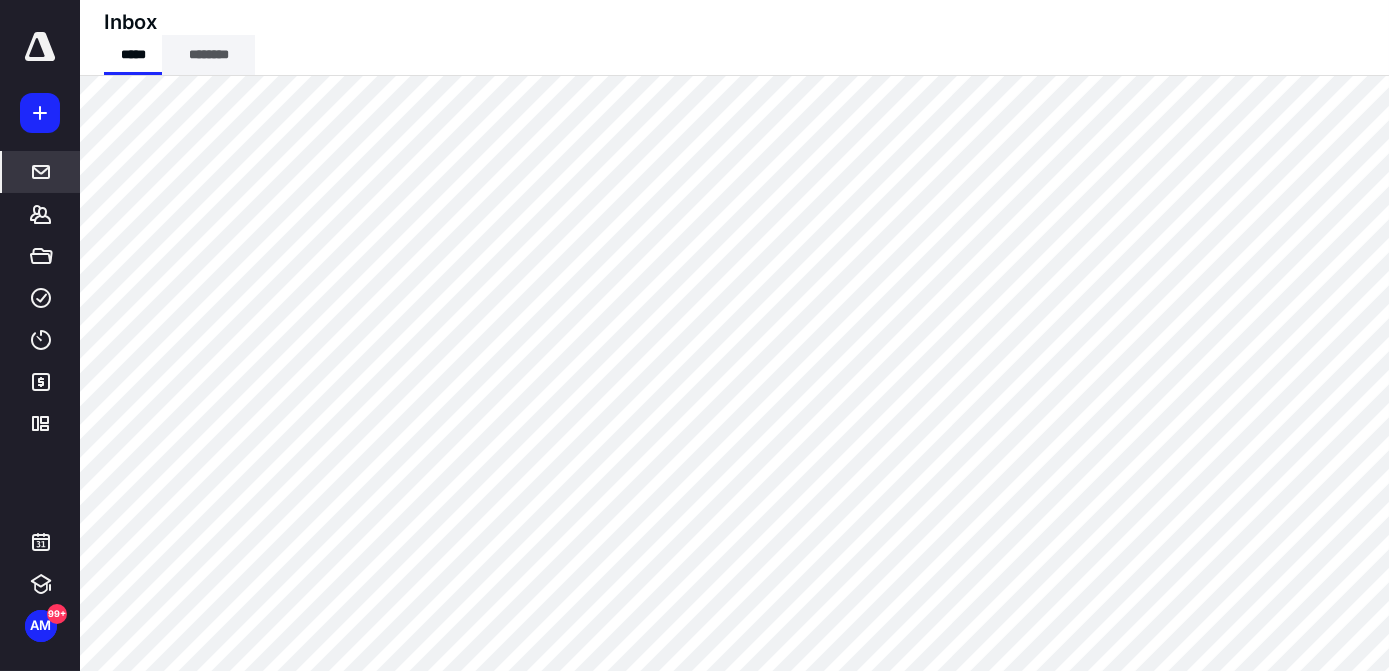 click on "********" at bounding box center (208, 55) 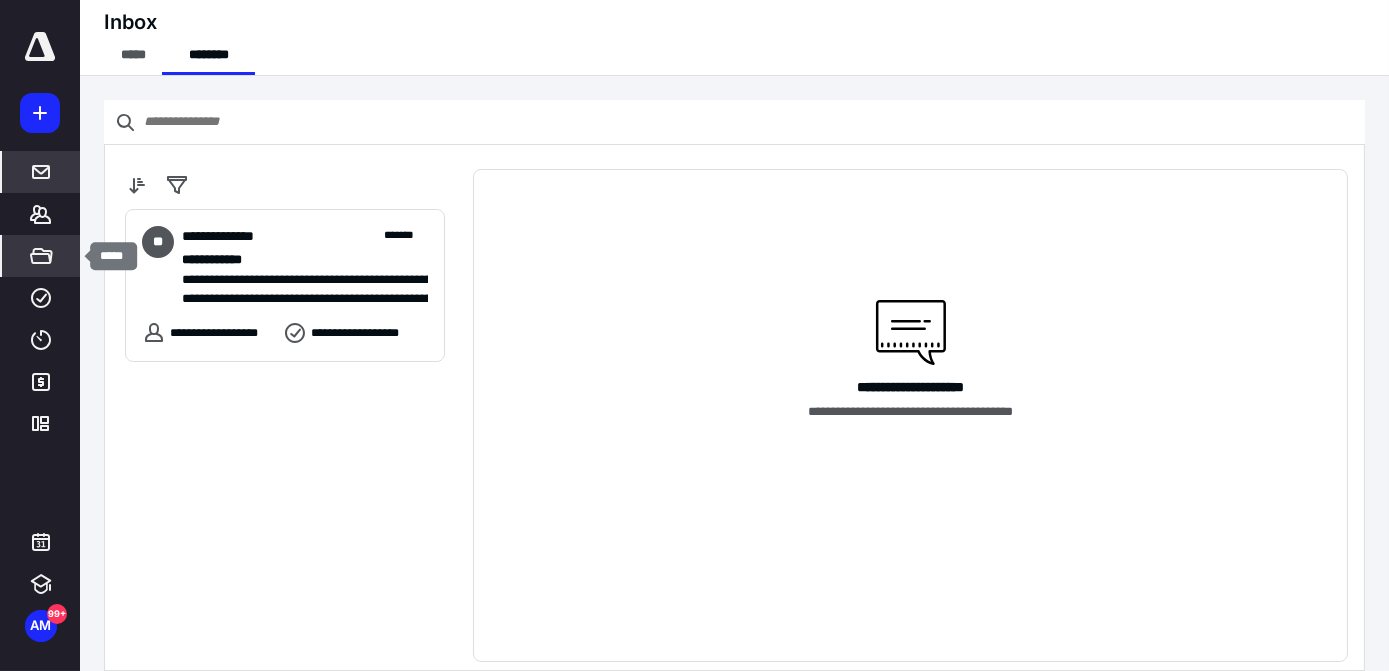 click 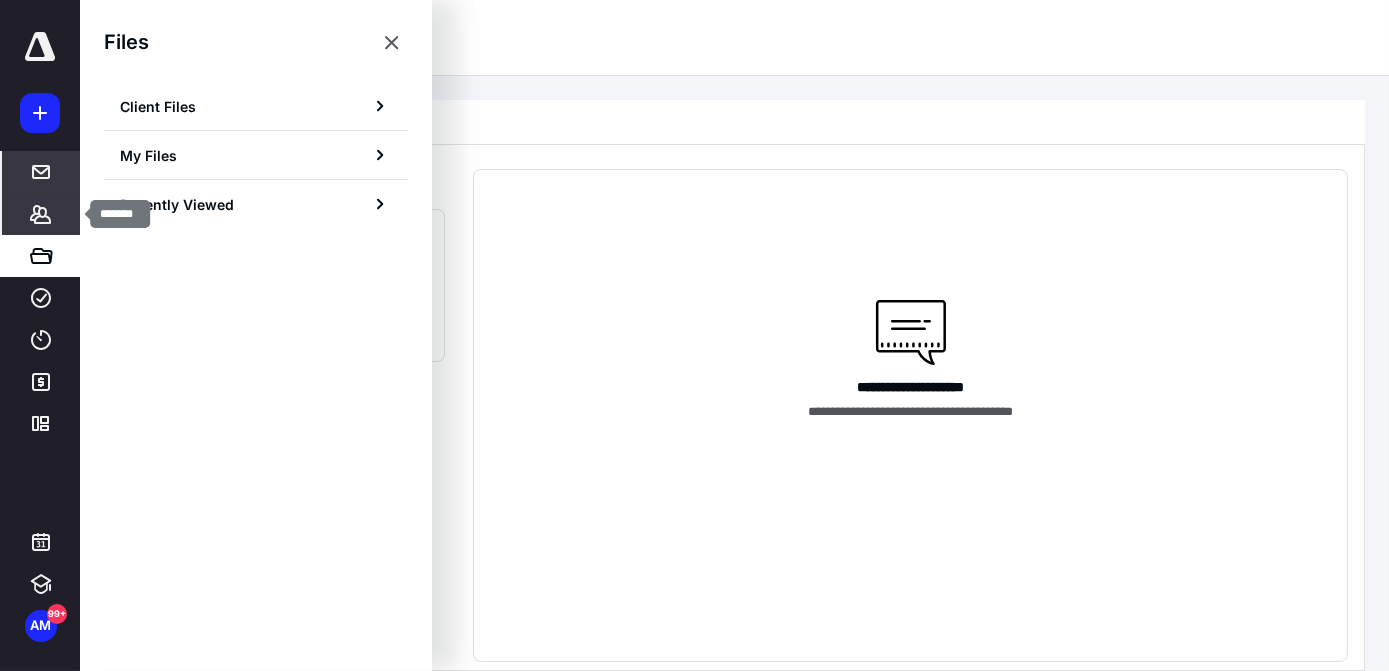 click 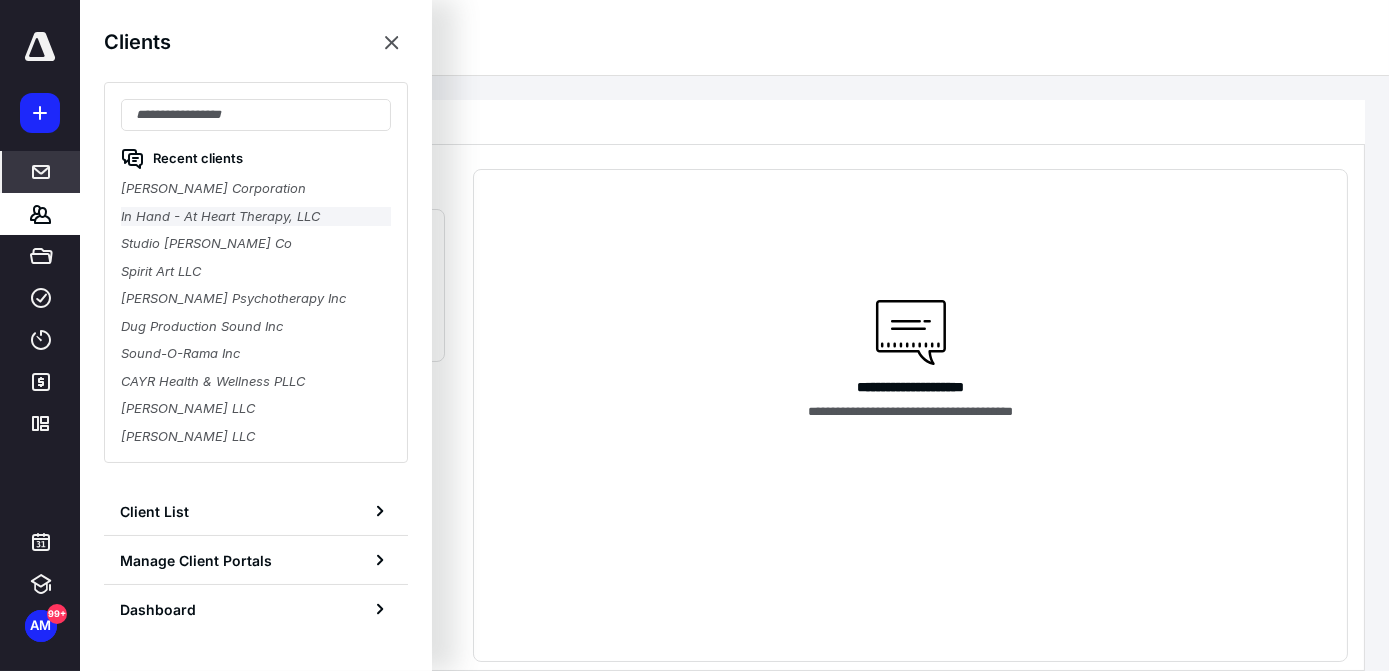 click on "In Hand - At Heart Therapy, LLC" at bounding box center [256, 217] 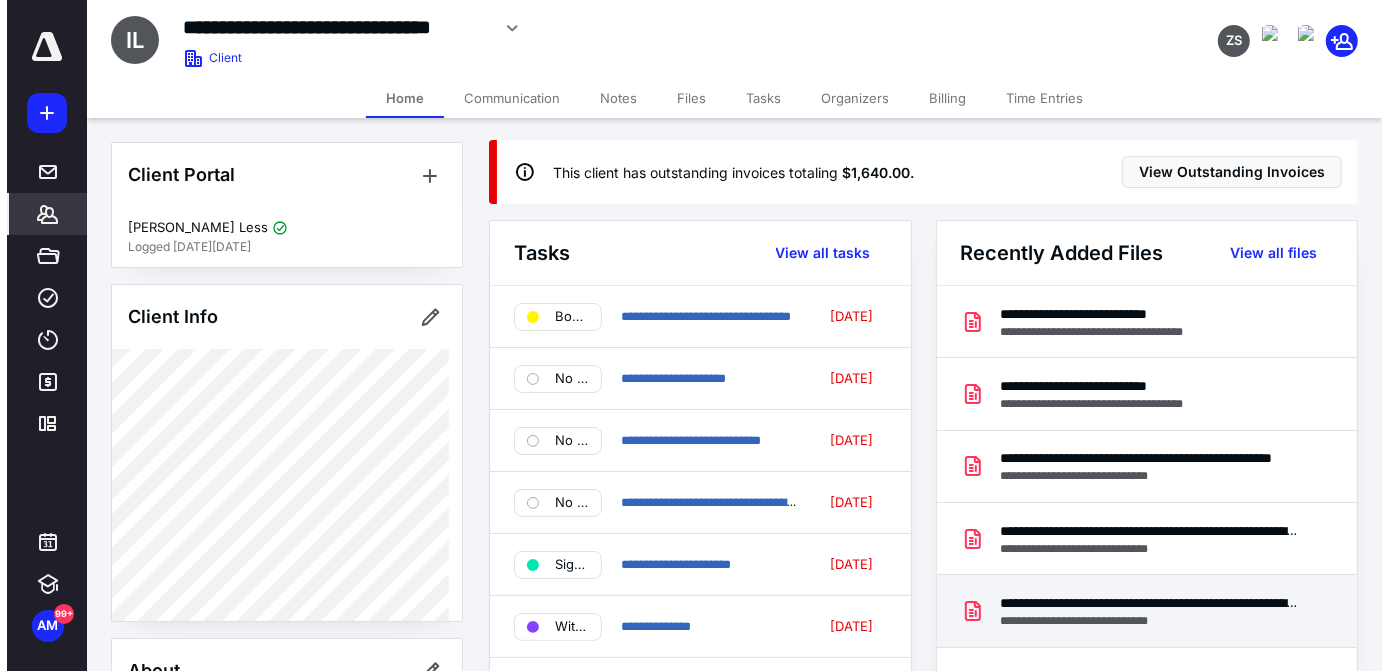 scroll, scrollTop: 0, scrollLeft: 0, axis: both 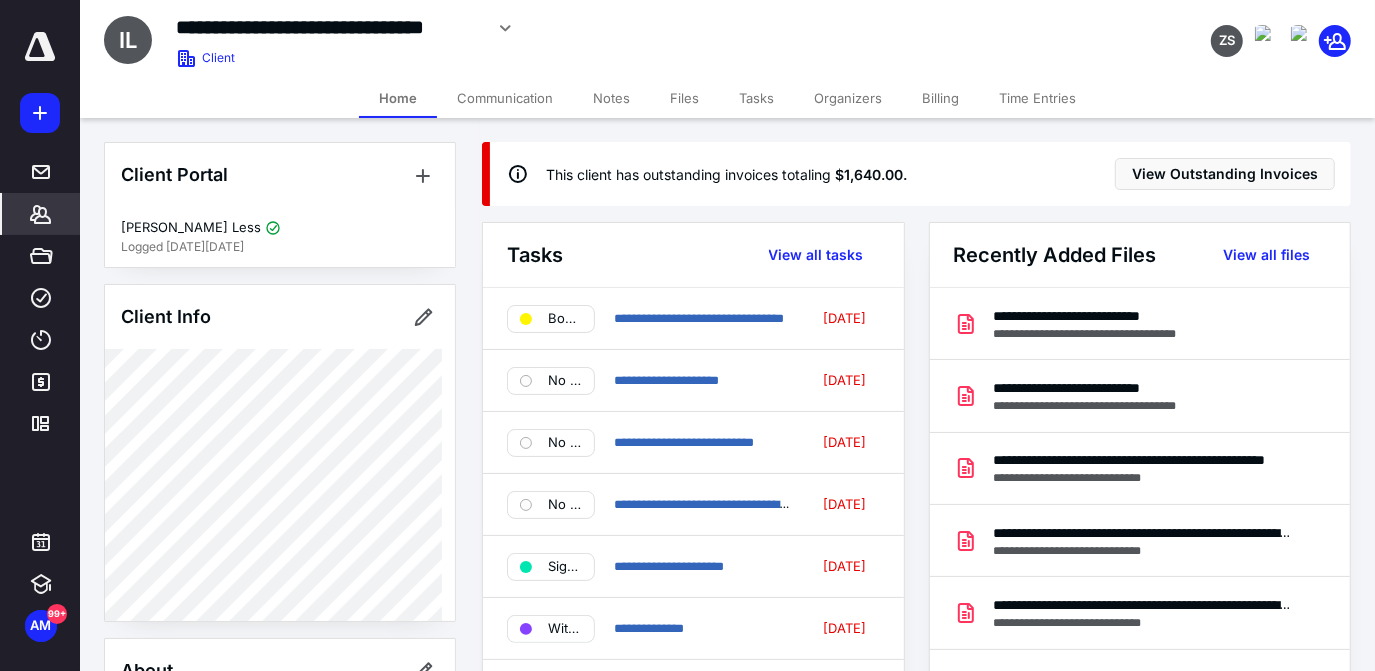 click on "Communication" at bounding box center (505, 98) 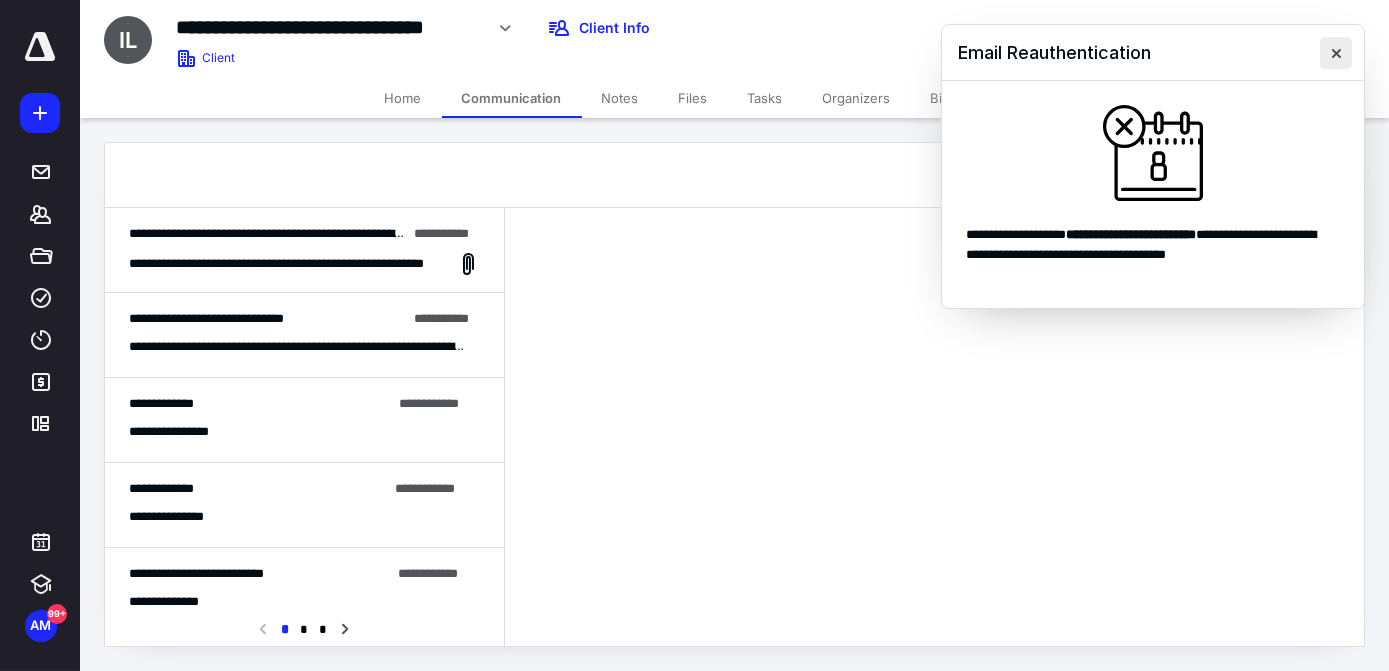 click at bounding box center (1336, 53) 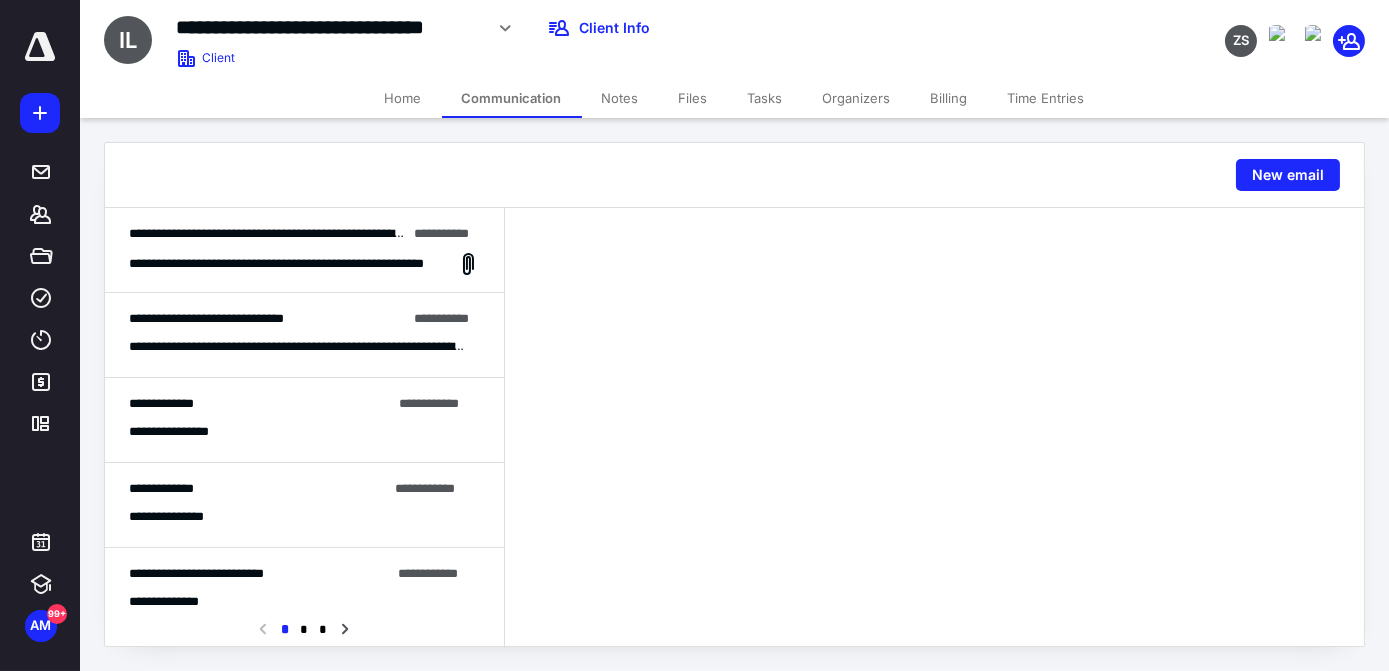 click on "Files" at bounding box center [693, 98] 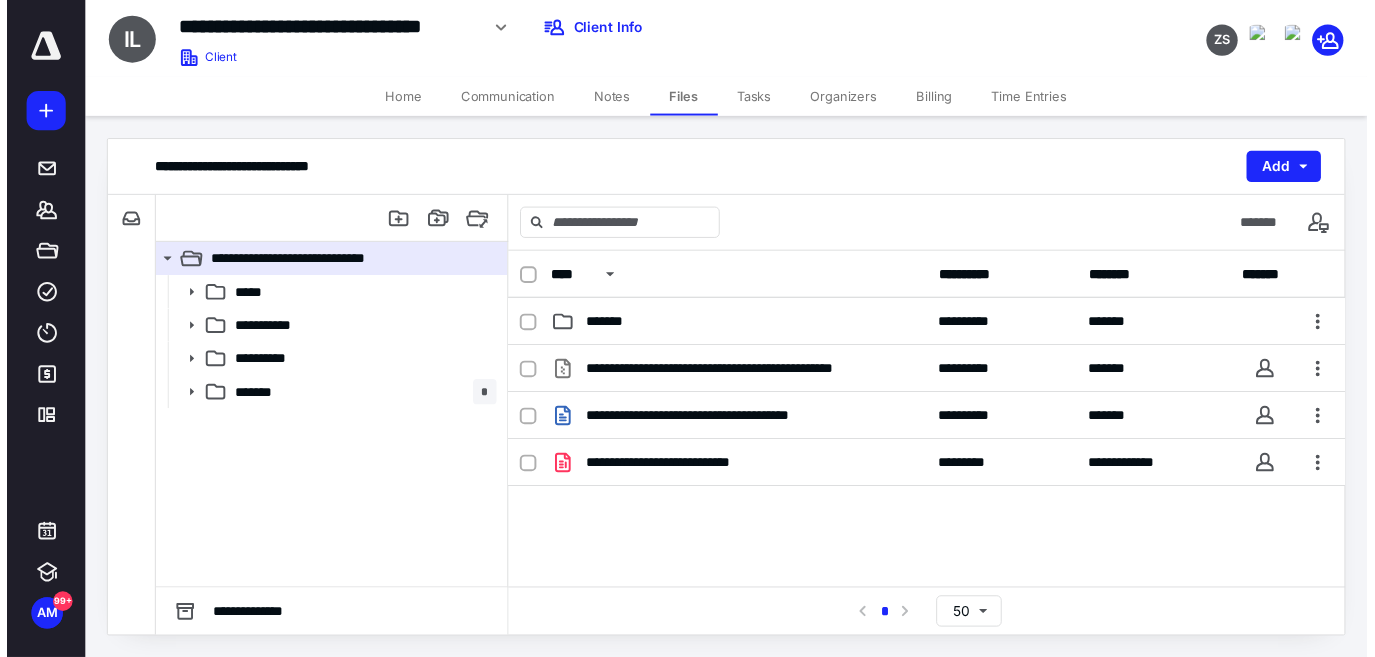 scroll, scrollTop: 194, scrollLeft: 0, axis: vertical 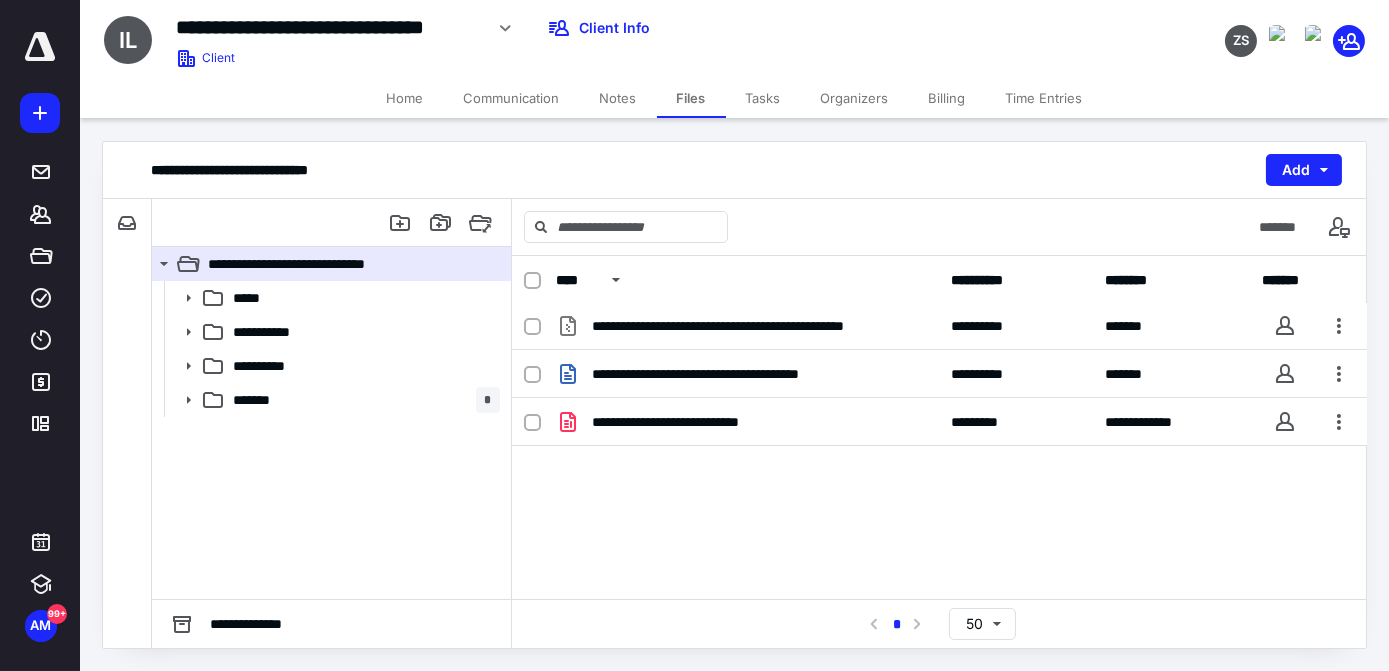 click on "Organizers" at bounding box center [855, 98] 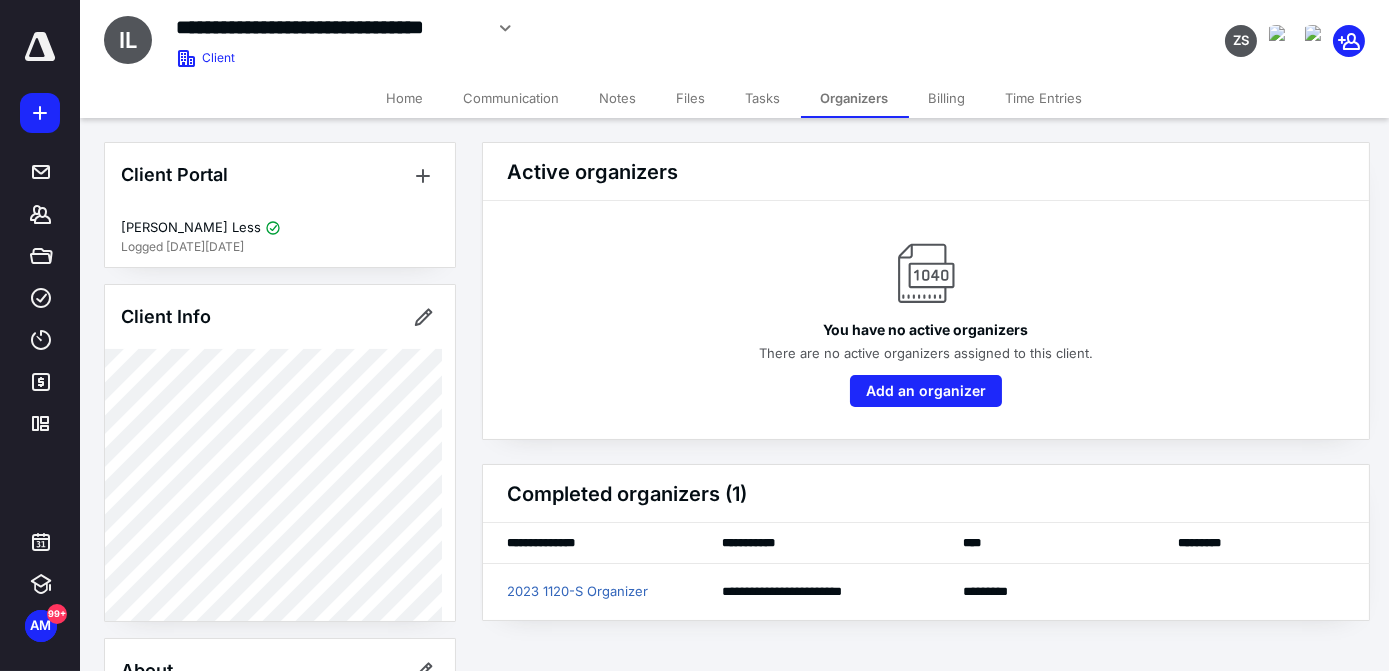 click on "Tasks" at bounding box center (763, 98) 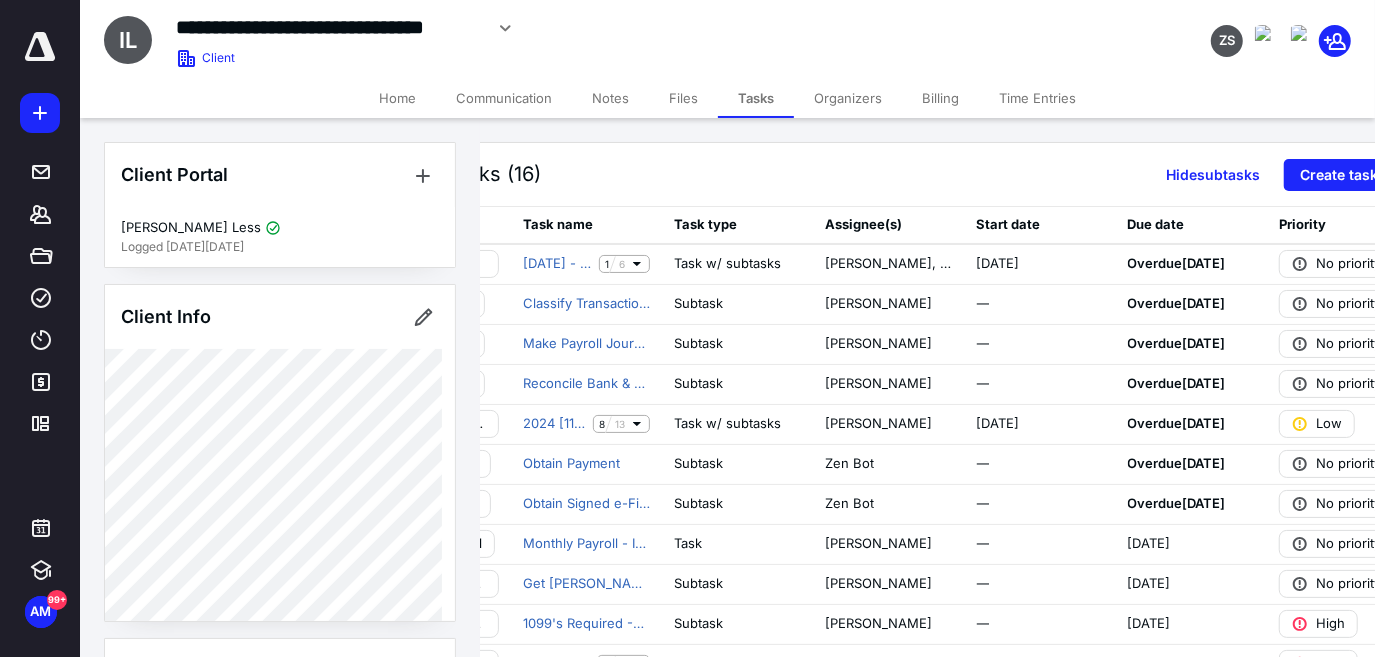 scroll, scrollTop: 0, scrollLeft: 166, axis: horizontal 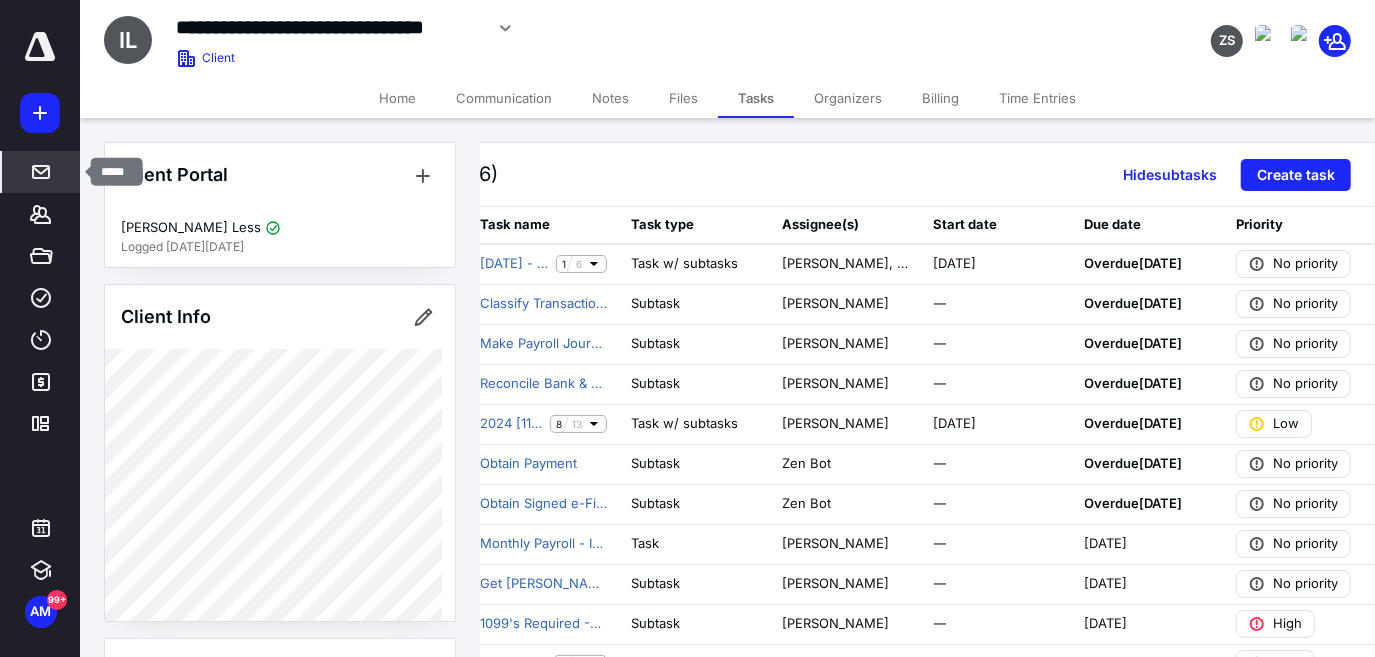 click 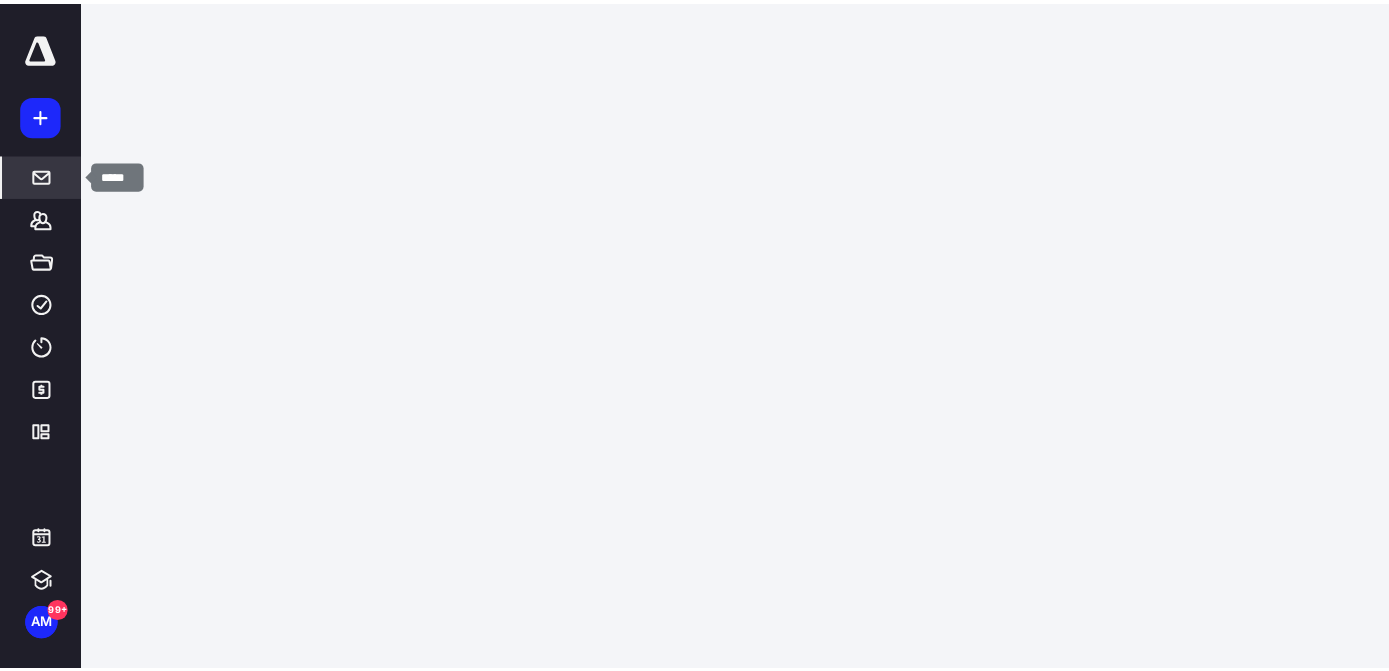 scroll, scrollTop: 0, scrollLeft: 0, axis: both 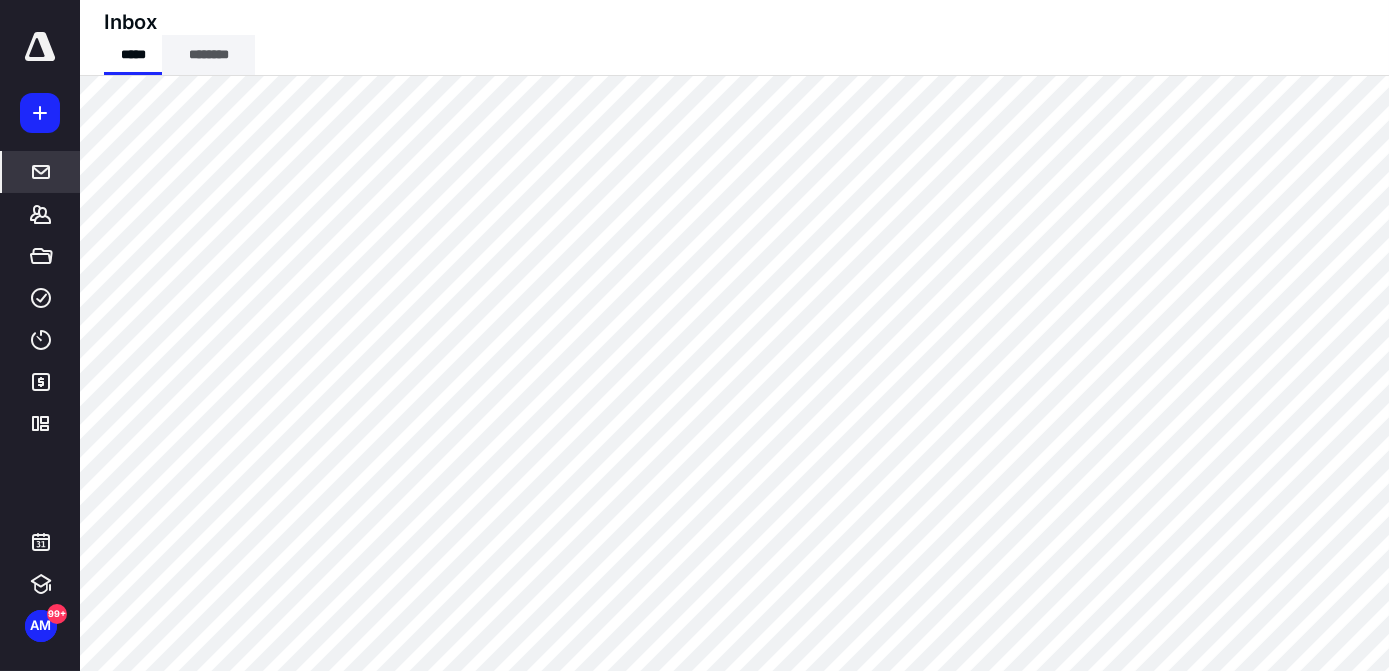 click on "********" at bounding box center (208, 55) 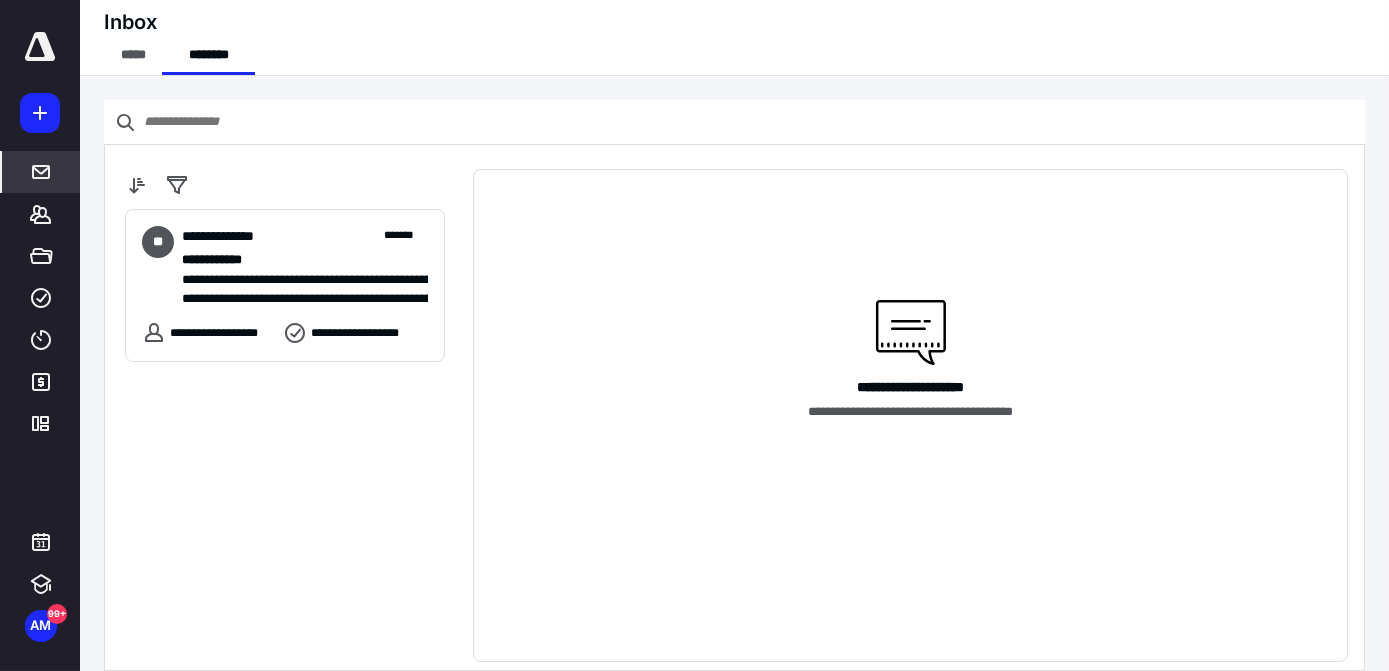 click on "**********" at bounding box center (910, 387) 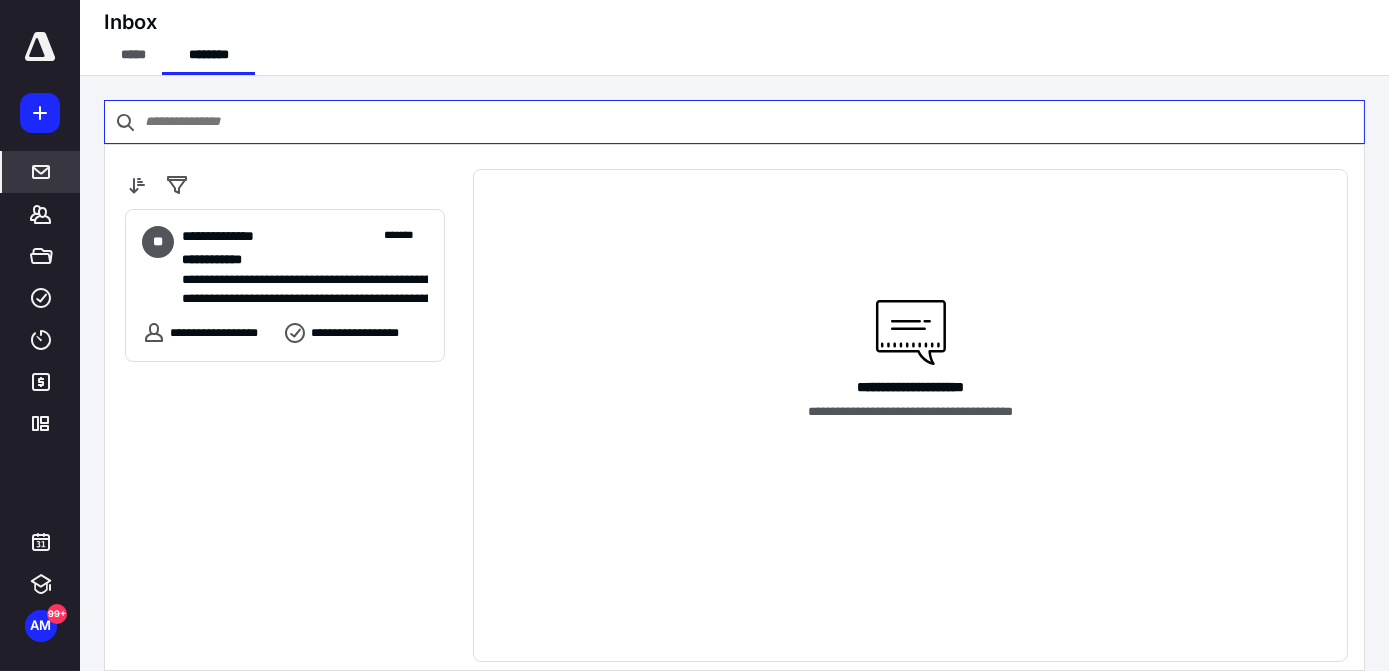 click at bounding box center [734, 122] 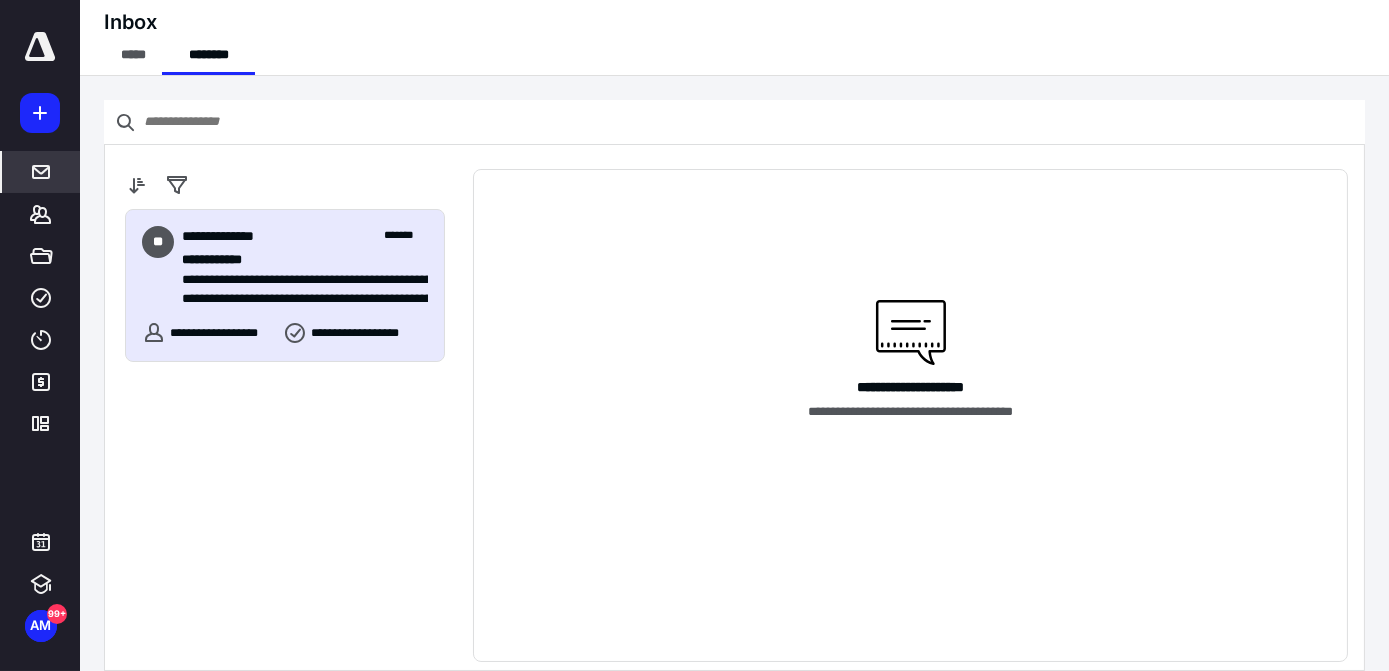 click on "**********" at bounding box center [222, 333] 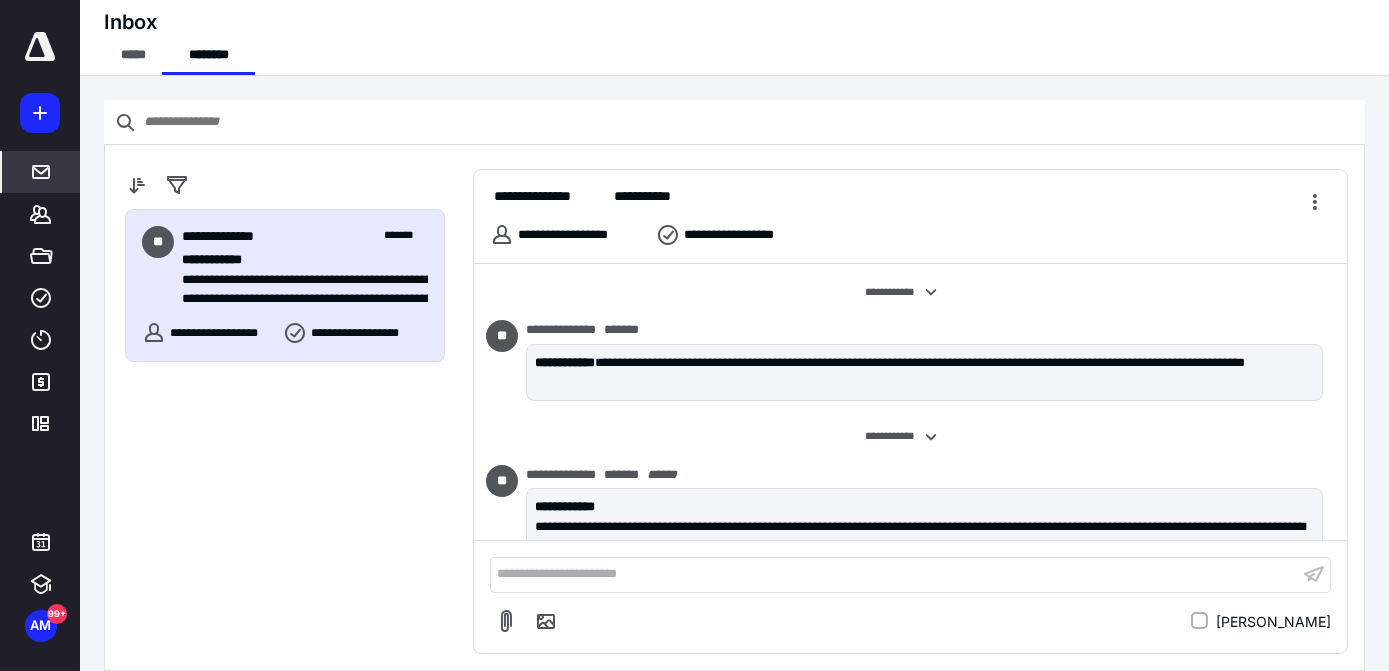 scroll, scrollTop: 80, scrollLeft: 0, axis: vertical 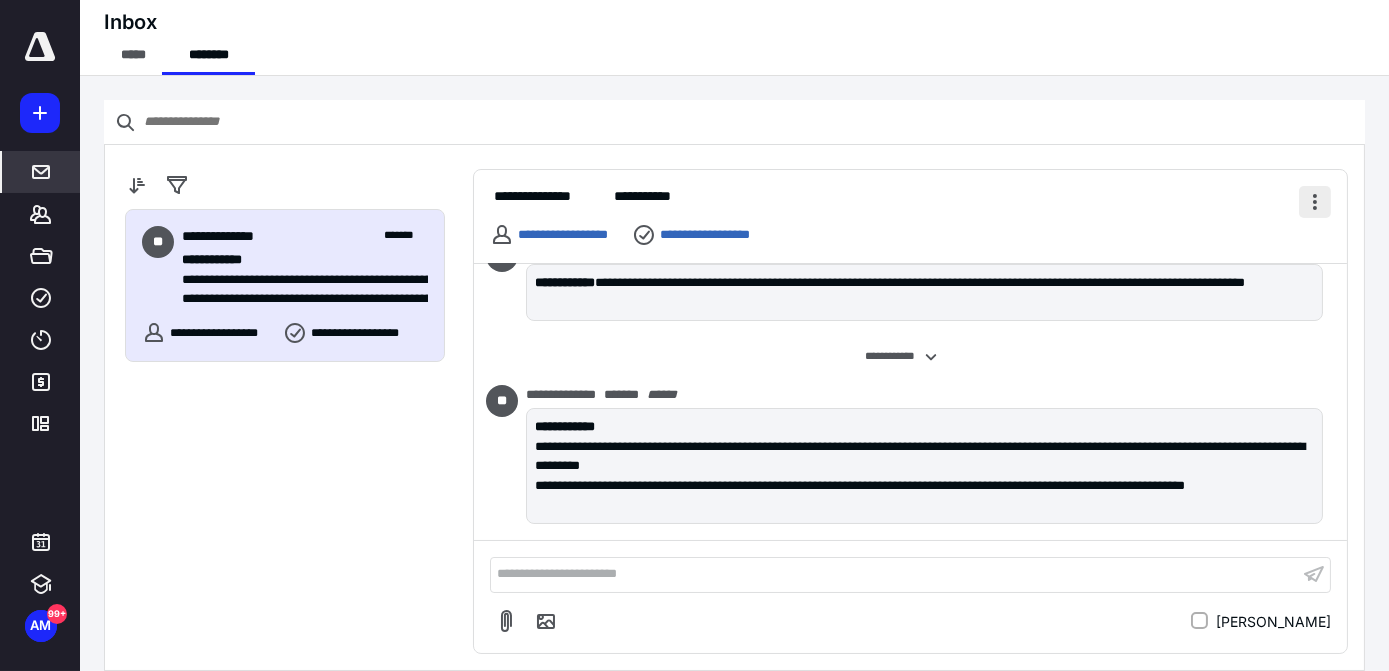 click at bounding box center [1315, 202] 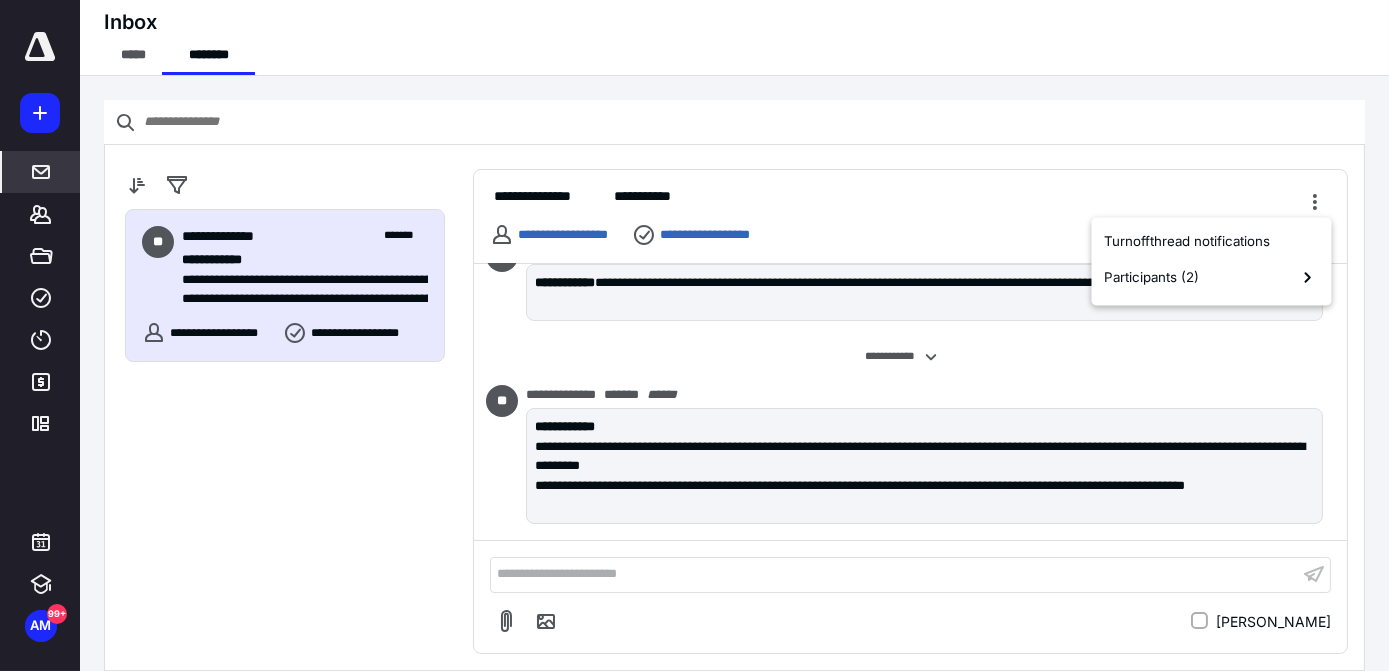 click on "**********" at bounding box center (910, 217) 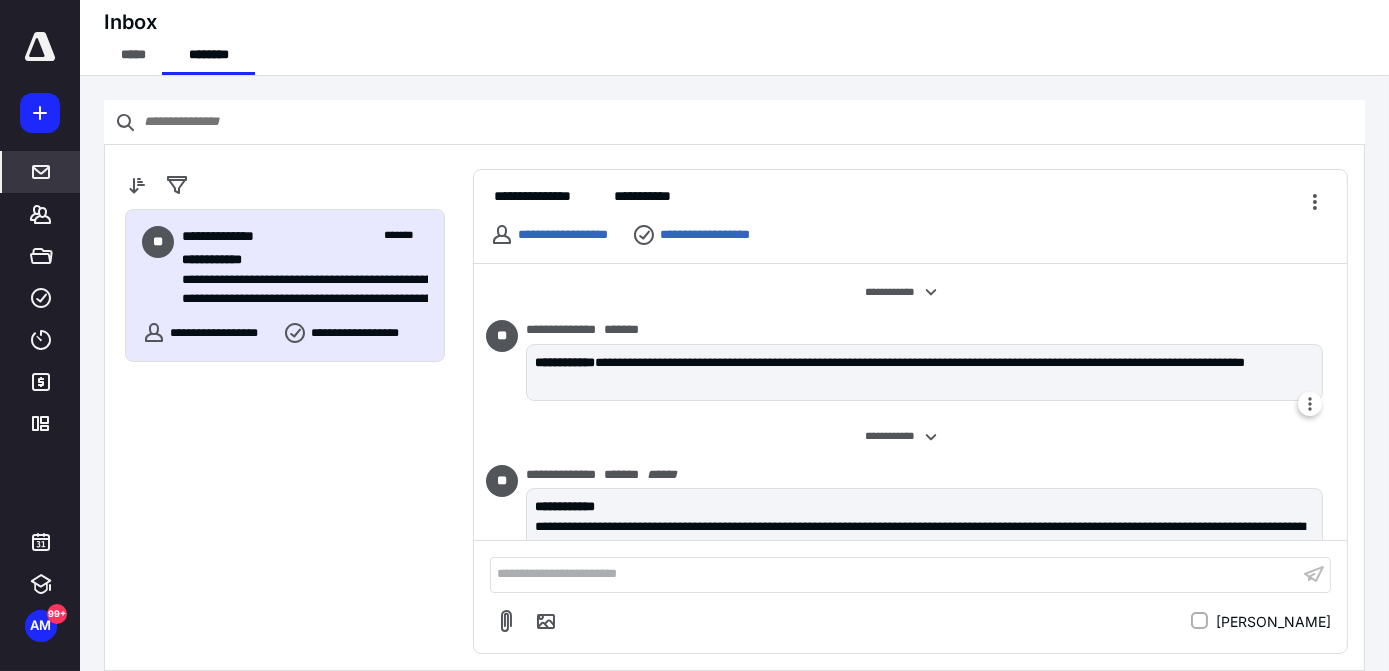 scroll, scrollTop: 3, scrollLeft: 0, axis: vertical 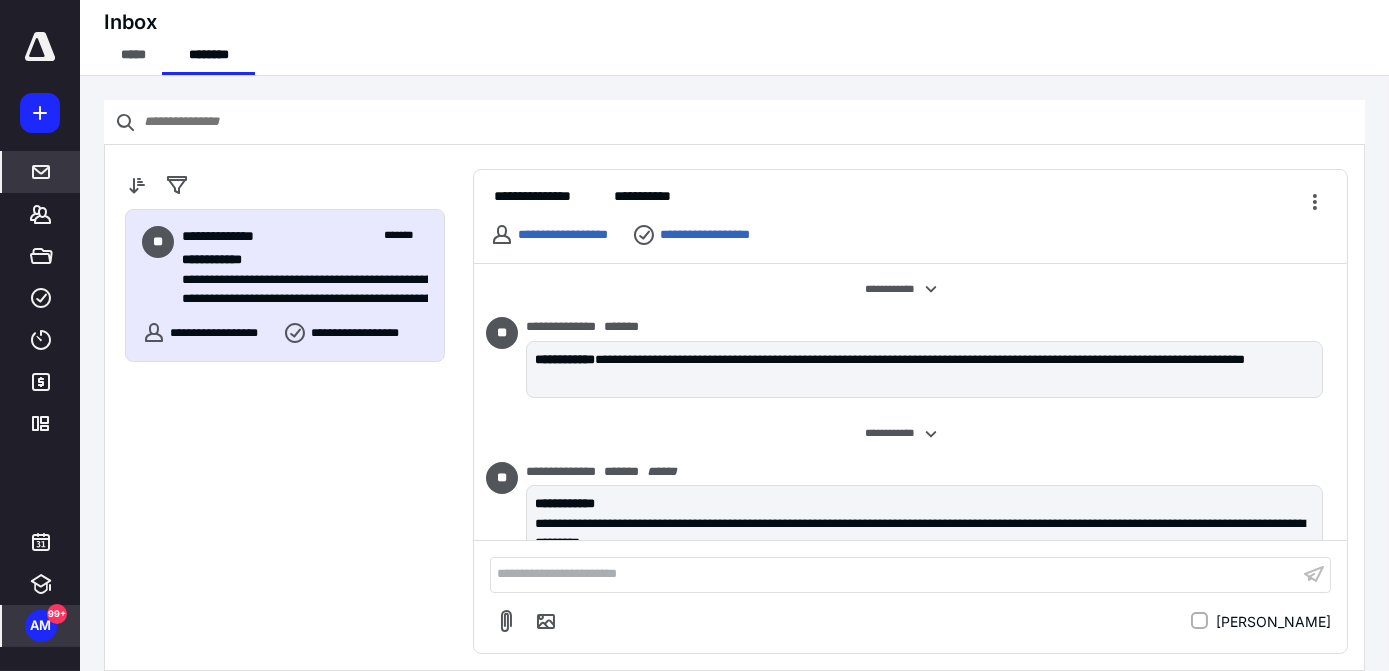 click on "99+" at bounding box center [57, 614] 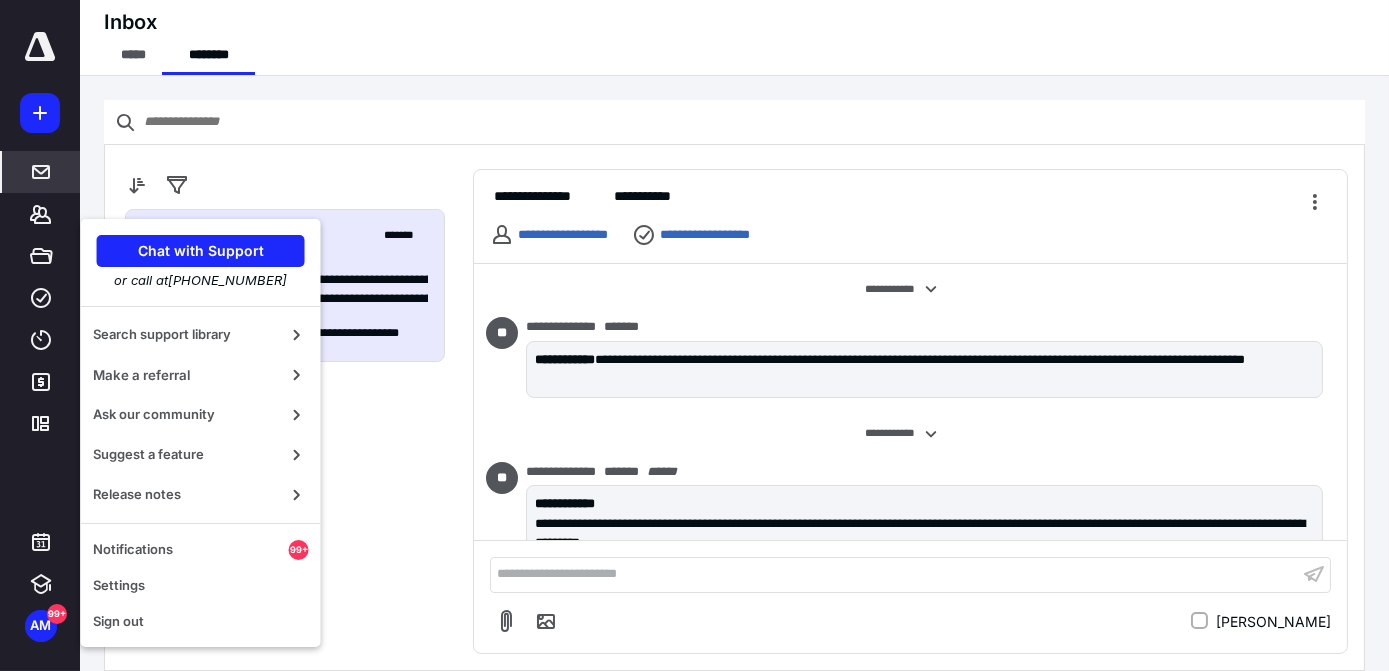 click on "**********" at bounding box center [911, 403] 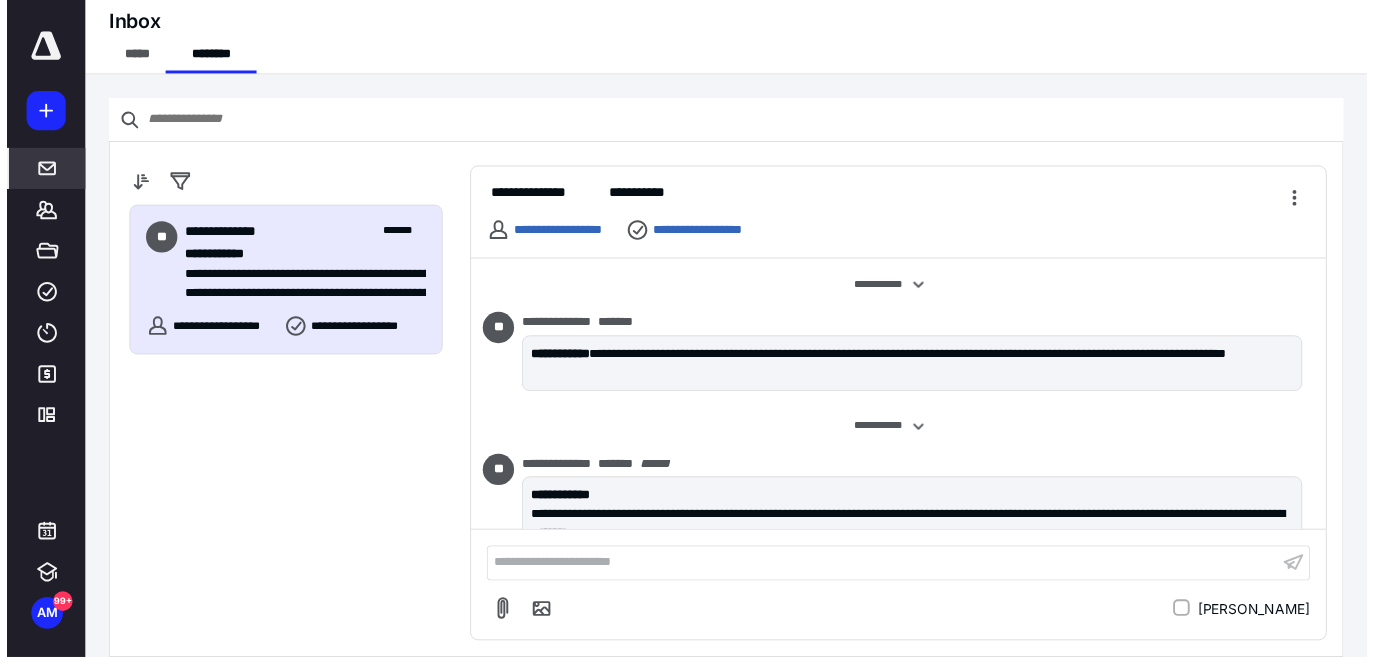 scroll, scrollTop: 0, scrollLeft: 0, axis: both 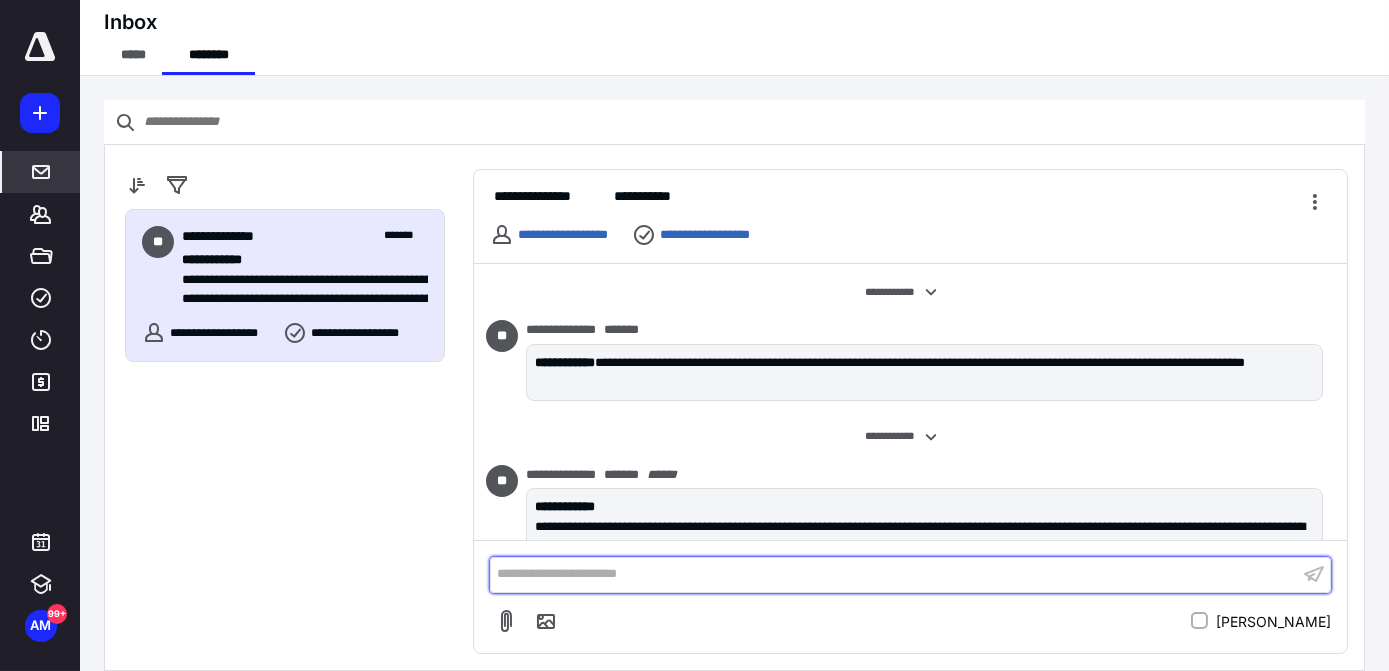 click on "**********" at bounding box center (894, 574) 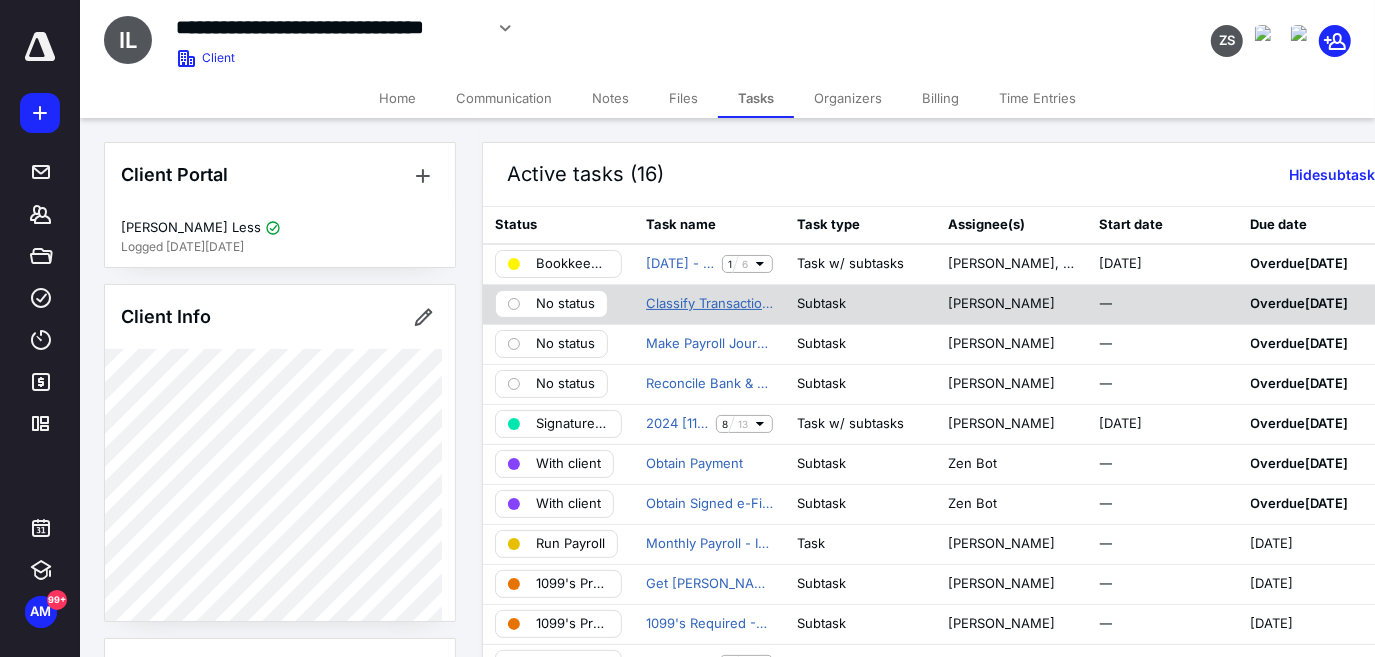scroll, scrollTop: 0, scrollLeft: 0, axis: both 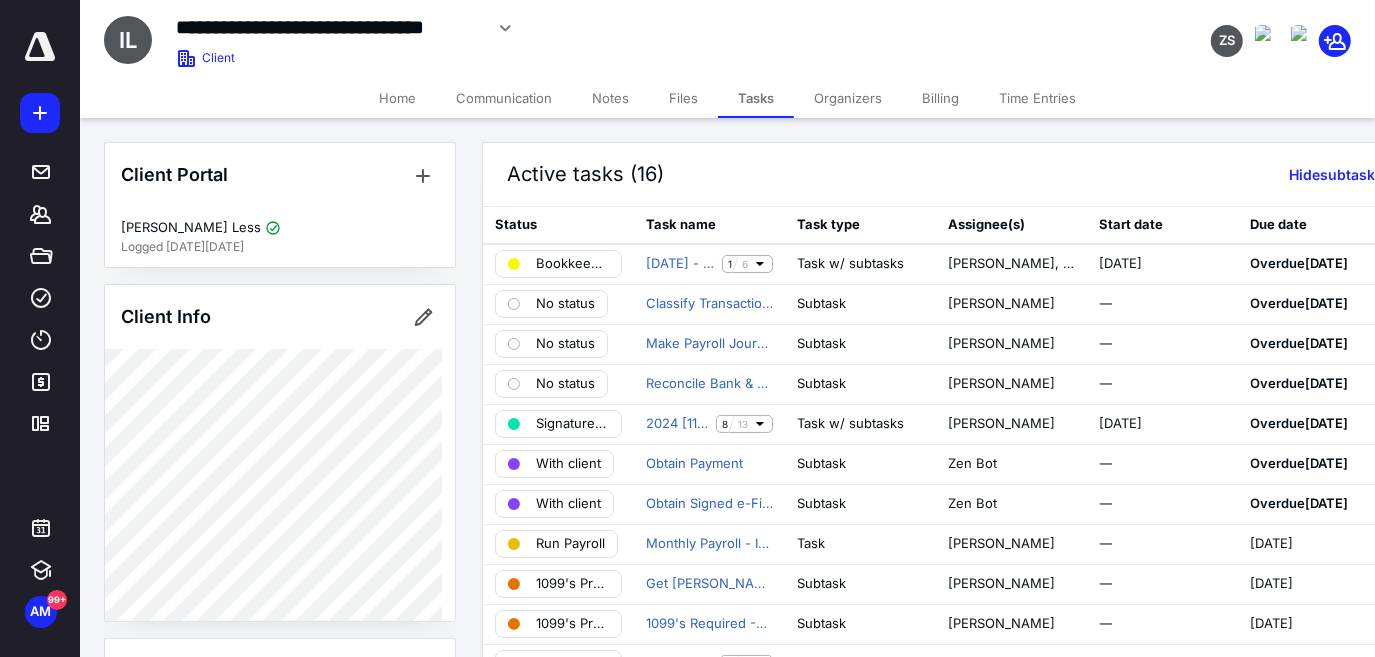 click 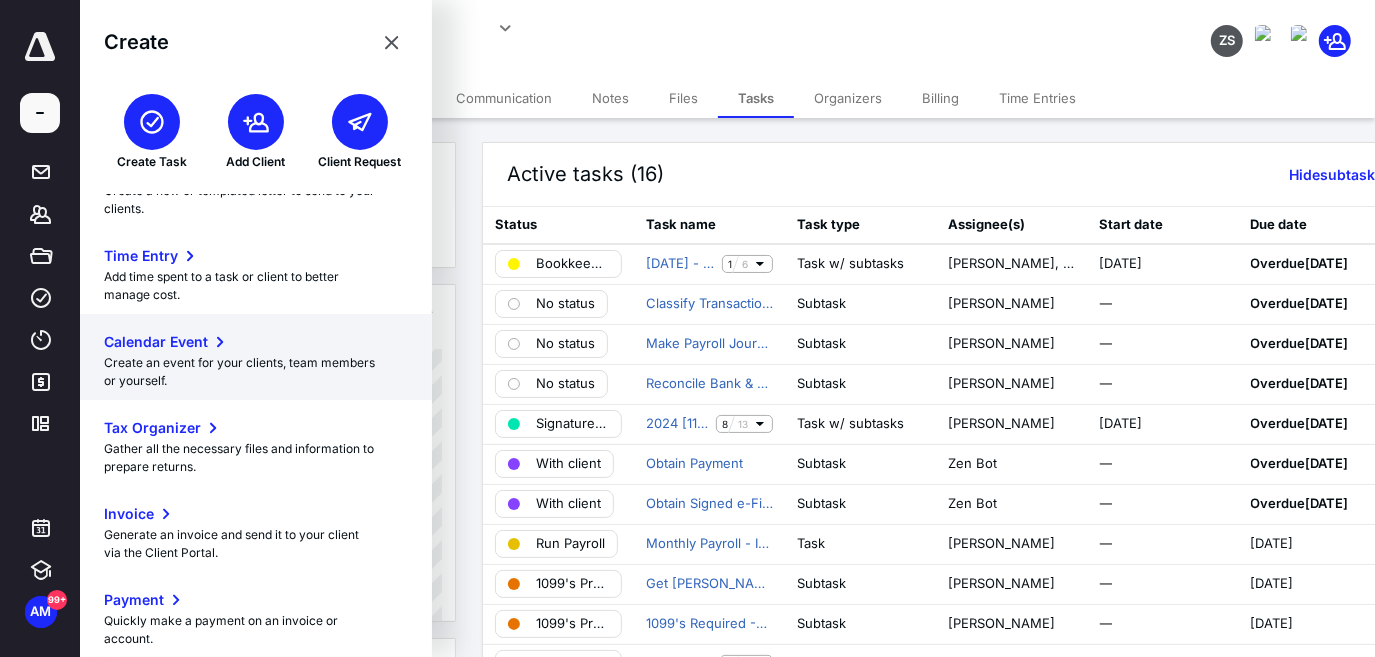 scroll, scrollTop: 138, scrollLeft: 0, axis: vertical 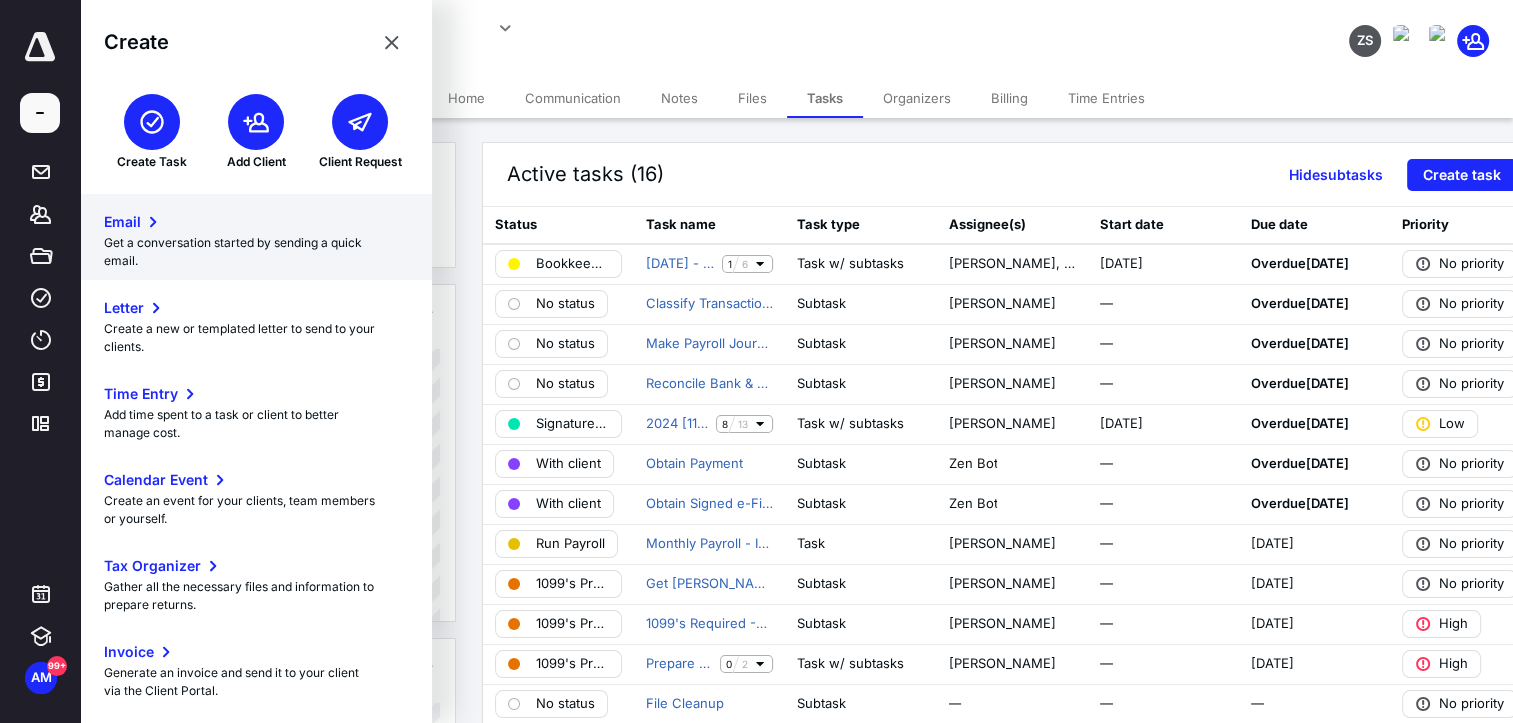 click on "Get a conversation started by sending a quick email." at bounding box center [256, 252] 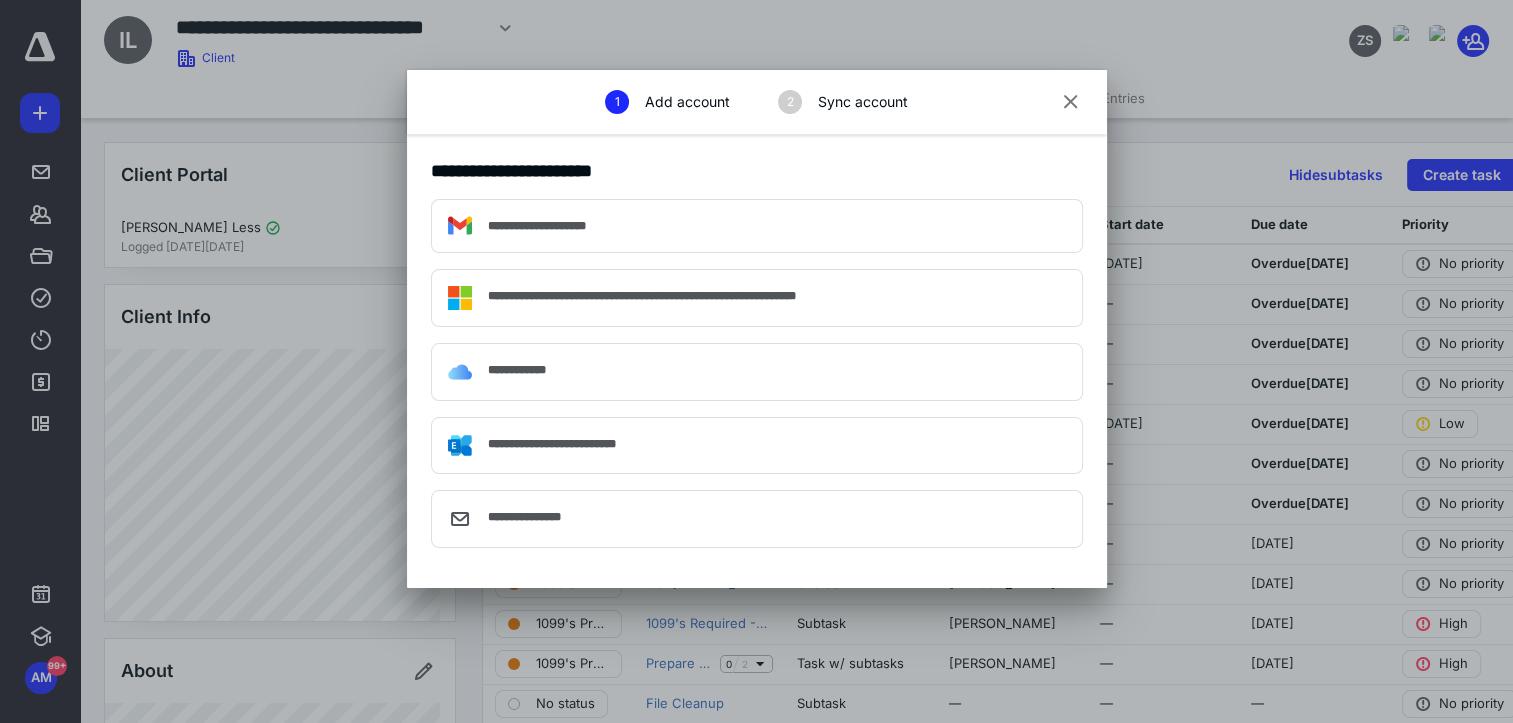 click at bounding box center [1071, 102] 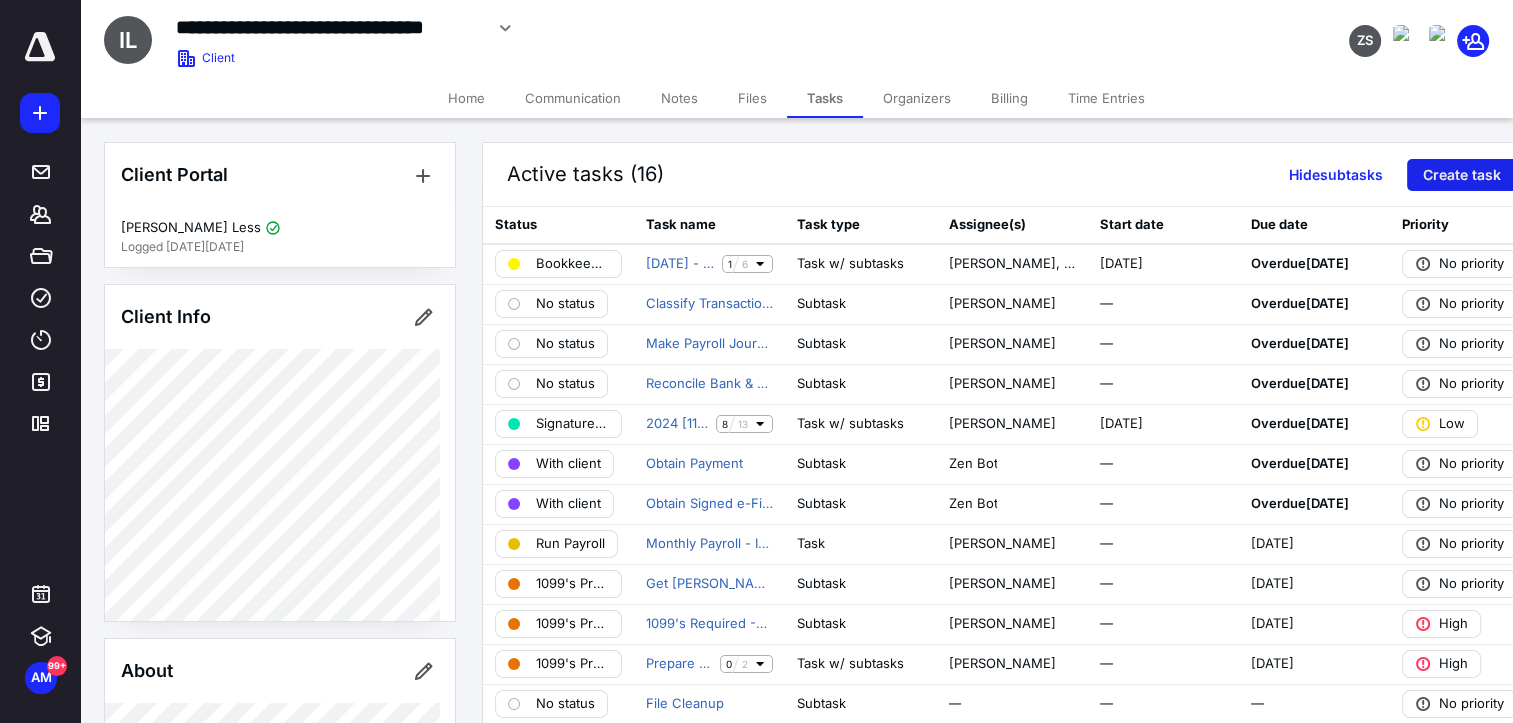 click on "Create task" at bounding box center [1462, 175] 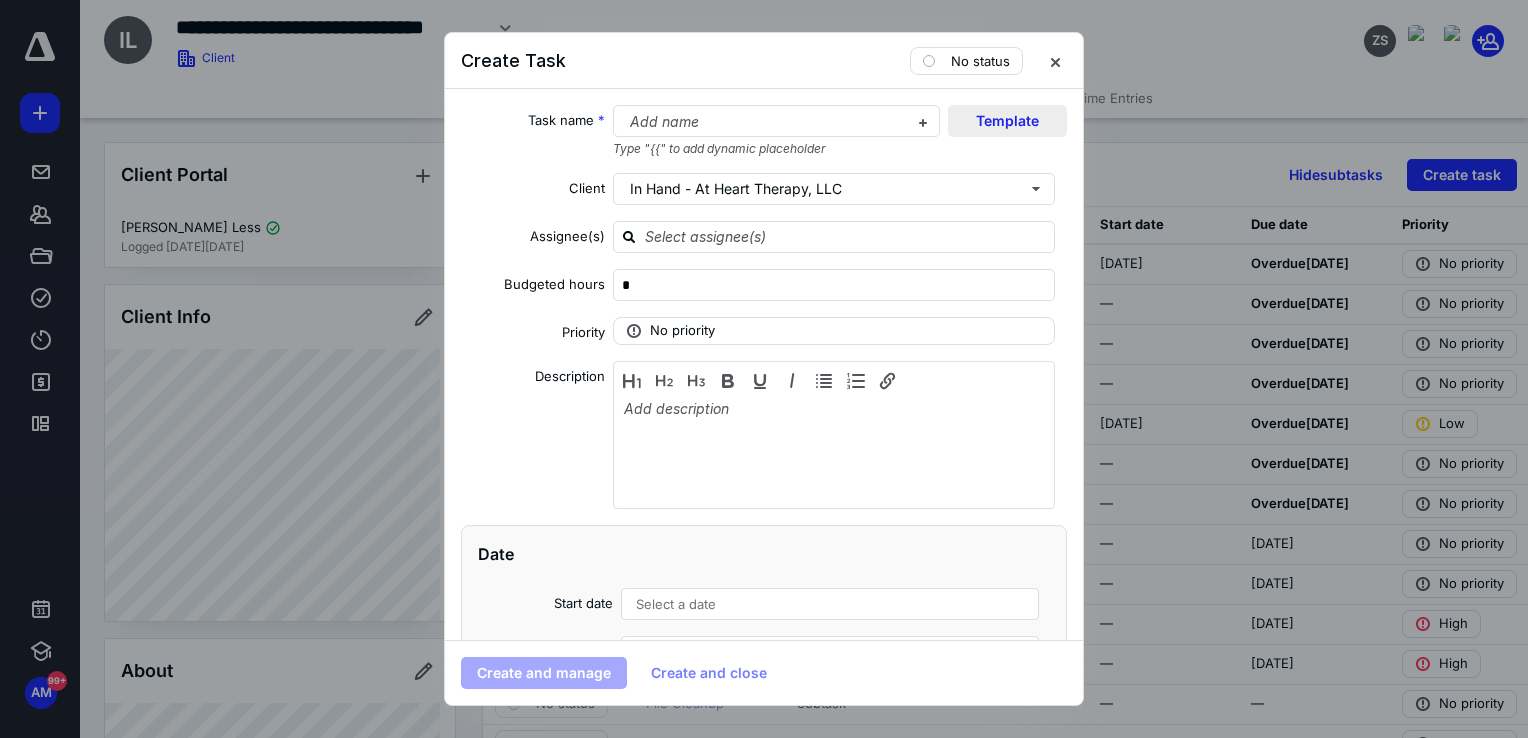 click on "Template" at bounding box center (1007, 121) 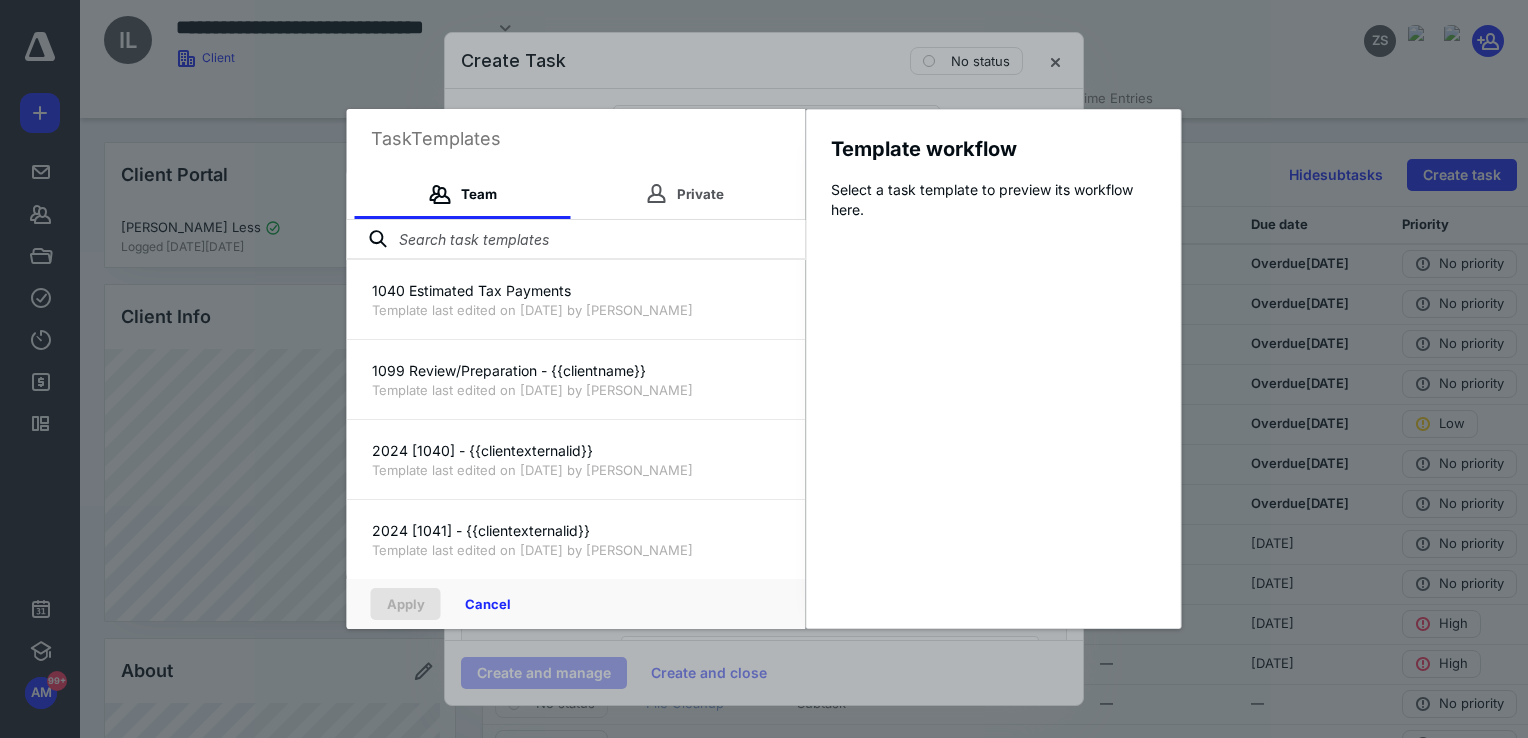 click at bounding box center (576, 240) 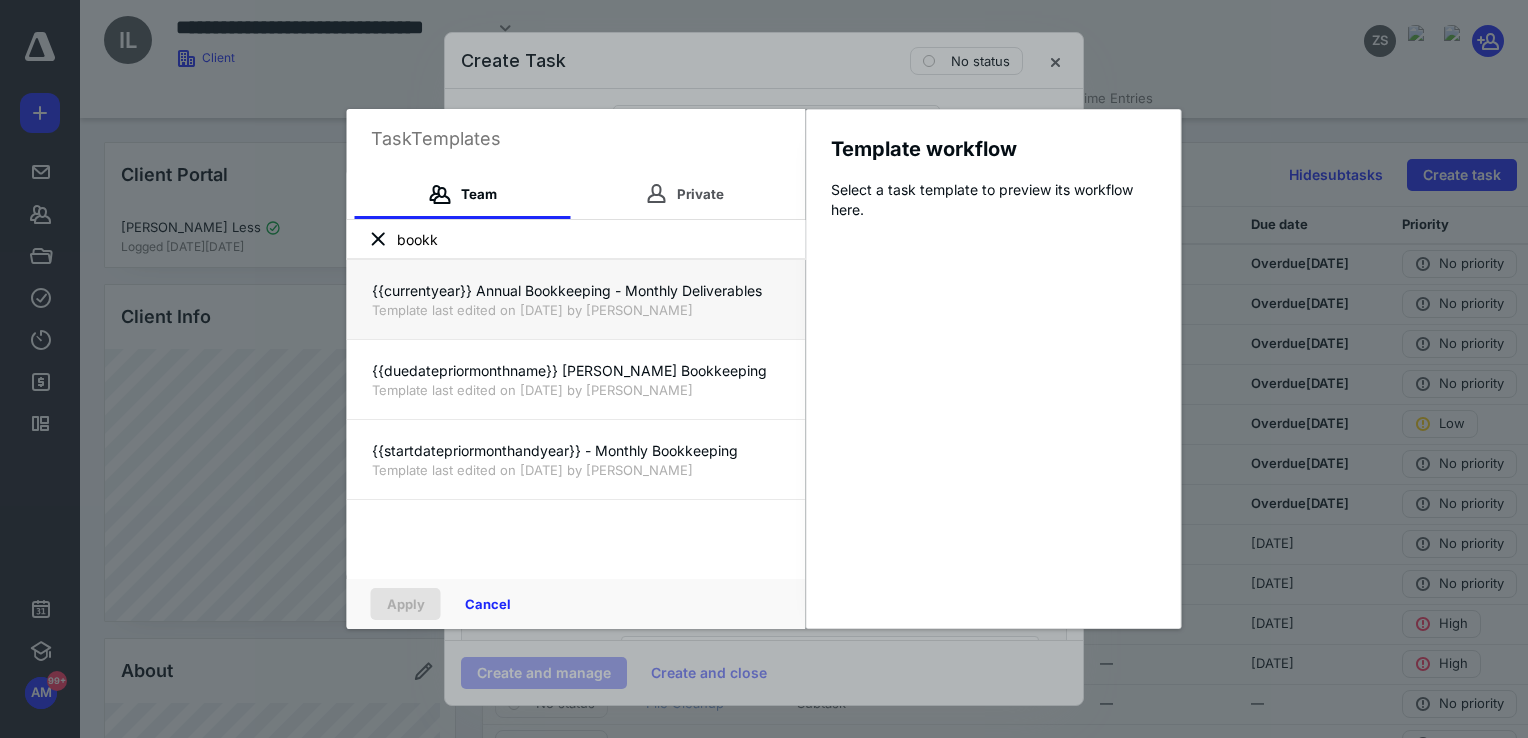 type on "bookk" 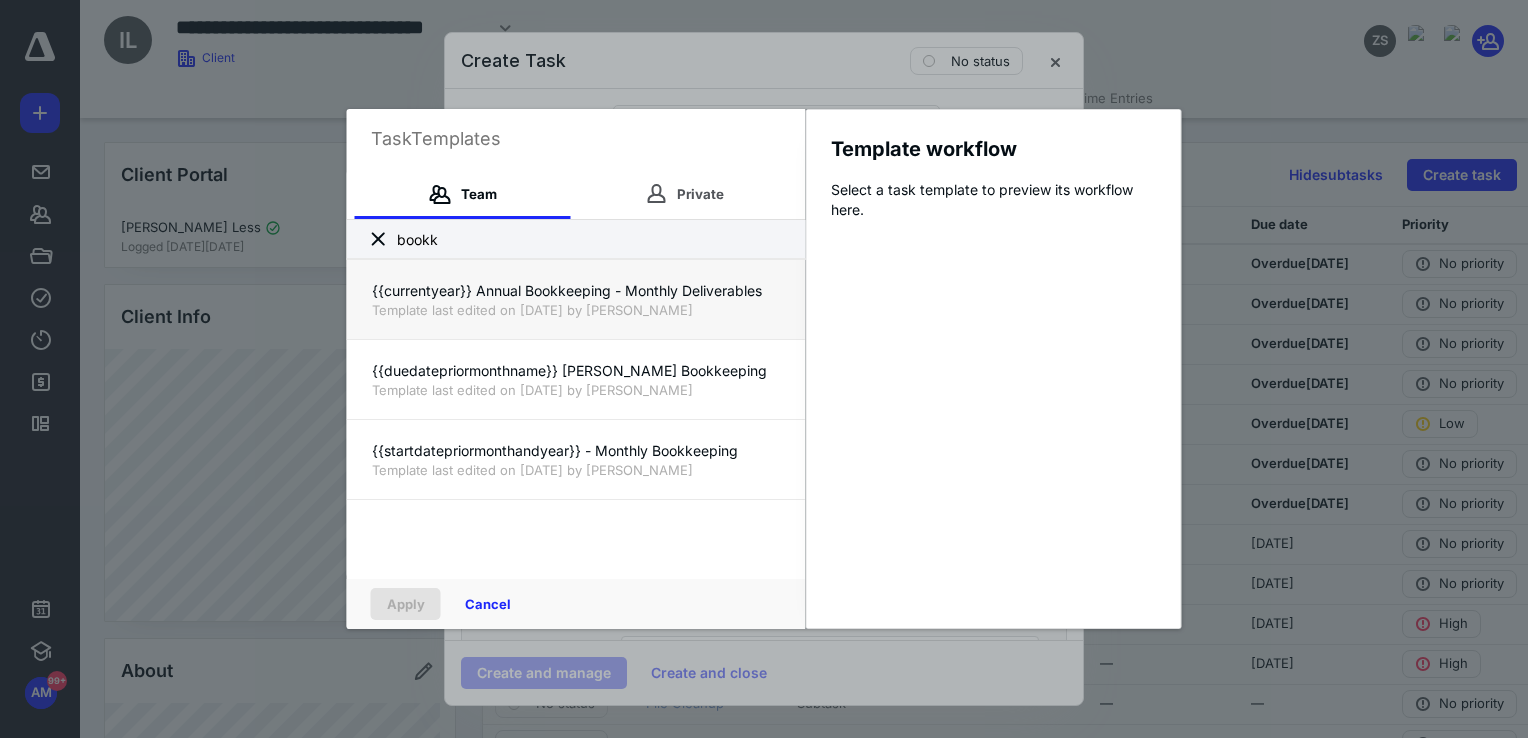click on "{{currentyear}} Annual Bookkeeping - Monthly Deliverables" at bounding box center (576, 291) 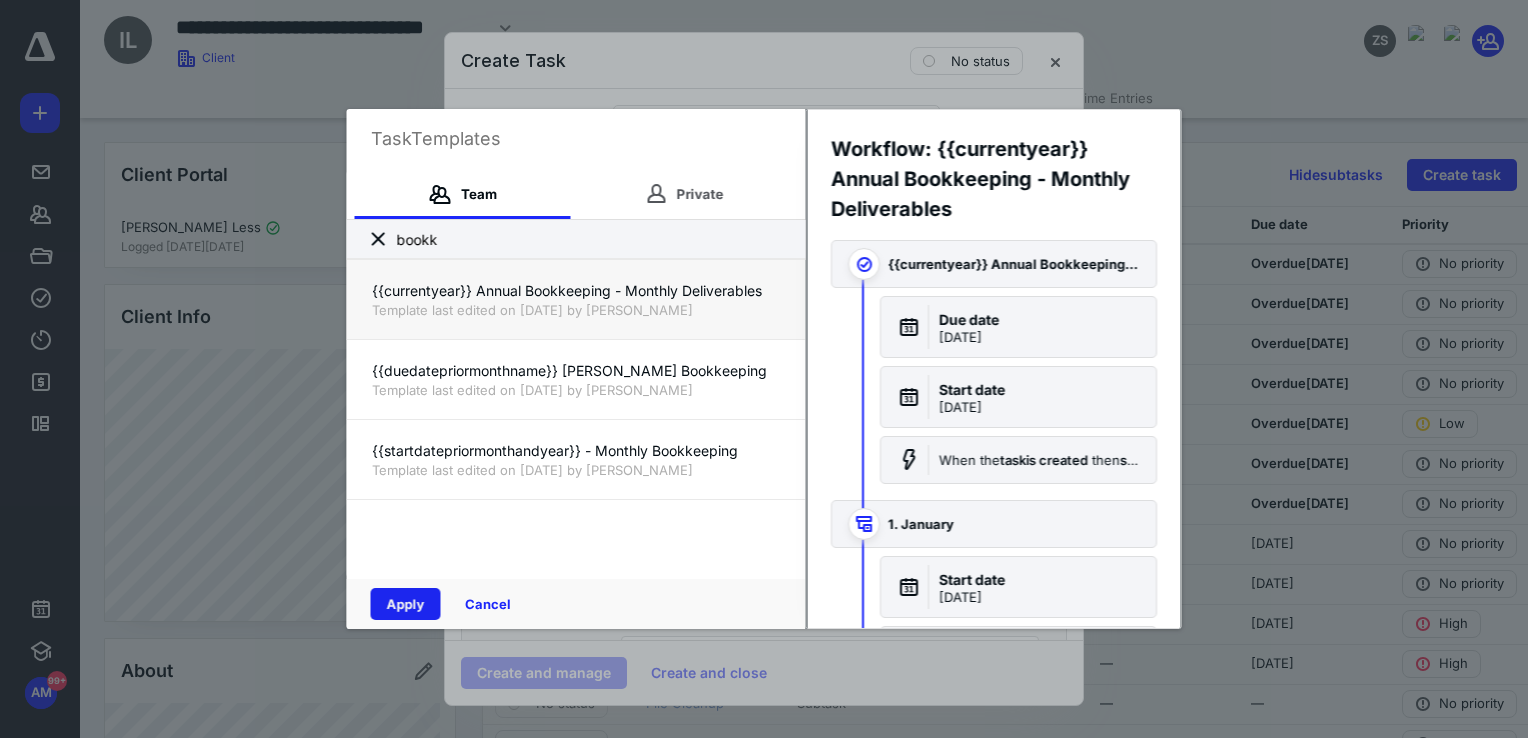 click on "Apply" at bounding box center (406, 604) 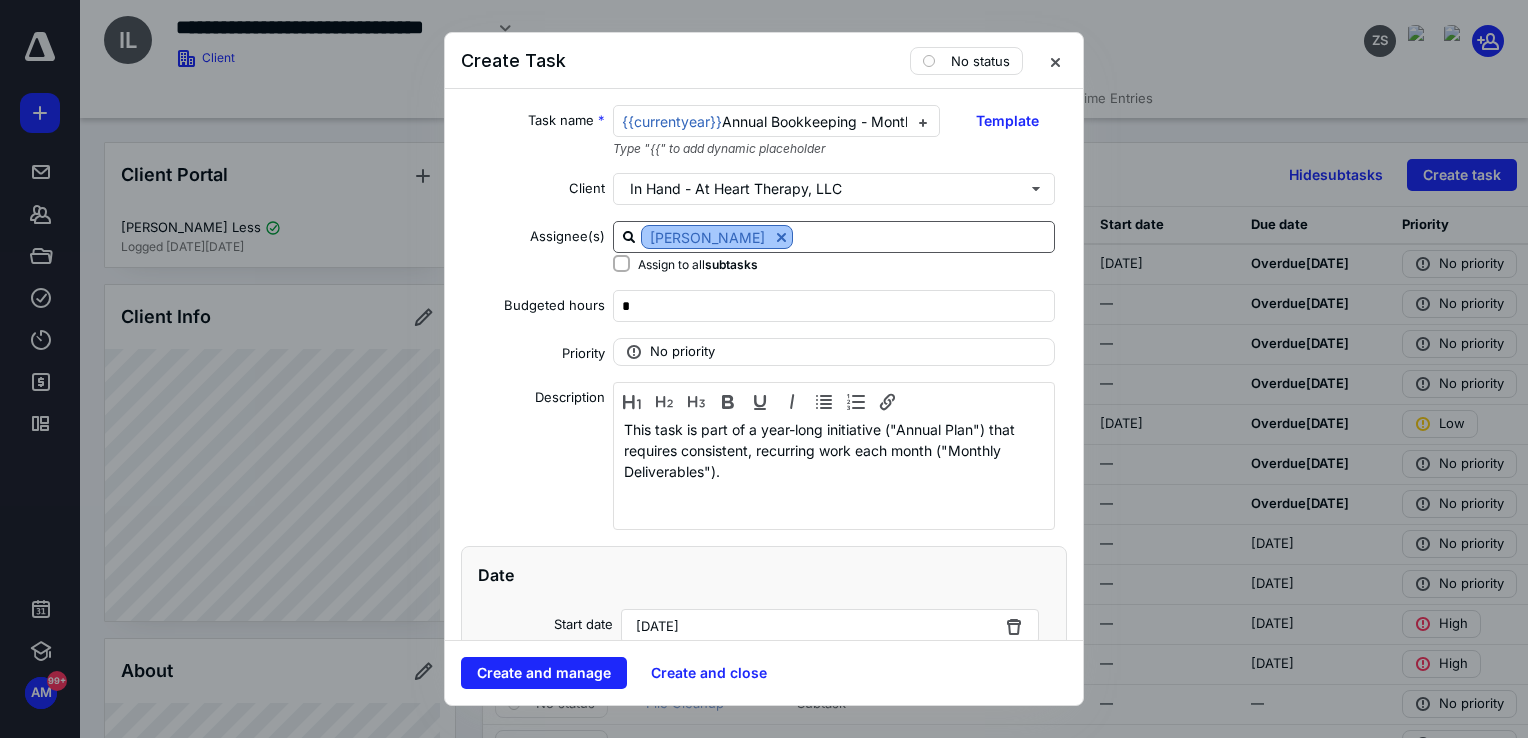 click at bounding box center (781, 237) 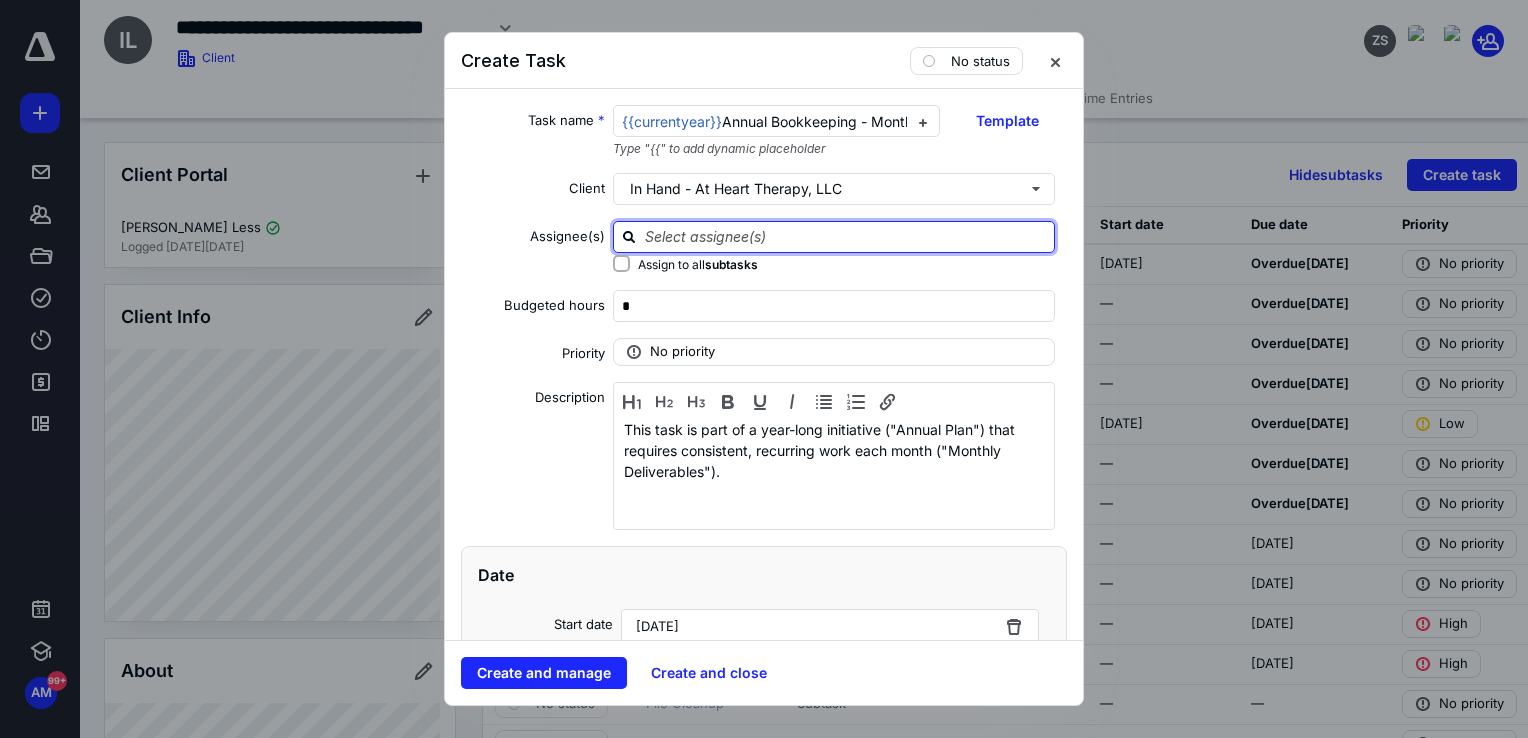 click at bounding box center (846, 236) 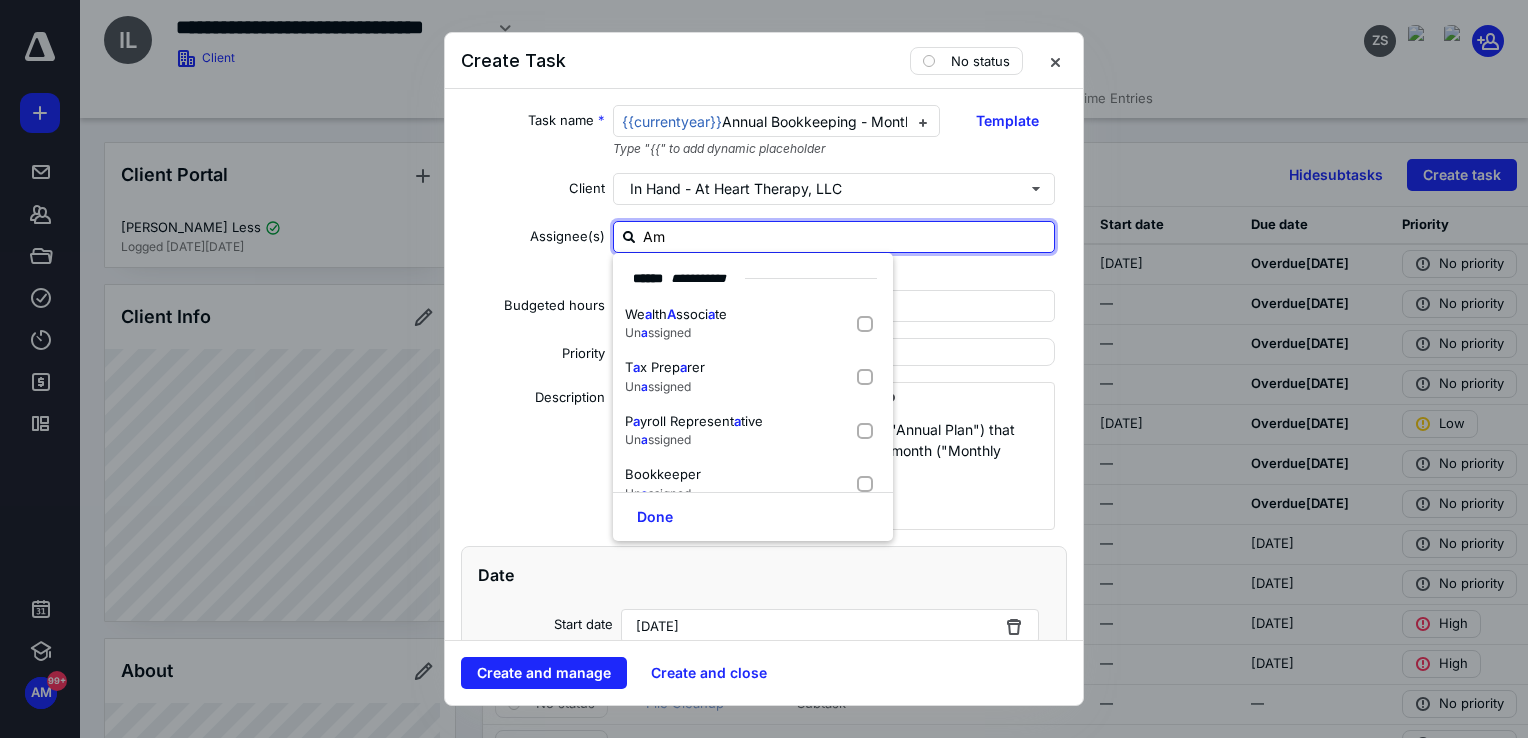 type on "Ama" 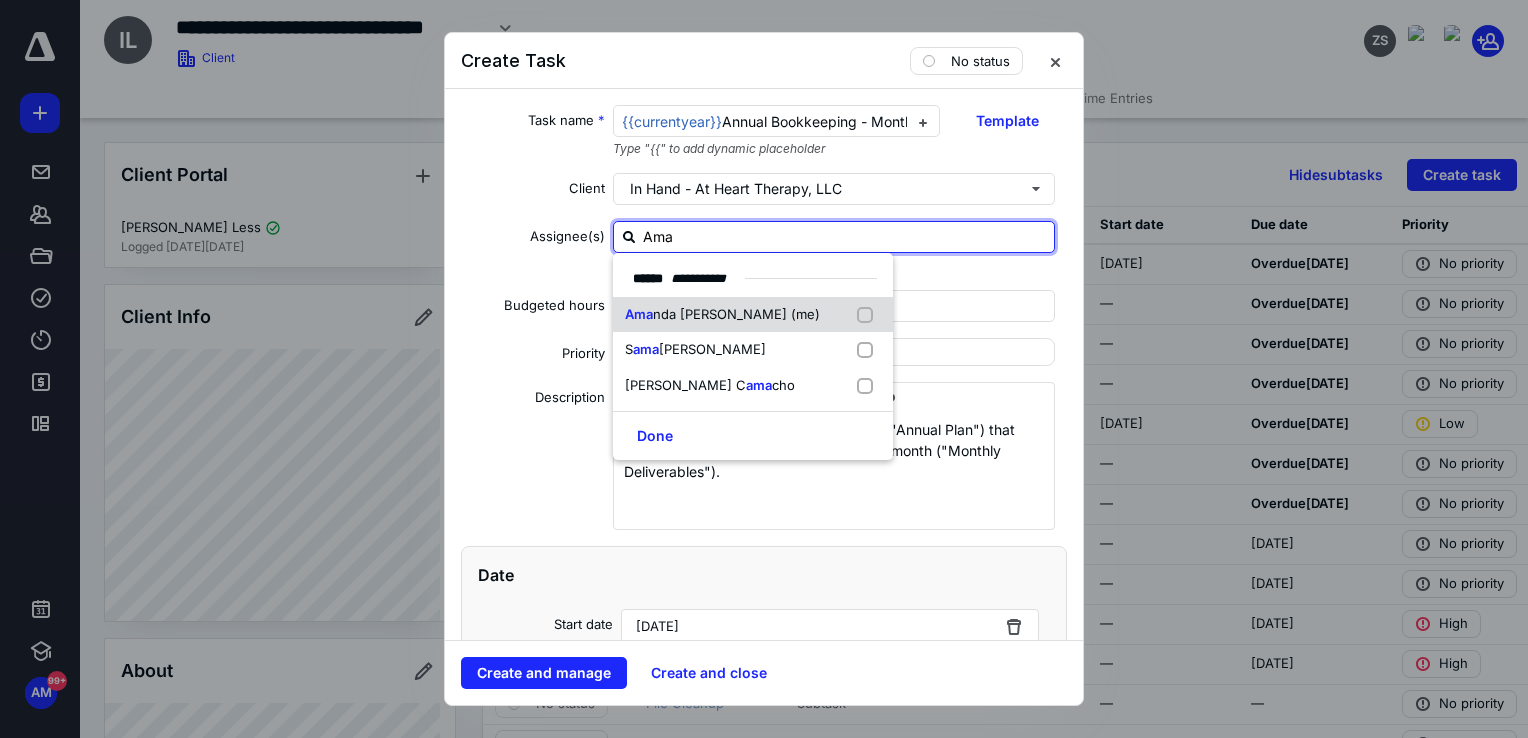 click at bounding box center (869, 315) 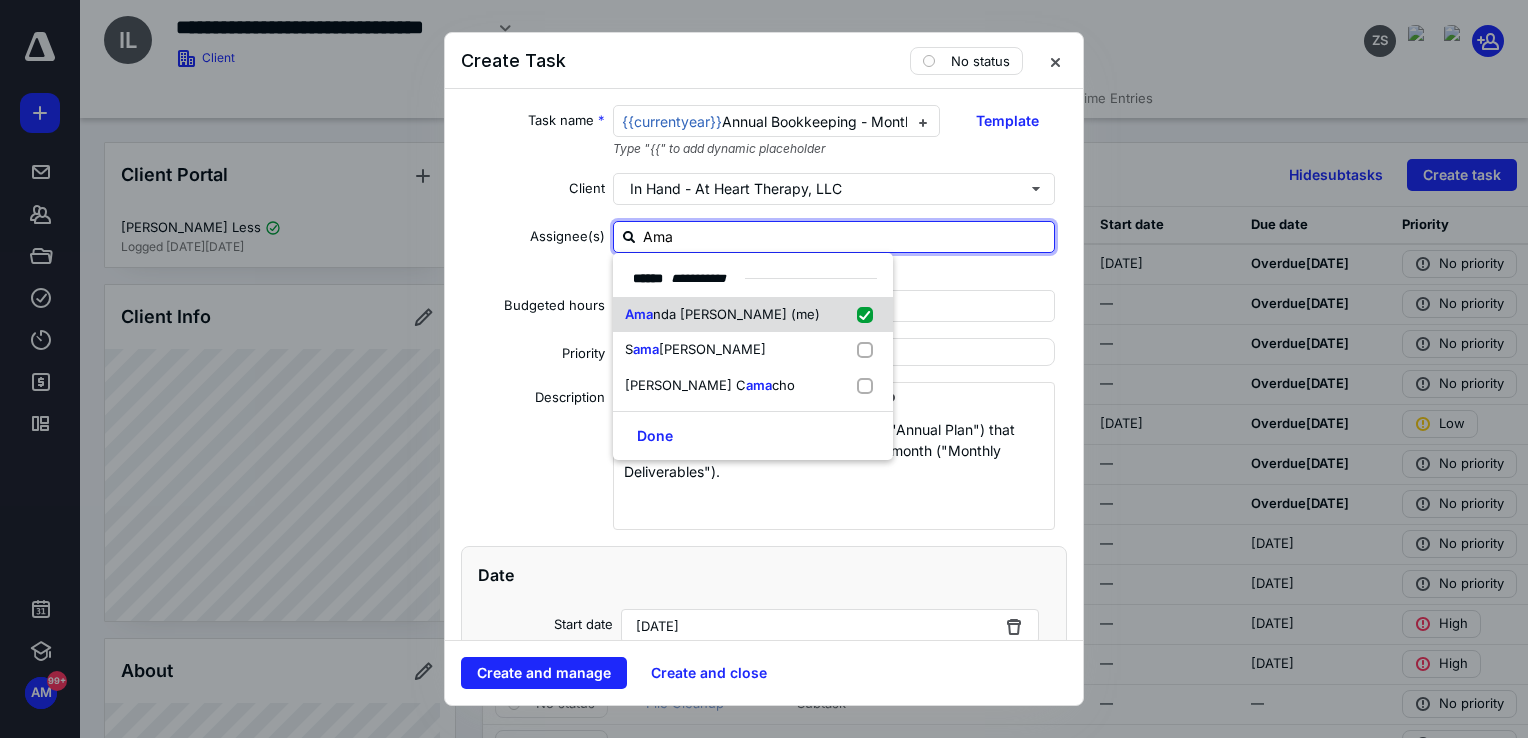 checkbox on "true" 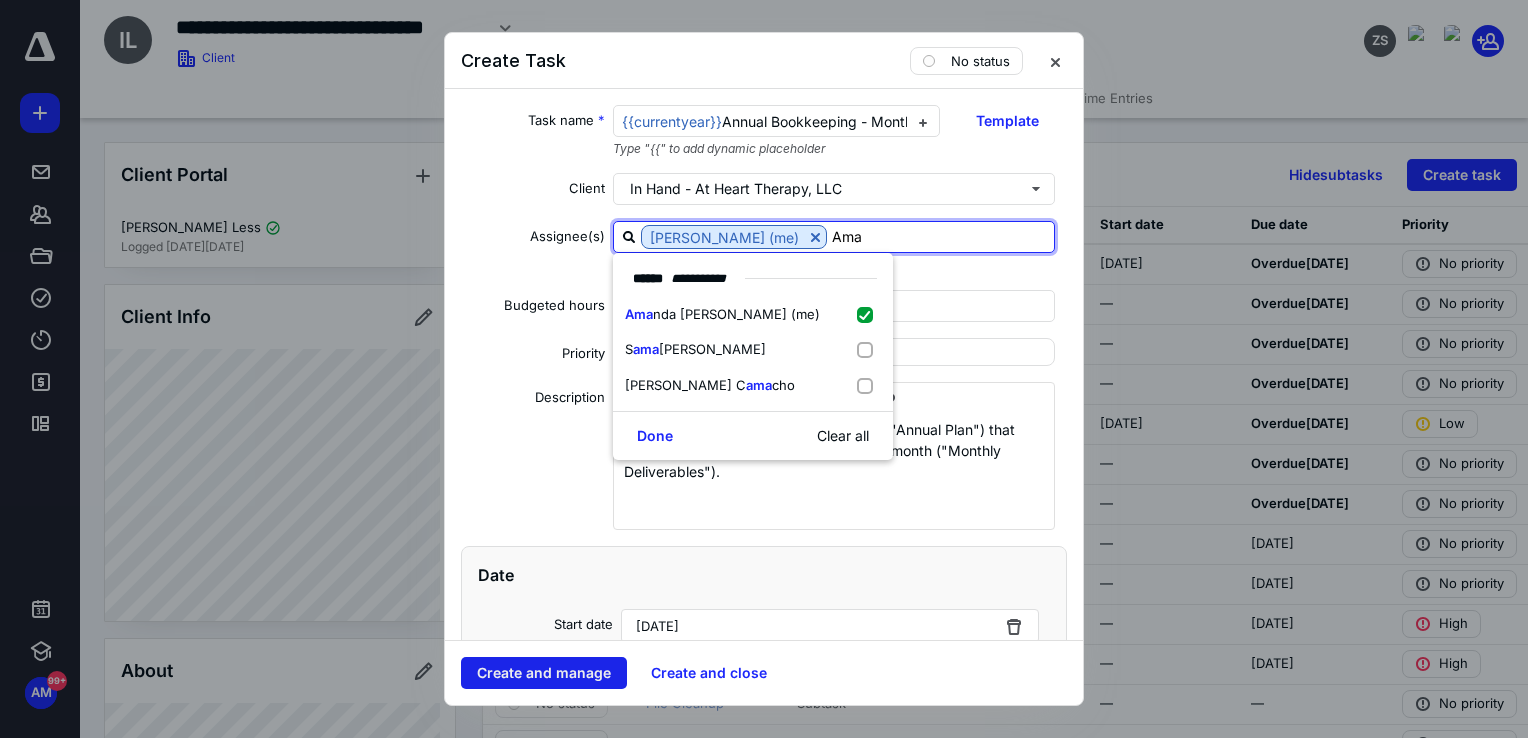 type on "Ama" 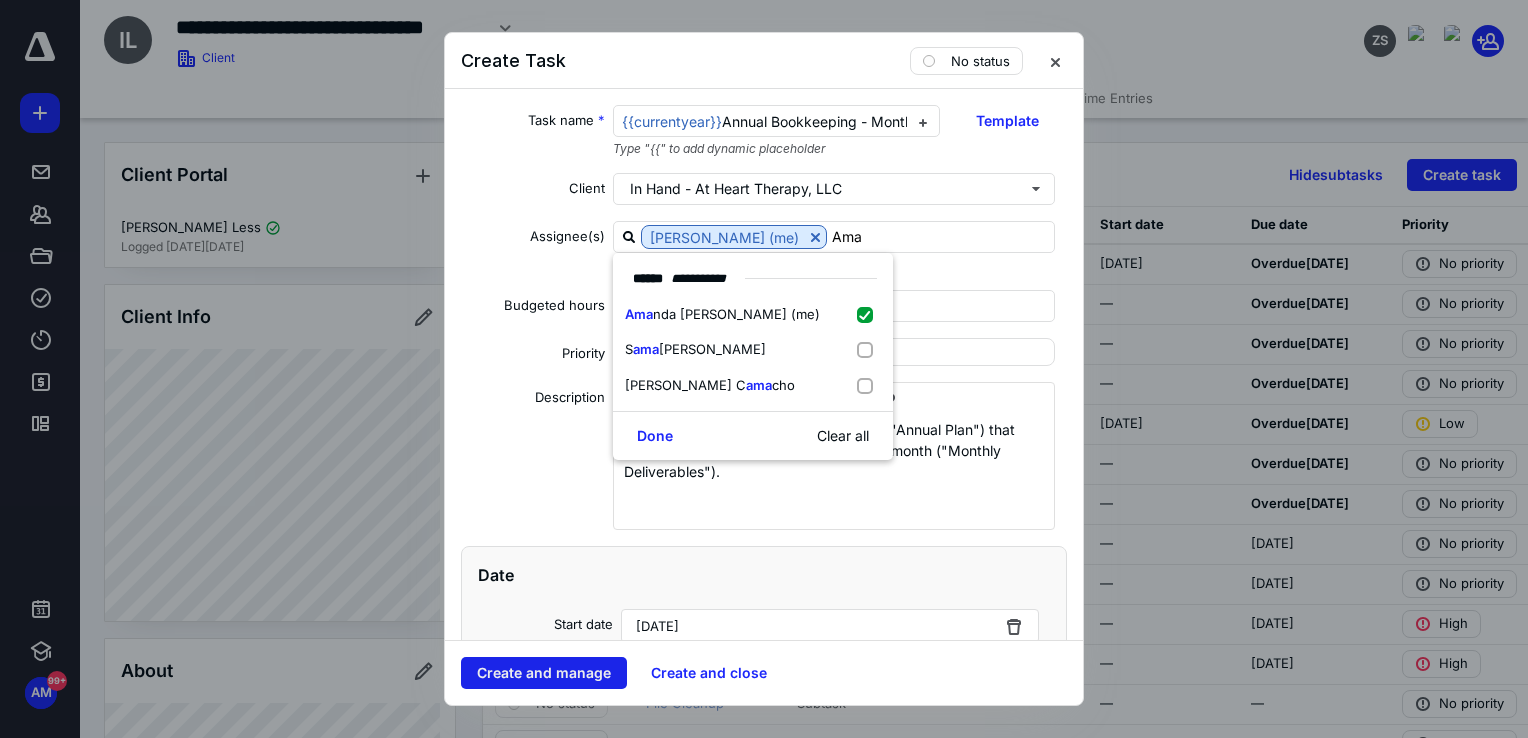 click on "Create and manage" at bounding box center (544, 673) 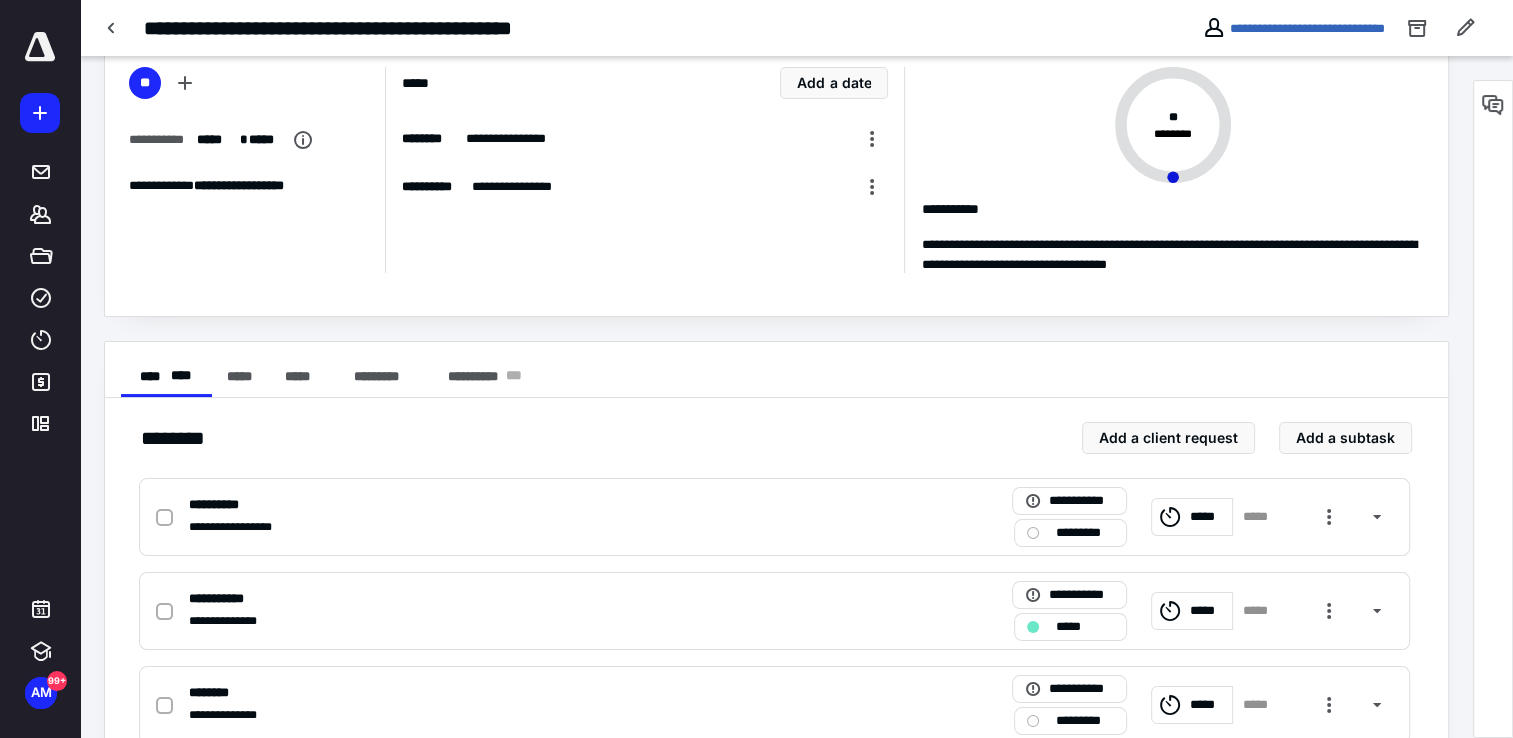 scroll, scrollTop: 379, scrollLeft: 0, axis: vertical 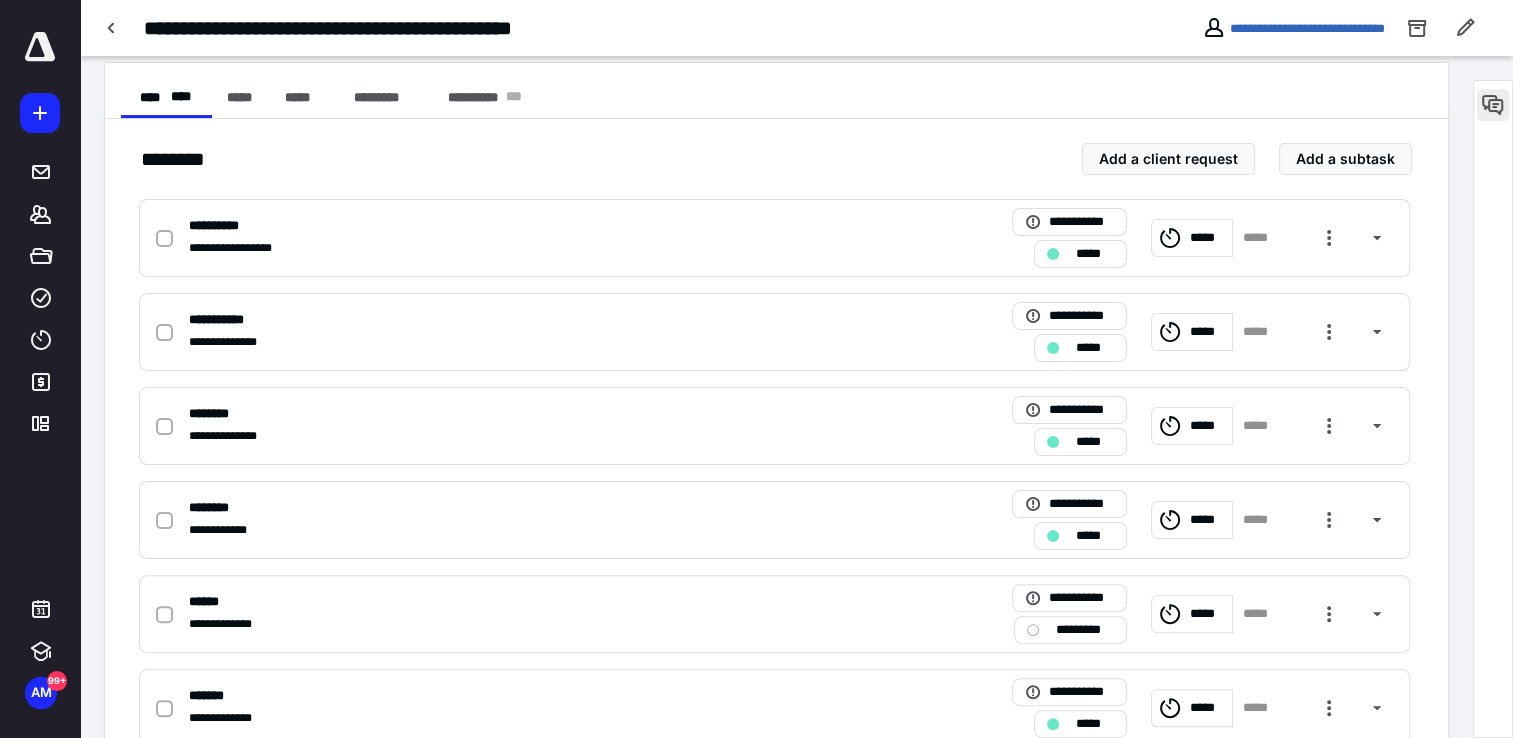 click at bounding box center (1493, 105) 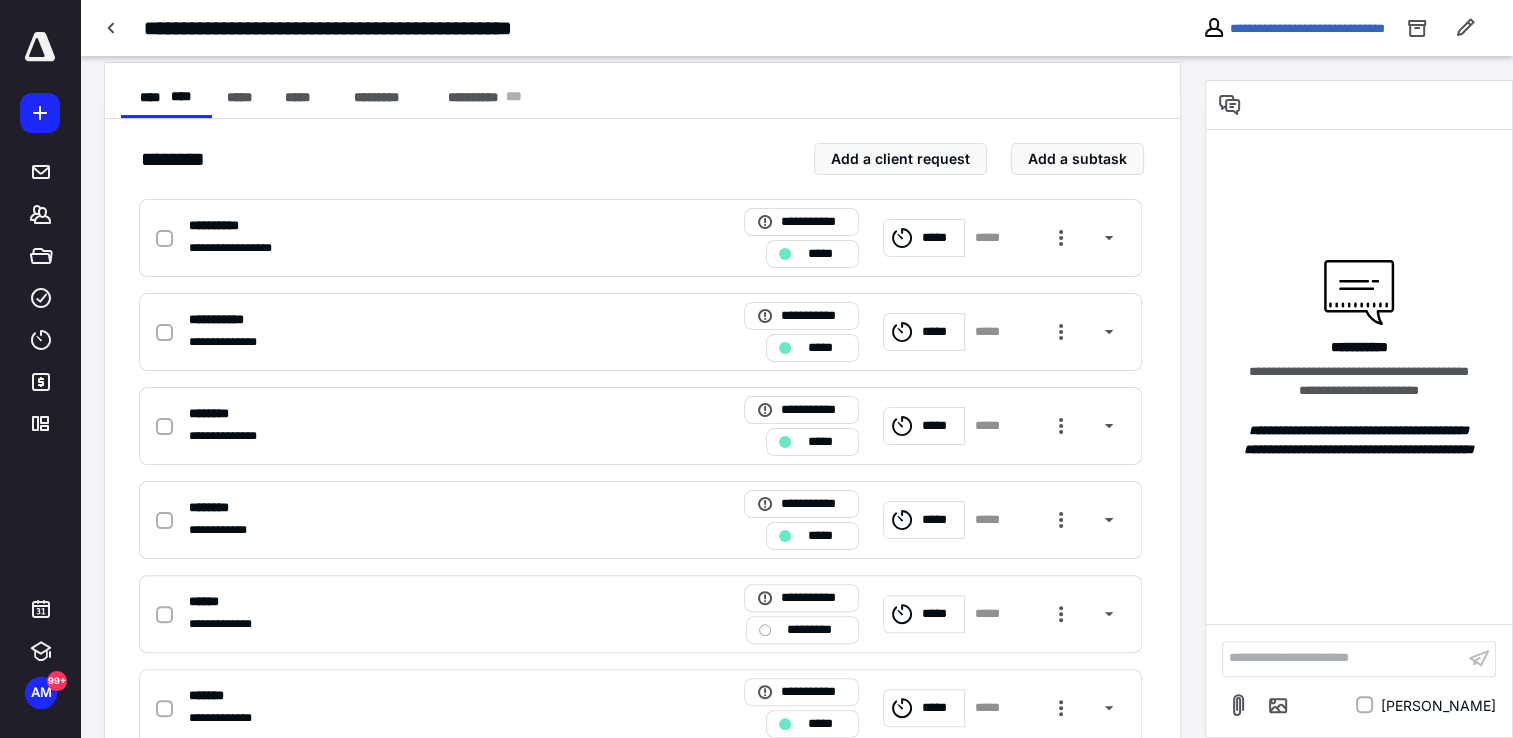 scroll, scrollTop: 668, scrollLeft: 0, axis: vertical 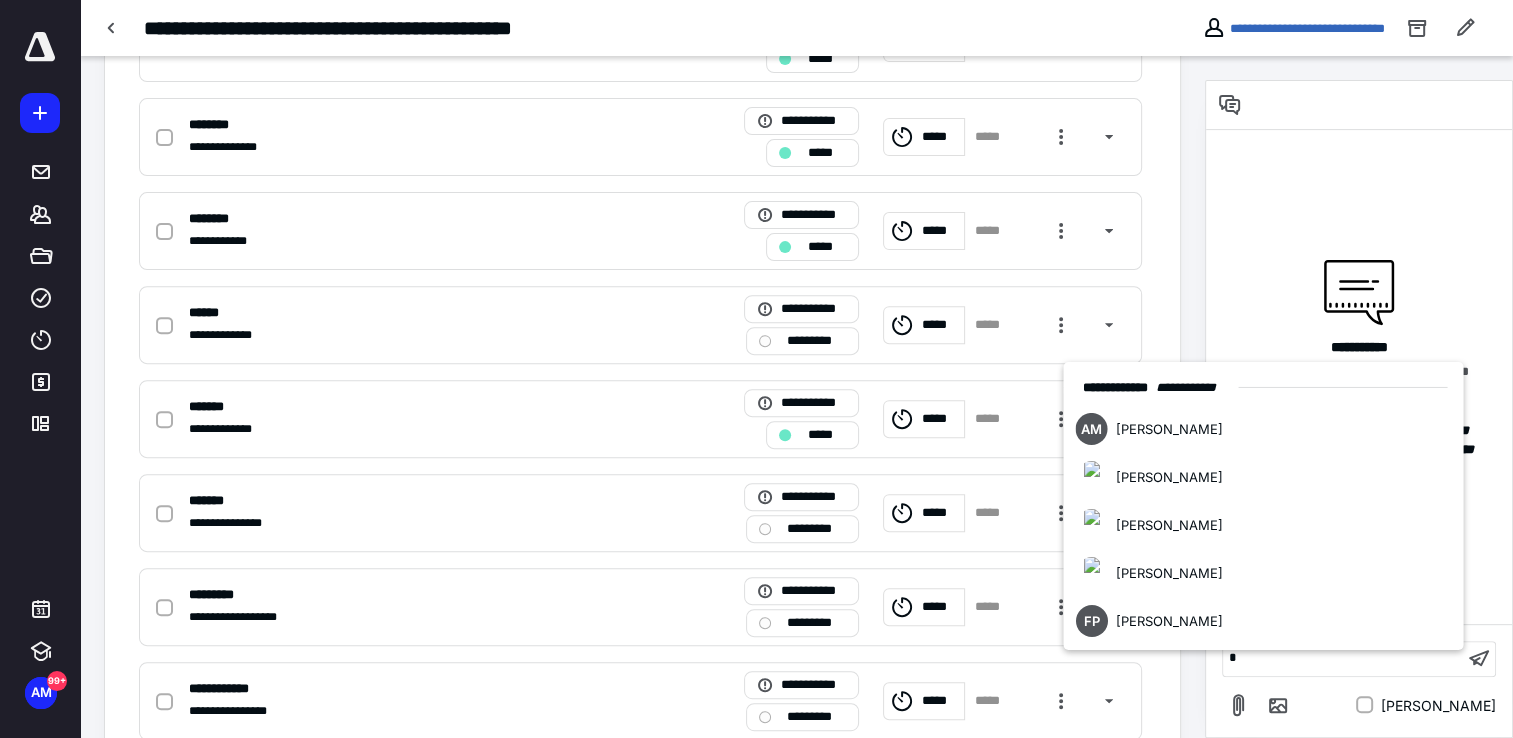 type 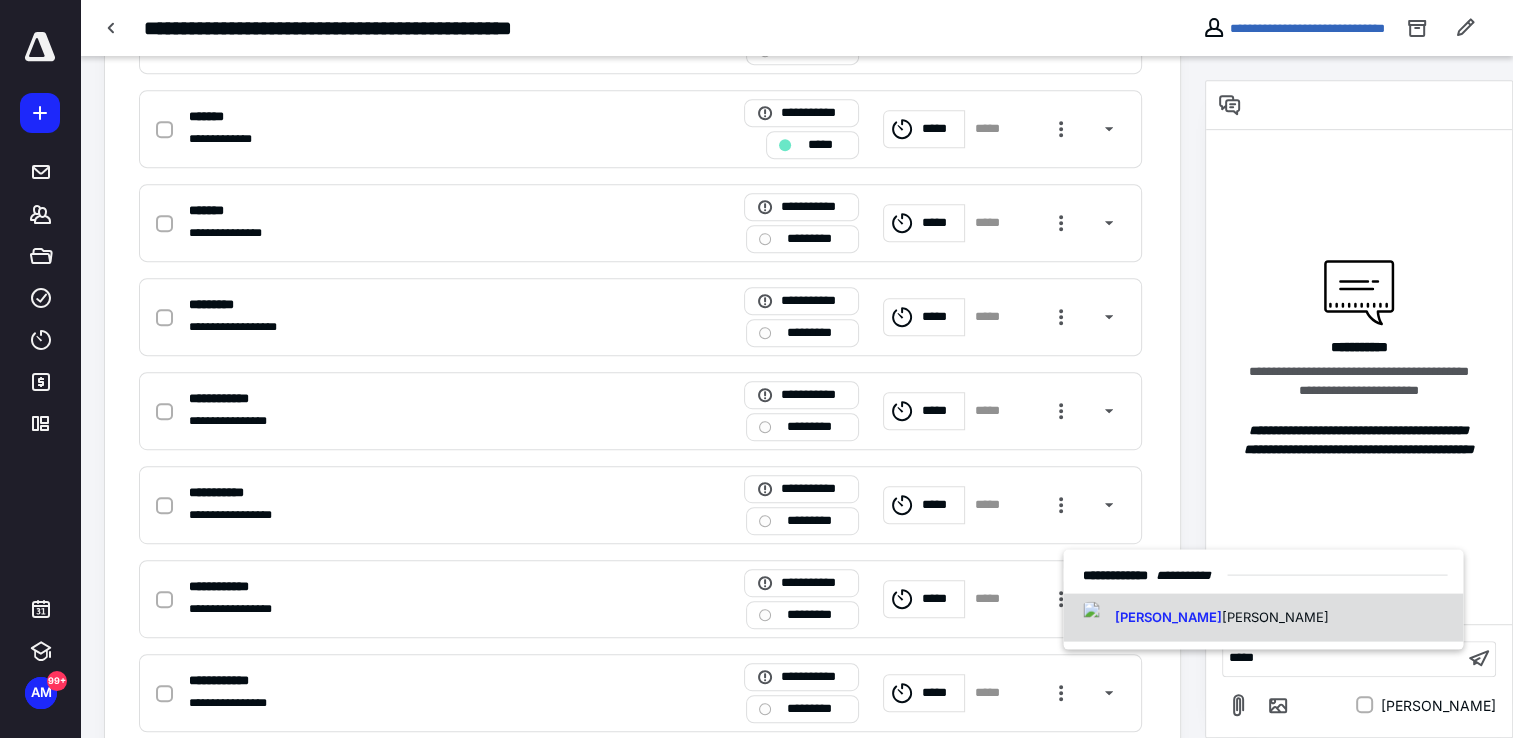 click on "[PERSON_NAME]" at bounding box center [1263, 617] 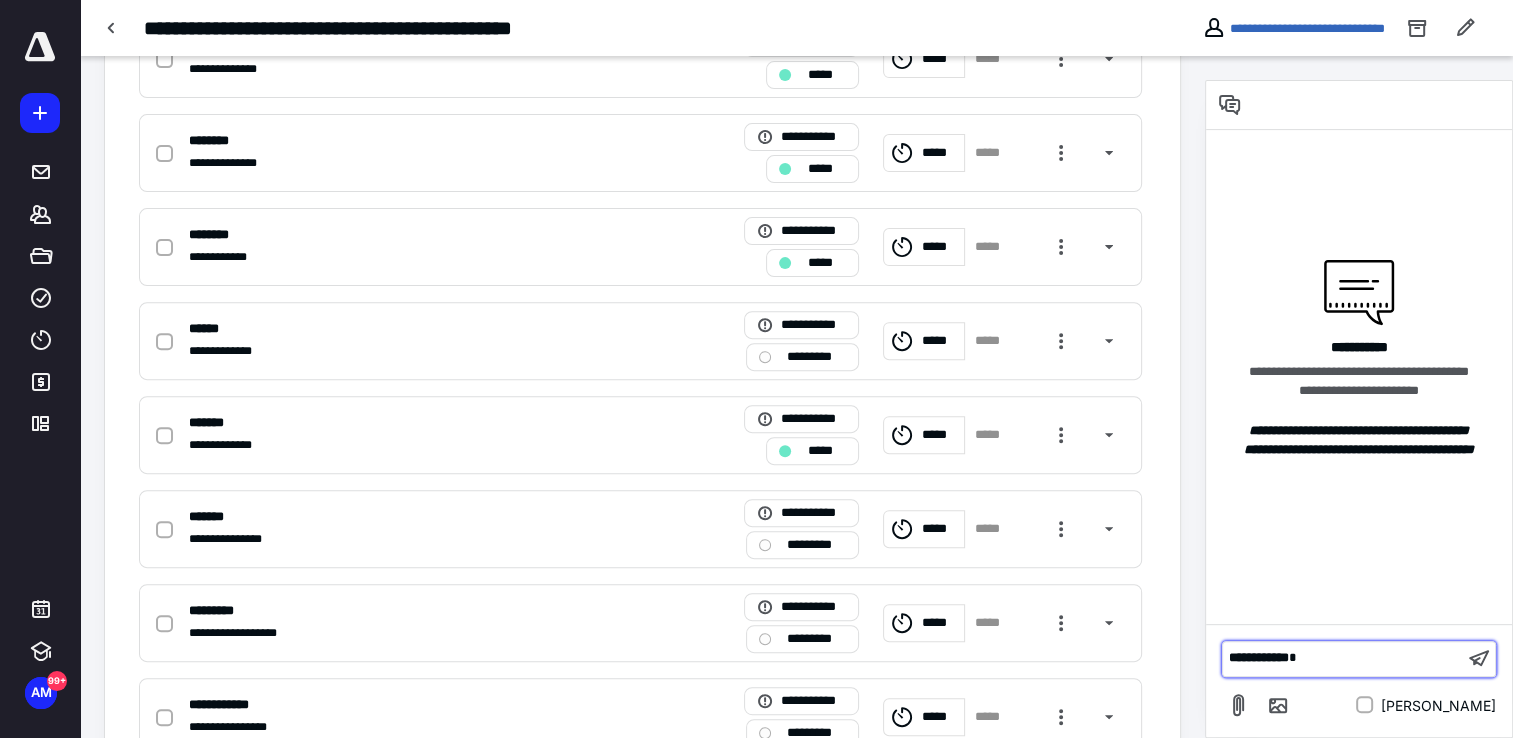 scroll, scrollTop: 517, scrollLeft: 0, axis: vertical 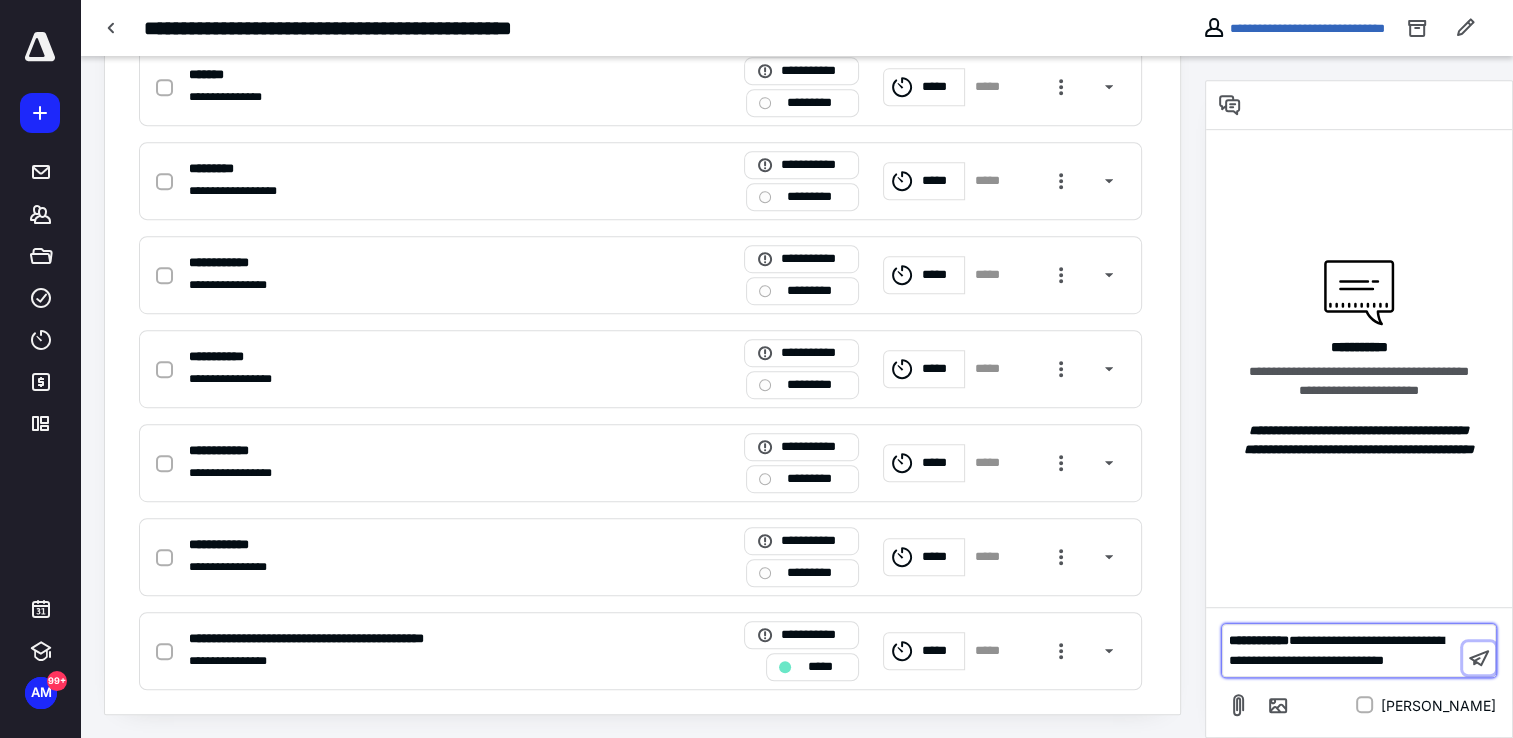 type 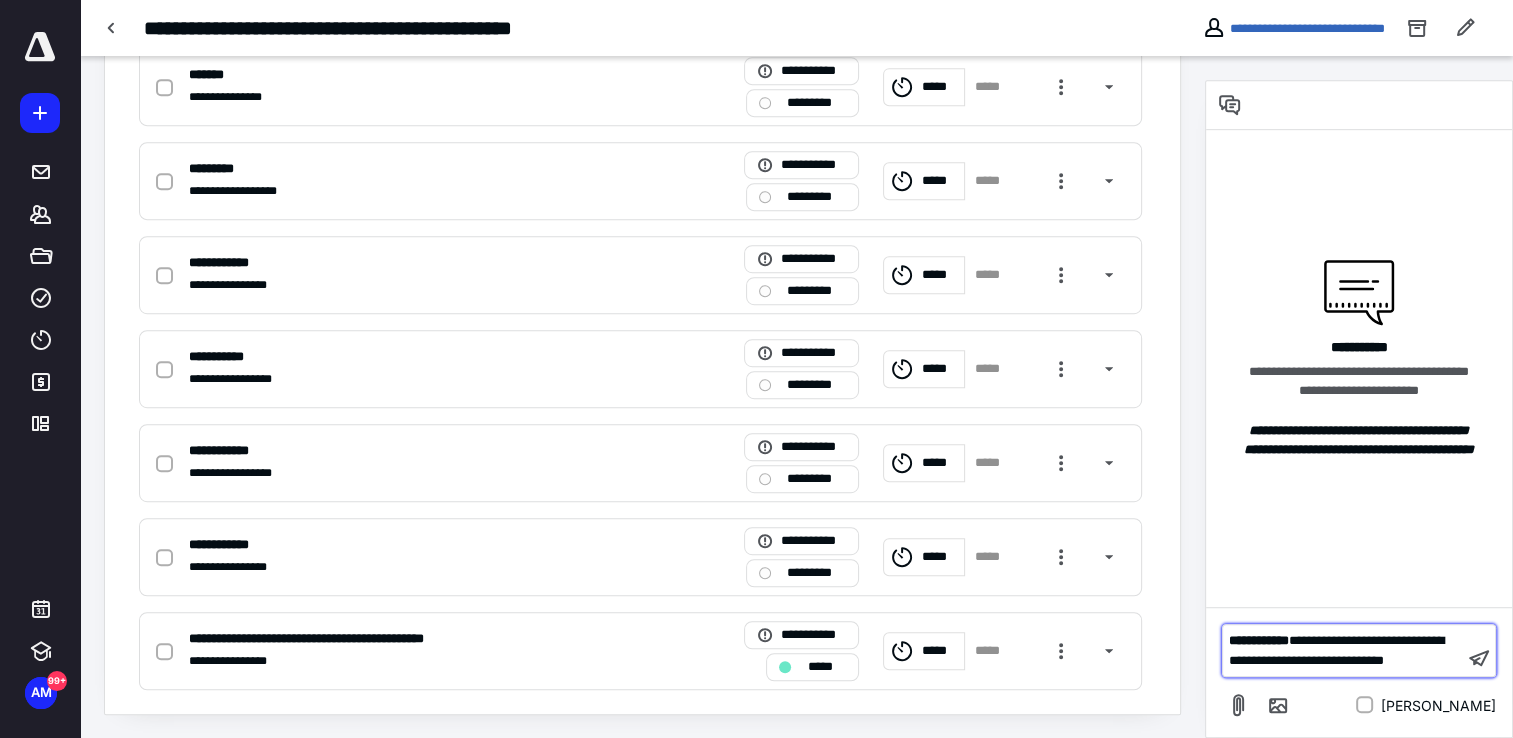 click on "**********" at bounding box center [1336, 650] 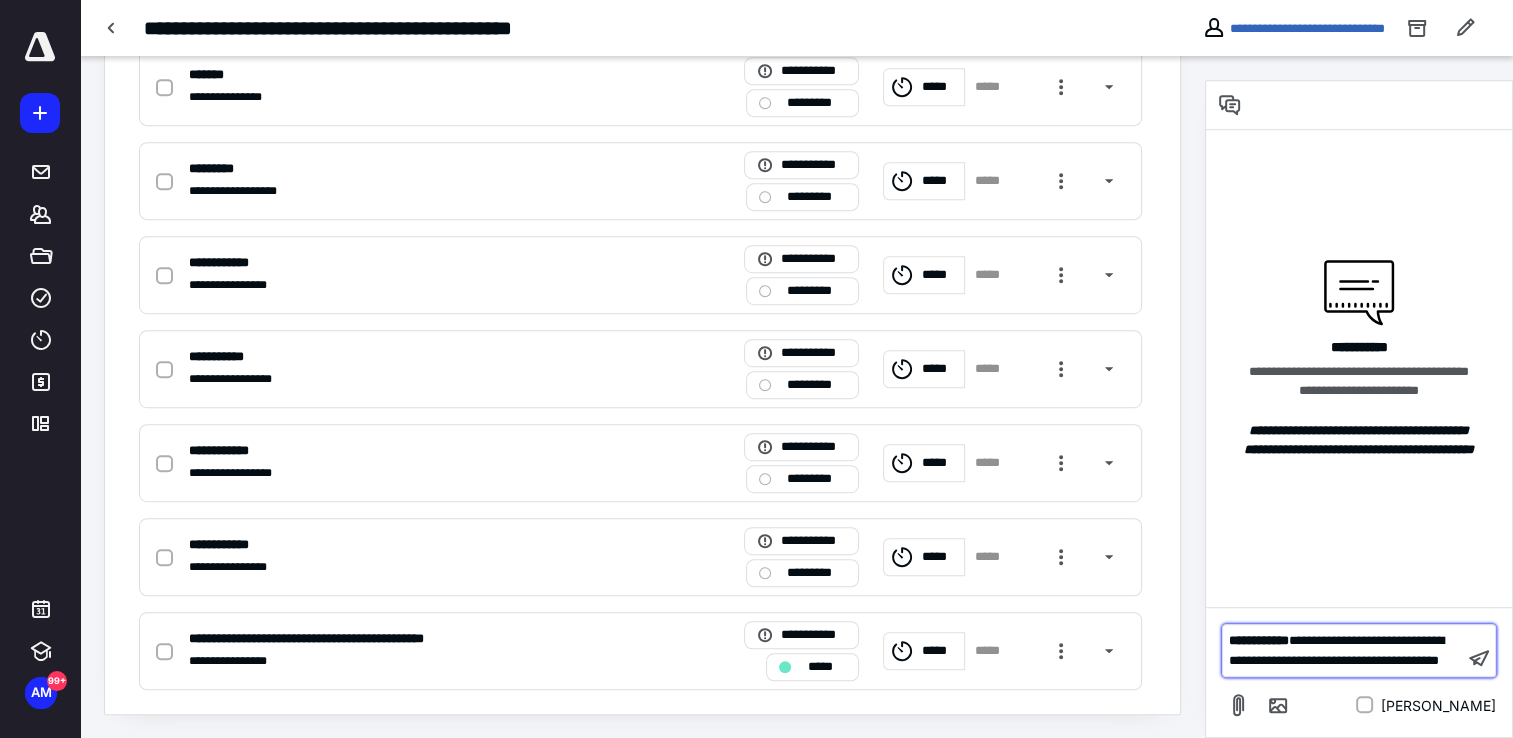 click on "**********" at bounding box center [1343, 650] 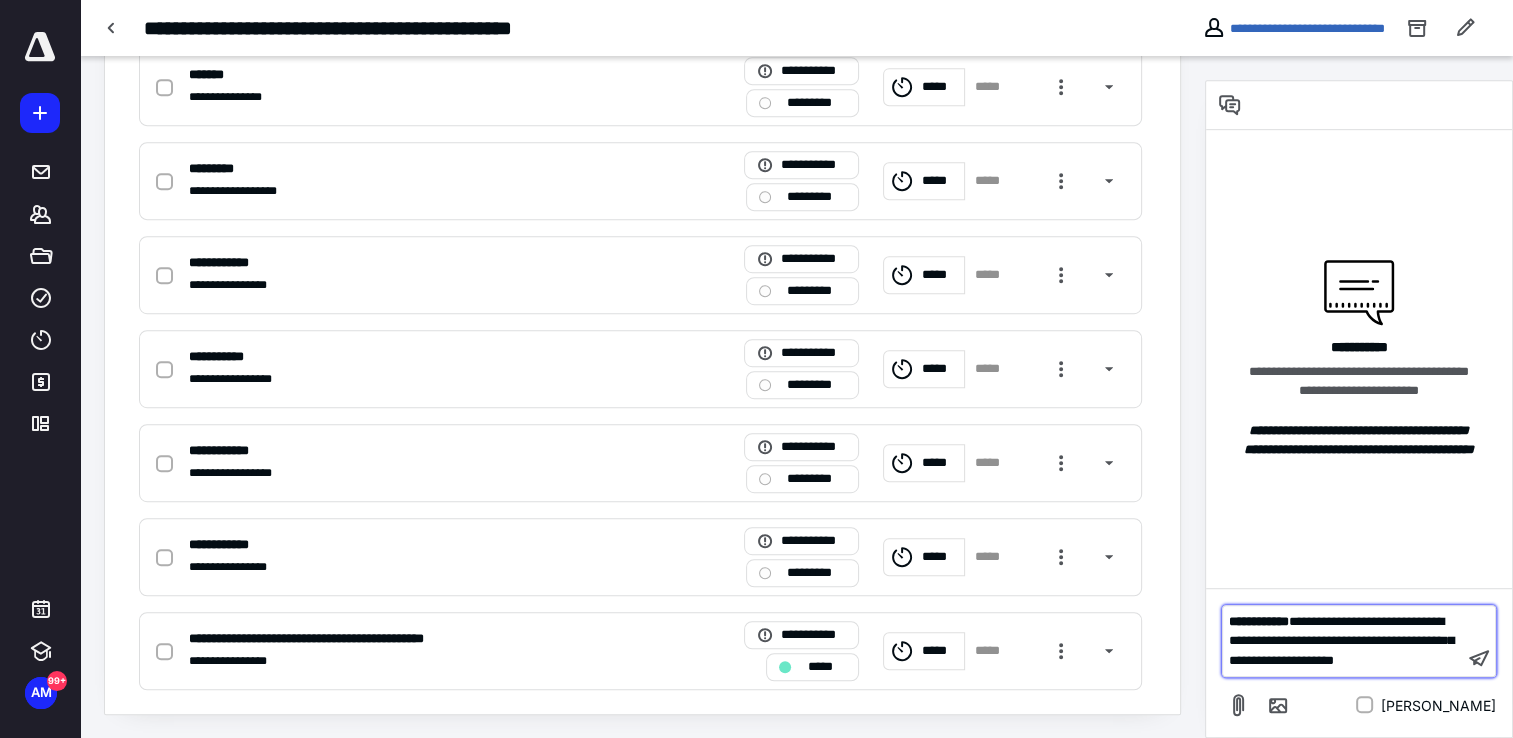 click on "**********" at bounding box center (1341, 641) 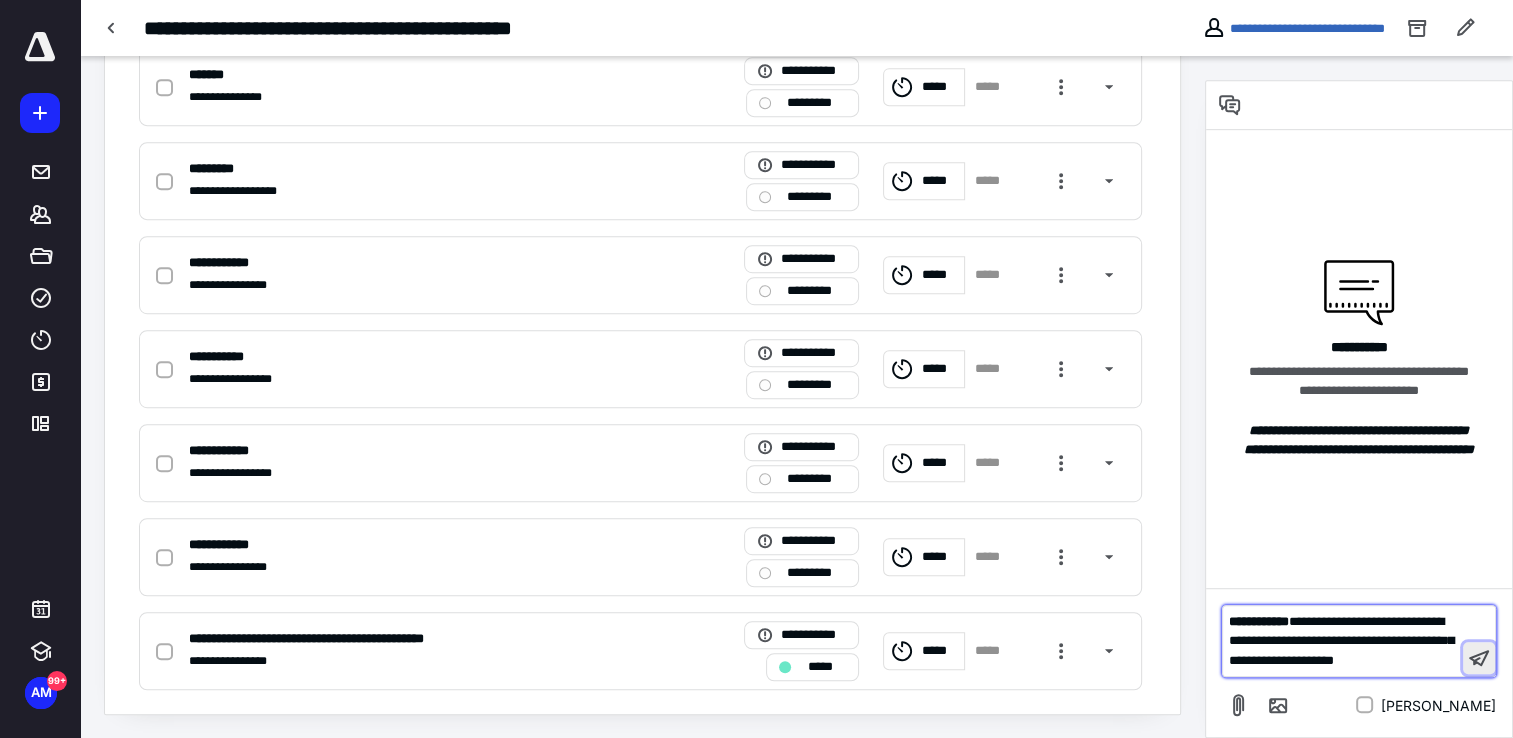 click at bounding box center (1479, 658) 